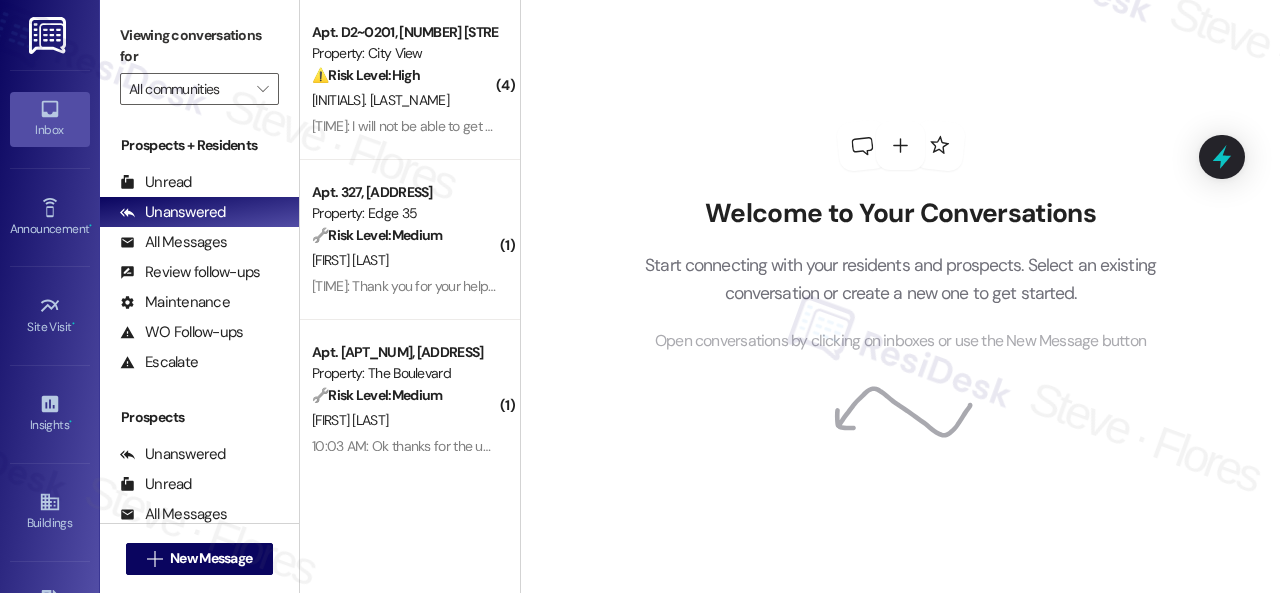 scroll, scrollTop: 0, scrollLeft: 0, axis: both 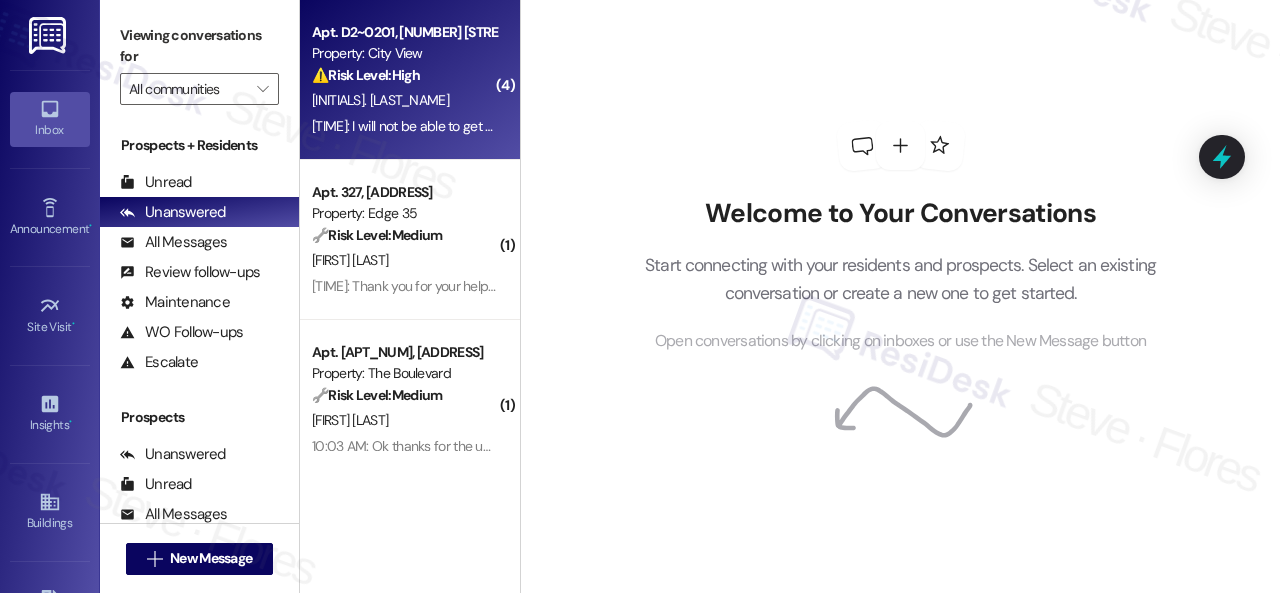 click on "[INITIALS]. [LAST_NAME]" at bounding box center (404, 100) 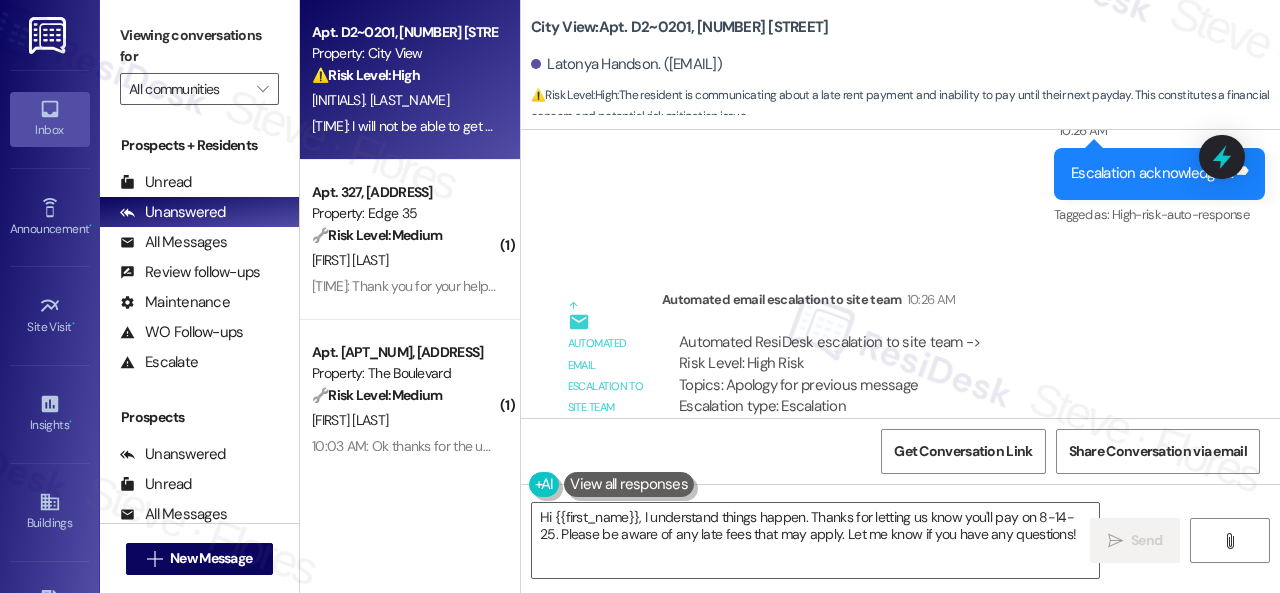 scroll, scrollTop: 13924, scrollLeft: 0, axis: vertical 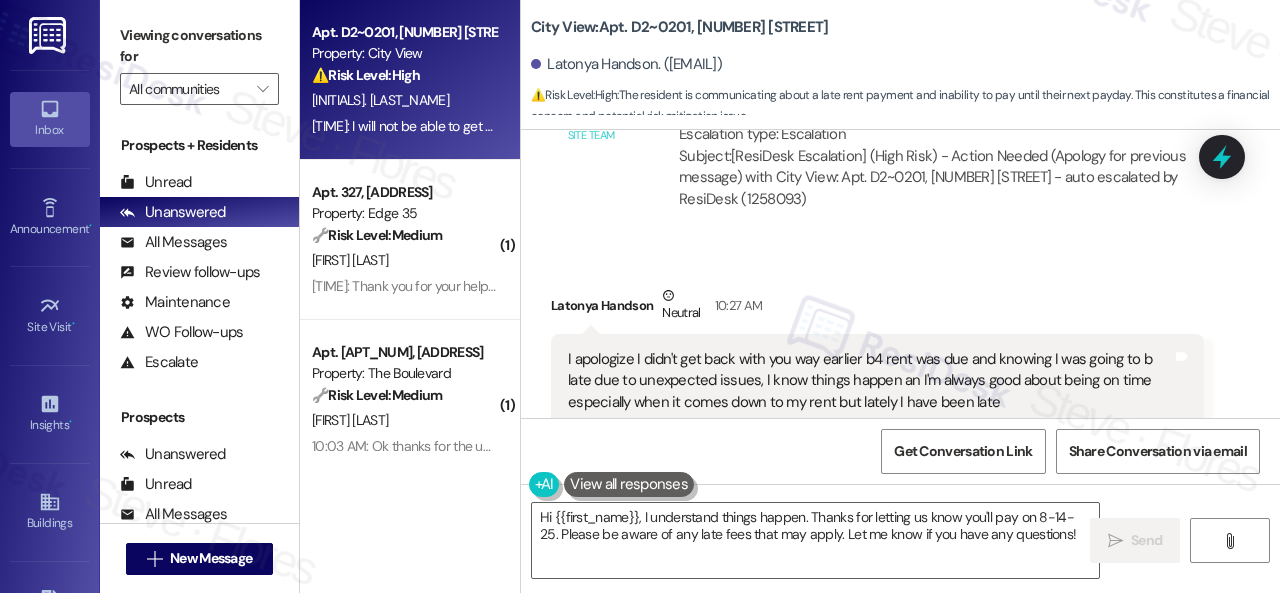 click on "Automated email escalation to site team Automated email escalation to site team 10:26 AM Automated ResiDesk escalation to site team ->
Risk Level: High Risk
Topics: Apology for previous message
Escalation type: Escalation Subject:  [ResiDesk Escalation] (High Risk) - Action Needed (Apology for previous message) with City View: Apt. D2~0201, 2600 Cityview Drive - auto escalated by ResiDesk (1258093)" at bounding box center [877, 121] 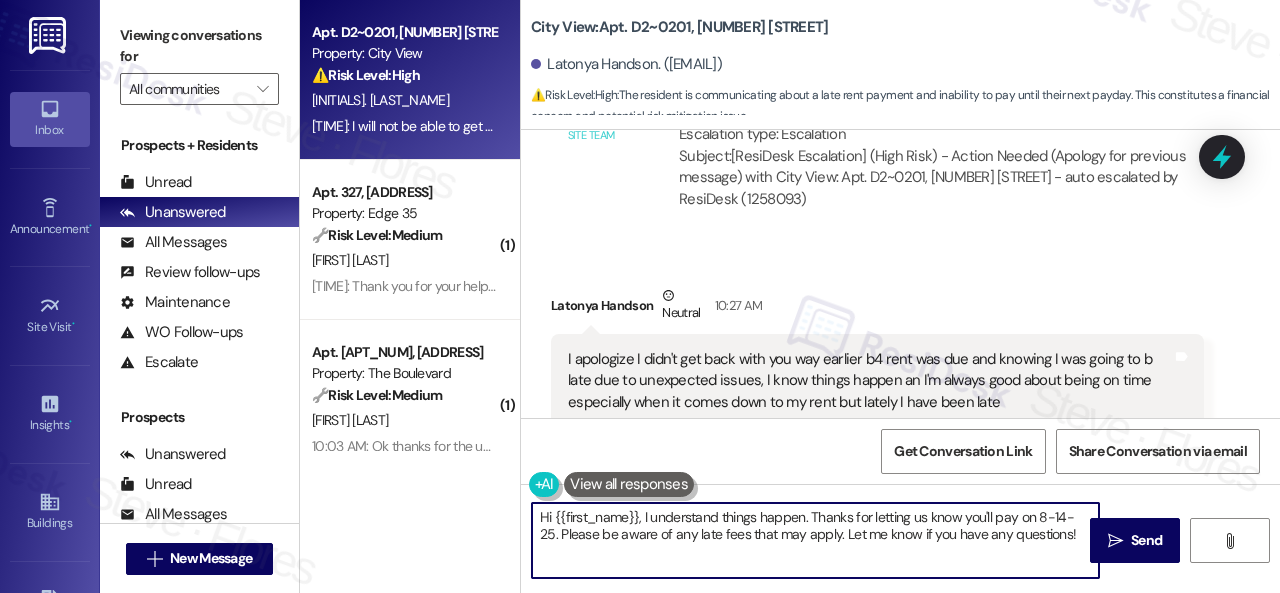 click on "Hi {{first_name}}, I understand things happen. Thanks for letting us know you'll pay on 8-14-25. Please be aware of any late fees that may apply. Let me know if you have any questions!" at bounding box center (815, 540) 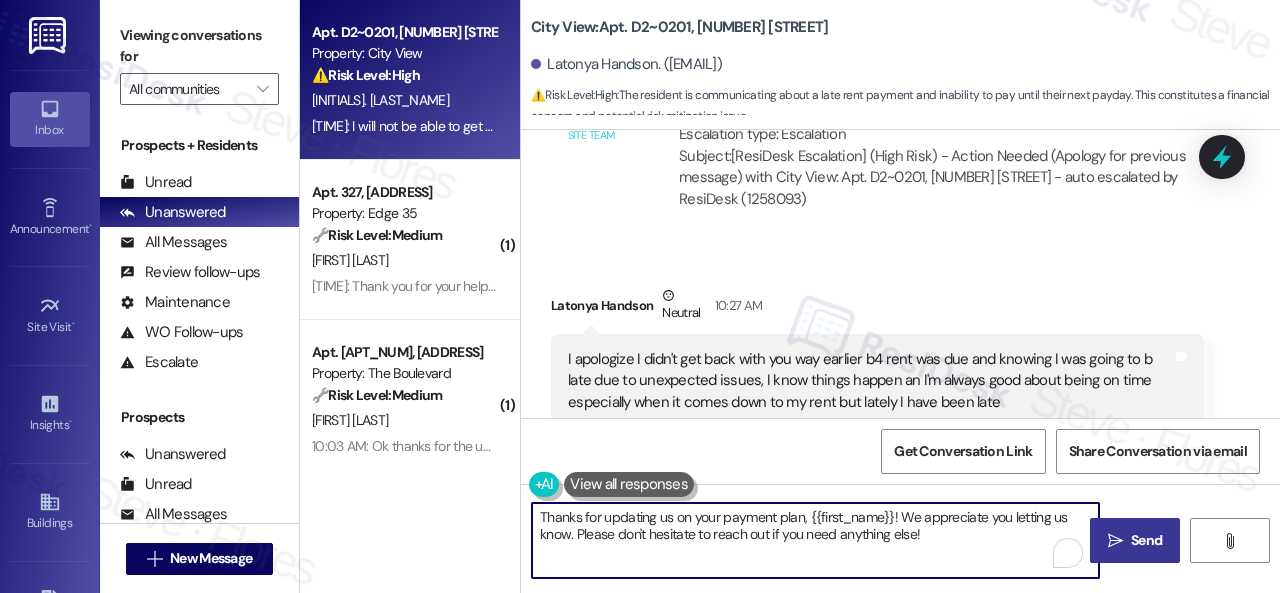 type on "Thanks for updating us on your payment plan, {{first_name}}! We appreciate you letting us know. Please don't hesitate to reach out if you need anything else!" 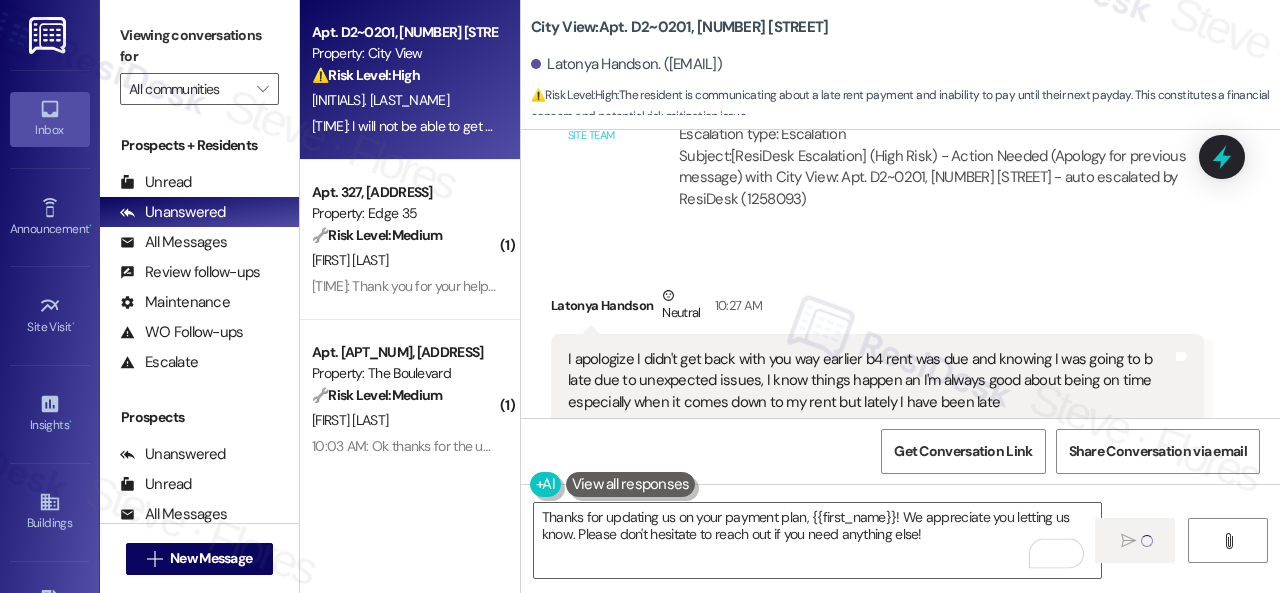 type 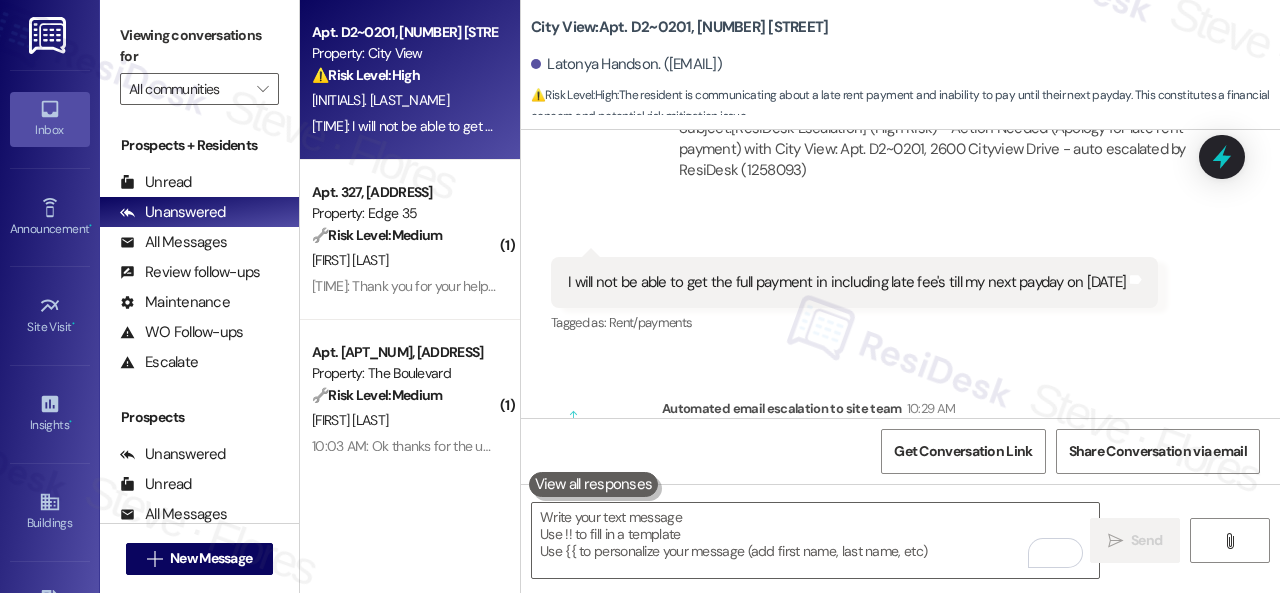 scroll, scrollTop: 14524, scrollLeft: 0, axis: vertical 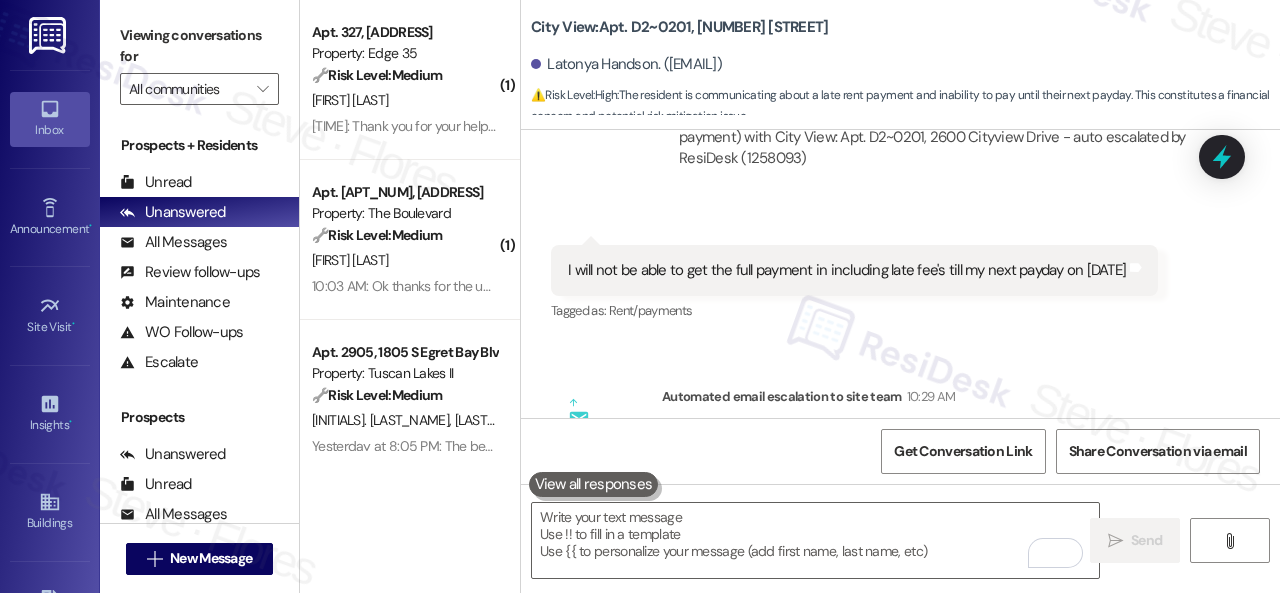 click on "Automated email escalation to site team Automated email escalation to site team 10:28 AM Automated ResiDesk escalation to site team ->
Risk Level: High Risk
Topics: Apology for late rent payment
Escalation type: Escalation Subject:  [ResiDesk Escalation] (High Risk) - Action Needed (Apology for late rent payment) with City View: Apt. D2~0201, 2600 Cityview Drive - auto escalated by ResiDesk (1258093)" at bounding box center [877, 81] 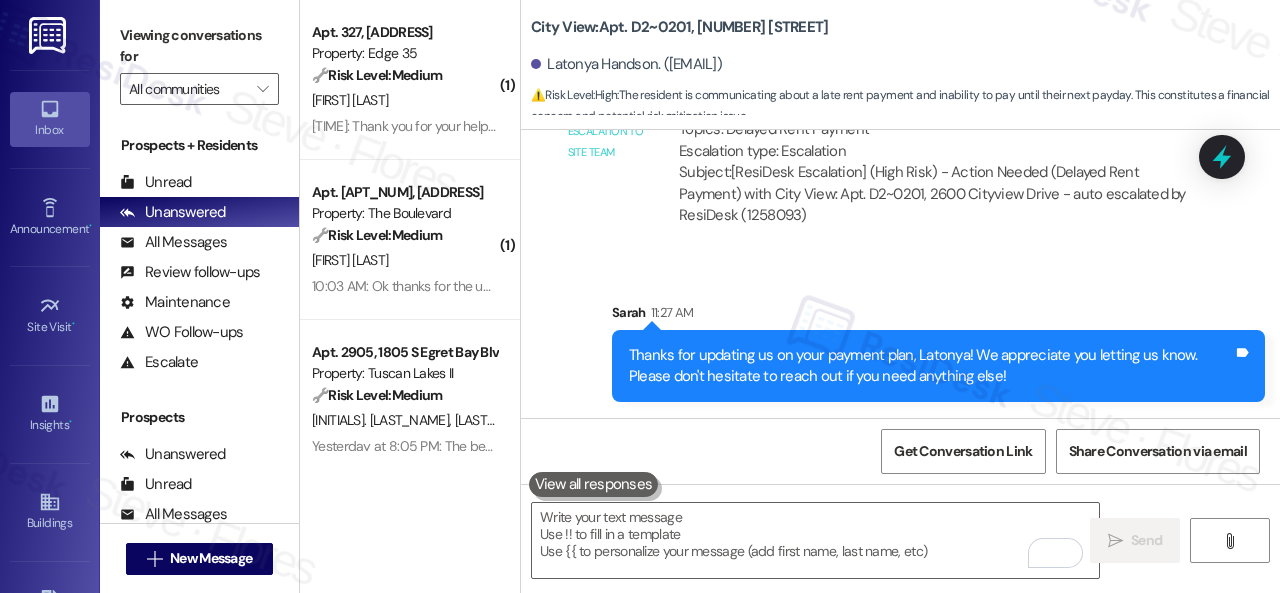 scroll, scrollTop: 14954, scrollLeft: 0, axis: vertical 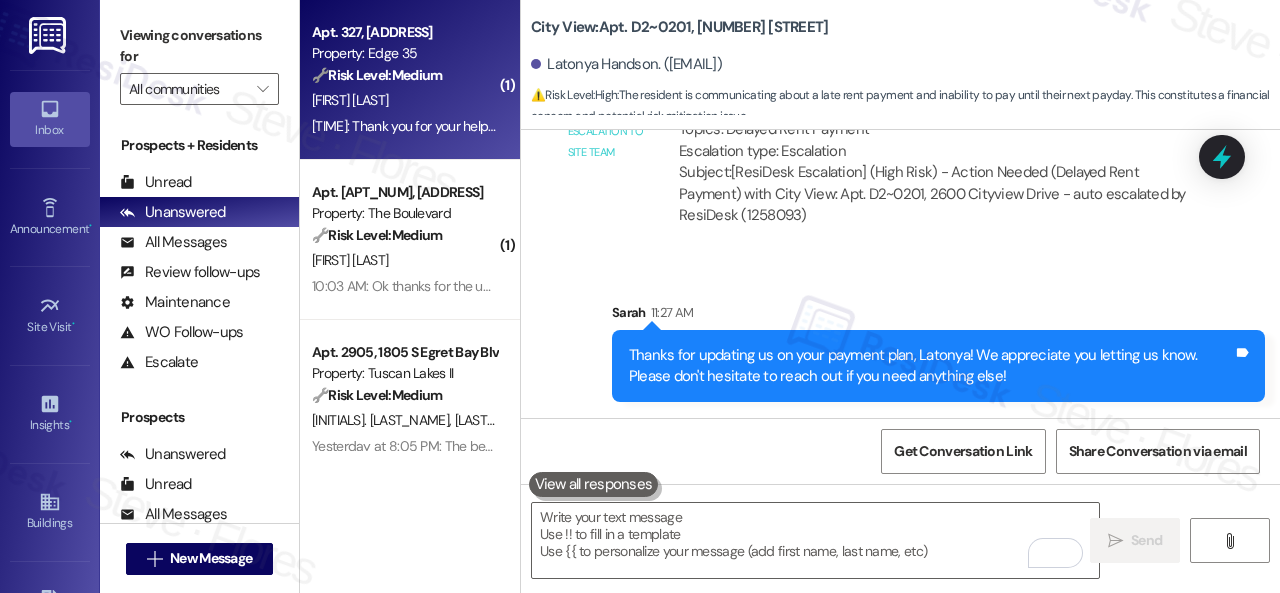 click on "10:14 AM: Thank you for your help Sarah!  10:14 AM: Thank you for your help Sarah!" at bounding box center (404, 126) 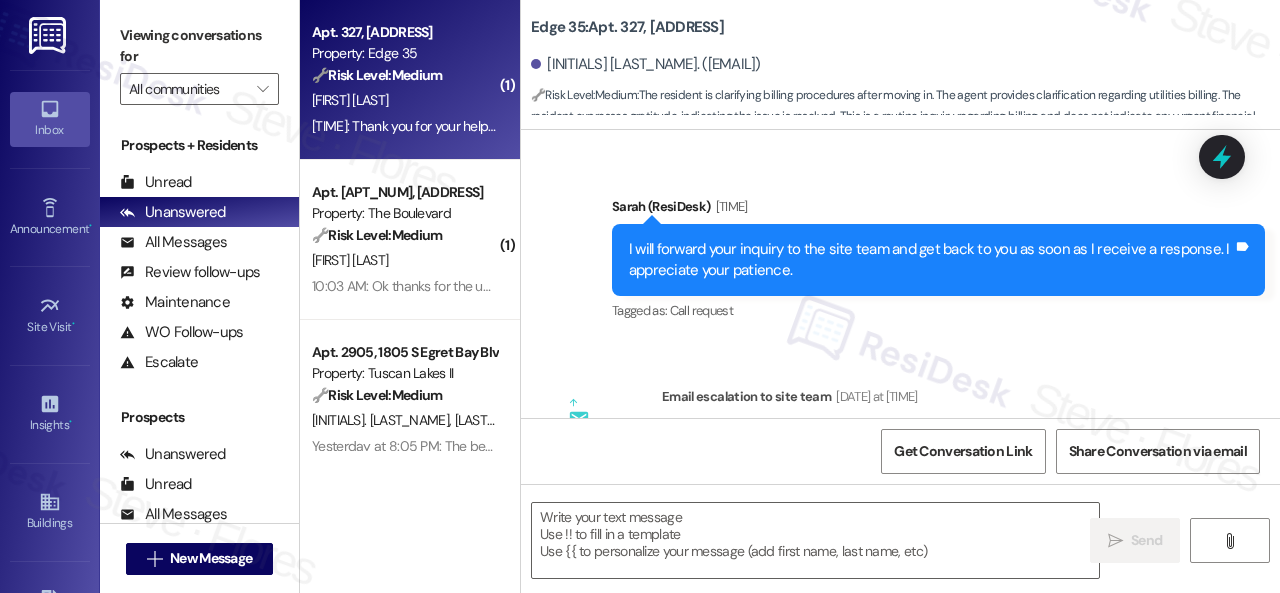 type on "Fetching suggested responses. Please feel free to read through the conversation in the meantime." 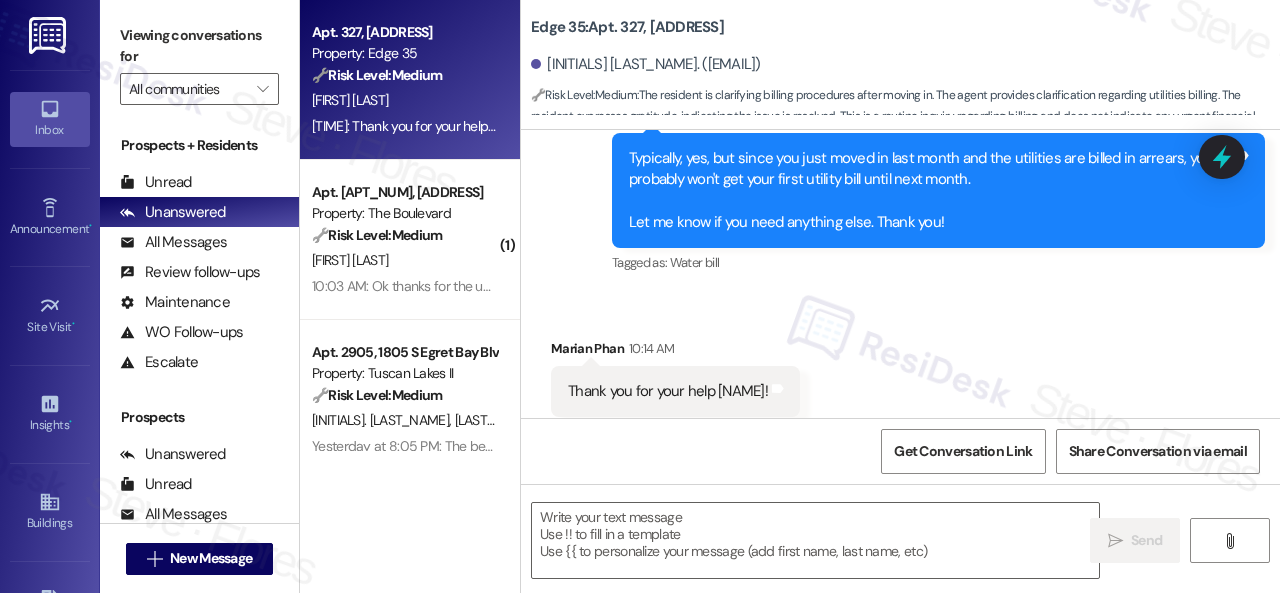scroll, scrollTop: 2444, scrollLeft: 0, axis: vertical 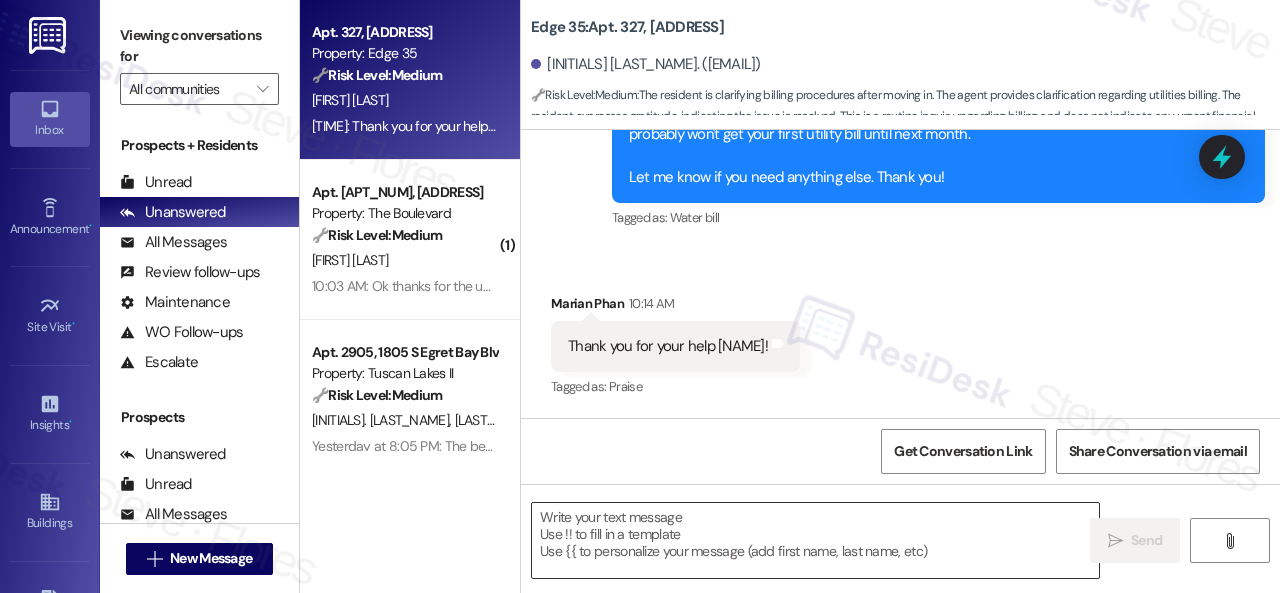 click at bounding box center (815, 540) 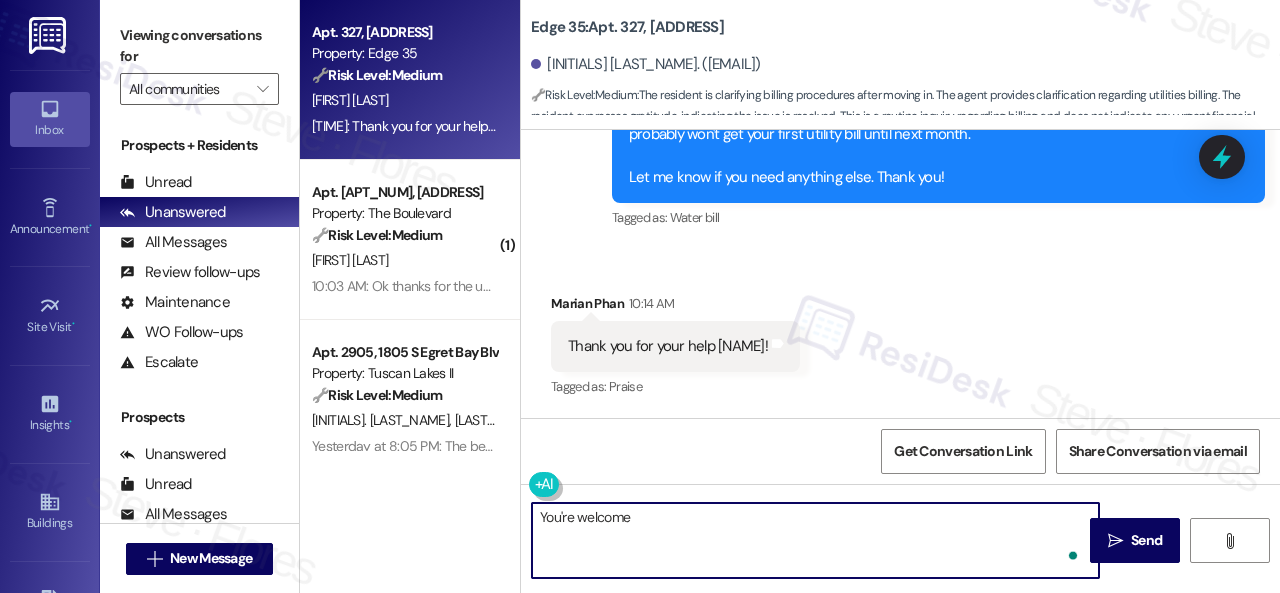 type on "You're welcome!" 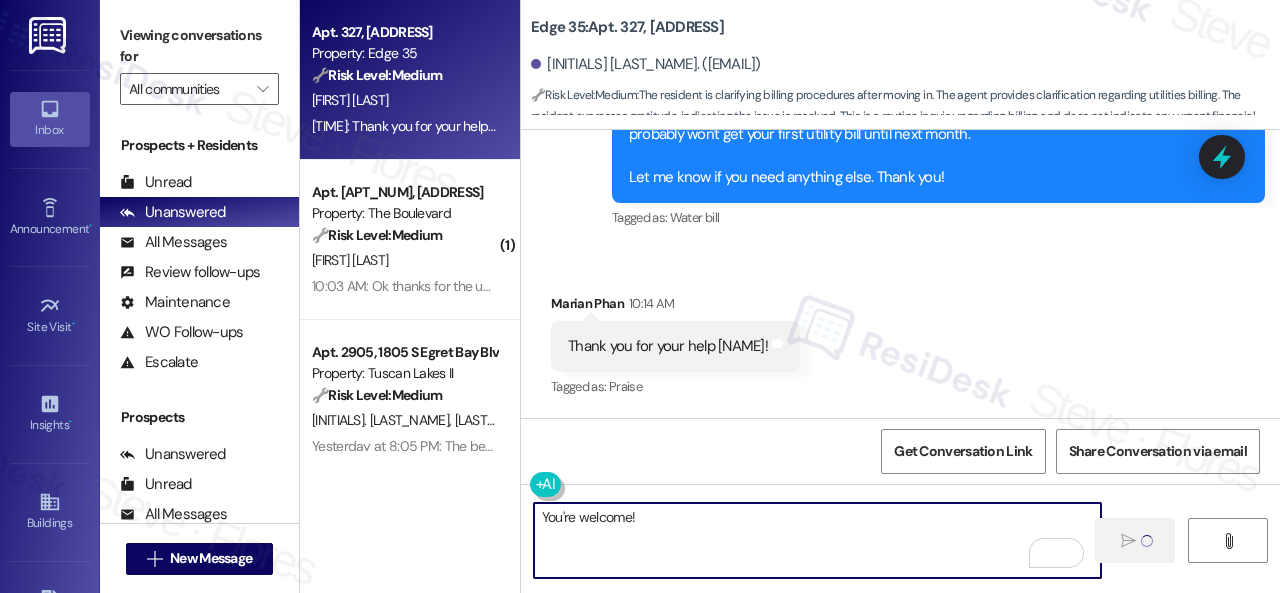type 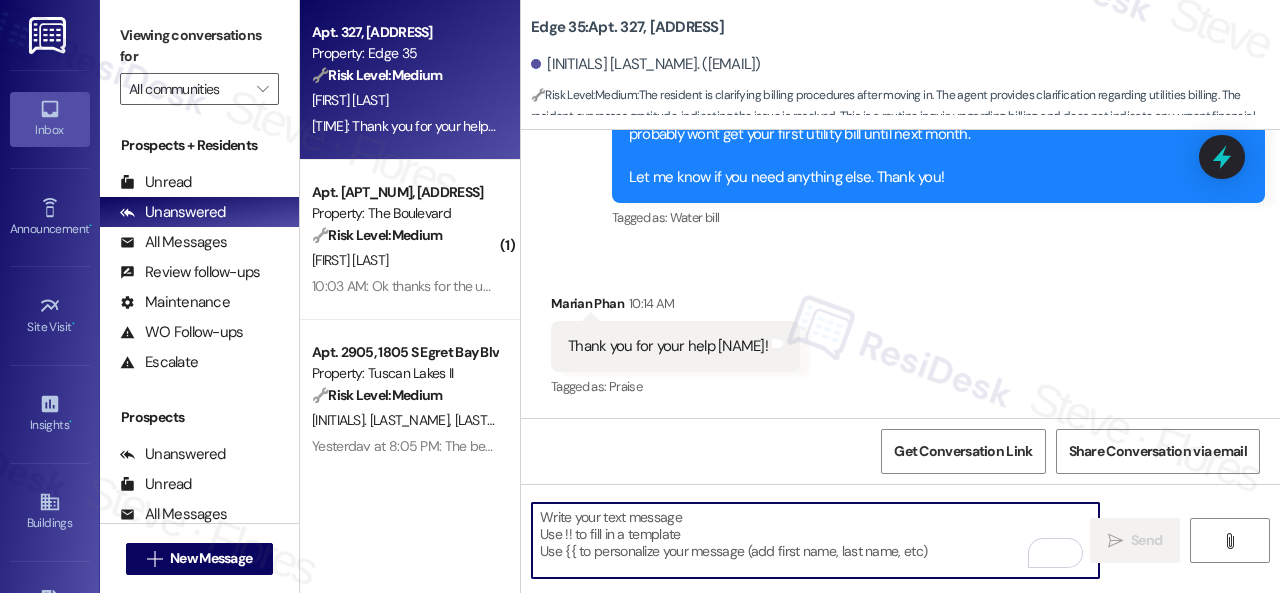 scroll, scrollTop: 2442, scrollLeft: 0, axis: vertical 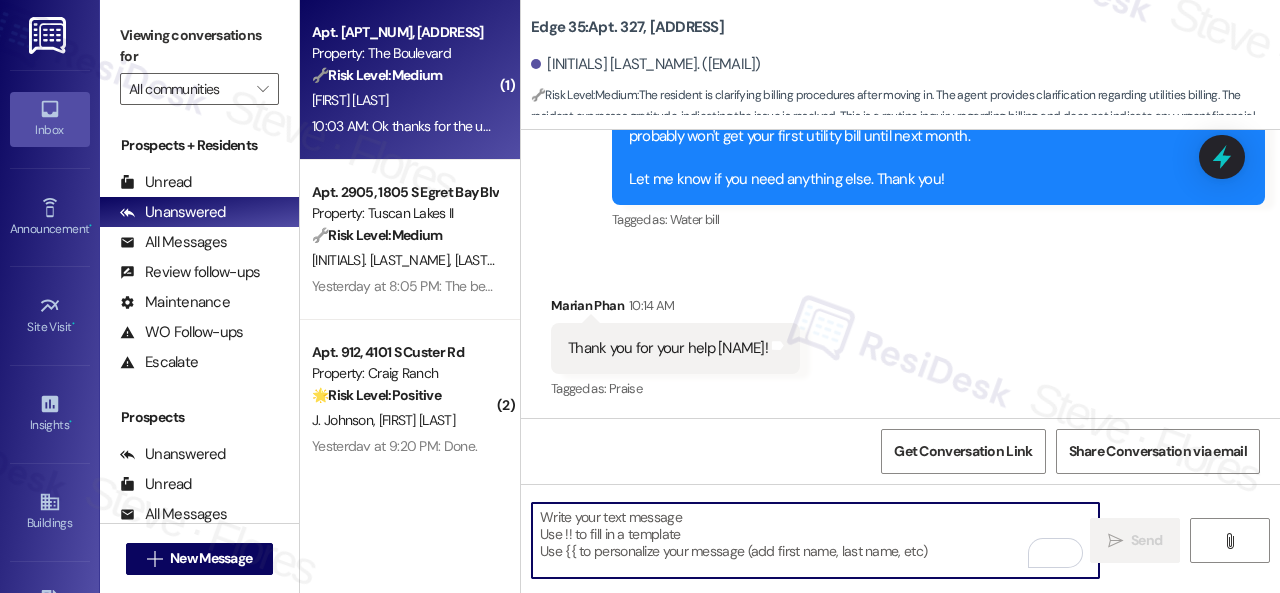 click on "C. June" at bounding box center (404, 100) 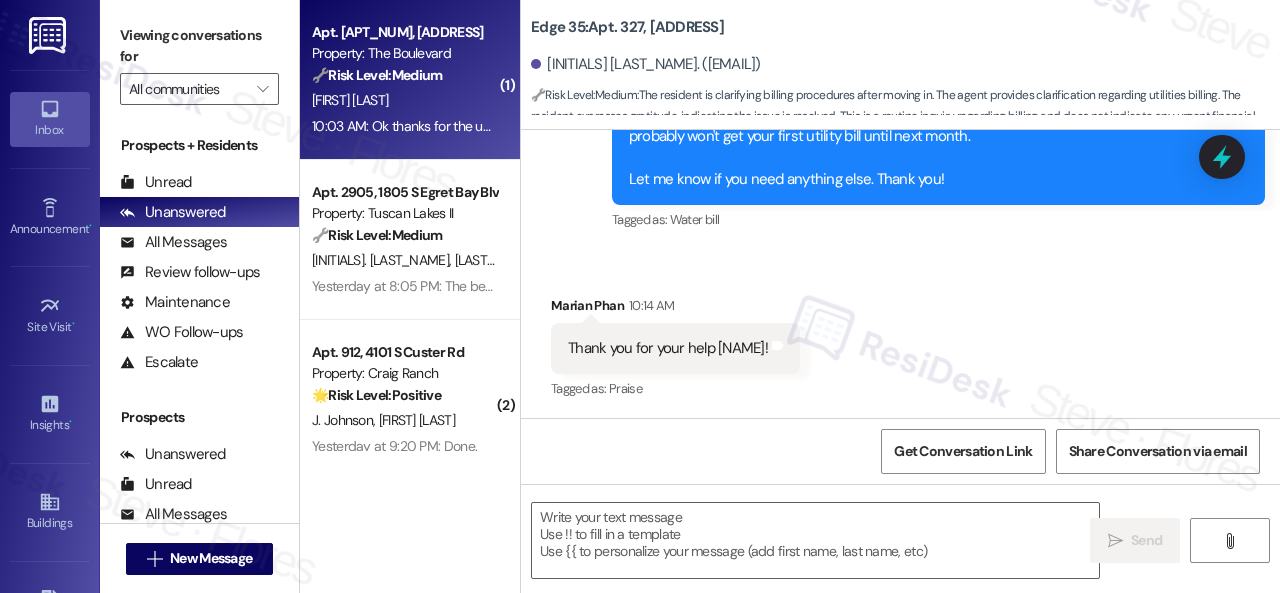 type on "Fetching suggested responses. Please feel free to read through the conversation in the meantime." 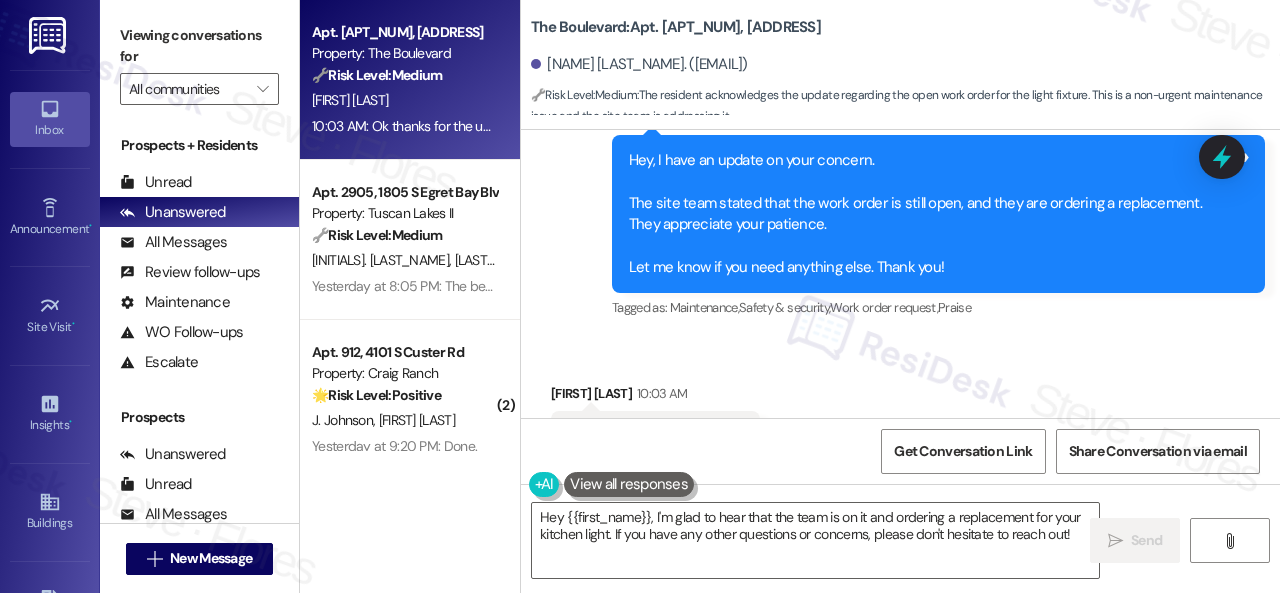scroll, scrollTop: 13137, scrollLeft: 0, axis: vertical 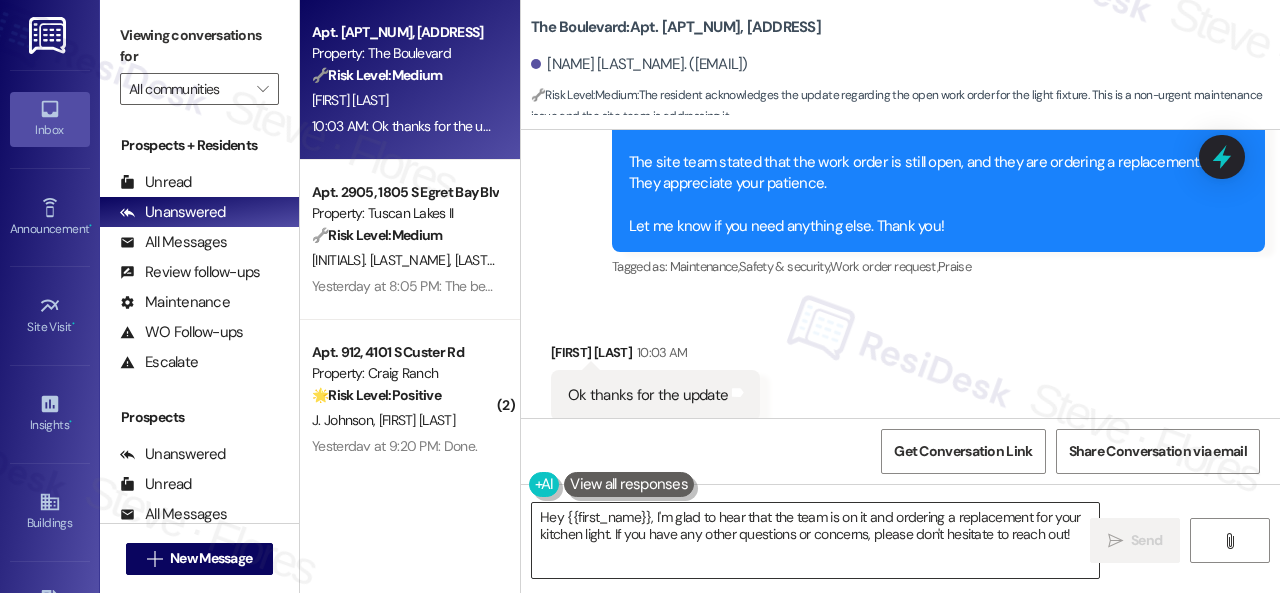 click on "Hey {{first_name}}, I'm glad to hear that the team is on it and ordering a replacement for your kitchen light. If you have any other questions or concerns, please don't hesitate to reach out!" at bounding box center [815, 540] 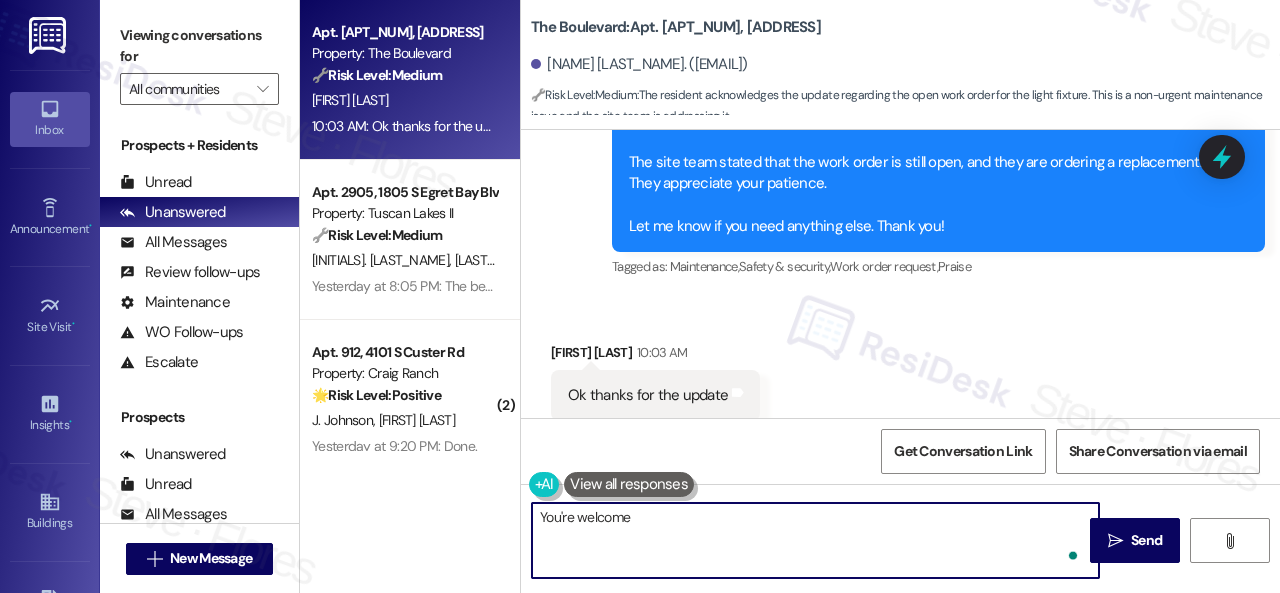 type on "You're welcome!" 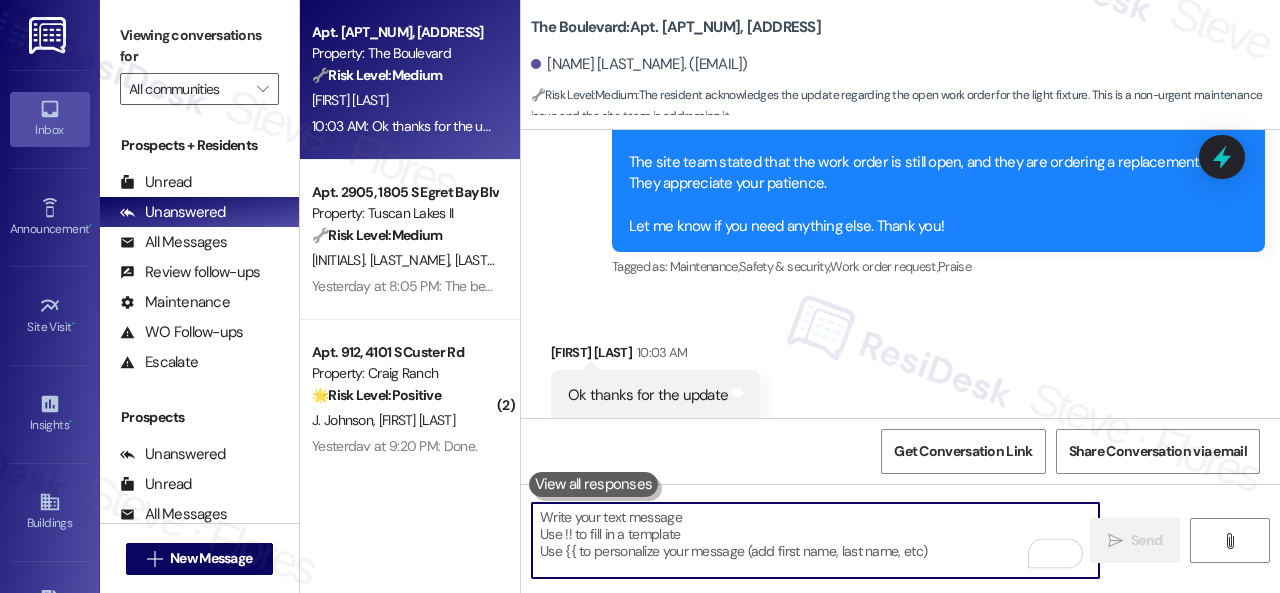 scroll, scrollTop: 13136, scrollLeft: 0, axis: vertical 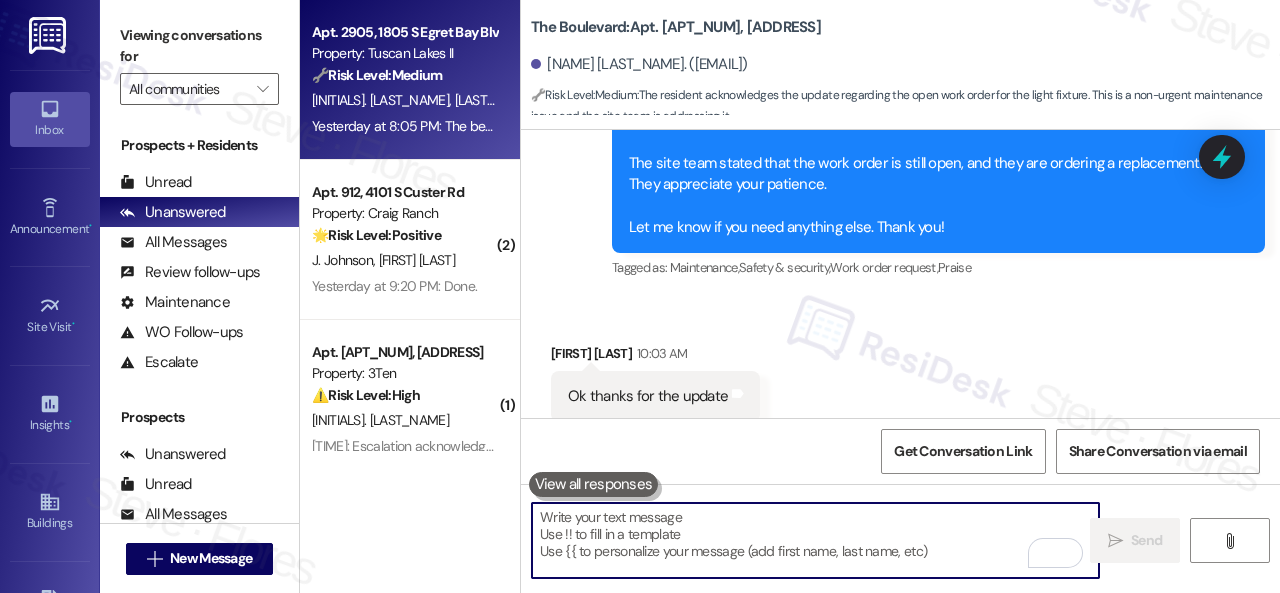 type 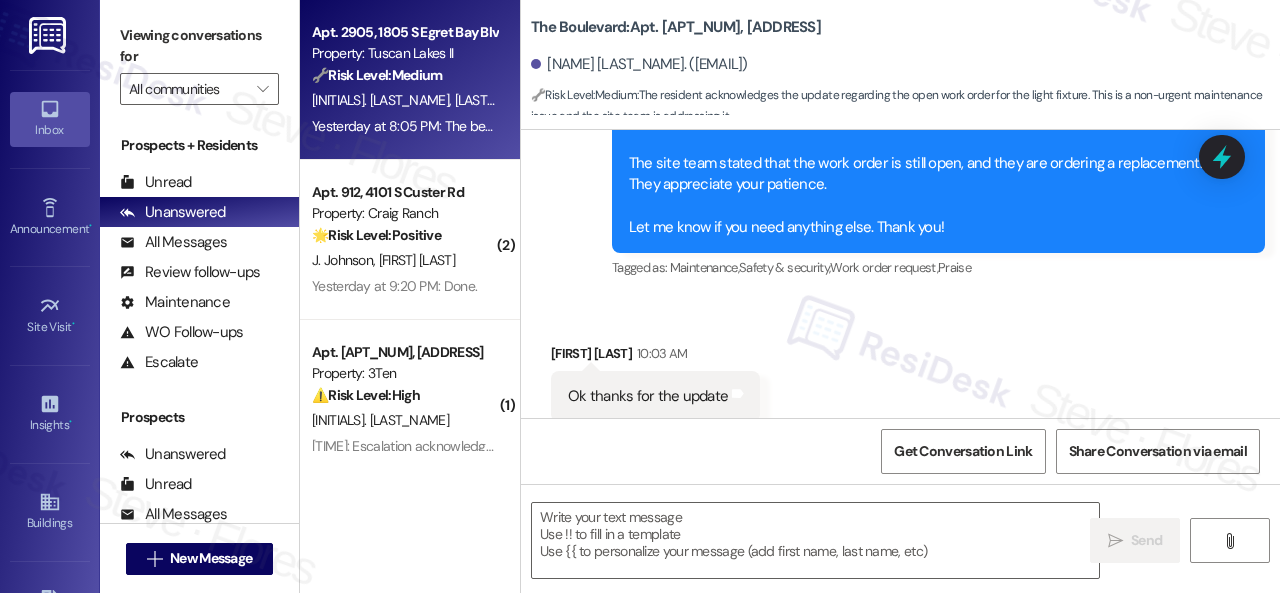 type on "Fetching suggested responses. Please feel free to read through the conversation in the meantime." 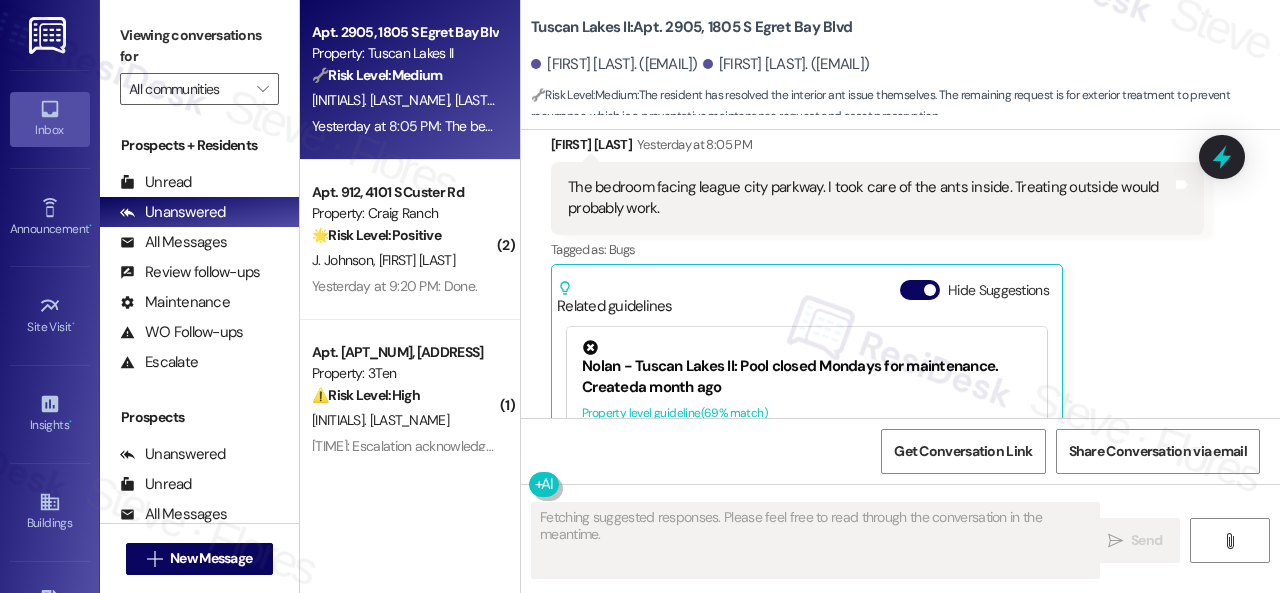 scroll, scrollTop: 7760, scrollLeft: 0, axis: vertical 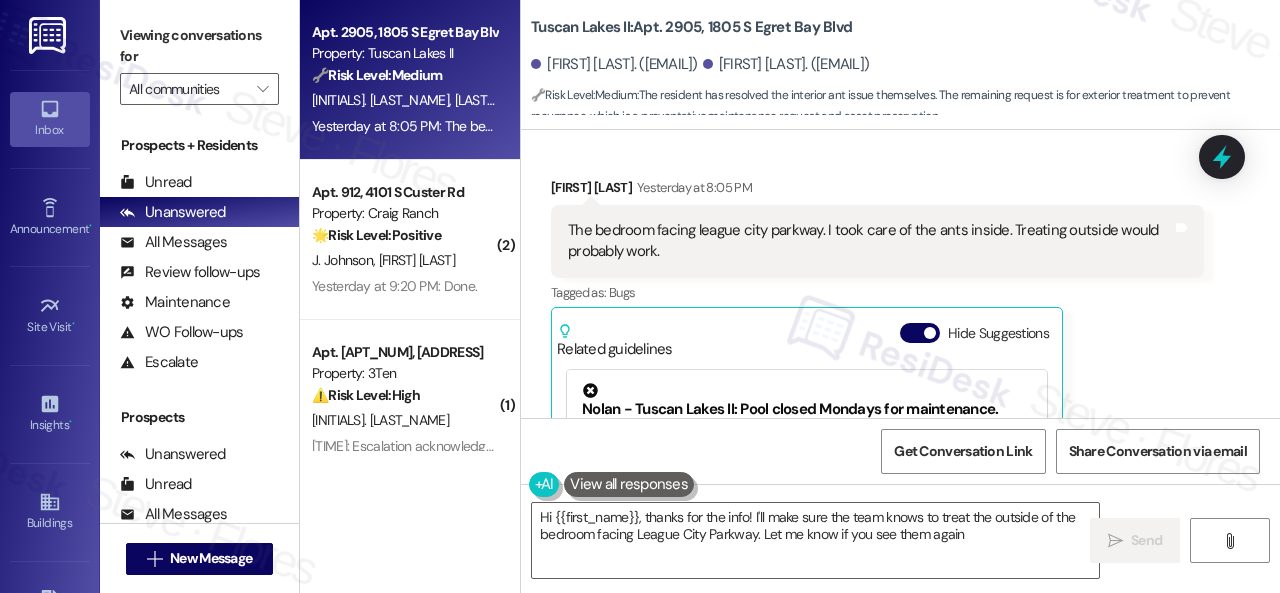 type on "Hi {{first_name}}, thanks for the info! I'll make sure the team knows to treat the outside of the bedroom facing League City Parkway. Let me know if you see them again!" 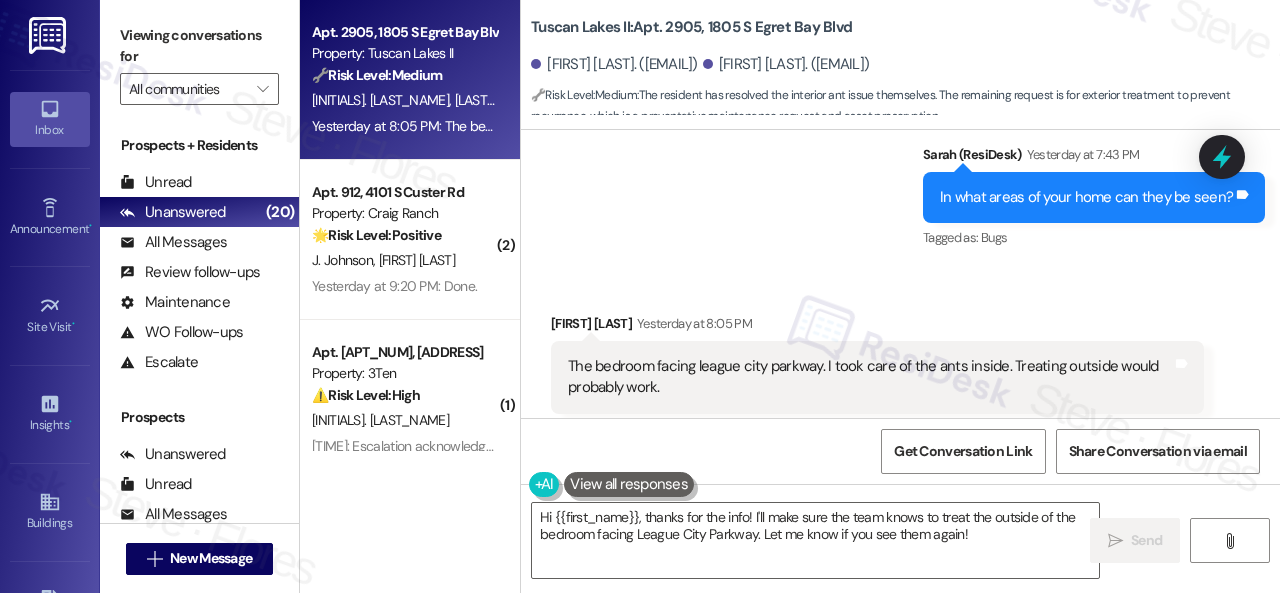 scroll, scrollTop: 7660, scrollLeft: 0, axis: vertical 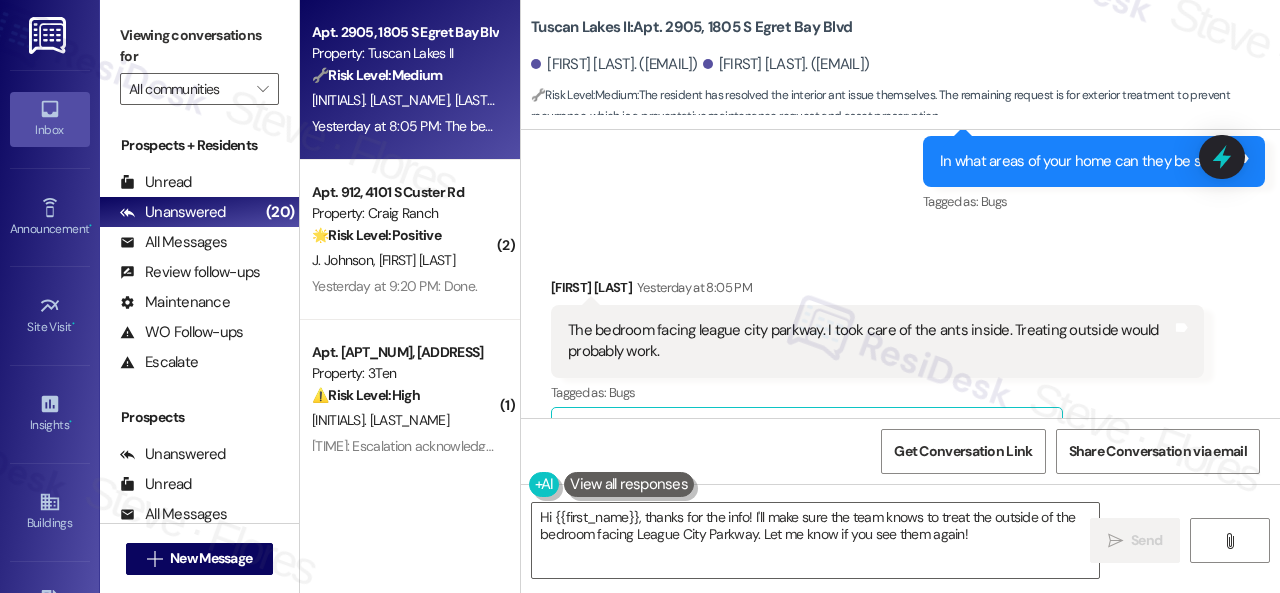 click on "The bedroom facing league city parkway. I took care of the ants inside. Treating outside would probably work." at bounding box center (870, 341) 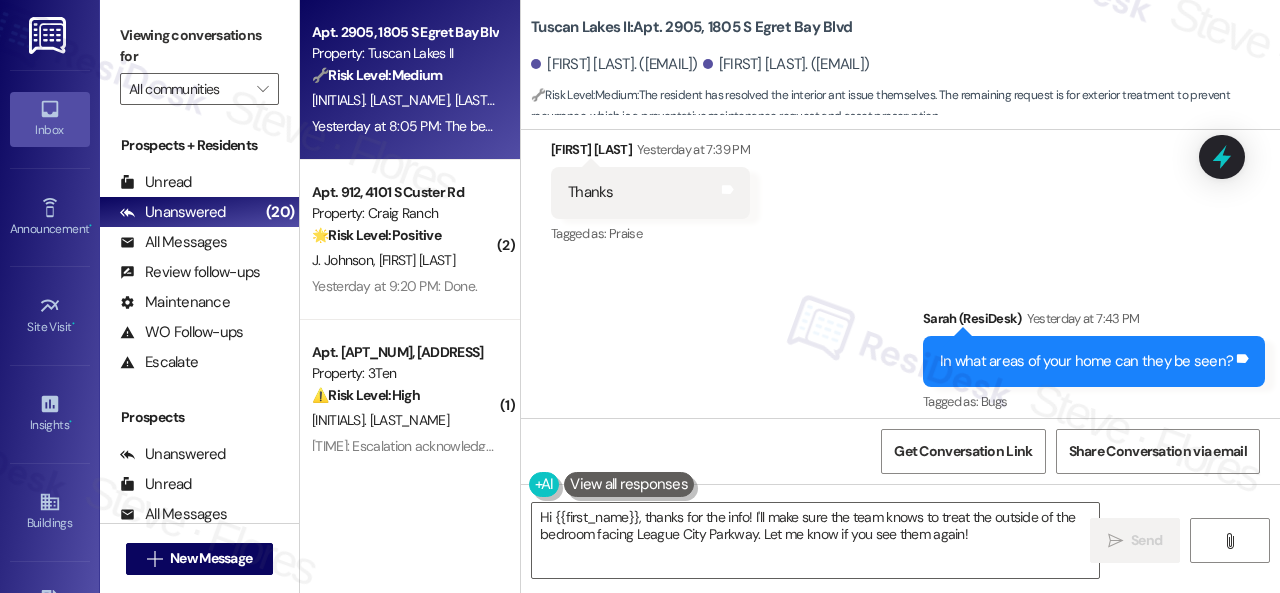 scroll, scrollTop: 7960, scrollLeft: 0, axis: vertical 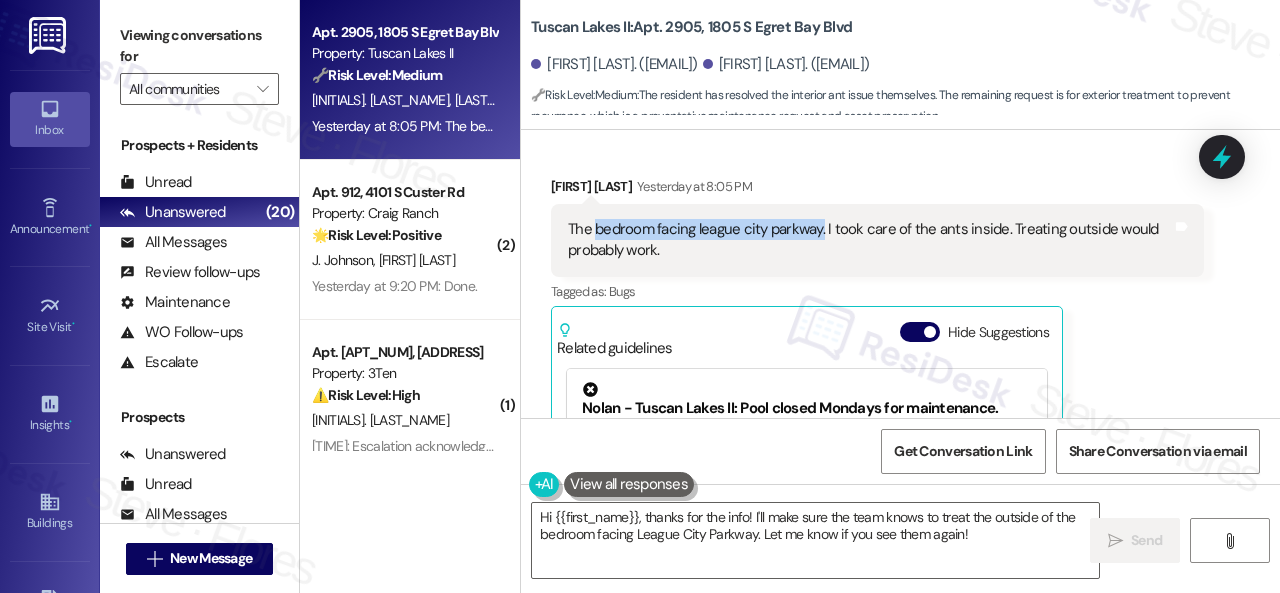 drag, startPoint x: 598, startPoint y: 233, endPoint x: 822, endPoint y: 231, distance: 224.00893 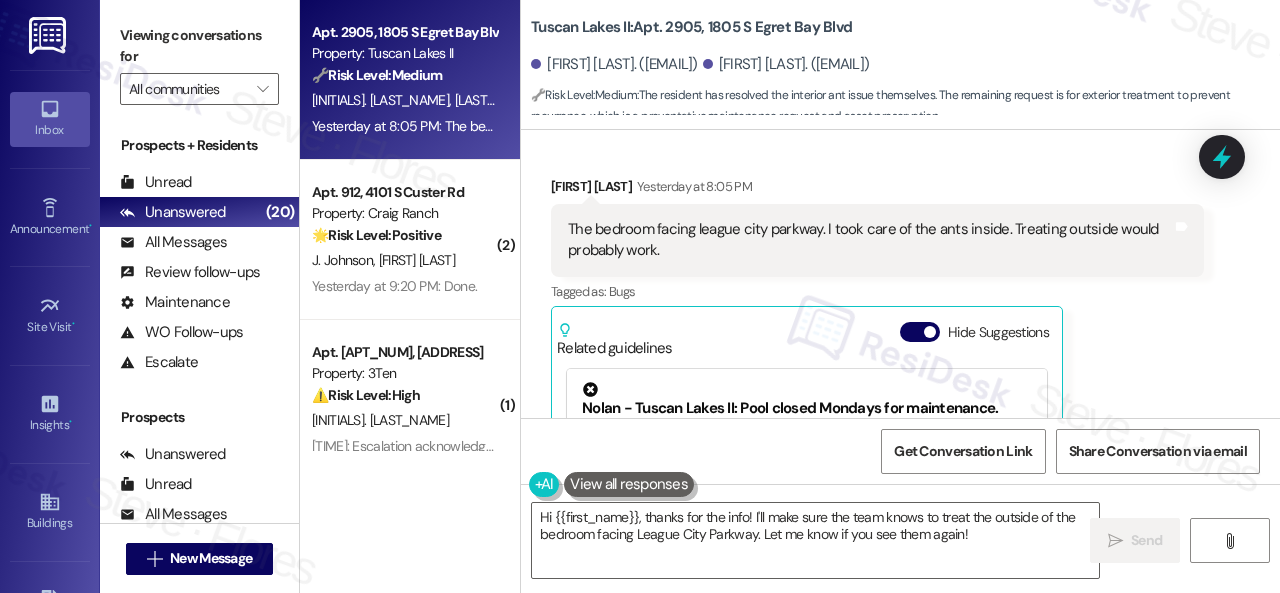 click on "Linda Hansard Yesterday at 8:05 PM The bedroom facing league city parkway. I took care of the ants inside. Treating outside would probably work.  Tags and notes Tagged as:   Bugs Click to highlight conversations about Bugs  Related guidelines Hide Suggestions Nolan - Tuscan Lakes II: Pool closed Mondays for maintenance.
Created  a month ago Property level guideline  ( 69 % match) FAQs generated by ResiDesk AI What day is the pool closed for maintenance? The pool is closed every Monday for maintenance. How long does the pool maintenance usually take? The pool is closed for the entire day every Monday for maintenance. It reopens on Tuesday. Are there any alternative swimming facilities available on Mondays? We don't have information about alternative facilities. Please check with the front desk for recommendations. What time does the pool reopen on Tuesdays? The pool typically reopens at its regular opening time on Tuesday mornings. Please check the posted pool hours for exact timing. Original Guideline" at bounding box center (877, 389) 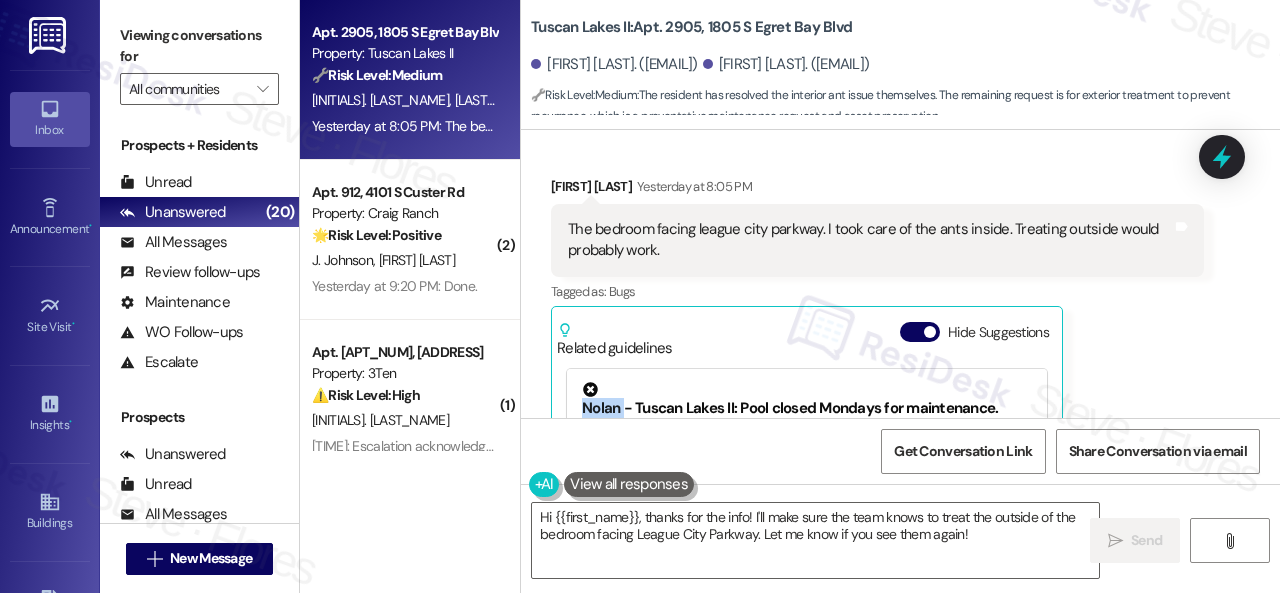 click on "Linda Hansard Yesterday at 8:05 PM The bedroom facing league city parkway. I took care of the ants inside. Treating outside would probably work.  Tags and notes Tagged as:   Bugs Click to highlight conversations about Bugs  Related guidelines Hide Suggestions Nolan - Tuscan Lakes II: Pool closed Mondays for maintenance.
Created  a month ago Property level guideline  ( 69 % match) FAQs generated by ResiDesk AI What day is the pool closed for maintenance? The pool is closed every Monday for maintenance. How long does the pool maintenance usually take? The pool is closed for the entire day every Monday for maintenance. It reopens on Tuesday. Are there any alternative swimming facilities available on Mondays? We don't have information about alternative facilities. Please check with the front desk for recommendations. What time does the pool reopen on Tuesdays? The pool typically reopens at its regular opening time on Tuesday mornings. Please check the posted pool hours for exact timing. Original Guideline" at bounding box center (877, 389) 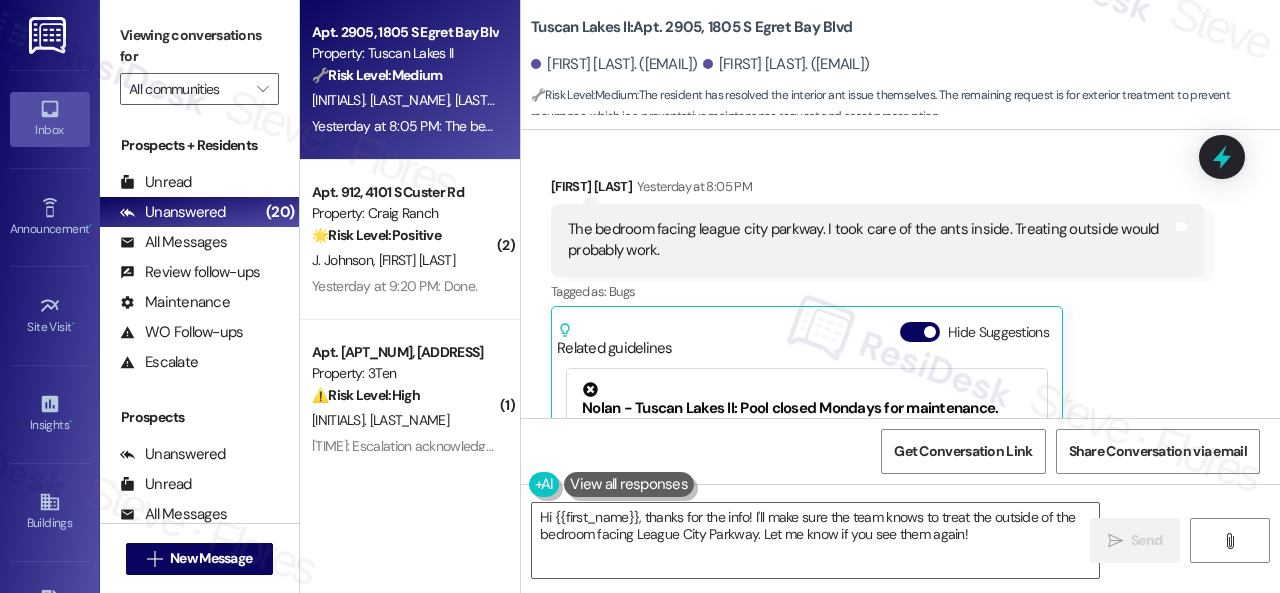 click on "Linda Hansard Yesterday at 8:05 PM The bedroom facing league city parkway. I took care of the ants inside. Treating outside would probably work.  Tags and notes Tagged as:   Bugs Click to highlight conversations about Bugs  Related guidelines Hide Suggestions Nolan - Tuscan Lakes II: Pool closed Mondays for maintenance.
Created  a month ago Property level guideline  ( 69 % match) FAQs generated by ResiDesk AI What day is the pool closed for maintenance? The pool is closed every Monday for maintenance. How long does the pool maintenance usually take? The pool is closed for the entire day every Monday for maintenance. It reopens on Tuesday. Are there any alternative swimming facilities available on Mondays? We don't have information about alternative facilities. Please check with the front desk for recommendations. What time does the pool reopen on Tuesdays? The pool typically reopens at its regular opening time on Tuesday mornings. Please check the posted pool hours for exact timing. Original Guideline" at bounding box center [877, 389] 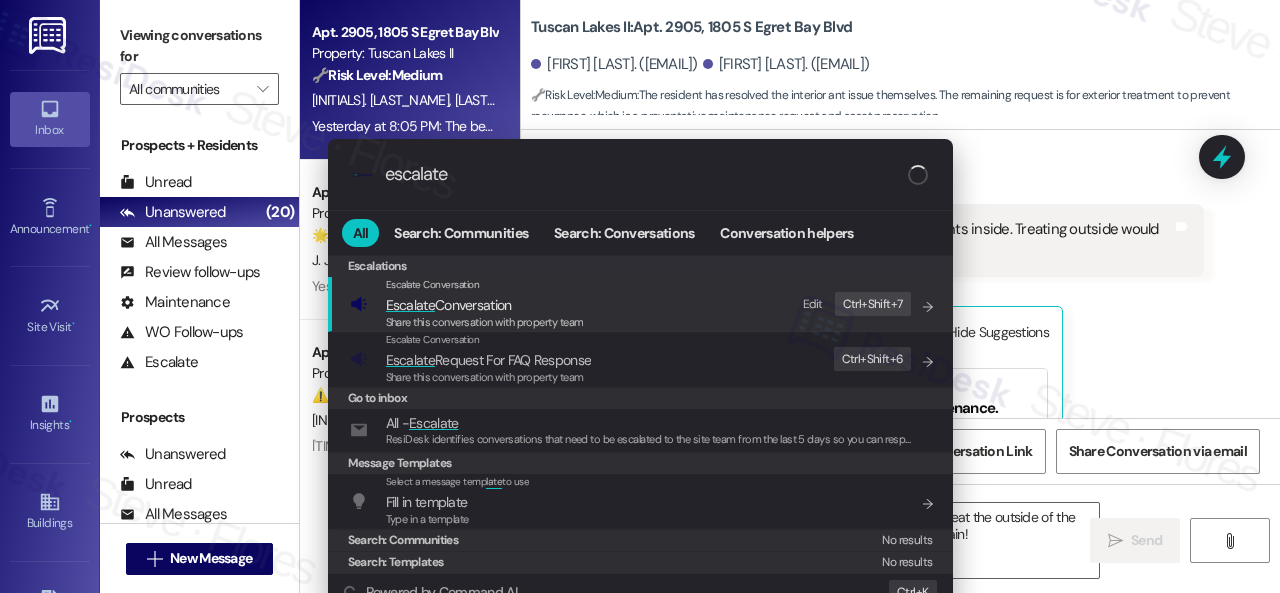 click on "Edit" at bounding box center [813, 304] 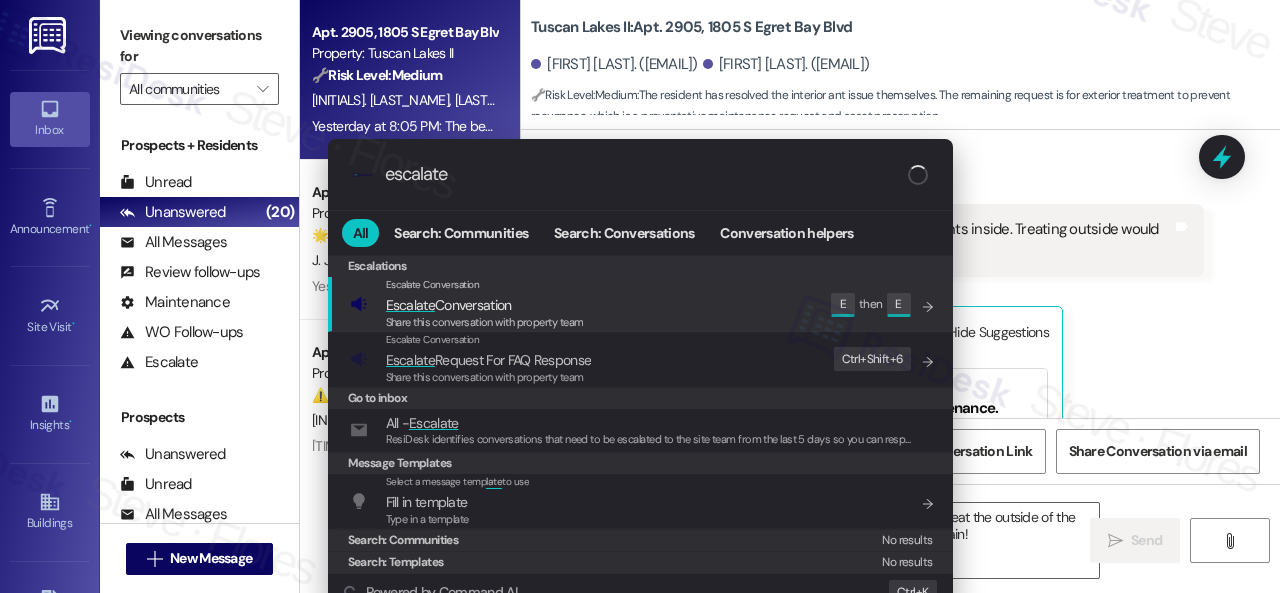 drag, startPoint x: 432, startPoint y: 181, endPoint x: 286, endPoint y: 165, distance: 146.8741 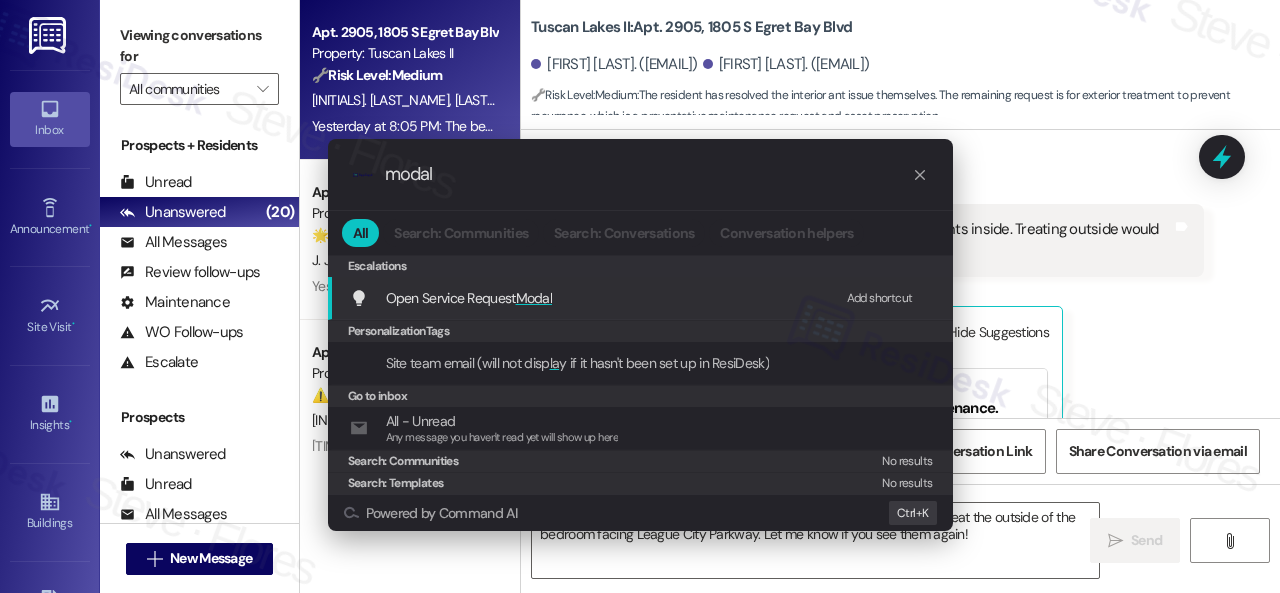 click on "Add shortcut" at bounding box center (880, 298) 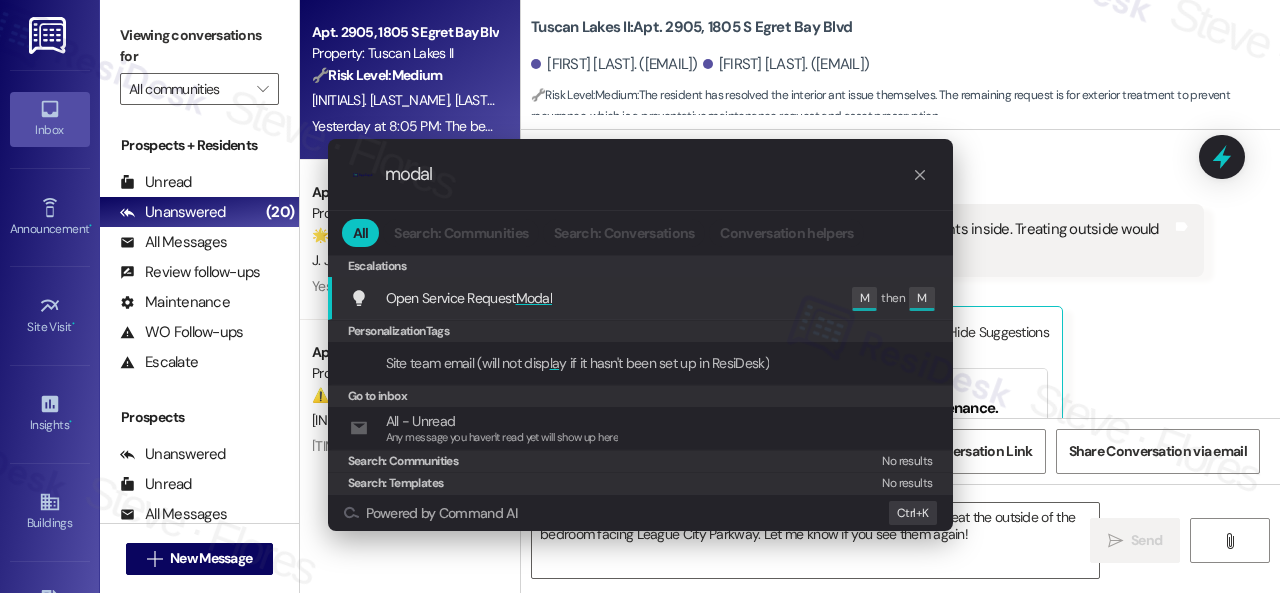 drag, startPoint x: 458, startPoint y: 184, endPoint x: 190, endPoint y: 159, distance: 269.1635 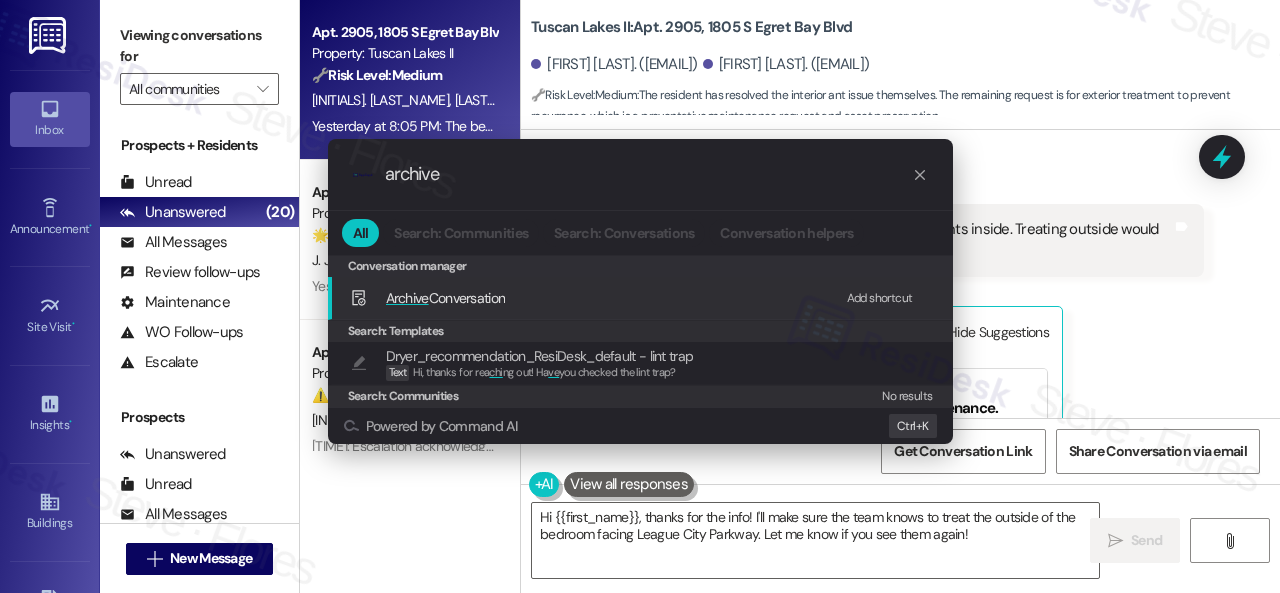 click on "Add shortcut" at bounding box center [880, 298] 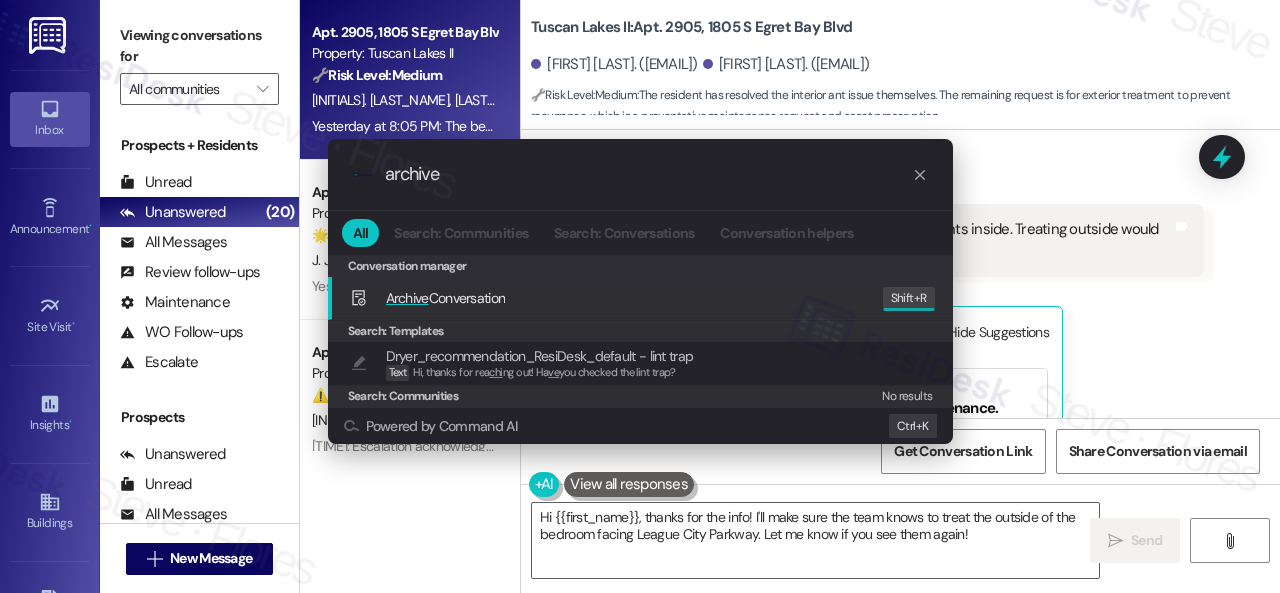 drag, startPoint x: 490, startPoint y: 175, endPoint x: 170, endPoint y: 171, distance: 320.025 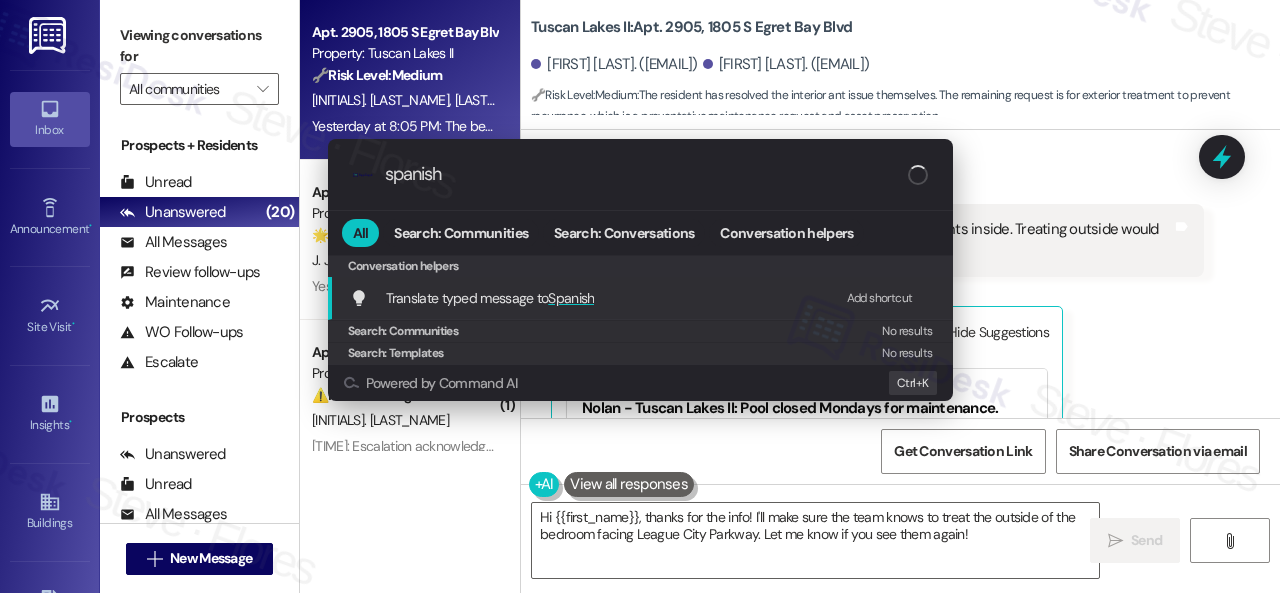 click on "Add shortcut" at bounding box center (880, 298) 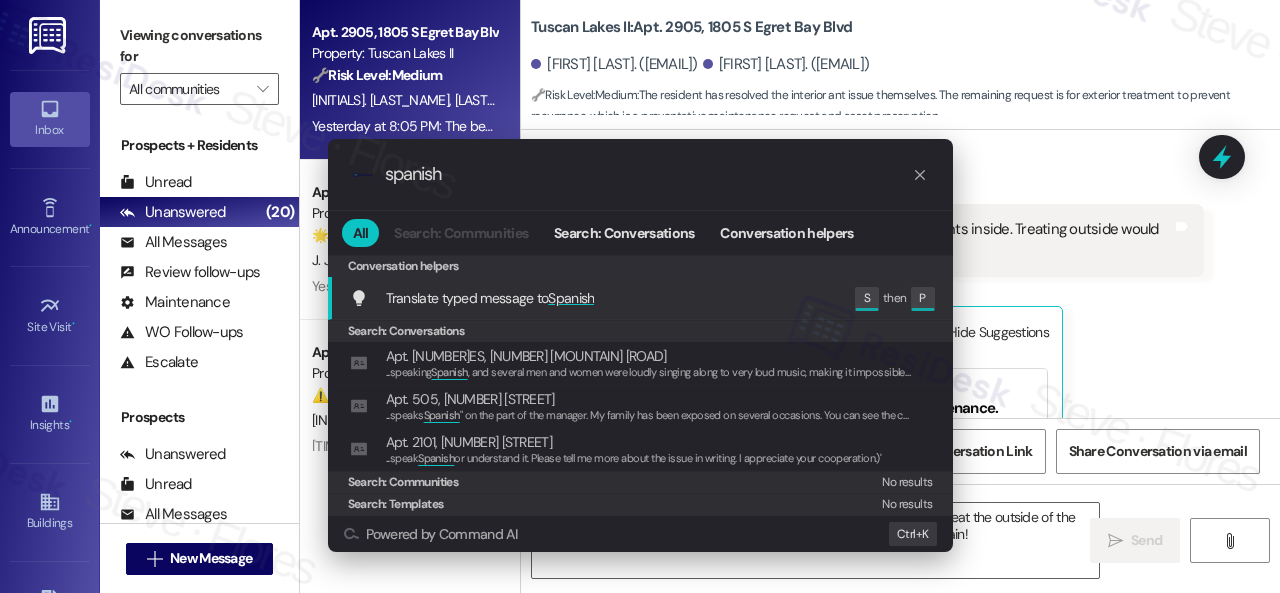 click on ".cls-1{fill:#0a055f;}.cls-2{fill:#0cc4c4;} resideskLogoBlueOrange spanish All Search: Communities Search: Conversations Conversation helpers Conversation helpers Conversation helpers Translate typed message to  Spanish Edit S then P Search: Conversations Apt. 4483ES, 4460 Mountain Laurel Road ... speaking  Spanish , and several men and women were loudly singing along to very loud music, making it impossible to sleep. I am sure other residents are also disturbed, so please check with them as well. Immediate action needs to be taken to address this issue with the residents below, as it is severely affecting our quality of life. Thank you for your attention to this matter." Apt. 505, 8755 W 121st Terrace ... speaks  Spanish " on the part of the manager. My family has been exposed on several occasions. You can see the cameras from September 27 in the afternoon, if they still have the footage, you will understand what I am talking about." Apt. 2101, 1550 Katy Gap Rd ... speak  Spanish Search: Communities Ctrl+ K" at bounding box center (640, 296) 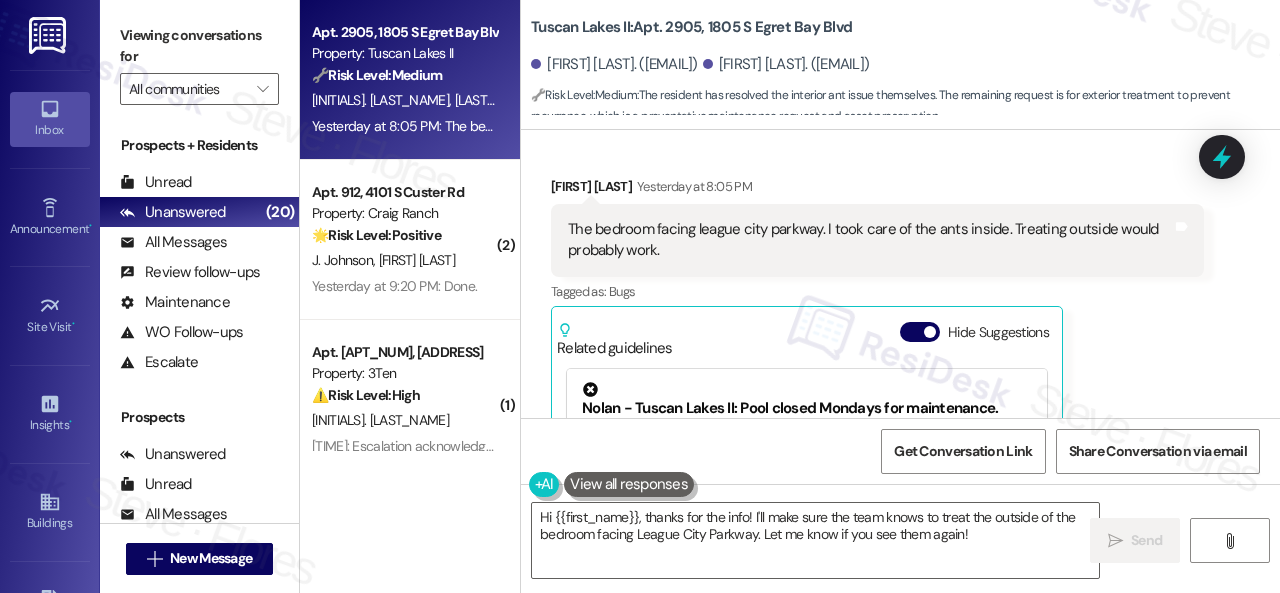 click on "Linda Hansard Yesterday at 8:05 PM The bedroom facing league city parkway. I took care of the ants inside. Treating outside would probably work.  Tags and notes Tagged as:   Bugs Click to highlight conversations about Bugs  Related guidelines Hide Suggestions Nolan - Tuscan Lakes II: Pool closed Mondays for maintenance.
Created  a month ago Property level guideline  ( 69 % match) FAQs generated by ResiDesk AI What day is the pool closed for maintenance? The pool is closed every Monday for maintenance. How long does the pool maintenance usually take? The pool is closed for the entire day every Monday for maintenance. It reopens on Tuesday. Are there any alternative swimming facilities available on Mondays? We don't have information about alternative facilities. Please check with the front desk for recommendations. What time does the pool reopen on Tuesdays? The pool typically reopens at its regular opening time on Tuesday mornings. Please check the posted pool hours for exact timing. Original Guideline" at bounding box center [877, 389] 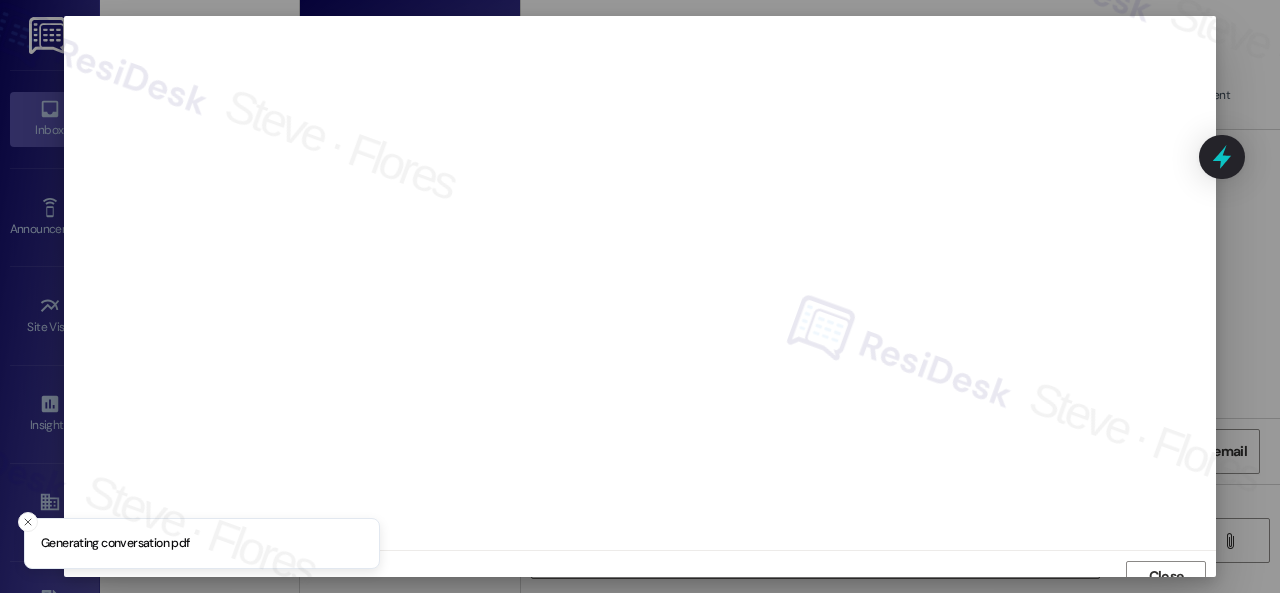 scroll, scrollTop: 15, scrollLeft: 0, axis: vertical 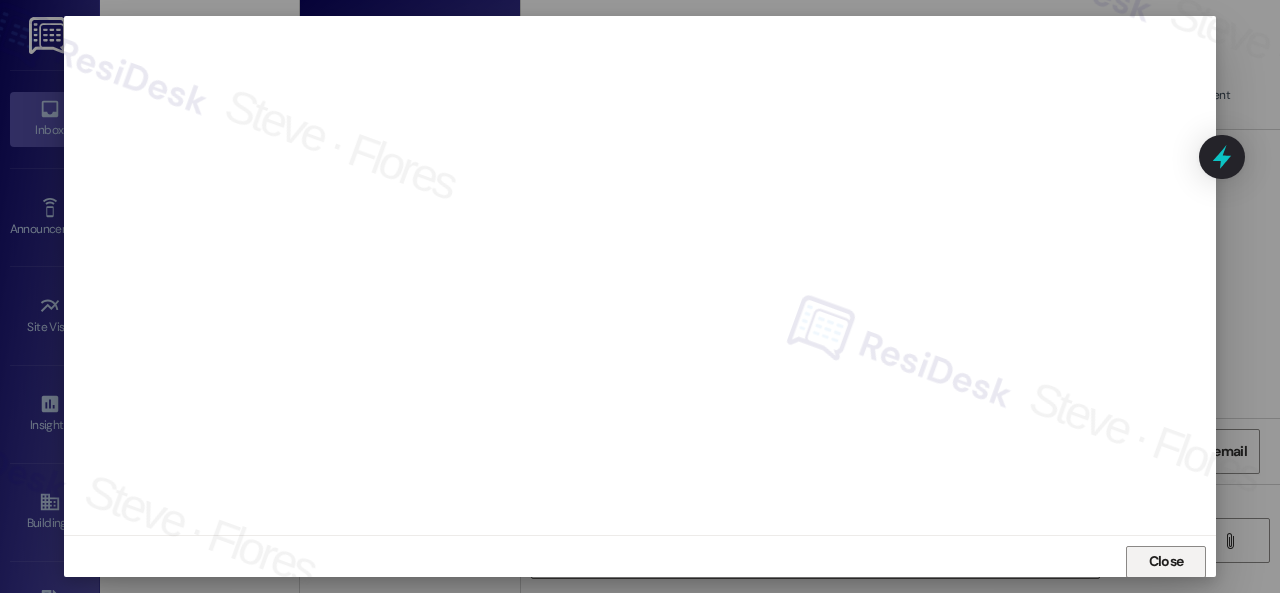 click on "Close" at bounding box center (1166, 561) 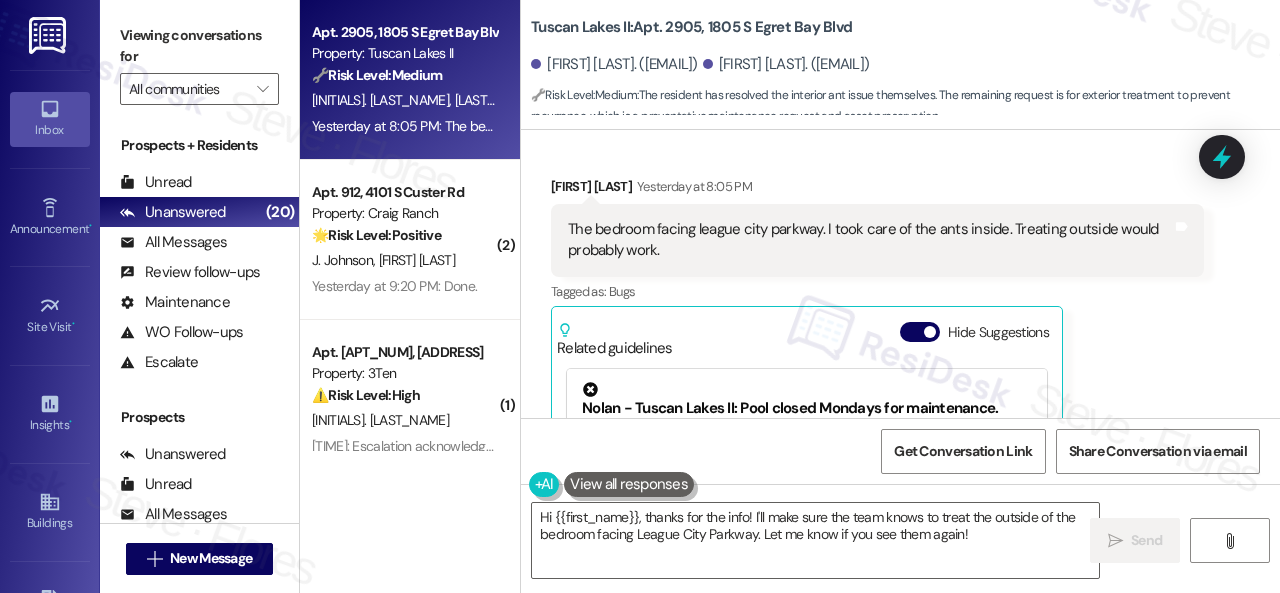 click on "Linda Hansard Yesterday at 8:05 PM The bedroom facing league city parkway. I took care of the ants inside. Treating outside would probably work.  Tags and notes Tagged as:   Bugs Click to highlight conversations about Bugs  Related guidelines Hide Suggestions Nolan - Tuscan Lakes II: Pool closed Mondays for maintenance.
Created  a month ago Property level guideline  ( 69 % match) FAQs generated by ResiDesk AI What day is the pool closed for maintenance? The pool is closed every Monday for maintenance. How long does the pool maintenance usually take? The pool is closed for the entire day every Monday for maintenance. It reopens on Tuesday. Are there any alternative swimming facilities available on Mondays? We don't have information about alternative facilities. Please check with the front desk for recommendations. What time does the pool reopen on Tuesdays? The pool typically reopens at its regular opening time on Tuesday mornings. Please check the posted pool hours for exact timing. Original Guideline" at bounding box center (877, 389) 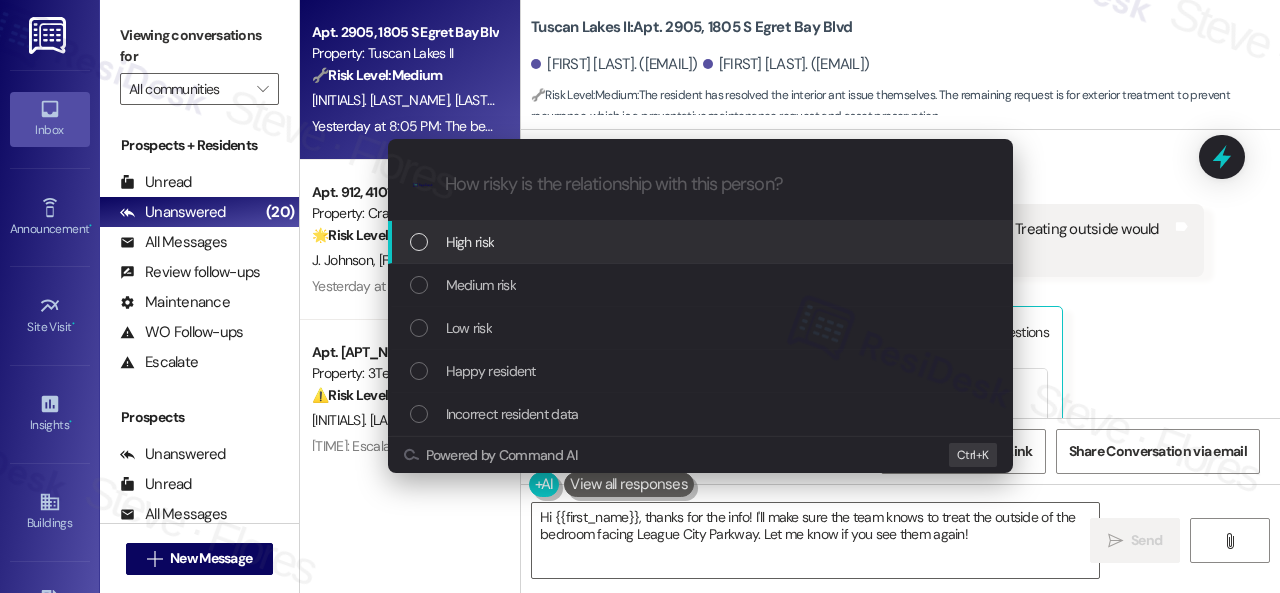 click on "High risk" at bounding box center [470, 242] 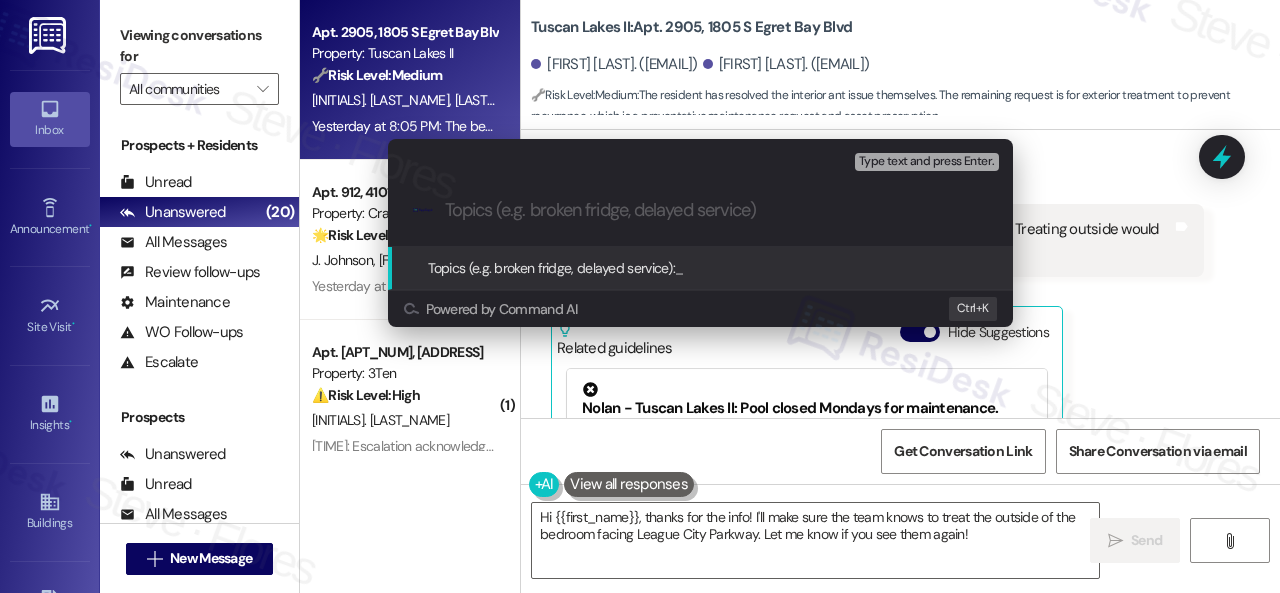 paste on "Work Order filed by ResiDesk 292434" 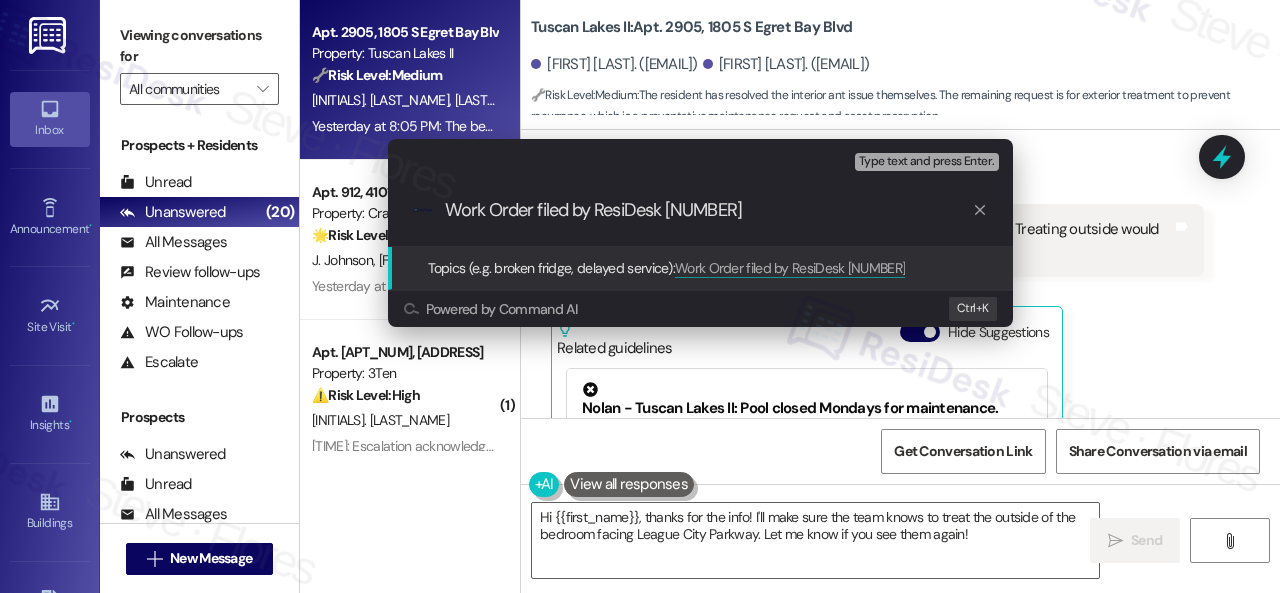 type 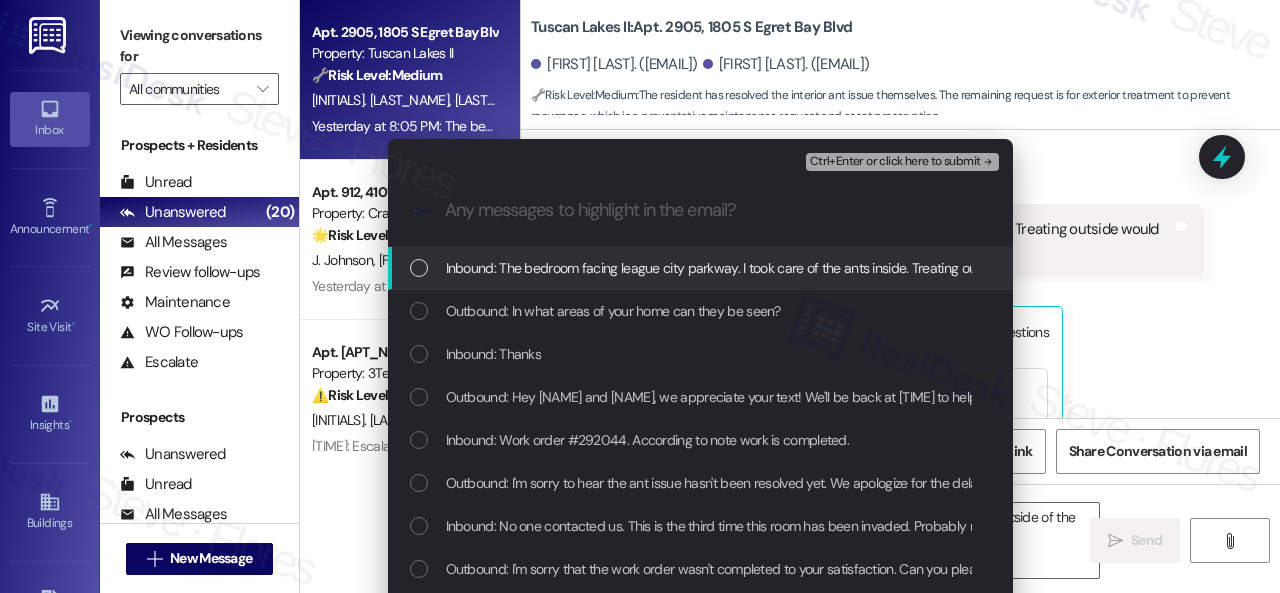 click on "Inbound: The bedroom facing league city parkway. I took care of the ants inside. Treating outside would probably work." at bounding box center (790, 268) 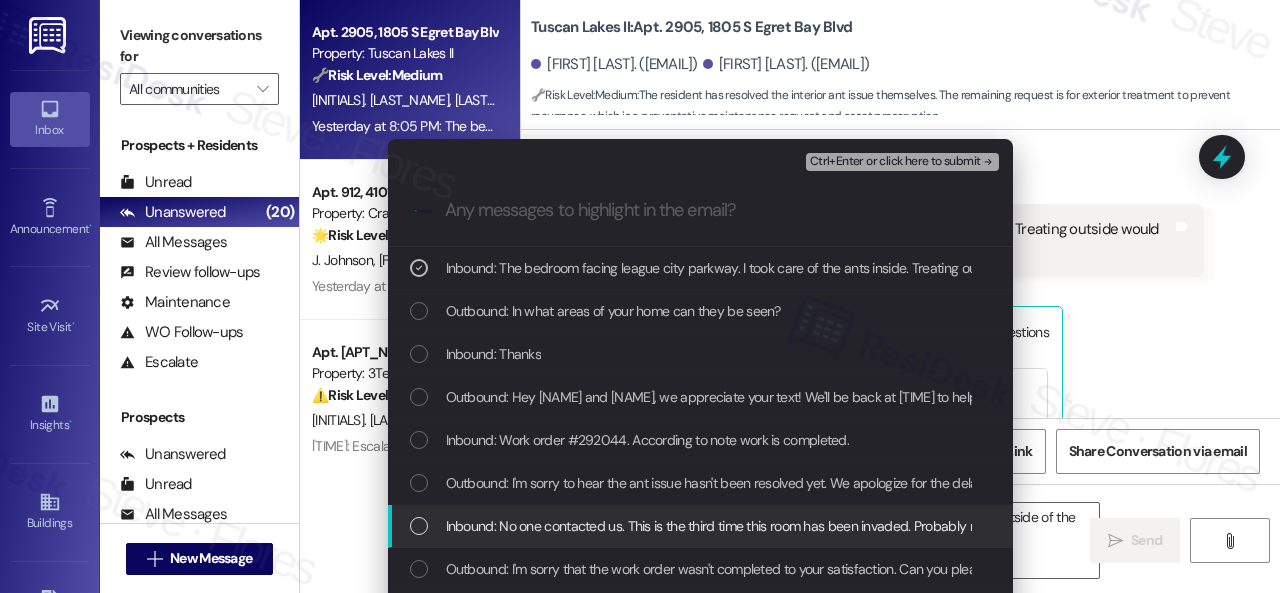 click on "Inbound: No one contacted us. This is  the third time this room has been invaded. Probably need to spray around the outside the room." at bounding box center [835, 526] 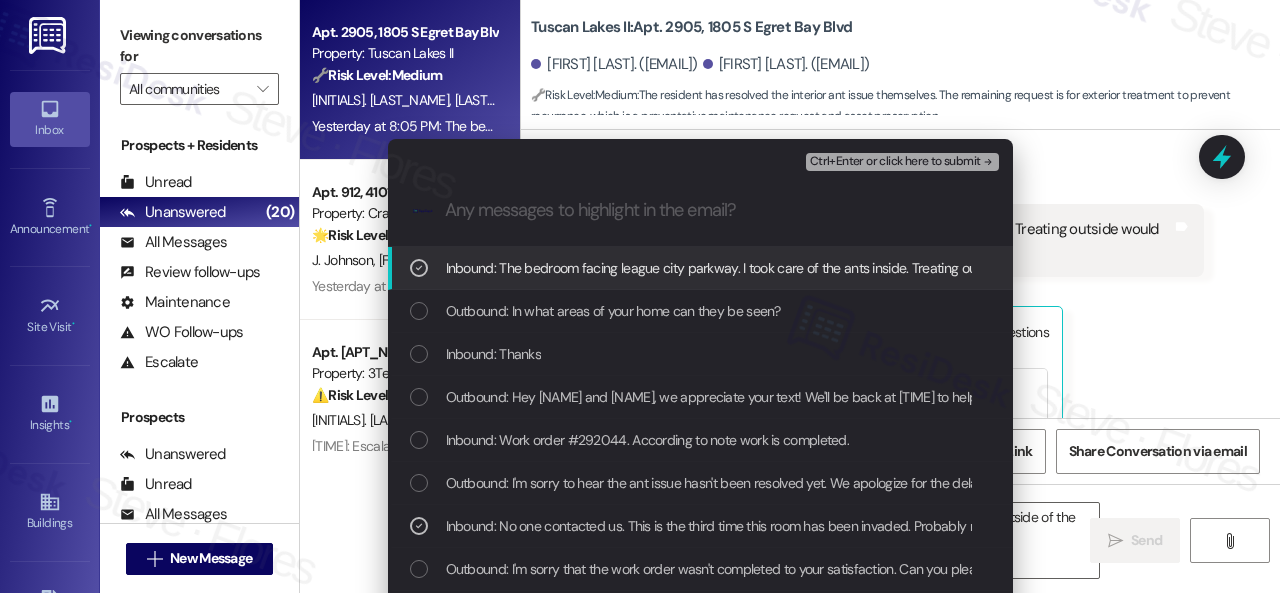 click on "Ctrl+Enter or click here to submit" at bounding box center (895, 162) 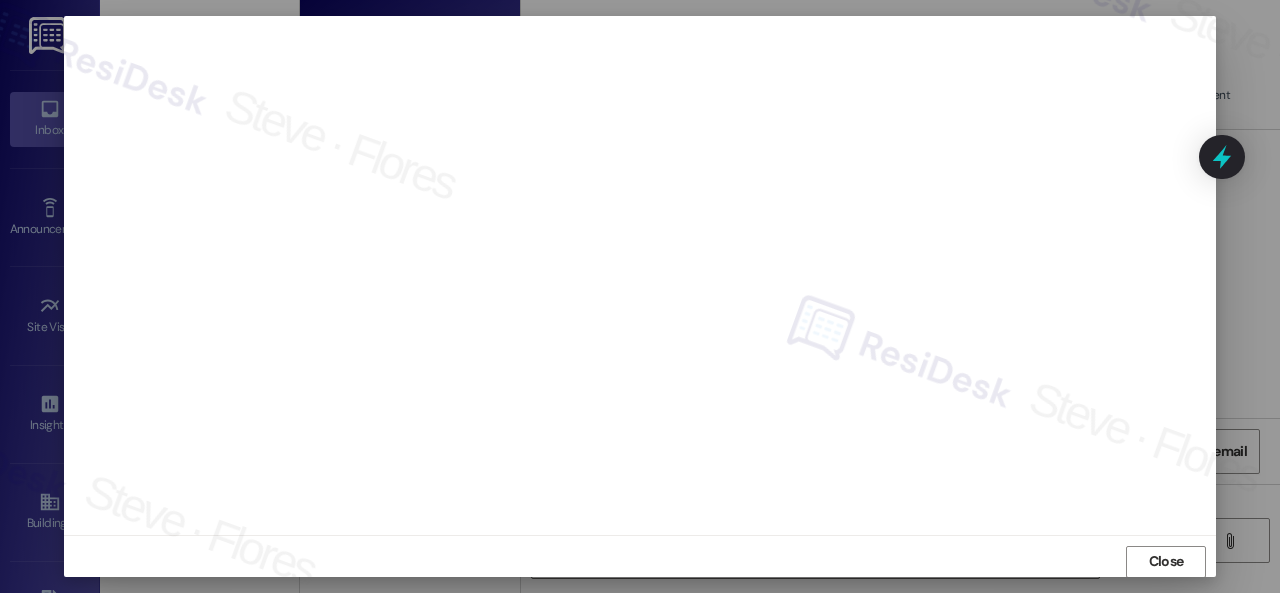 scroll, scrollTop: 25, scrollLeft: 0, axis: vertical 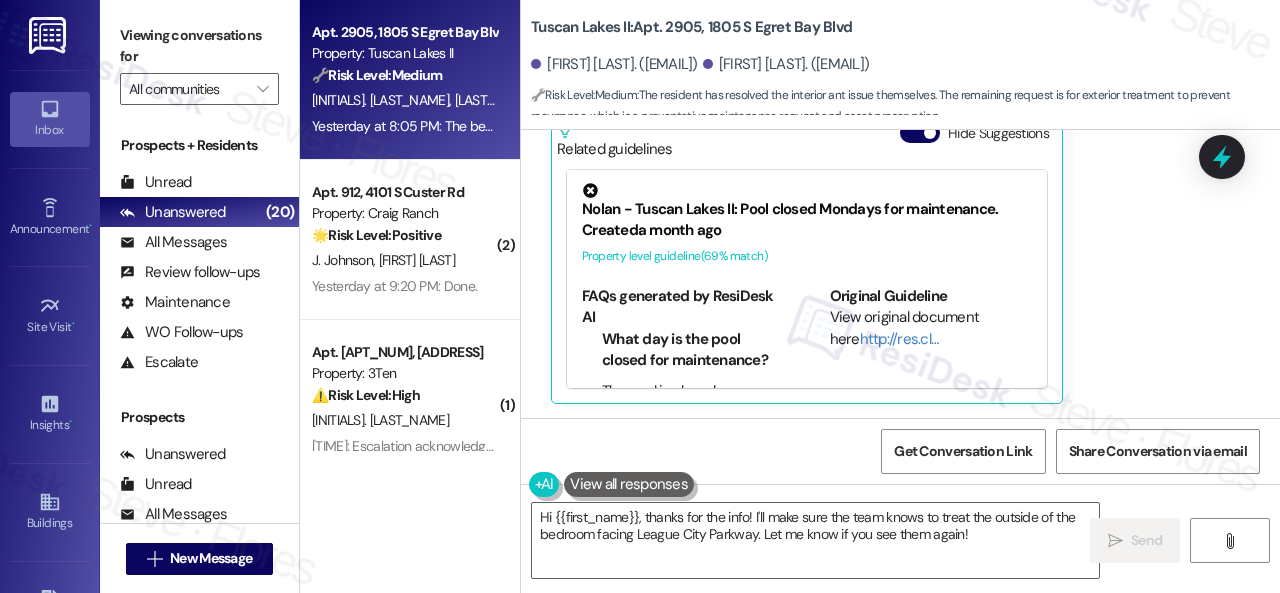 click on "Linda Hansard Yesterday at 8:05 PM The bedroom facing league city parkway. I took care of the ants inside. Treating outside would probably work.  Tags and notes Tagged as:   Bugs ,  Click to highlight conversations about Bugs Emailed client ,  Click to highlight conversations about Emailed client Escalation type escalation Click to highlight conversations about Escalation type escalation  Related guidelines Hide Suggestions Nolan - Tuscan Lakes II: Pool closed Mondays for maintenance.
Created  a month ago Property level guideline  ( 69 % match) FAQs generated by ResiDesk AI What day is the pool closed for maintenance? The pool is closed every Monday for maintenance. How long does the pool maintenance usually take? The pool is closed for the entire day every Monday for maintenance. It reopens on Tuesday. Are there any alternative swimming facilities available on Mondays? We don't have information about alternative facilities. Please check with the front desk for recommendations. Original Guideline" at bounding box center [877, 190] 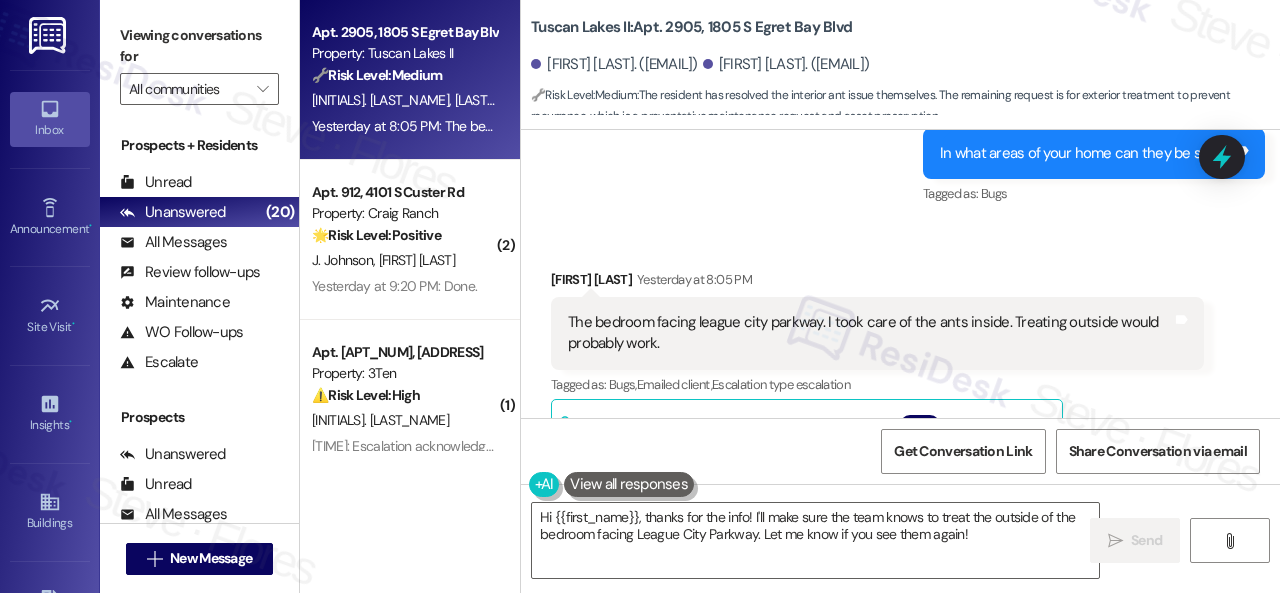 scroll, scrollTop: 7660, scrollLeft: 0, axis: vertical 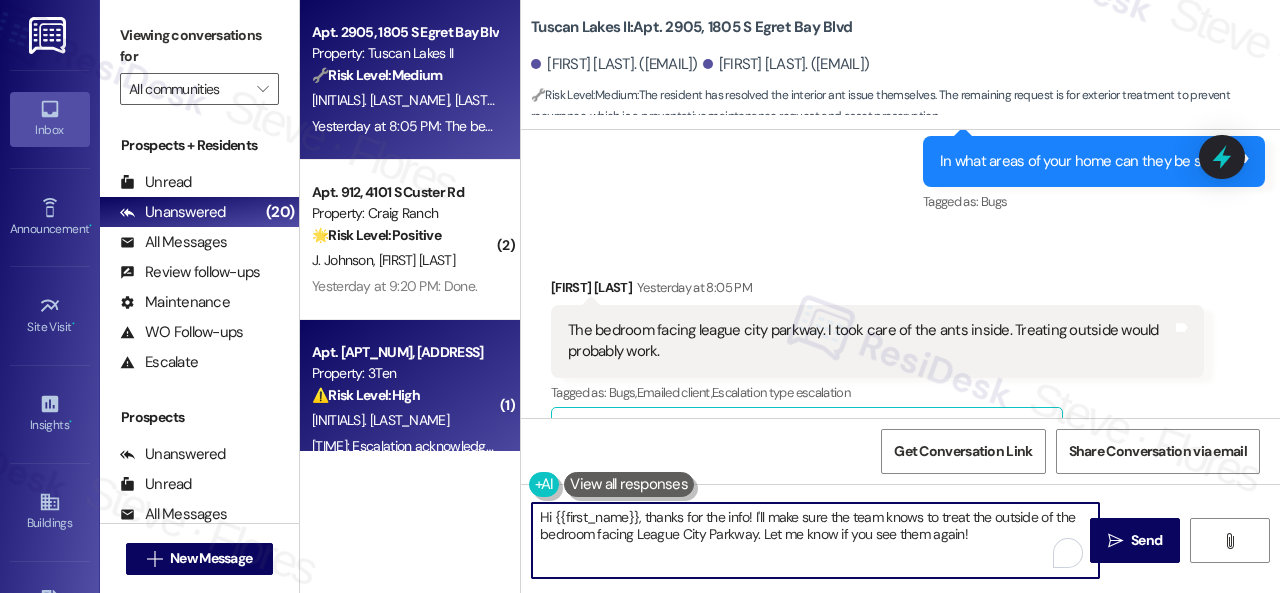drag, startPoint x: 1014, startPoint y: 533, endPoint x: 358, endPoint y: 431, distance: 663.8825 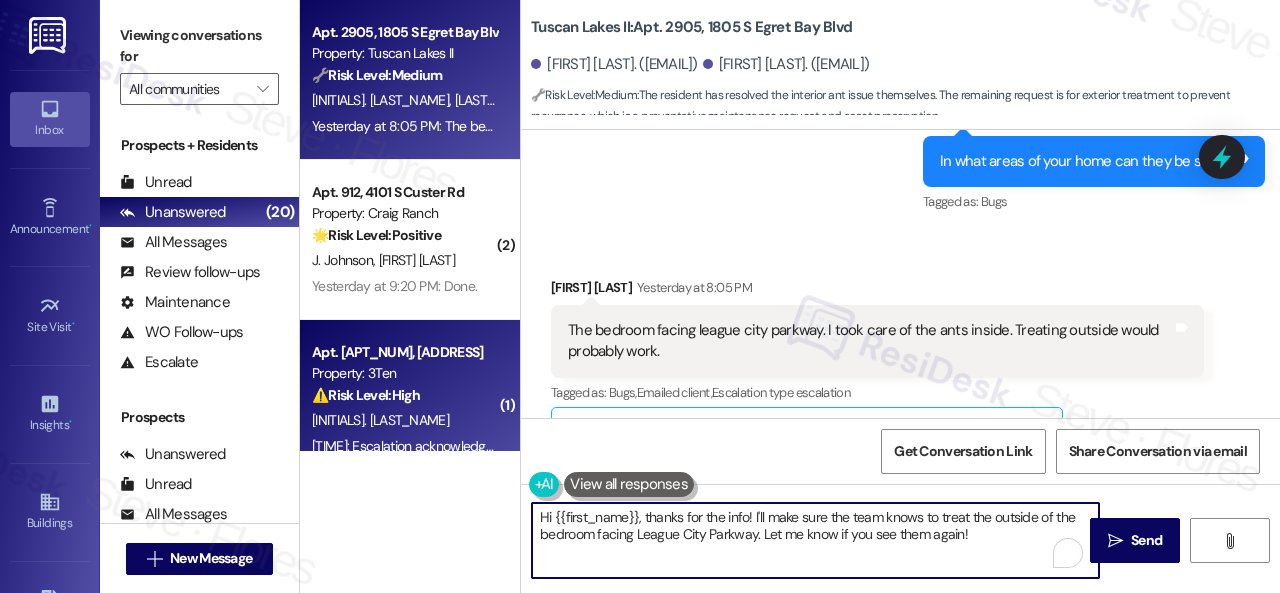 click on "Apt. 2905, 1805 S Egret Bay Blvd Property: Tuscan Lakes II 🔧  Risk Level:  Medium The resident has resolved the interior ant issue themselves. The remaining request is for exterior treatment to prevent recurrence, which is a preventative maintenance request and asset preservation. J. Hansard L. Hansard Yesterday at 8:05 PM: The bedroom facing league city parkway. I took care of the ants inside. Treating outside would probably work.  Yesterday at 8:05 PM: The bedroom facing league city parkway. I took care of the ants inside. Treating outside would probably work.  ( 2 ) Apt. 912, 4101 S Custer Rd Property: Craig Ranch 🌟  Risk Level:  Positive The resident provided positive feedback and completed the requested Google review. This is positive engagement and relationship building. J. Johnson S. Sanabria Yesterday at 9:20 PM: Done.  Yesterday at 9:20 PM: Done.  ( 1 ) Apt. 304~03, 310 Dickinson Rd Property: 3Ten ⚠️  Risk Level:  High N. Schammel ( 1 ) Apt. 4858, 4800 Skyline Dr Property: The Boulevard ( 1" at bounding box center [790, 296] 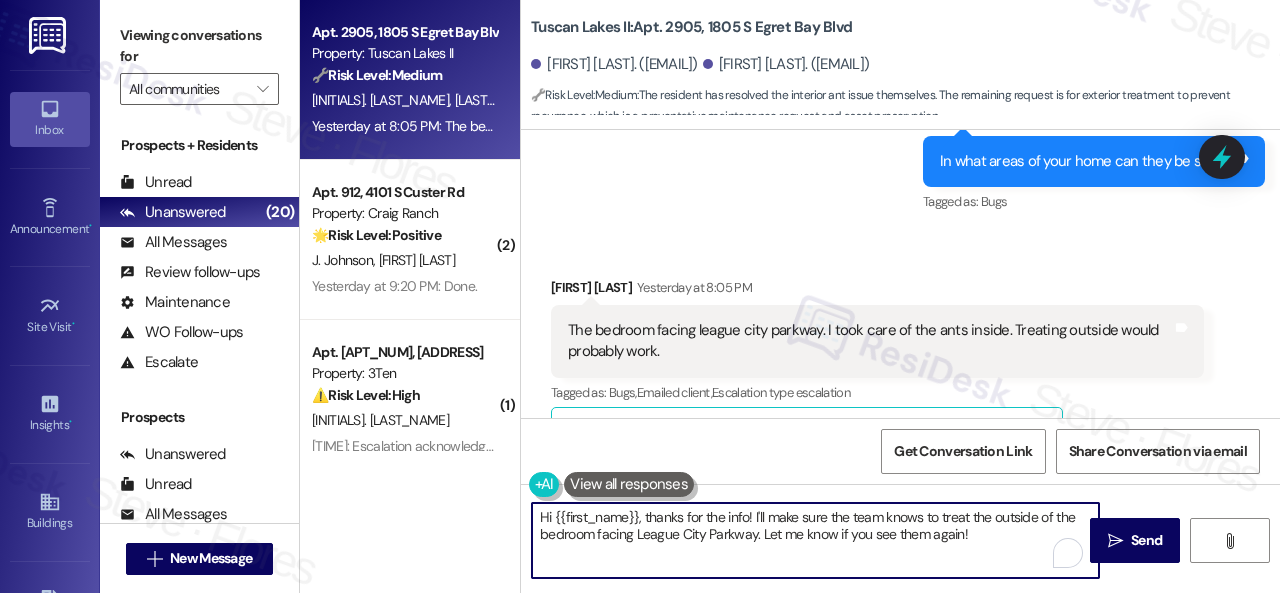 paste on "Thank you. I've submitted a work order on your behalf and notified the site team. Please let me know if you have an update or need anything else." 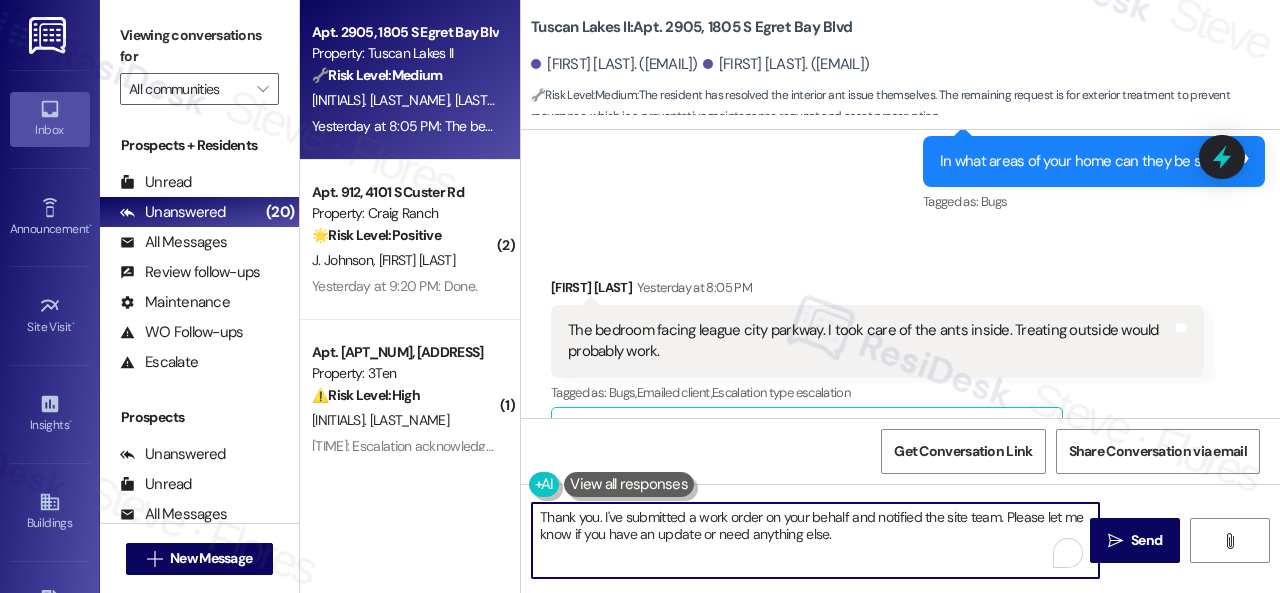 click on "Thank you. I've submitted a work order on your behalf and notified the site team. Please let me know if you have an update or need anything else." at bounding box center (815, 540) 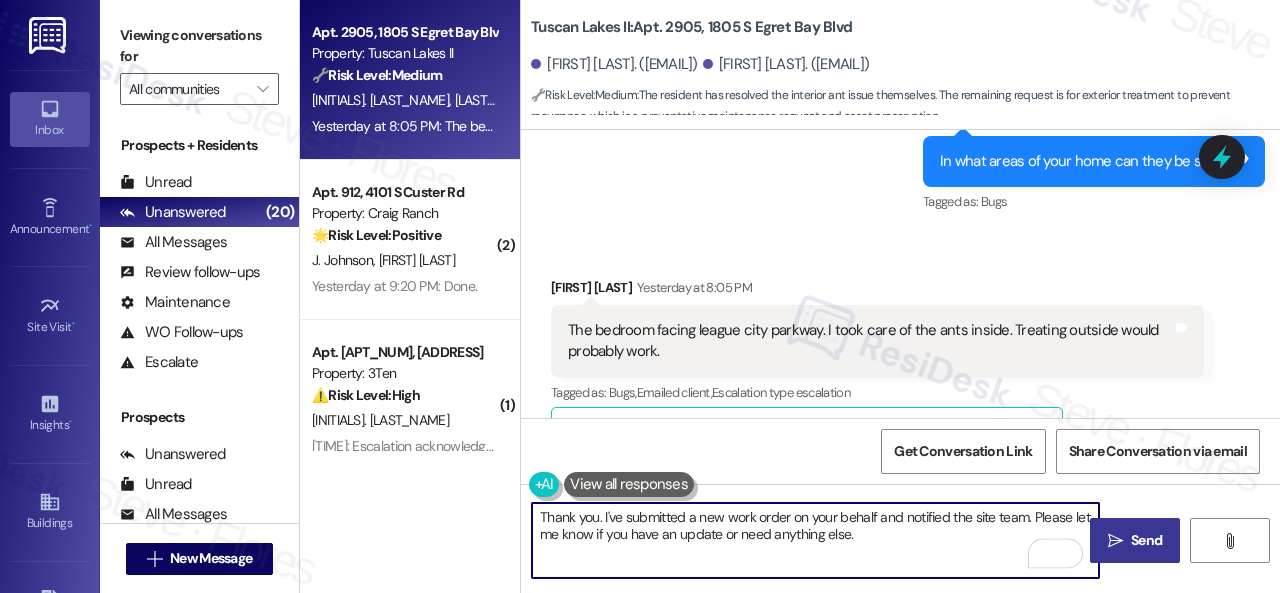 type on "Thank you. I've submitted a new work order on your behalf and notified the site team. Please let me know if you have an update or need anything else." 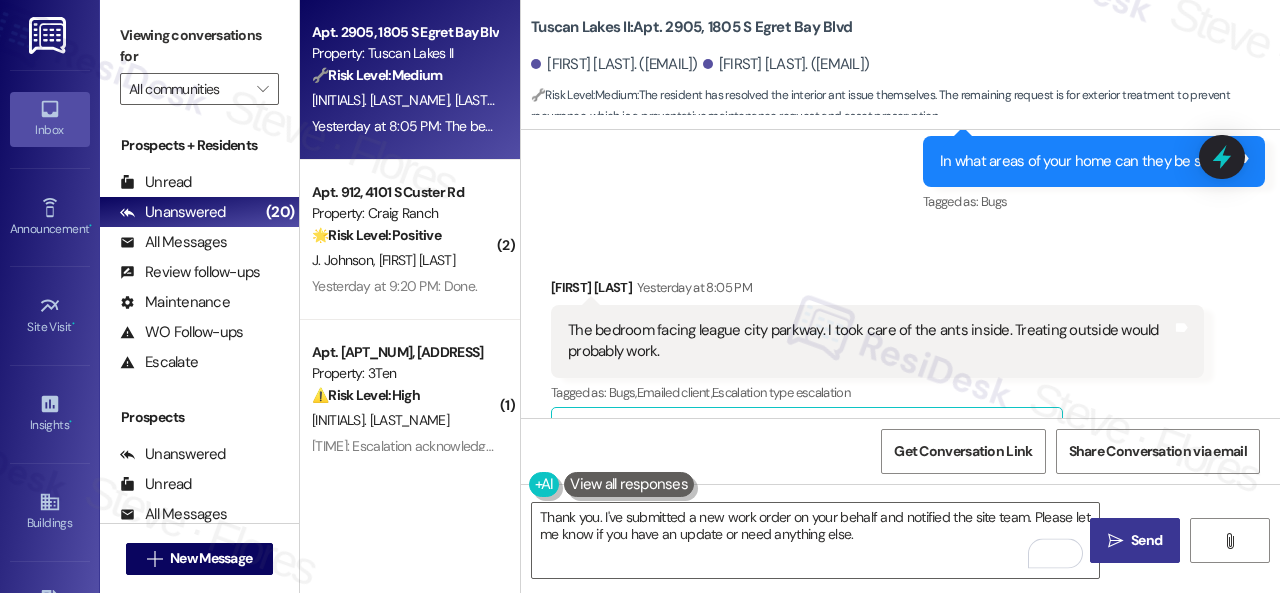 click on "Send" at bounding box center [1146, 540] 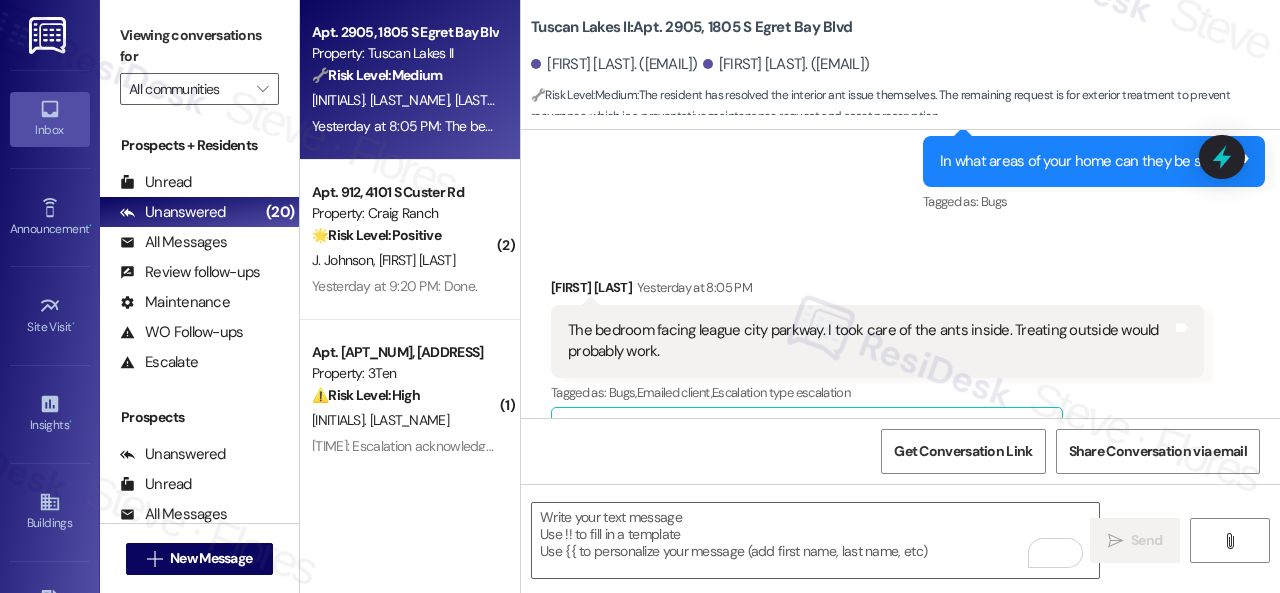 type on "Fetching suggested responses. Please feel free to read through the conversation in the meantime." 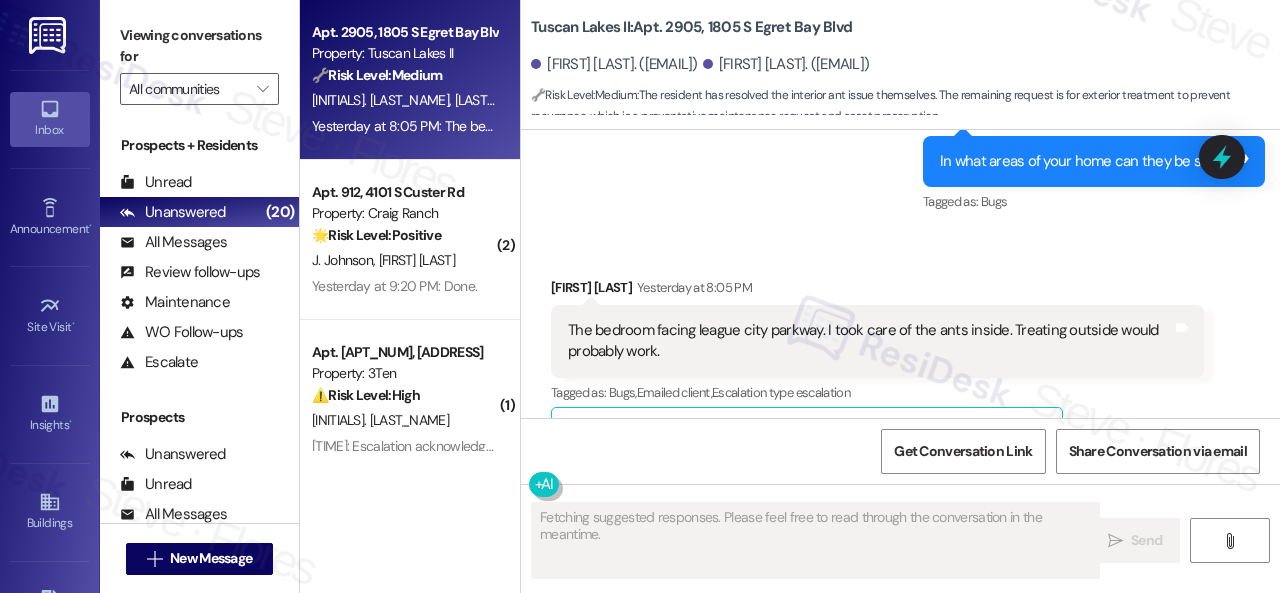 scroll, scrollTop: 7960, scrollLeft: 0, axis: vertical 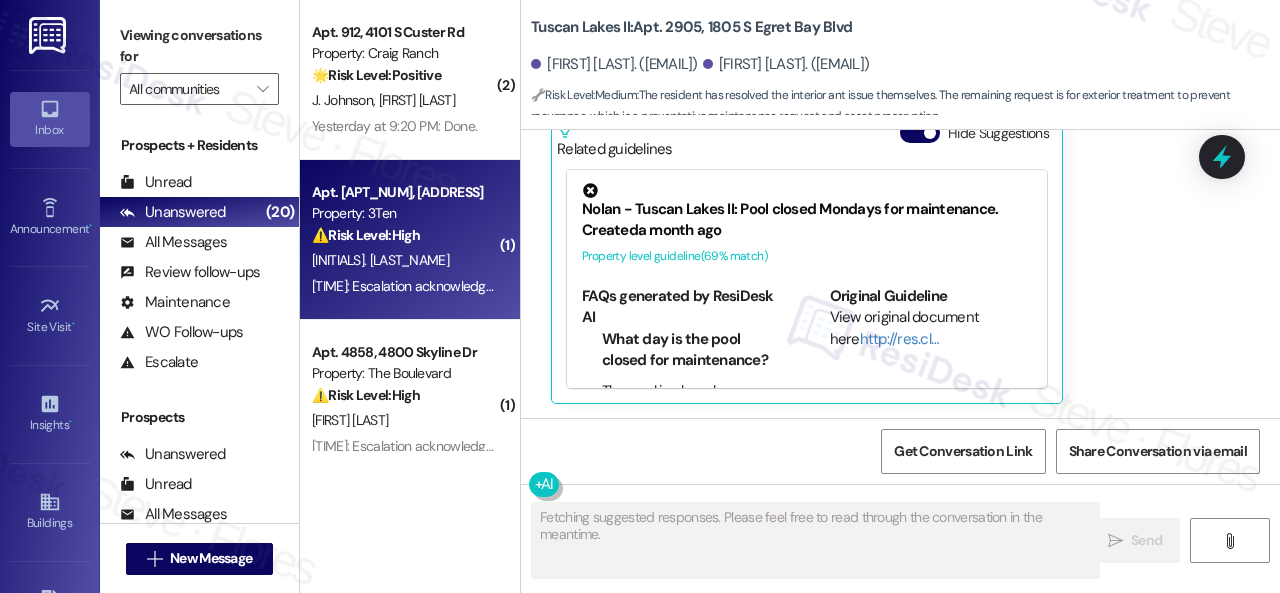 click on "⚠️  Risk Level:  High The resident has surrendered their keys due to unemployment and inability to pay rent, which raises financial concerns and potential legal ramifications regarding the lease agreement and debt collection. The resident anticipates a large bill and negative rental history, indicating a potential dispute or financial hardship." at bounding box center [404, 235] 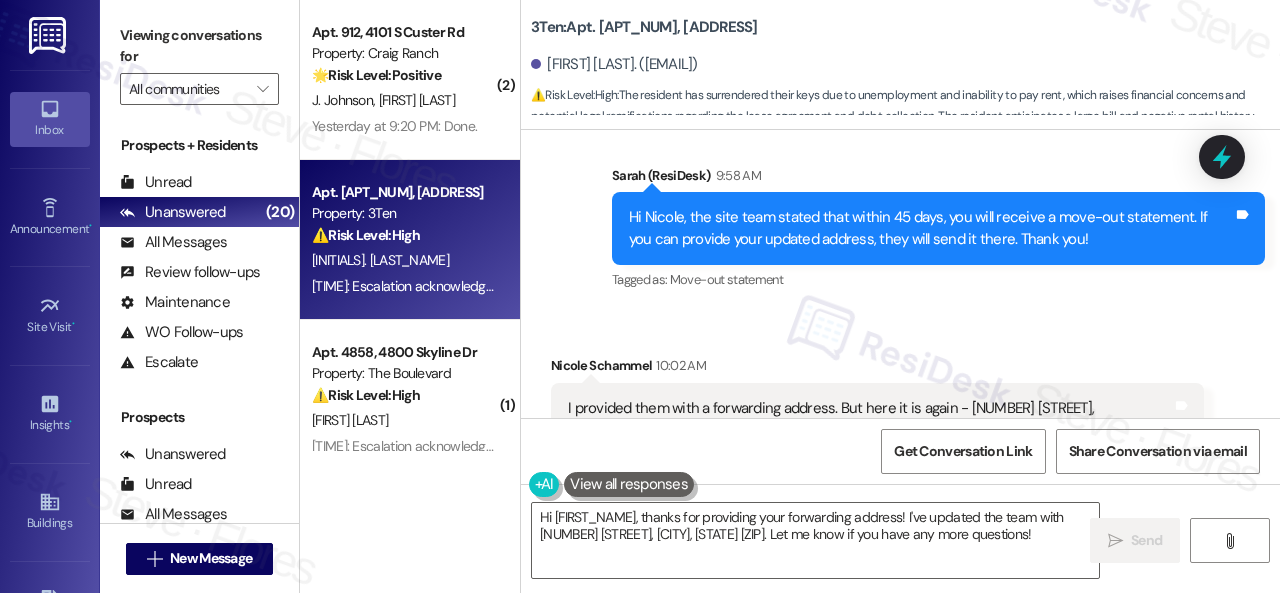 scroll, scrollTop: 19275, scrollLeft: 0, axis: vertical 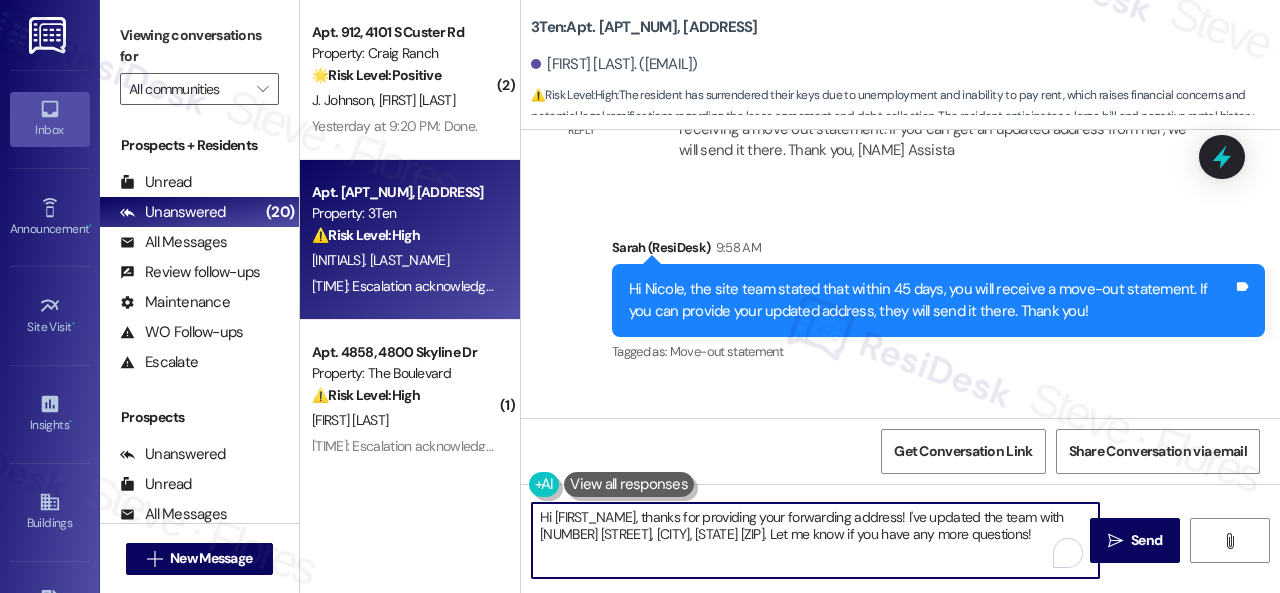 drag, startPoint x: 1021, startPoint y: 533, endPoint x: 390, endPoint y: 473, distance: 633.8462 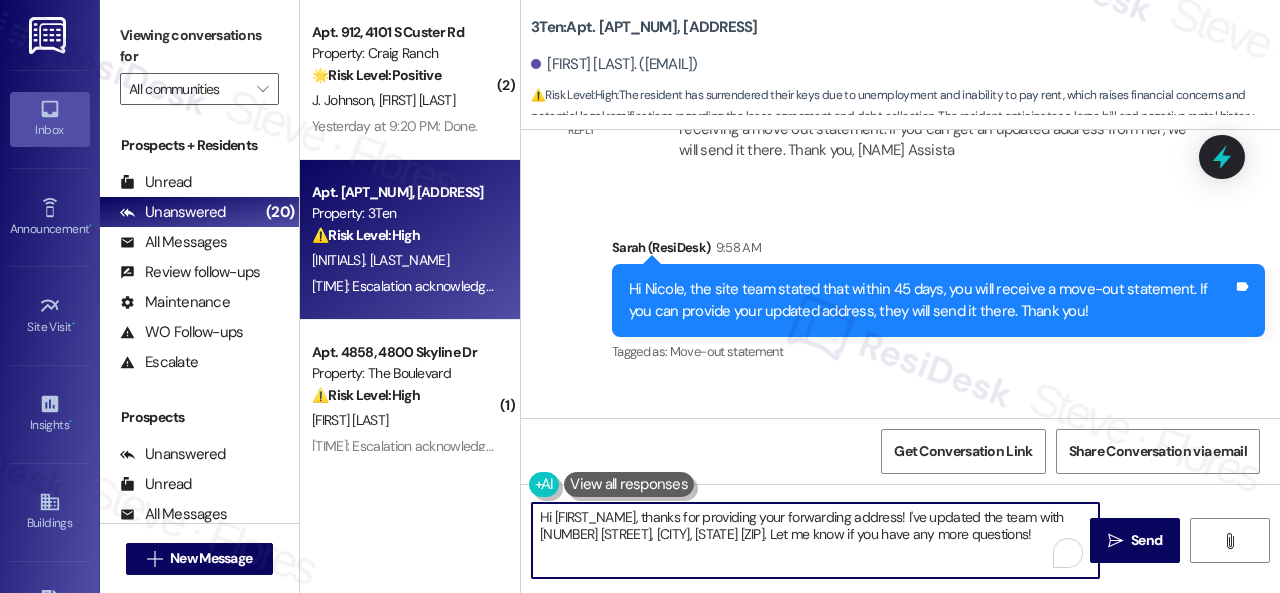 click on "( 2 ) Apt. 912, 4101 S Custer Rd Property: Craig Ranch 🌟  Risk Level:  Positive The resident provided positive feedback and completed the requested Google review. This is positive engagement and relationship building. J. Johnson S. Sanabria Yesterday at 9:20 PM: Done.  Yesterday at 9:20 PM: Done.  Apt. 304~03, 310 Dickinson Rd Property: 3Ten ⚠️  Risk Level:  High The resident has surrendered their keys due to unemployment and inability to pay rent, which raises financial concerns and potential legal ramifications regarding the lease agreement and debt collection. The resident anticipates a large bill and negative rental history, indicating a potential dispute or financial hardship. N. Schammel 10:02 AM: Escalation acknowledged.
Thank you for your message. Our offices are currently closed, but we will contact you when we resume operations. For emergencies, please contact your emergency number 217-960-8488 Option #03. ( 1 ) Apt. 4858, 4800 Skyline Dr Property: The Boulevard ⚠️  Risk Level:  High ( 1" at bounding box center (790, 296) 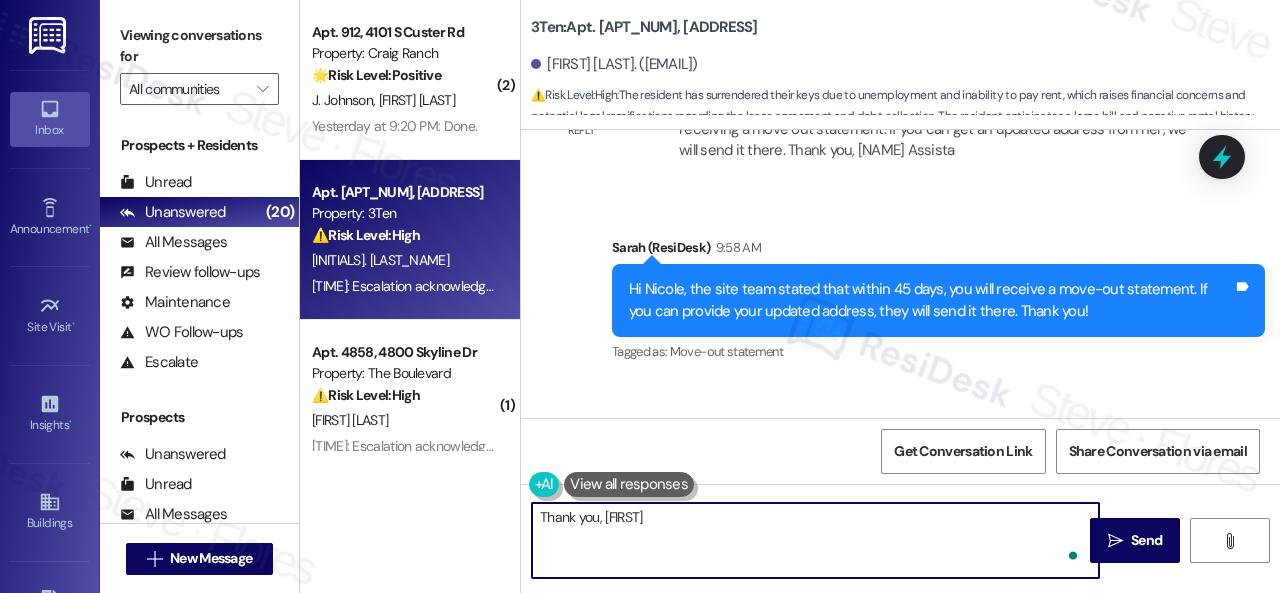 type on "Thank you, Nicole." 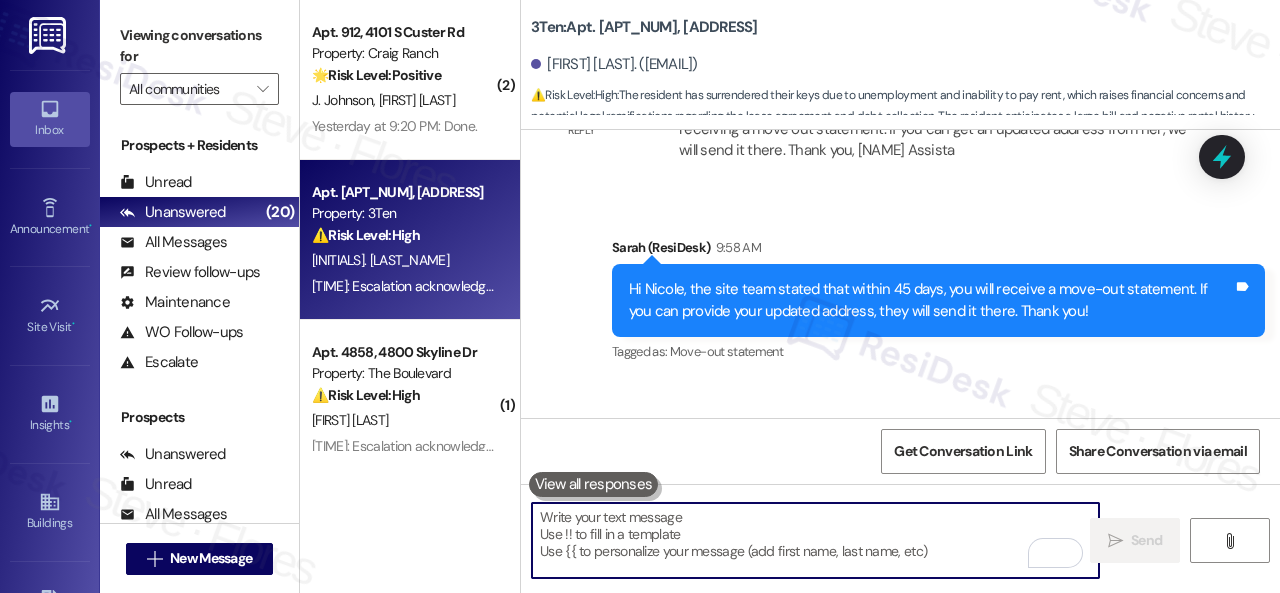 type 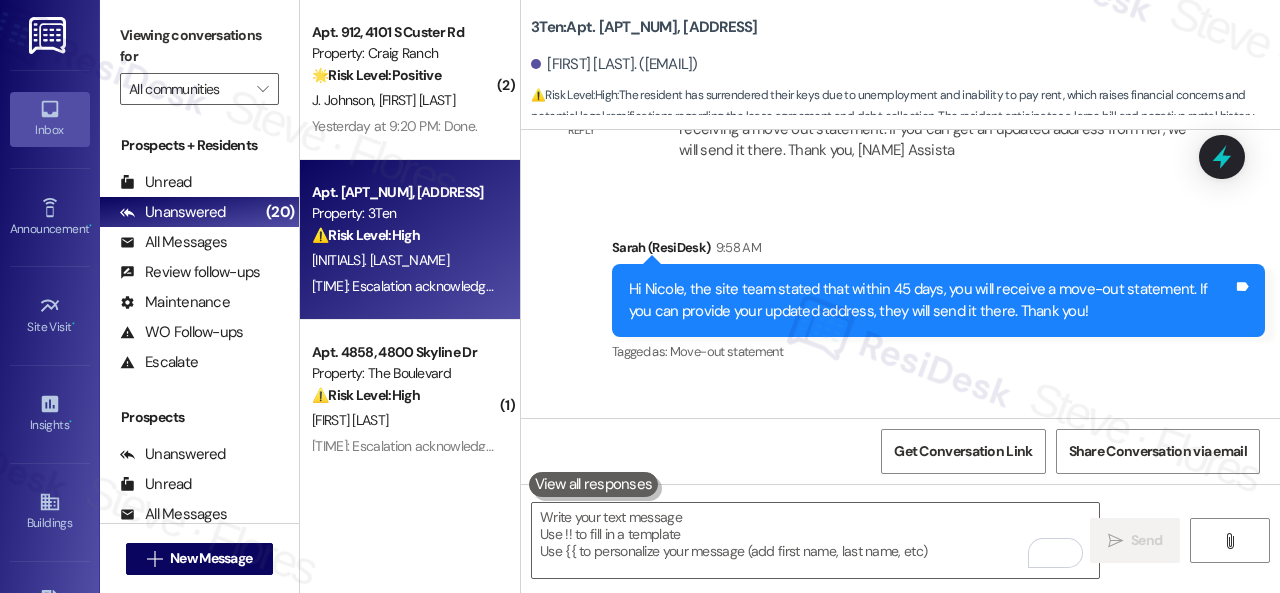 scroll, scrollTop: 19673, scrollLeft: 0, axis: vertical 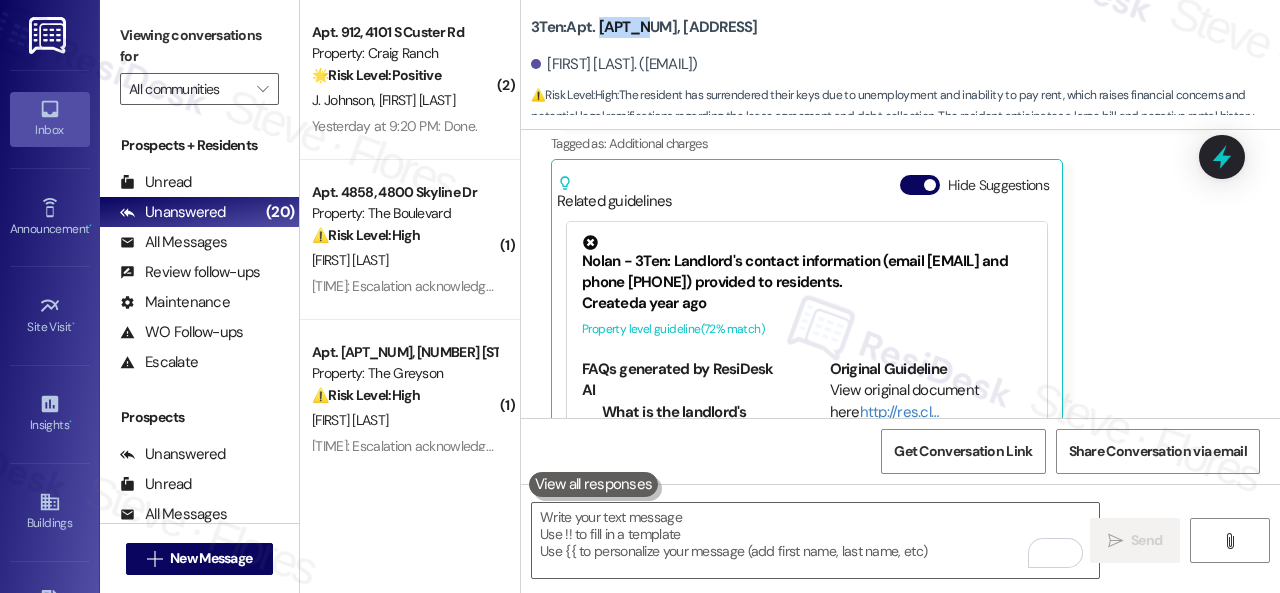 drag, startPoint x: 600, startPoint y: 23, endPoint x: 650, endPoint y: 21, distance: 50.039986 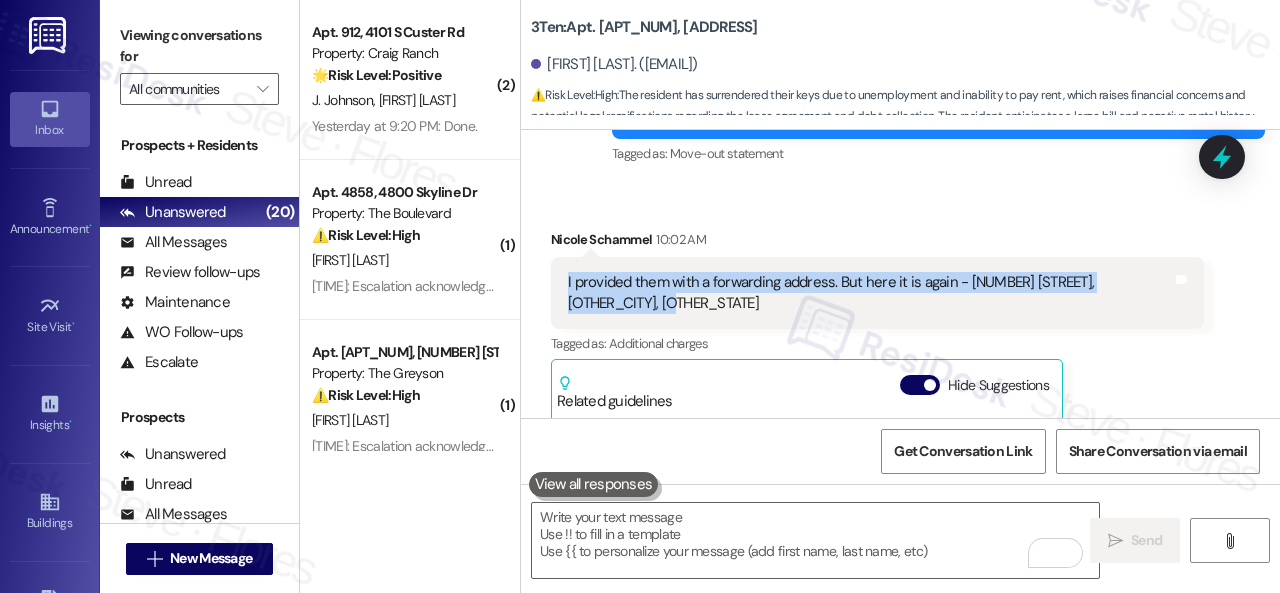 drag, startPoint x: 560, startPoint y: 231, endPoint x: 642, endPoint y: 251, distance: 84.40379 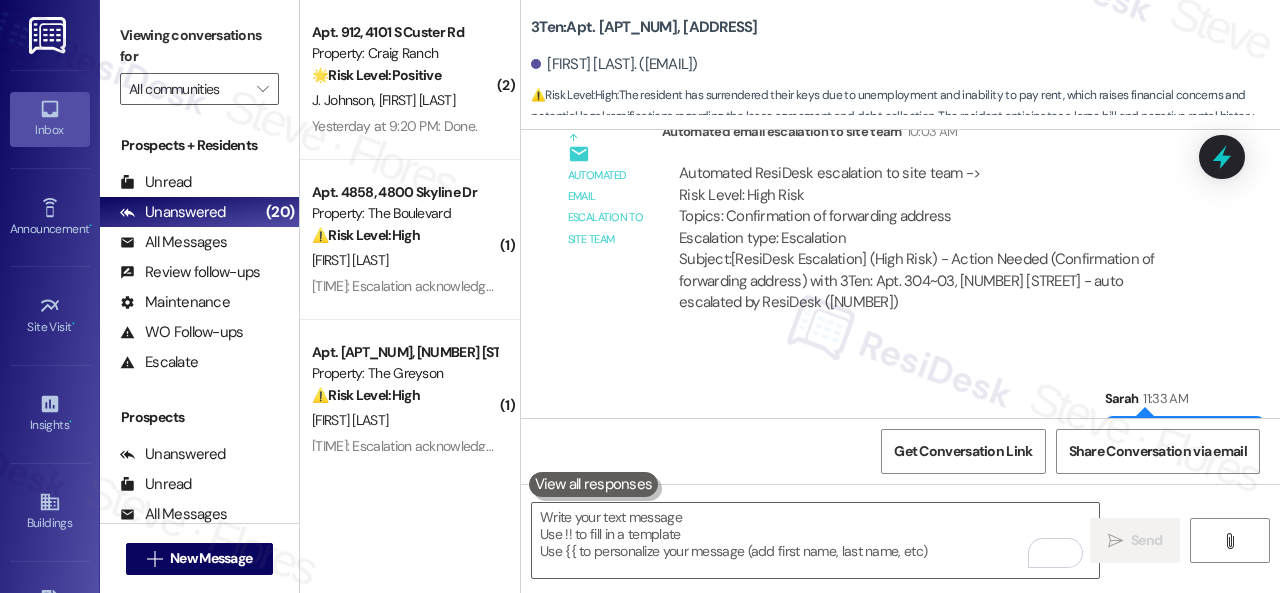 scroll, scrollTop: 20314, scrollLeft: 0, axis: vertical 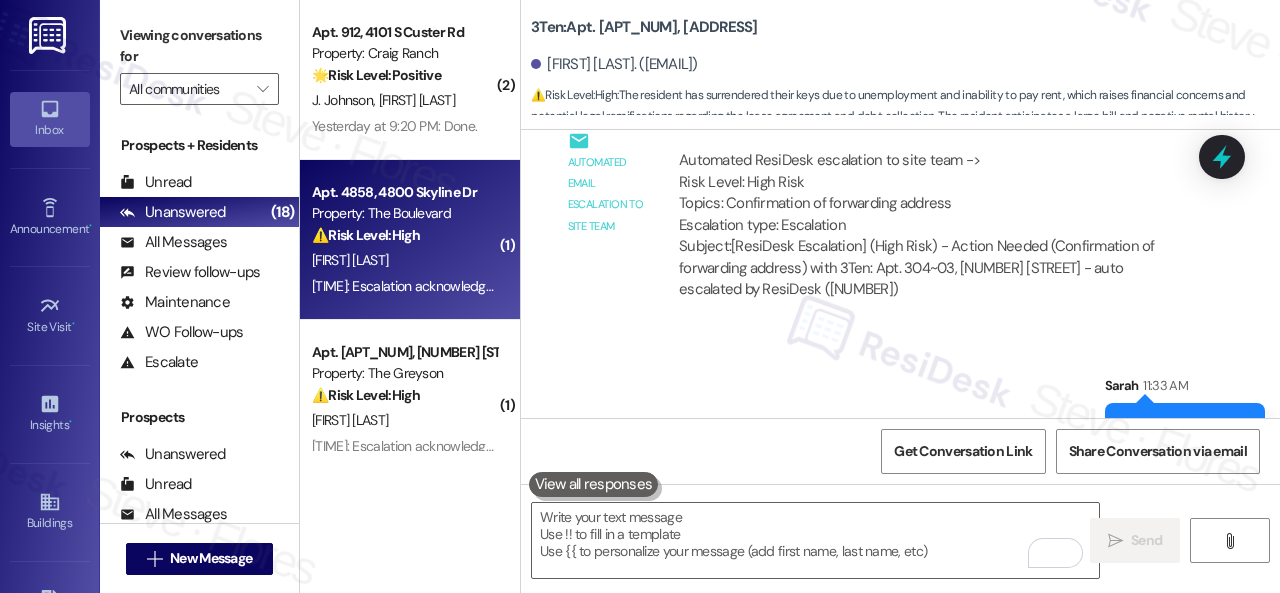 click on "[FIRST] [LAST]" at bounding box center (404, 260) 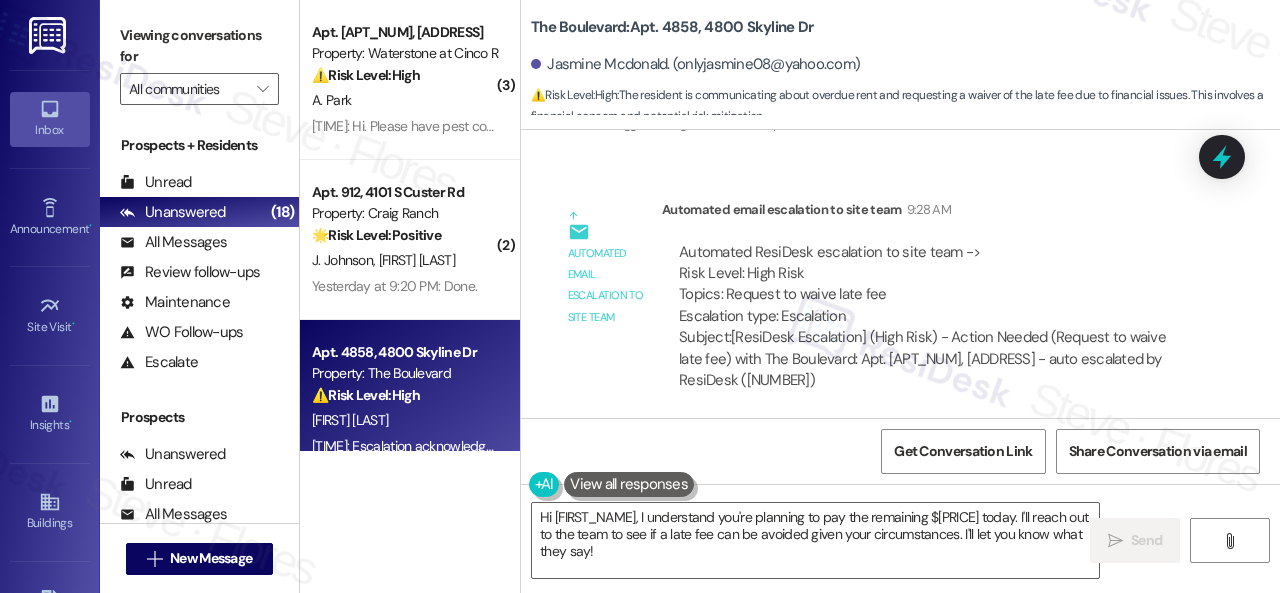 scroll, scrollTop: 7594, scrollLeft: 0, axis: vertical 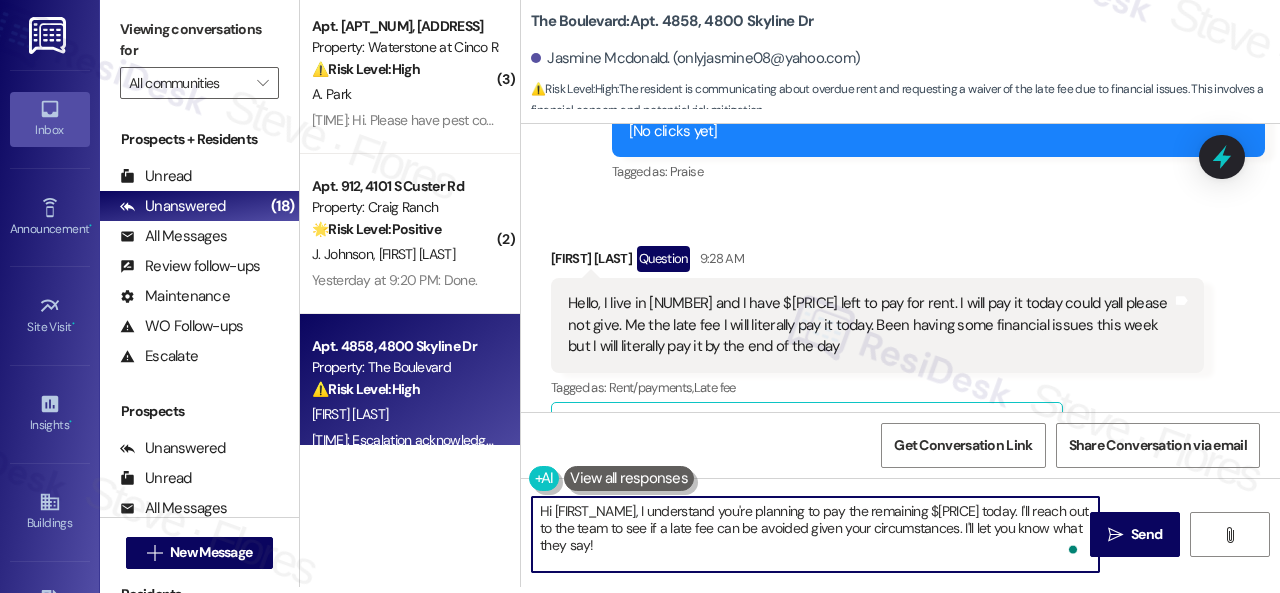 drag, startPoint x: 804, startPoint y: 529, endPoint x: 954, endPoint y: 528, distance: 150.00333 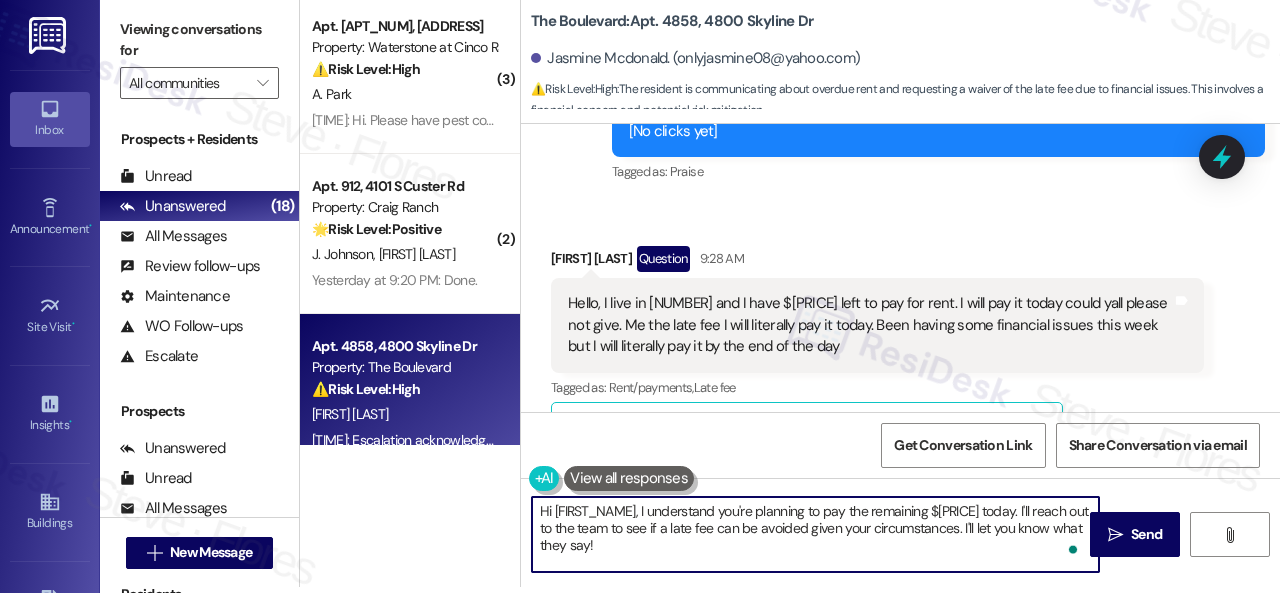 click on "Hi {{first_name}}, I understand you're planning to pay the remaining $79.99 today. I'll reach out to the team to see if a late fee can be avoided given your circumstances. I'll let you know what they say!" at bounding box center (815, 534) 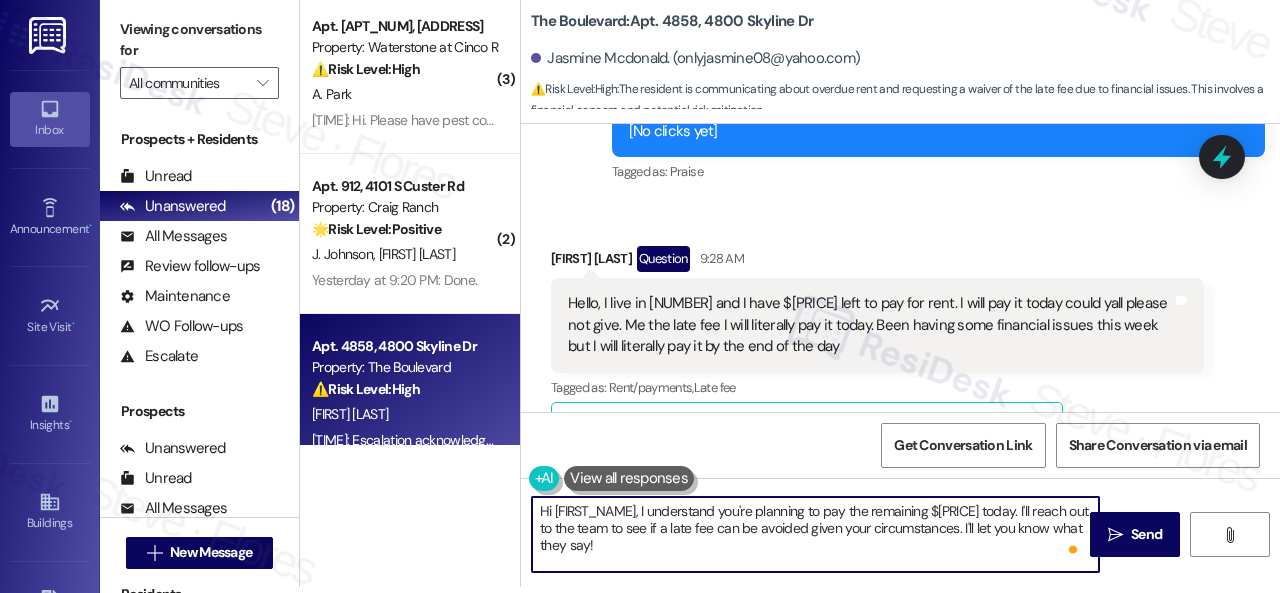 type on "Hi {{first_name}}, I understand you're planning to pay the remaining $79.99 today. I'll reach out to the team to see if a late fee can be avoided. I'll let you know what they say!" 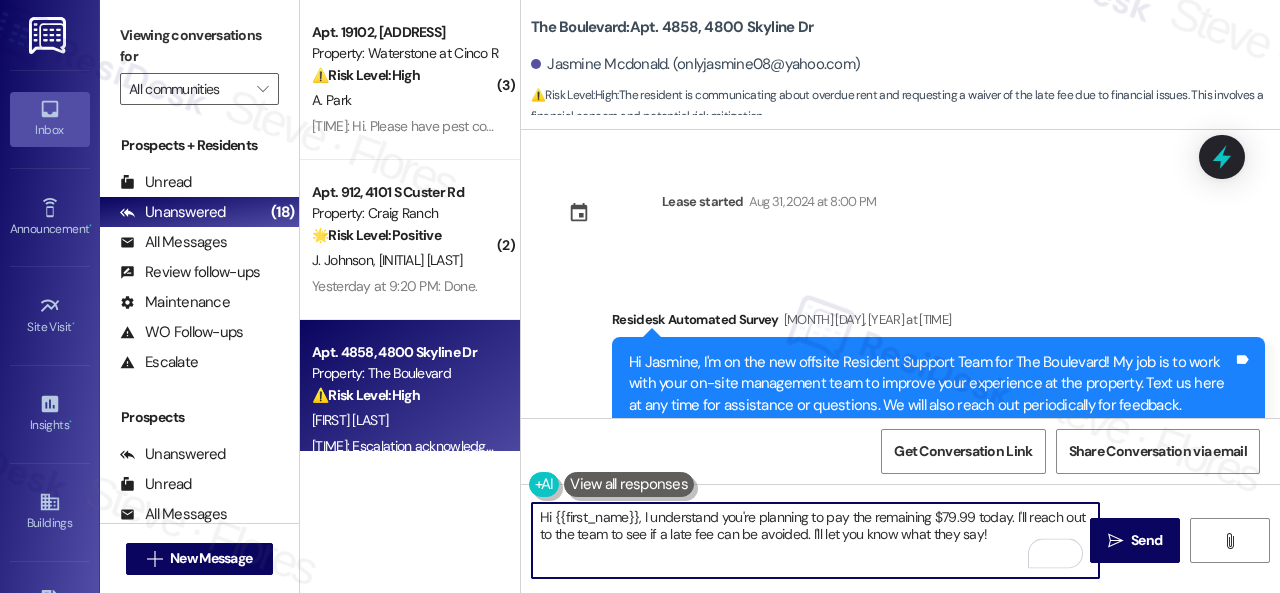 scroll, scrollTop: 0, scrollLeft: 0, axis: both 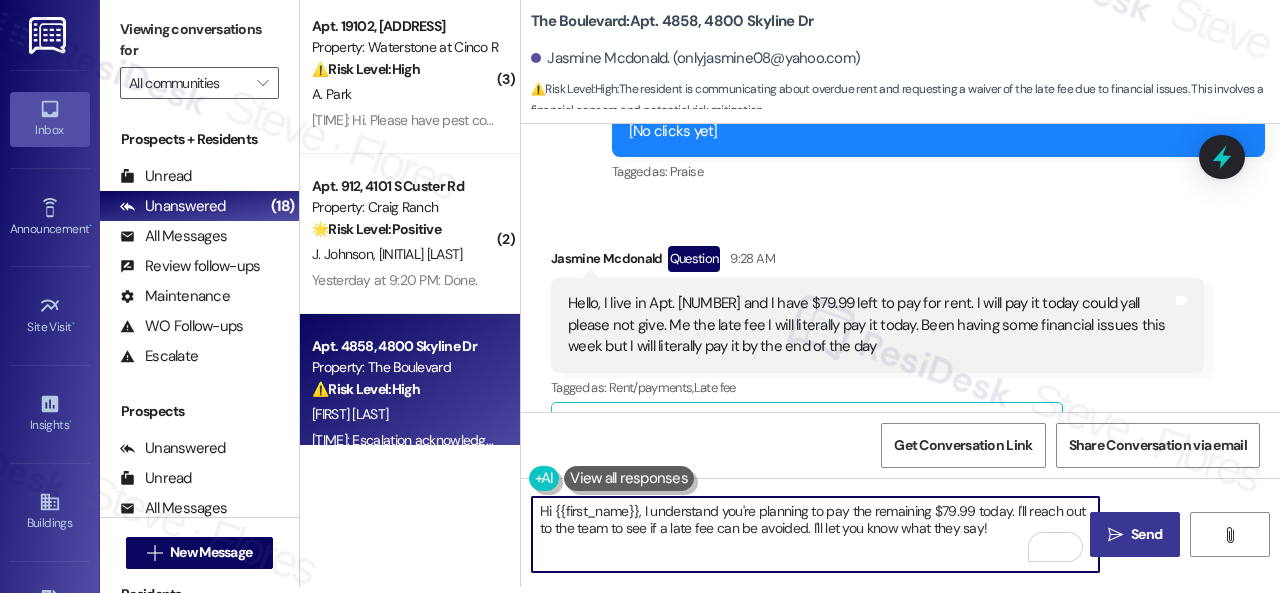 type on "Hi {{first_name}}, I understand you're planning to pay the remaining $79.99 today. I'll reach out to the team to see if a late fee can be avoided. I'll let you know what they say!" 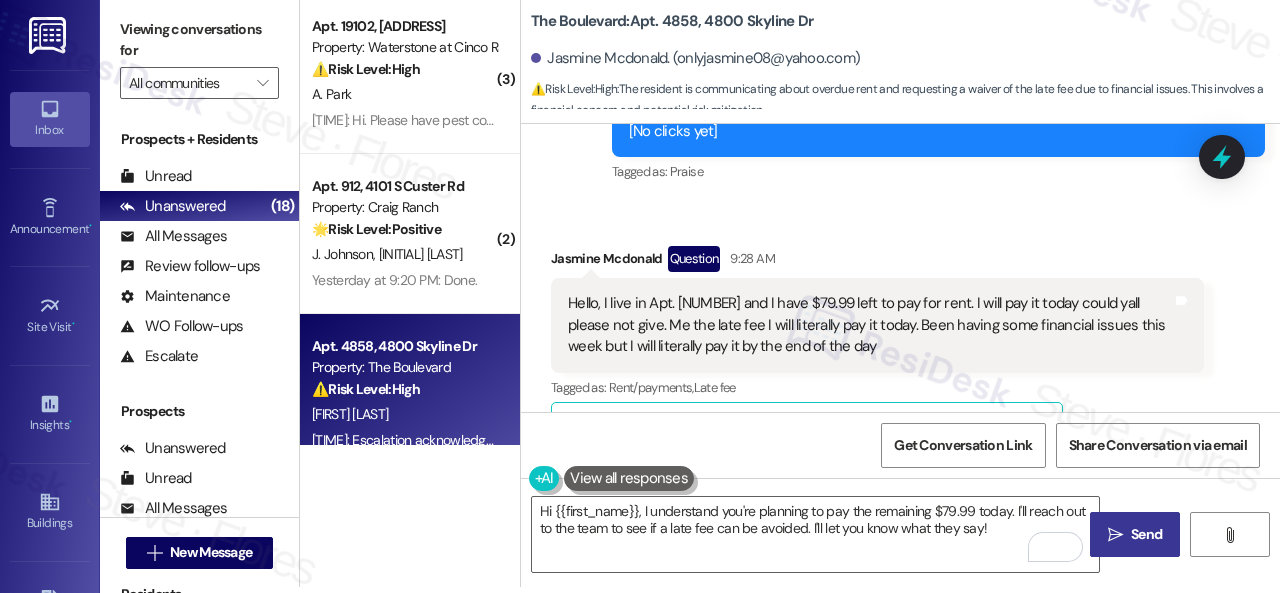 click on "Send" at bounding box center (1146, 534) 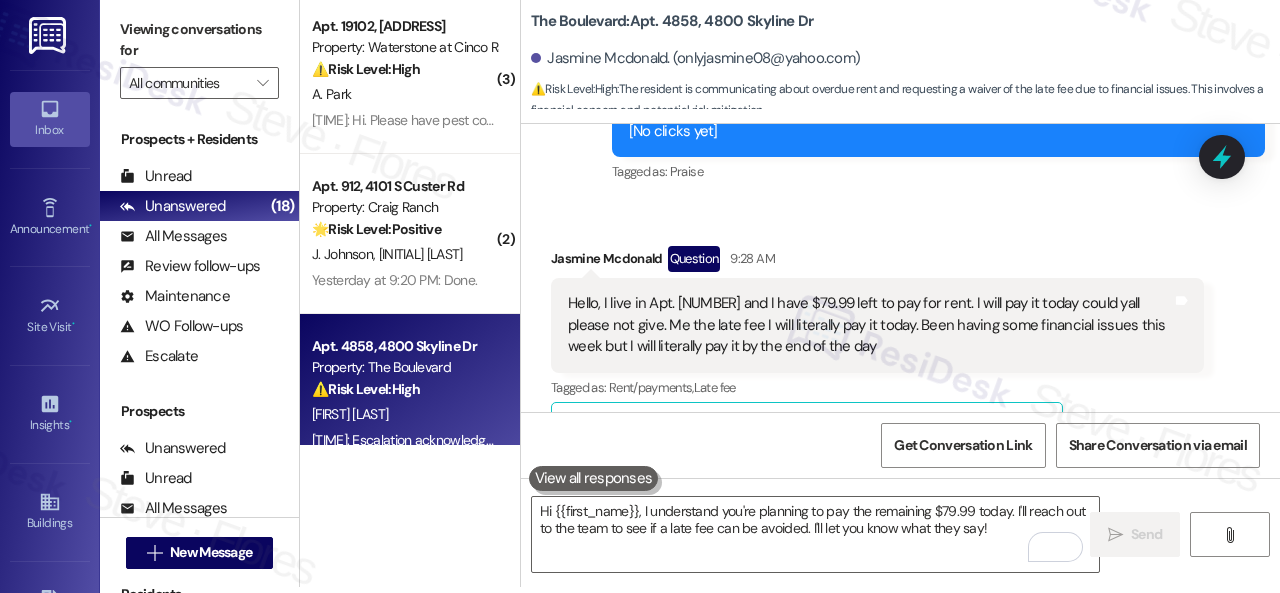 scroll, scrollTop: 0, scrollLeft: 0, axis: both 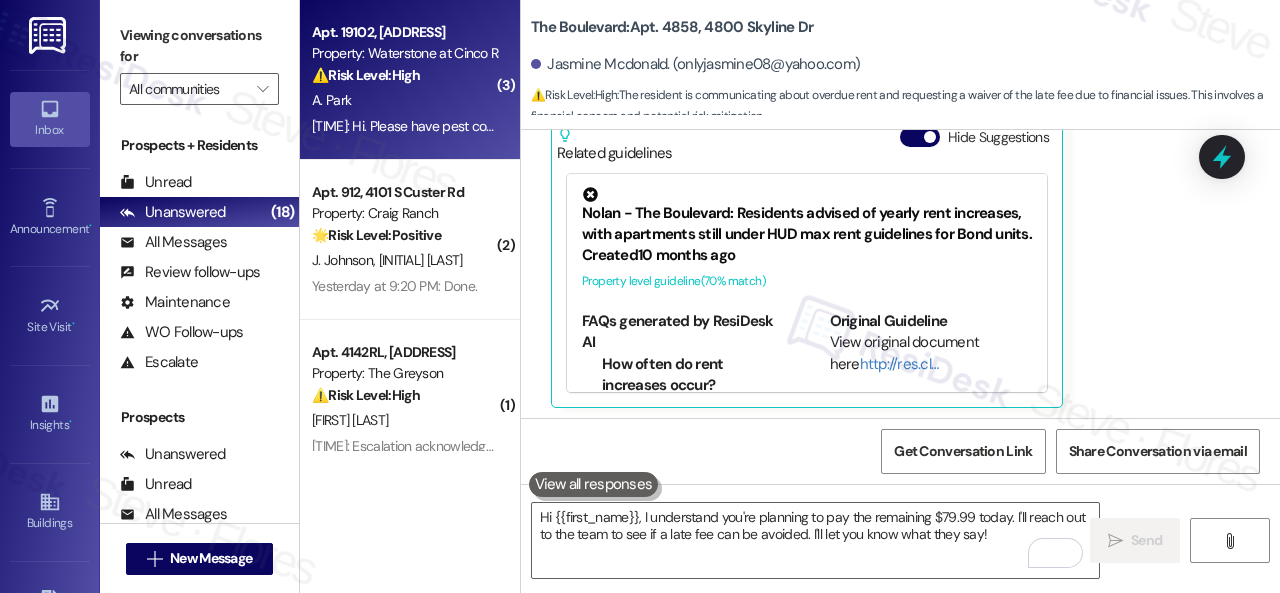 click on "A. Park" at bounding box center [404, 100] 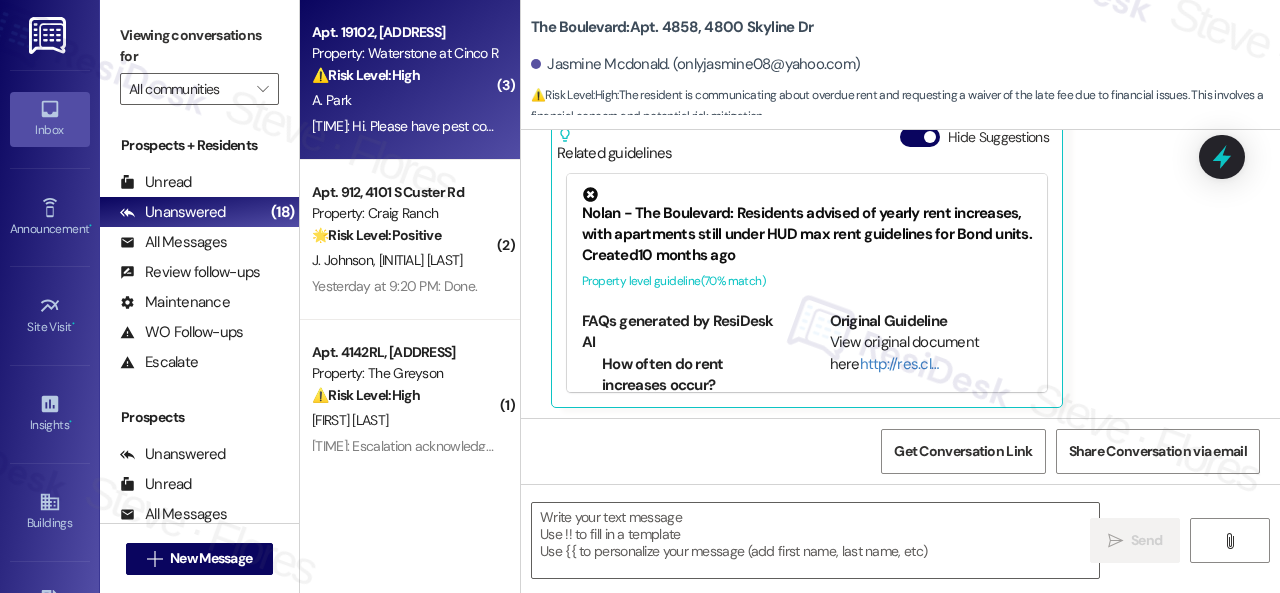 type on "Fetching suggested responses. Please feel free to read through the conversation in the meantime." 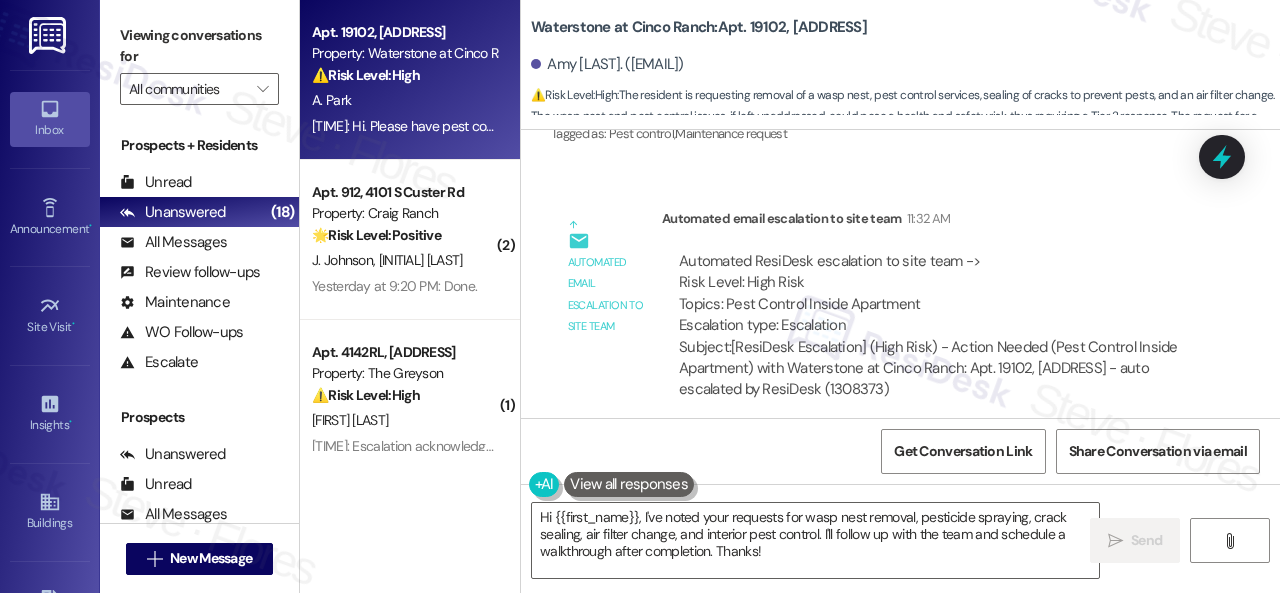 scroll, scrollTop: 17908, scrollLeft: 0, axis: vertical 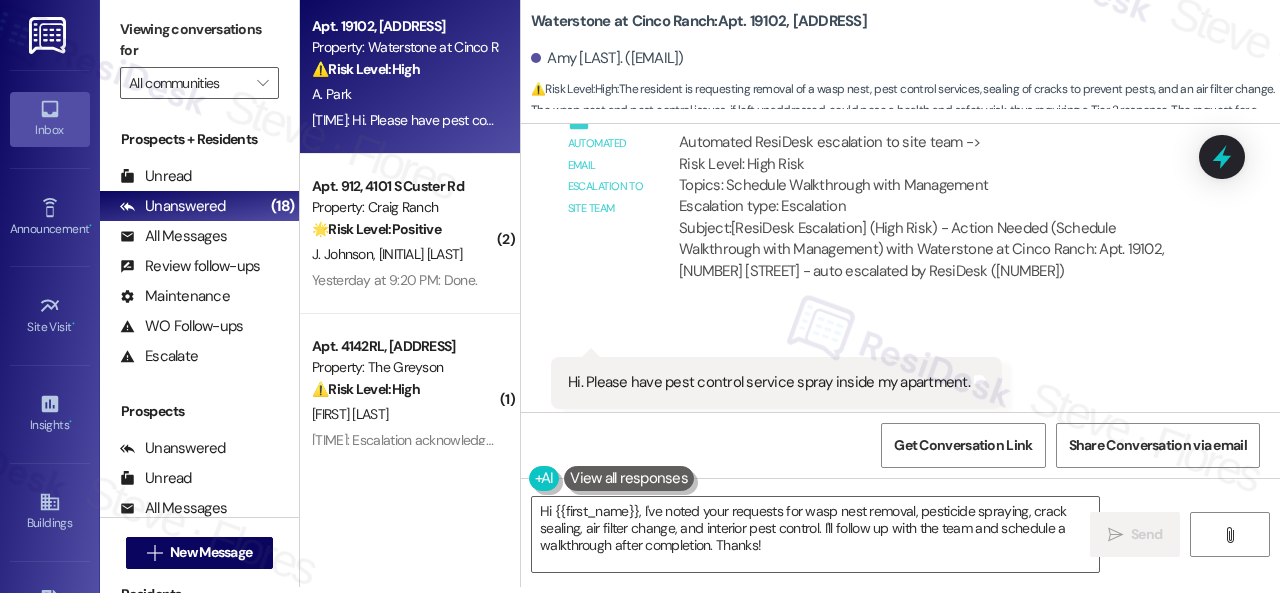 click on "Automated email escalation to site team Automated email escalation to site team 11:31 AM Automated ResiDesk escalation to site team ->
Risk Level: High Risk
Topics: Schedule Walkthrough with Management
Escalation type: Escalation Subject:  [ResiDesk Escalation] (High Risk) - Action Needed (Schedule Walkthrough with Management) with Waterstone at Cinco Ranch: Apt. 19102, [ADDRESS] - auto escalated by ResiDesk (1308373)" at bounding box center (877, 193) 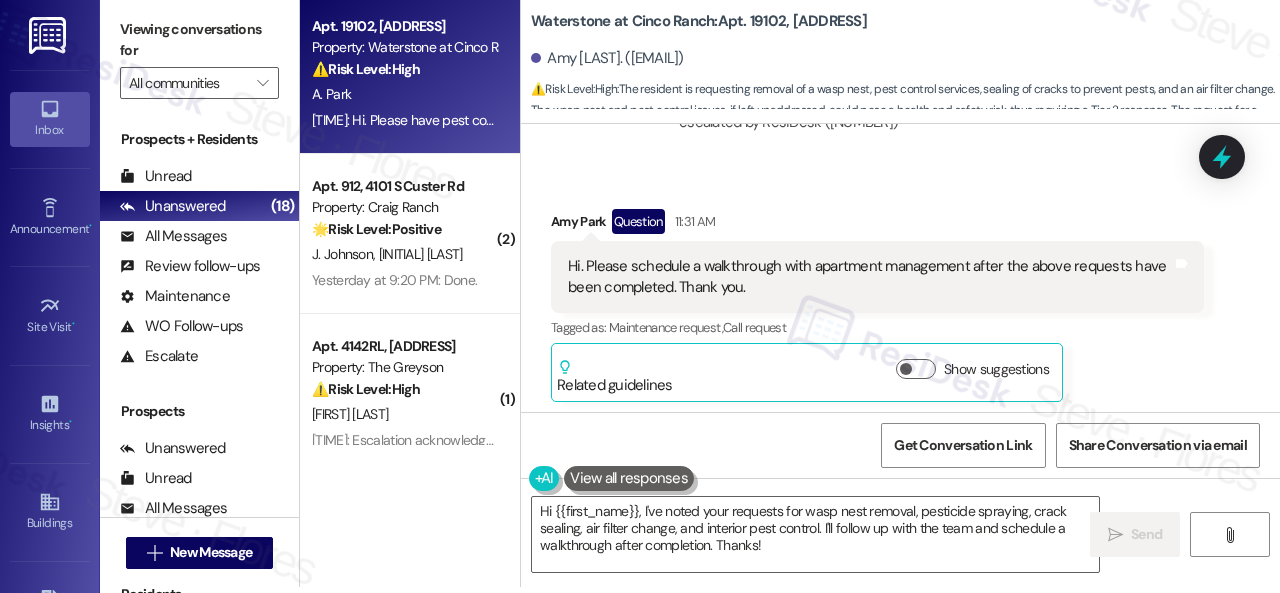 scroll, scrollTop: 17208, scrollLeft: 0, axis: vertical 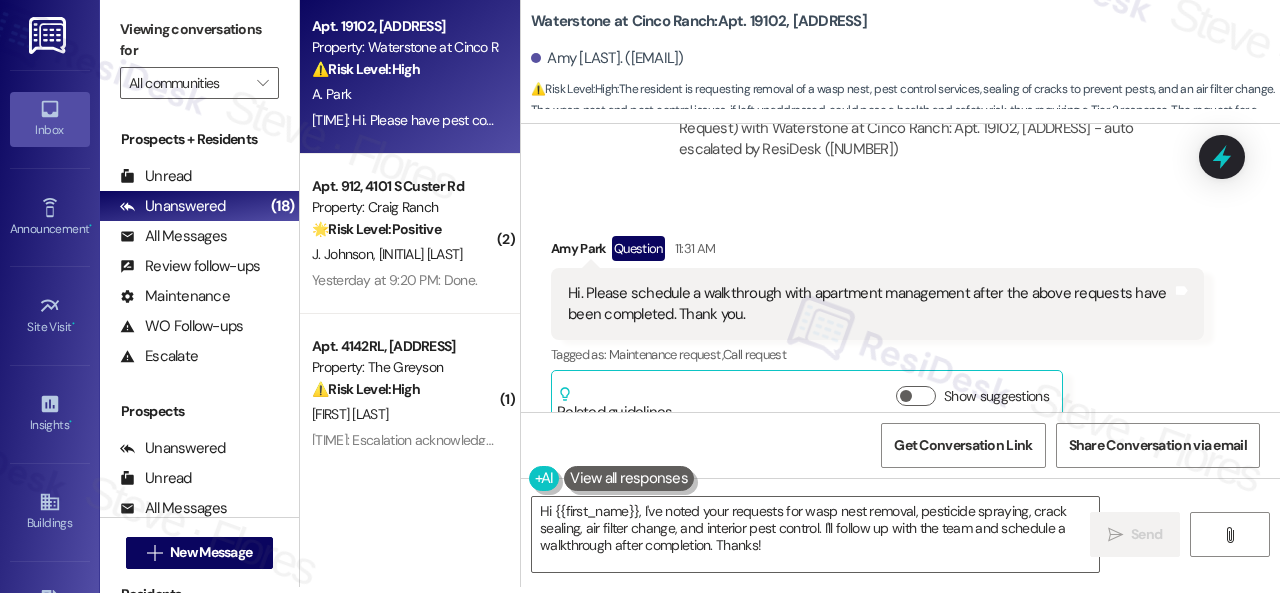 click on "Amy [LAST] Question [TIME]" at bounding box center (877, 252) 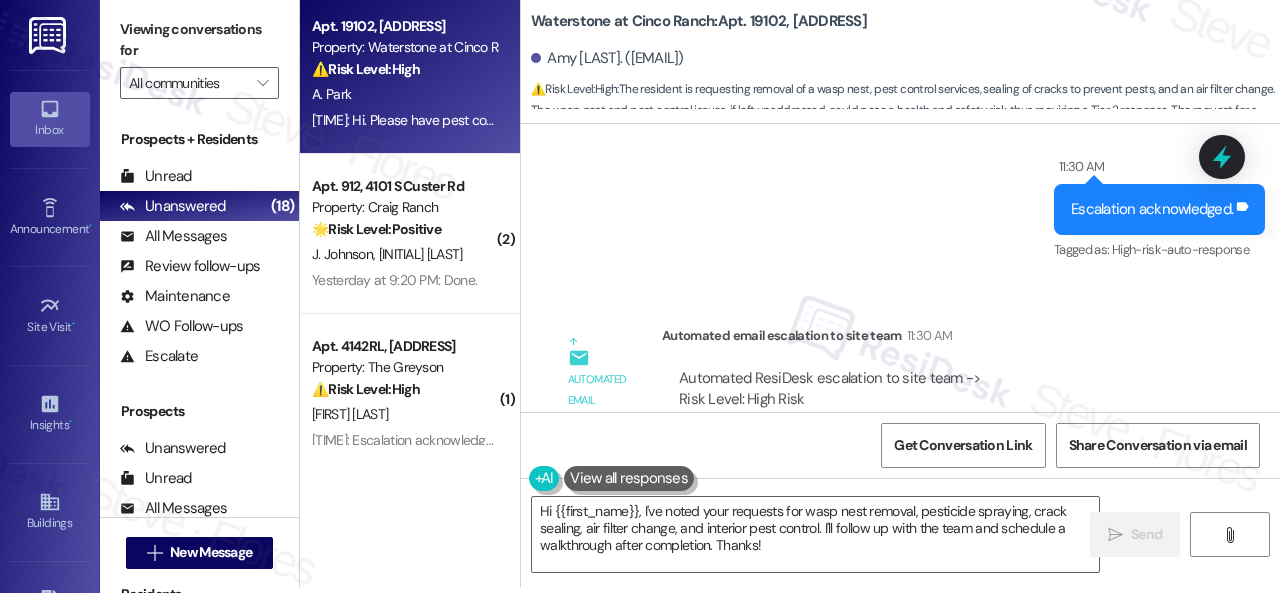 scroll, scrollTop: 16608, scrollLeft: 0, axis: vertical 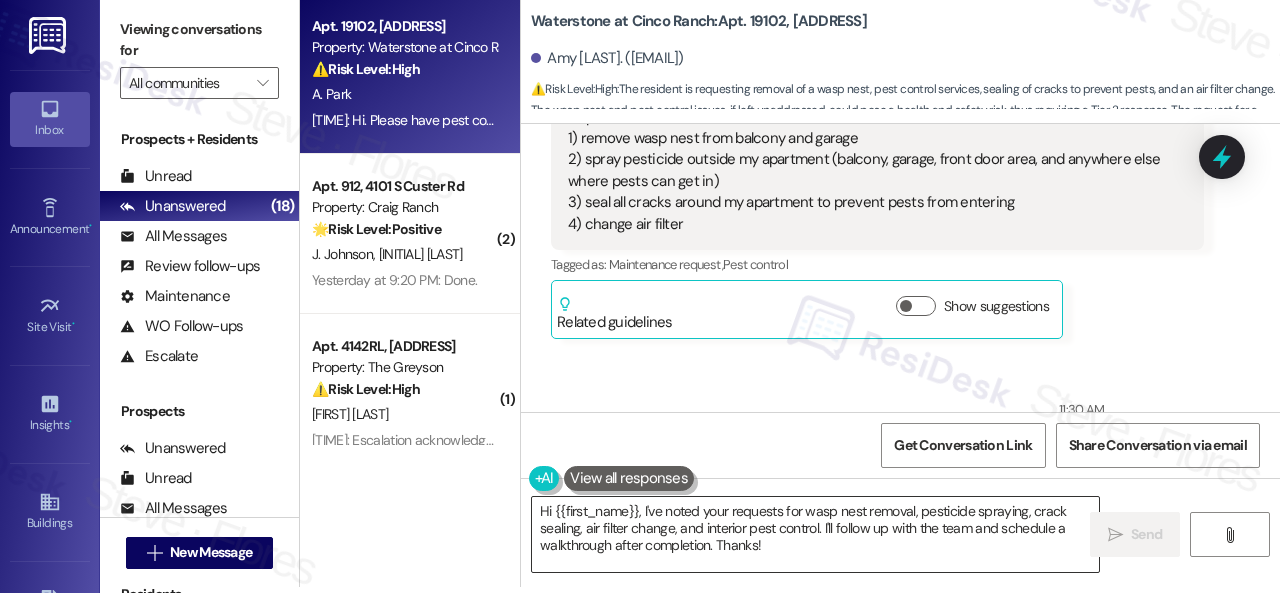 click on "Hi {{first_name}}, I've noted your requests for wasp nest removal, pesticide spraying, crack sealing, air filter change, and interior pest control. I'll follow up with the team and schedule a walkthrough after completion. Thanks!" at bounding box center [815, 534] 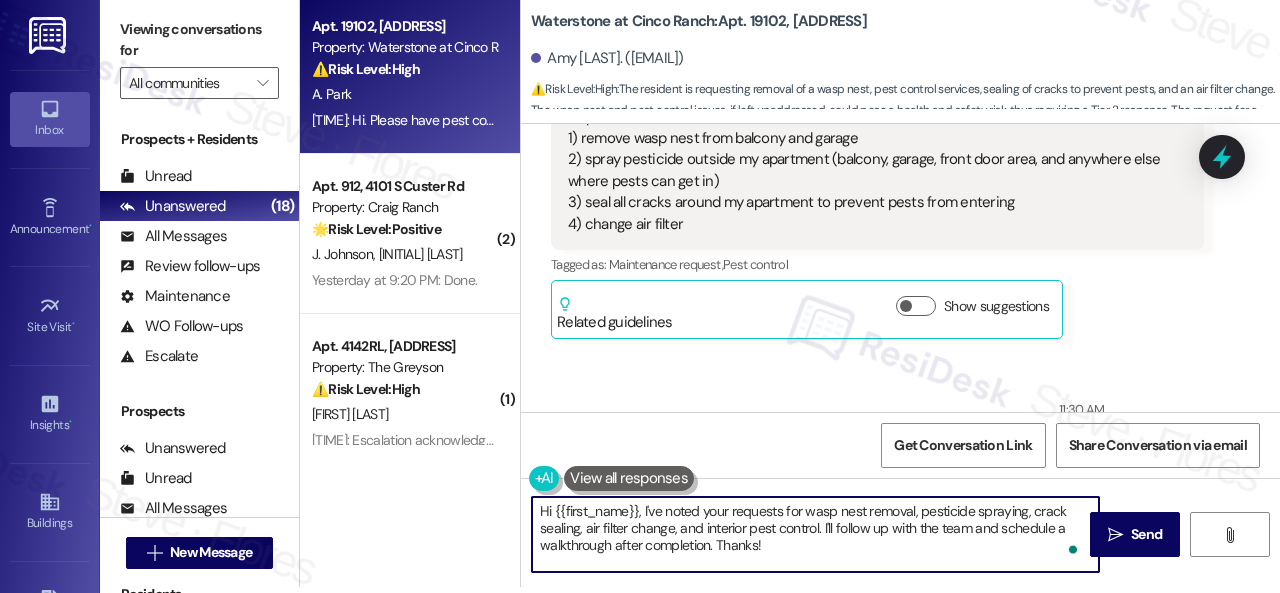 drag, startPoint x: 822, startPoint y: 522, endPoint x: 851, endPoint y: 569, distance: 55.226807 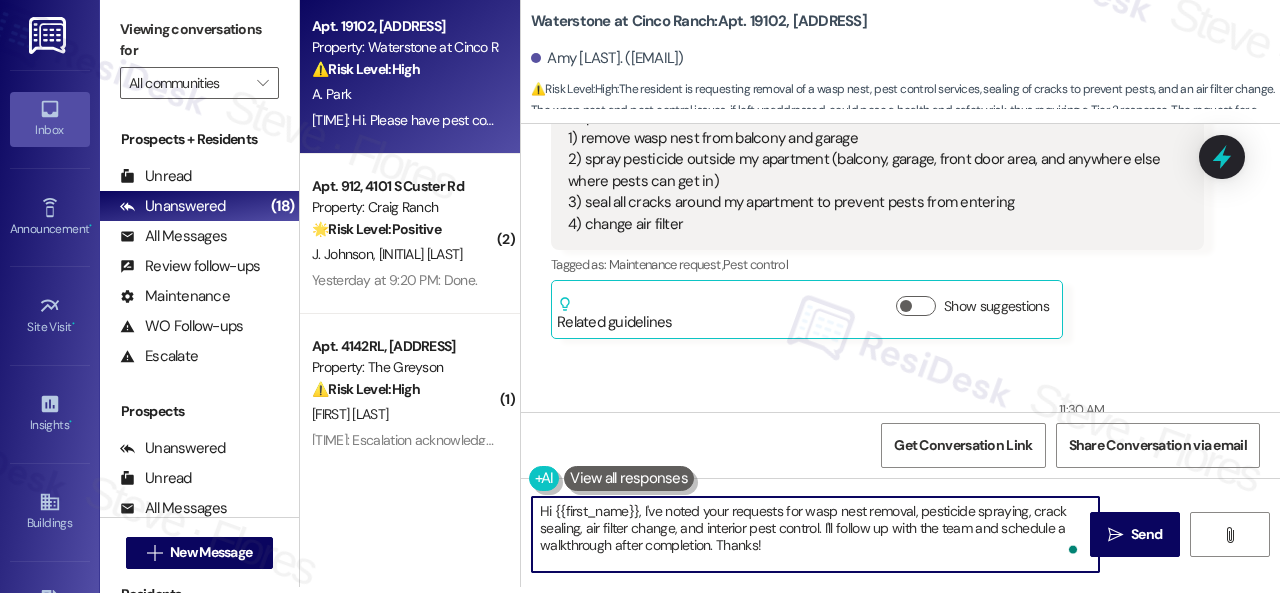click on "Hi {{first_name}}, I've noted your requests for wasp nest removal, pesticide spraying, crack sealing, air filter change, and interior pest control. I'll follow up with the team and schedule a walkthrough after completion. Thanks!" at bounding box center [815, 534] 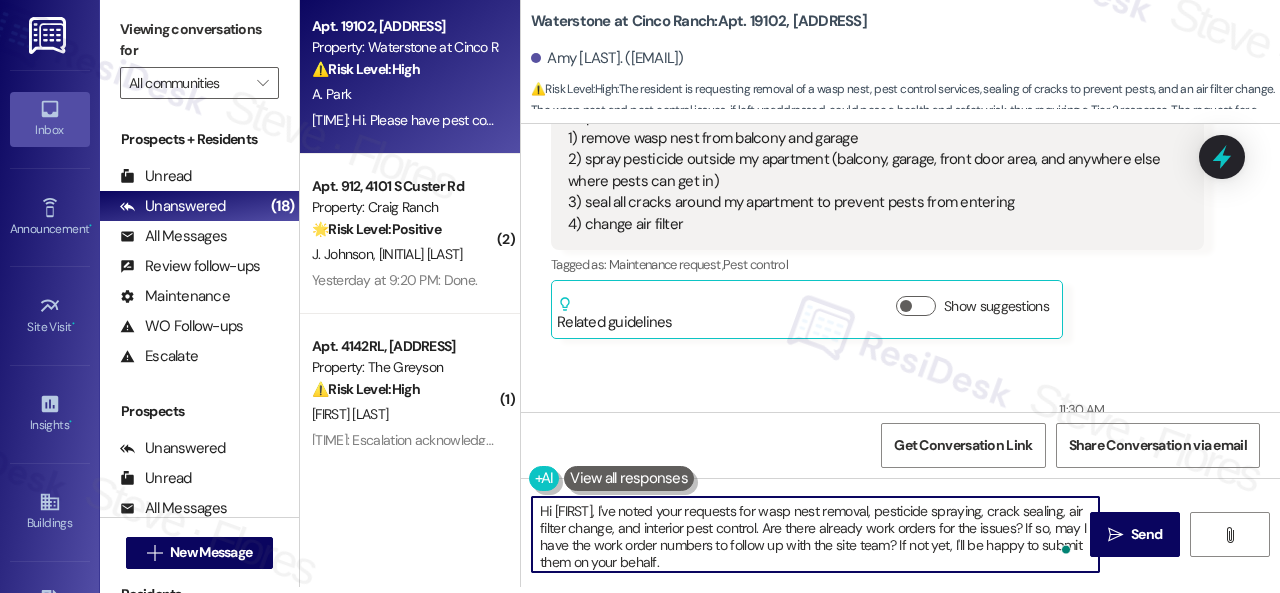 scroll, scrollTop: 84, scrollLeft: 0, axis: vertical 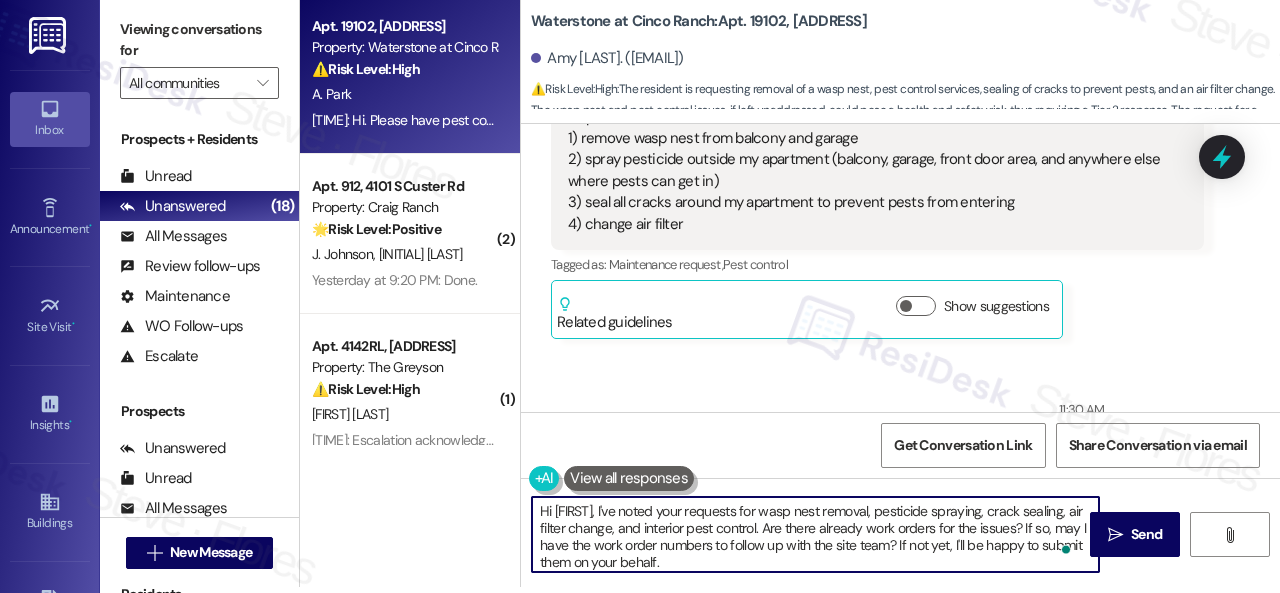 click on "Hi [FIRST], I've noted your requests for wasp nest removal, pesticide spraying, crack sealing, air filter change, and interior pest control. Are there already work orders for the issues? If so, may I have the work order numbers to follow up with the site team? If not yet, I'll be happy to submit them on your behalf.
Note: Due to limited availability, our maintenance team isn't able to call or schedule visits in advance. By submitting a work order, you're permitting them to enter your apartment, even if you're not home. If any children may be alone during the visit, please let me know so we can inform the team." at bounding box center (815, 534) 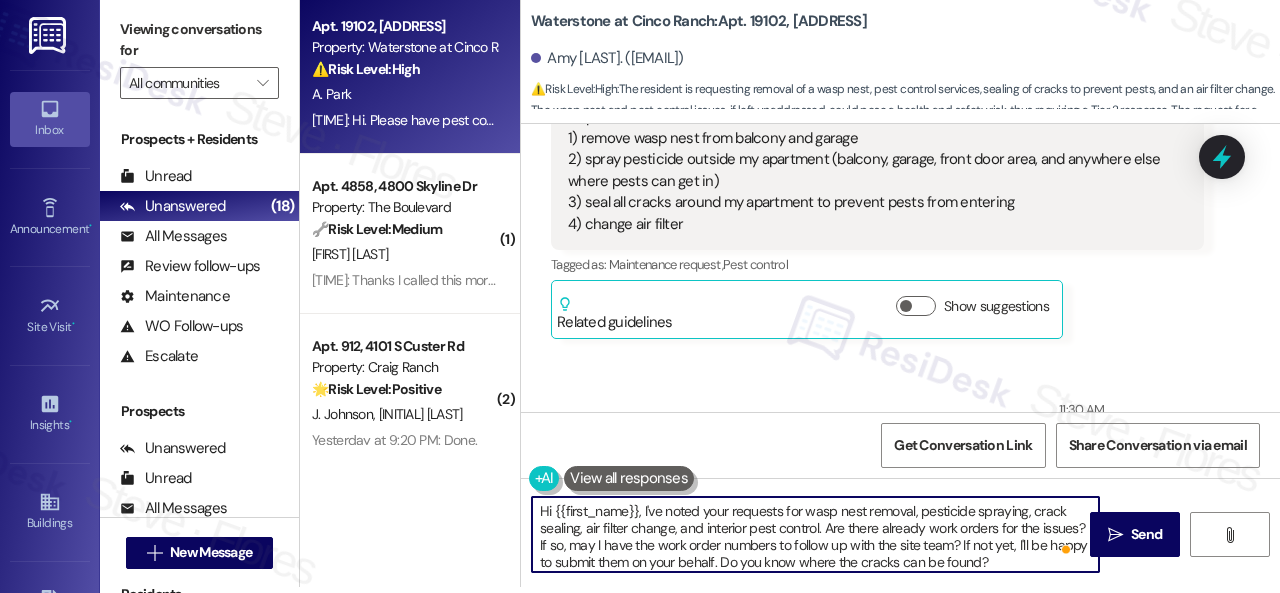 scroll, scrollTop: 66, scrollLeft: 0, axis: vertical 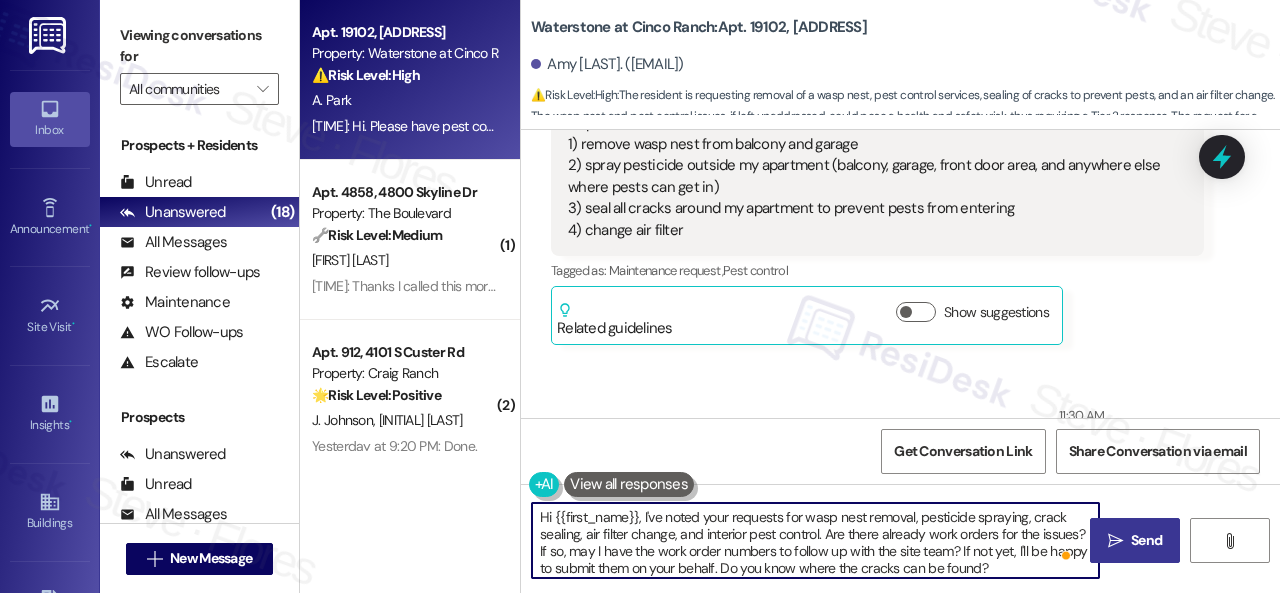 type on "Hi {{first_name}}, I've noted your requests for wasp nest removal, pesticide spraying, crack sealing, air filter change, and interior pest control. Are there already work orders for the issues? If so, may I have the work order numbers to follow up with the site team? If not yet, I'll be happy to submit them on your behalf. Do you know where the cracks can be found?
Note: Due to limited availability, our maintenance team isn't able to call or schedule visits in advance. By submitting a work order, you're permitting them to enter your apartment, even if you're not home. If any children may be alone during the visit, please let me know so we can inform the team." 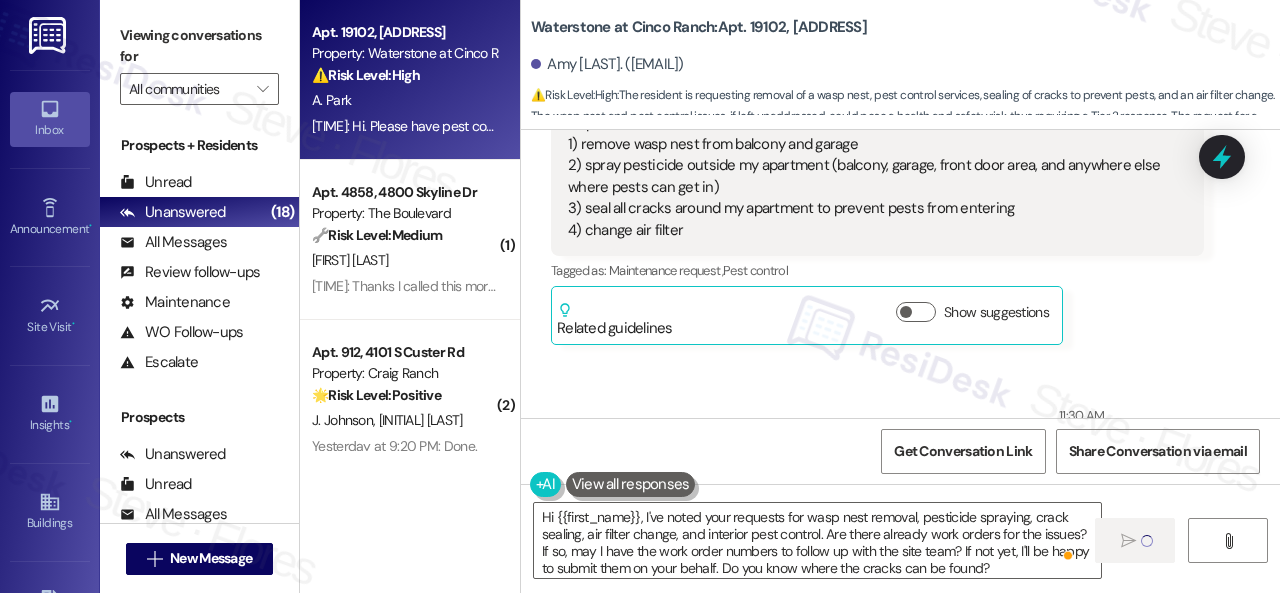 type 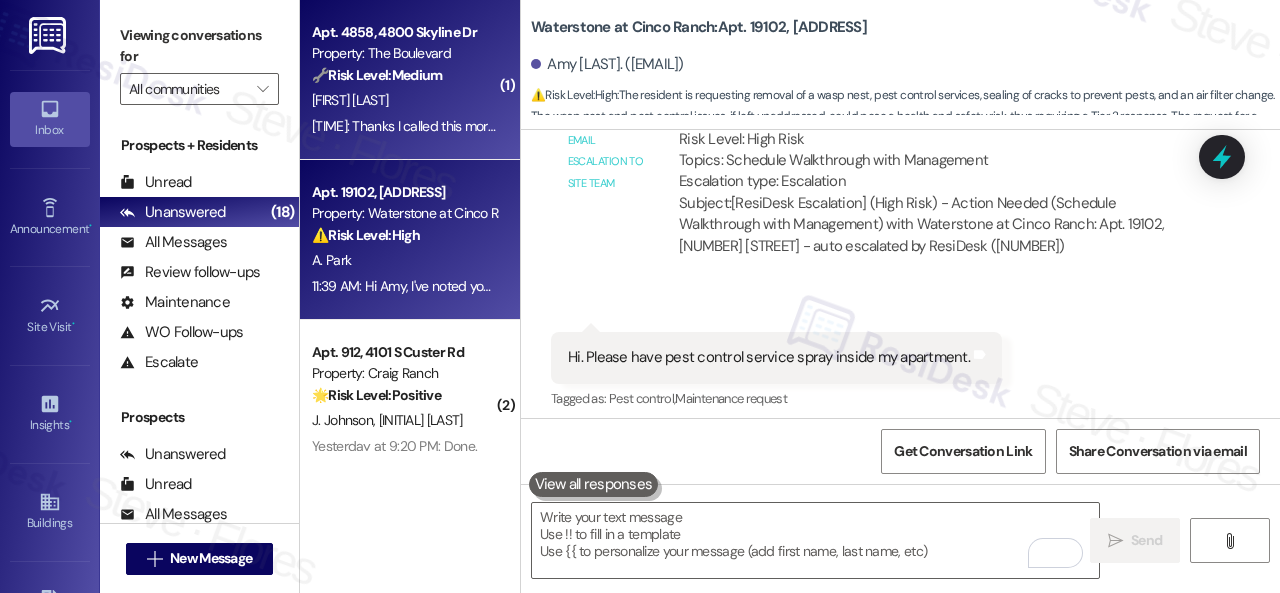 click on "[FIRST] [LAST]" at bounding box center [404, 100] 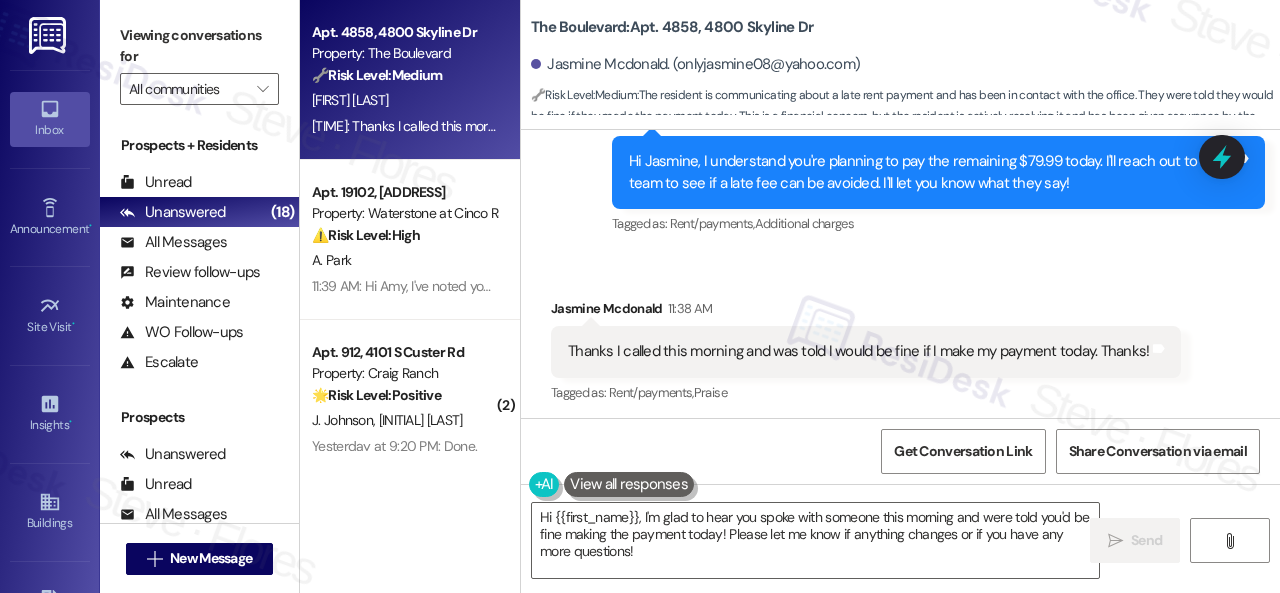 click on "Received via SMS Jasmine Mcdonald 11:38 AM Thanks I called this morning and was told I would be fine if I make my payment today. Thanks! Tags and notes Tagged as:   Rent/payments ,  Click to highlight conversations about Rent/payments Praise Click to highlight conversations about Praise" at bounding box center [900, 337] 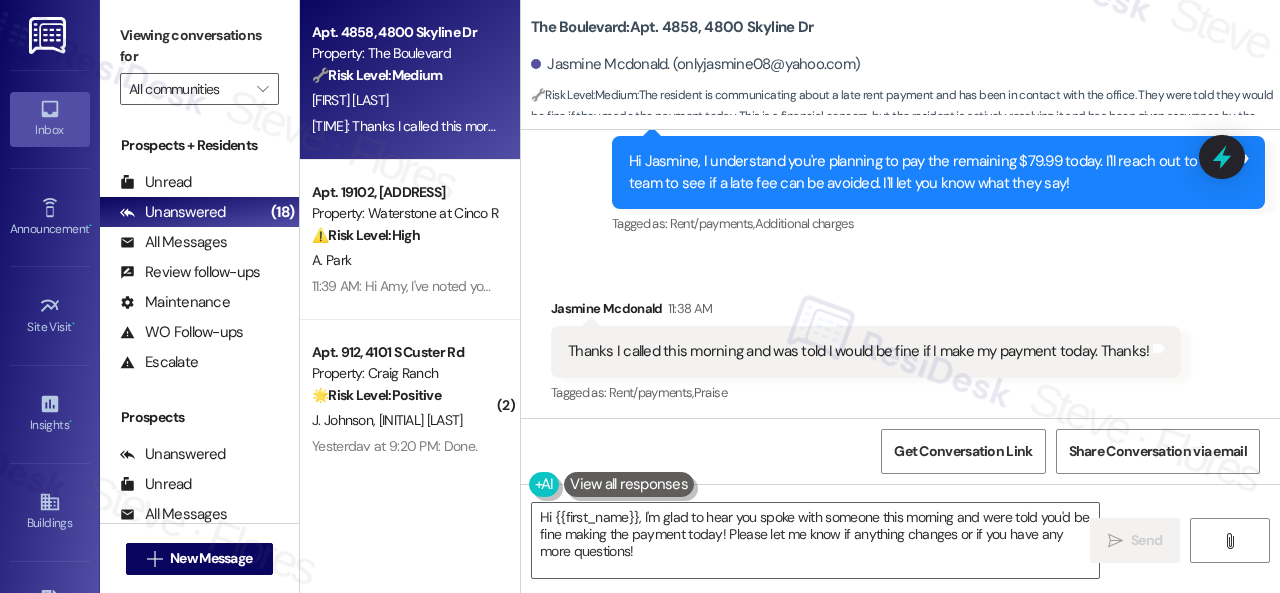 drag, startPoint x: 656, startPoint y: 557, endPoint x: 388, endPoint y: 455, distance: 286.75424 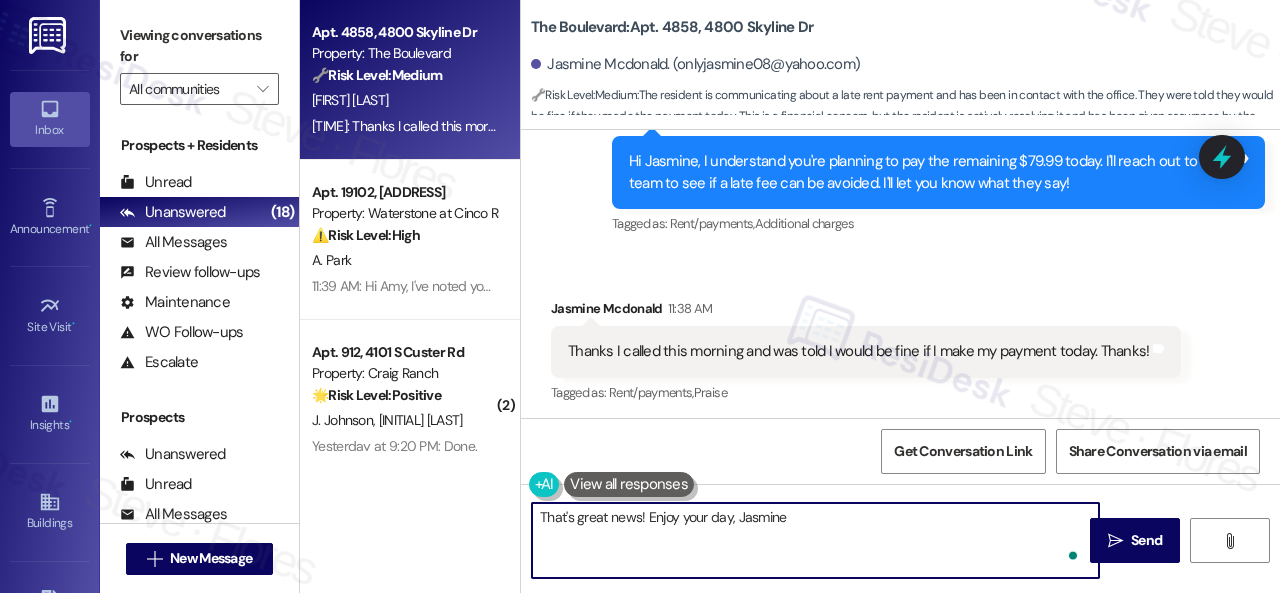 type on "That's great news! Enjoy your day, [FIRST]." 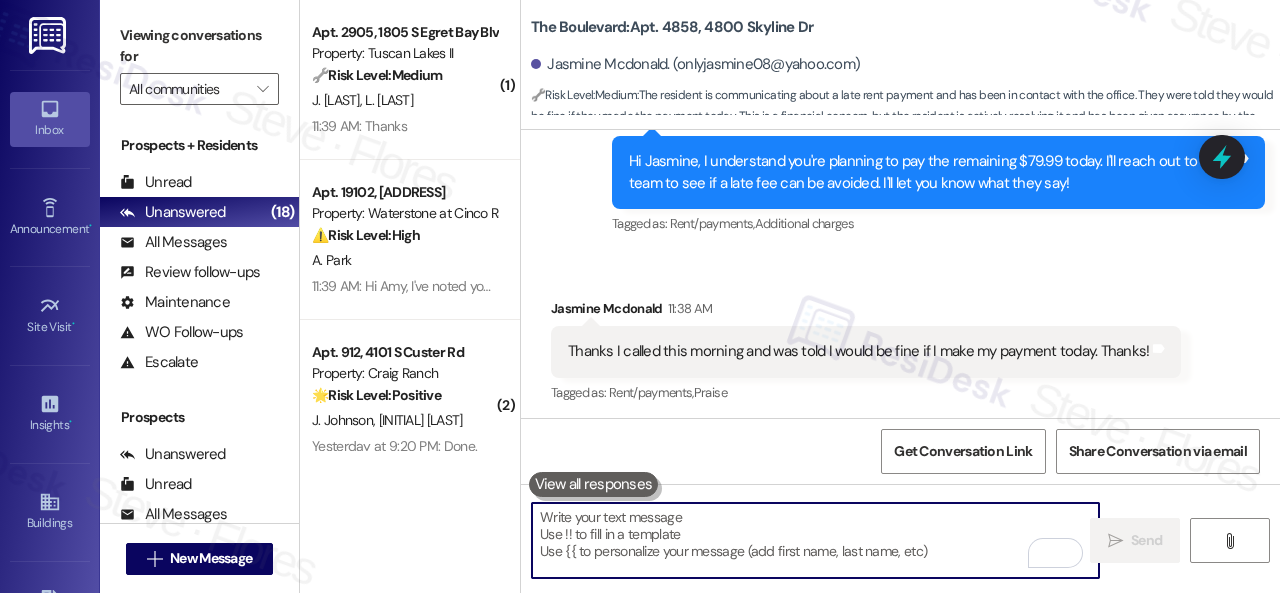 type 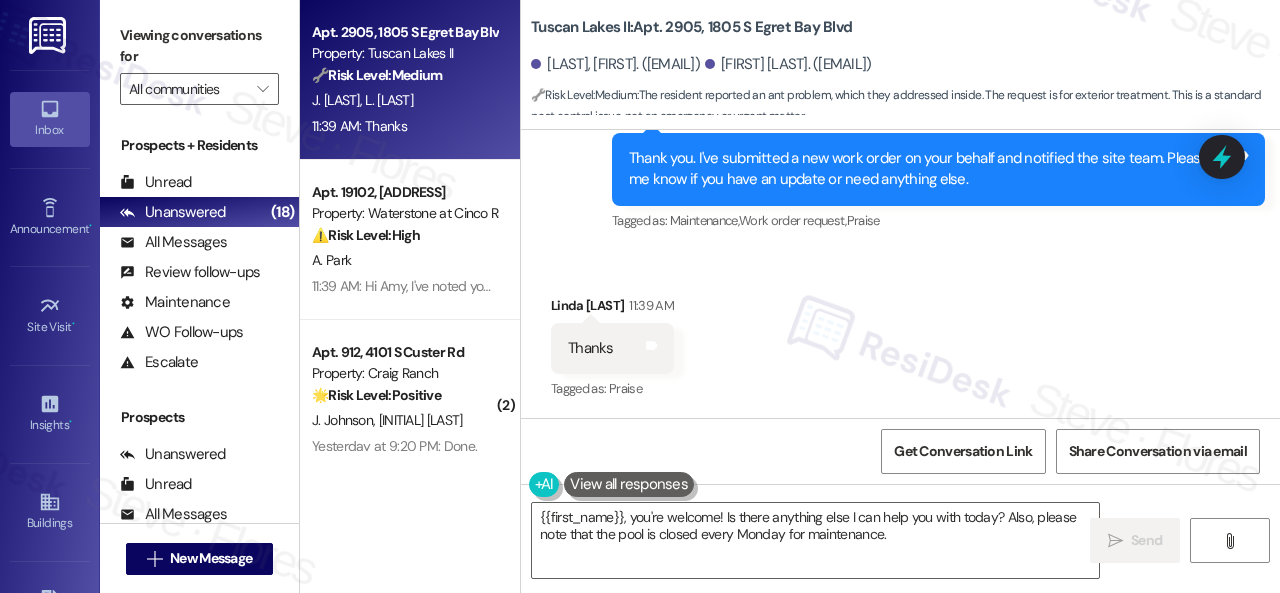 click on "Apt. 2905, [ADDRESS] Property: Tuscan Lakes II 🔧  Risk Level:  Medium The resident reported an ant problem, which they addressed inside. The request is for exterior treatment. This is a standard pest control issue, not an emergency or urgent matter. [FIRST] [LAST] [TIME]: Thanks [TIME]: Thanks Apt. 19102, [ADDRESS] Property: Waterstone at Cinco Ranch ⚠️  Risk Level:  High The resident is requesting removal of a wasp nest, pest control services, sealing of cracks to prevent pests, and an air filter change. The wasp nest and pest control issues, if left unaddressed, could pose a health and safety risk, thus requiring a Tier 2 response. The request for a walkthrough after completion also indicates a desire to ensure the issues are properly resolved. [FIRST] [LAST] ( 2 ) Apt. 912, [ADDRESS] Property: Craig Ranch 🌟  Risk Level:  Positive The resident provided positive feedback and completed the requested Google review. This is positive engagement and relationship building. (" at bounding box center (790, 296) 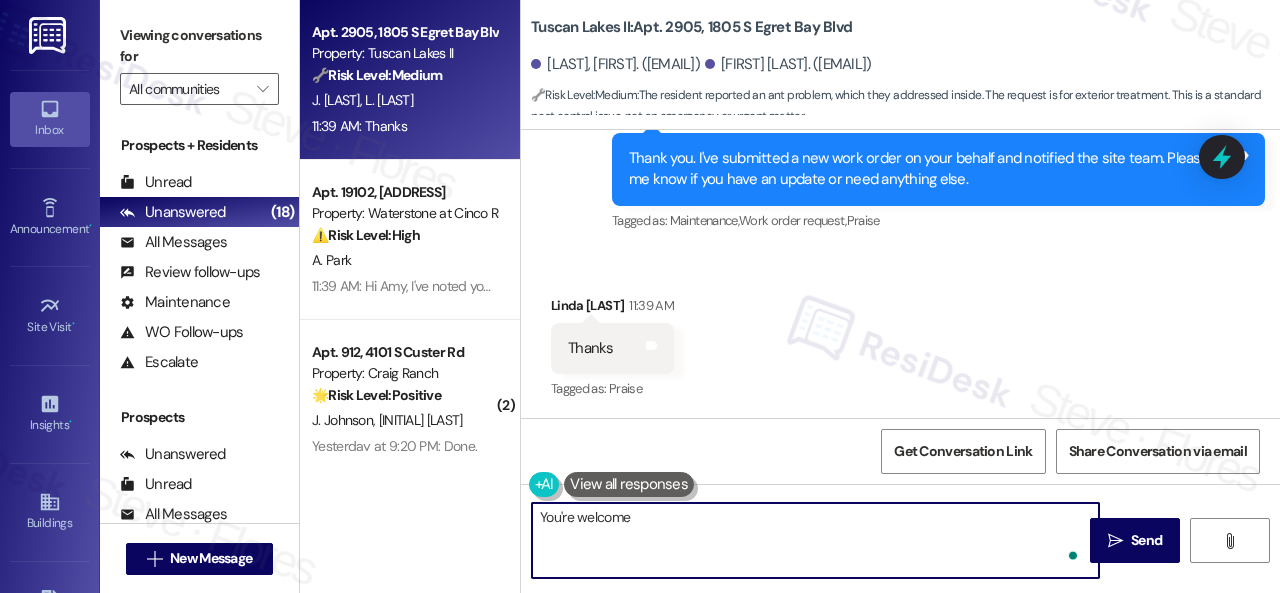 type on "You're welcome!" 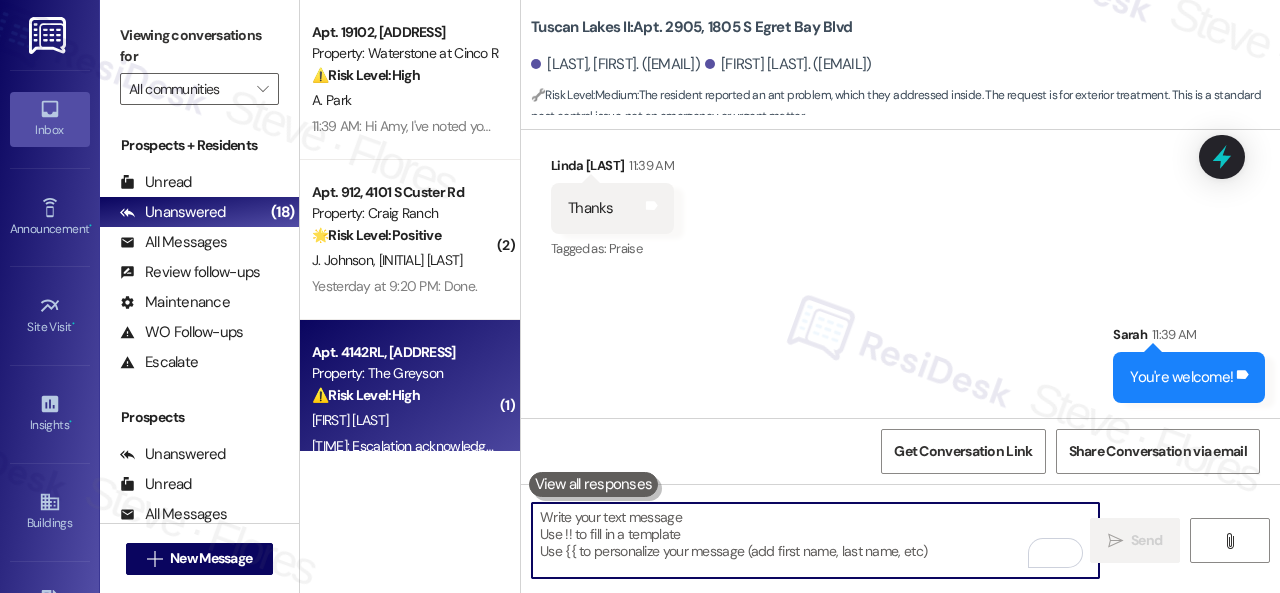 type 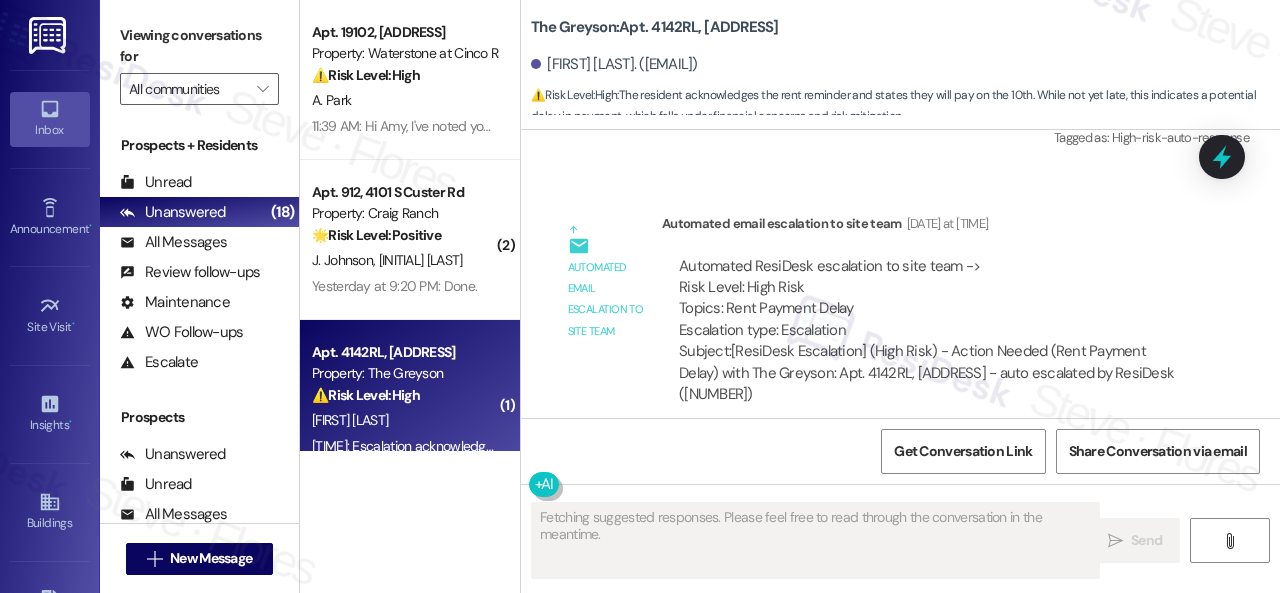 scroll, scrollTop: 6124, scrollLeft: 0, axis: vertical 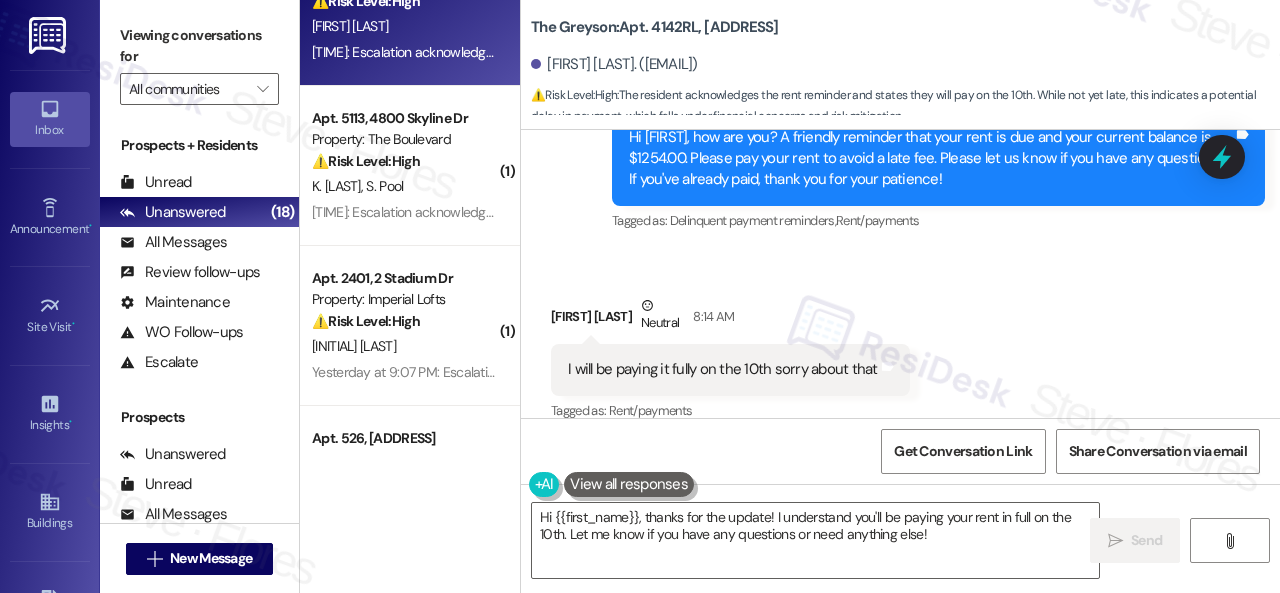 click on "Received via SMS Jacob Lawhun   Neutral 8:14 AM I will be paying it fully on the 10th sorry about that Tags and notes Tagged as:   Rent/payments Click to highlight conversations about Rent/payments" at bounding box center (900, 345) 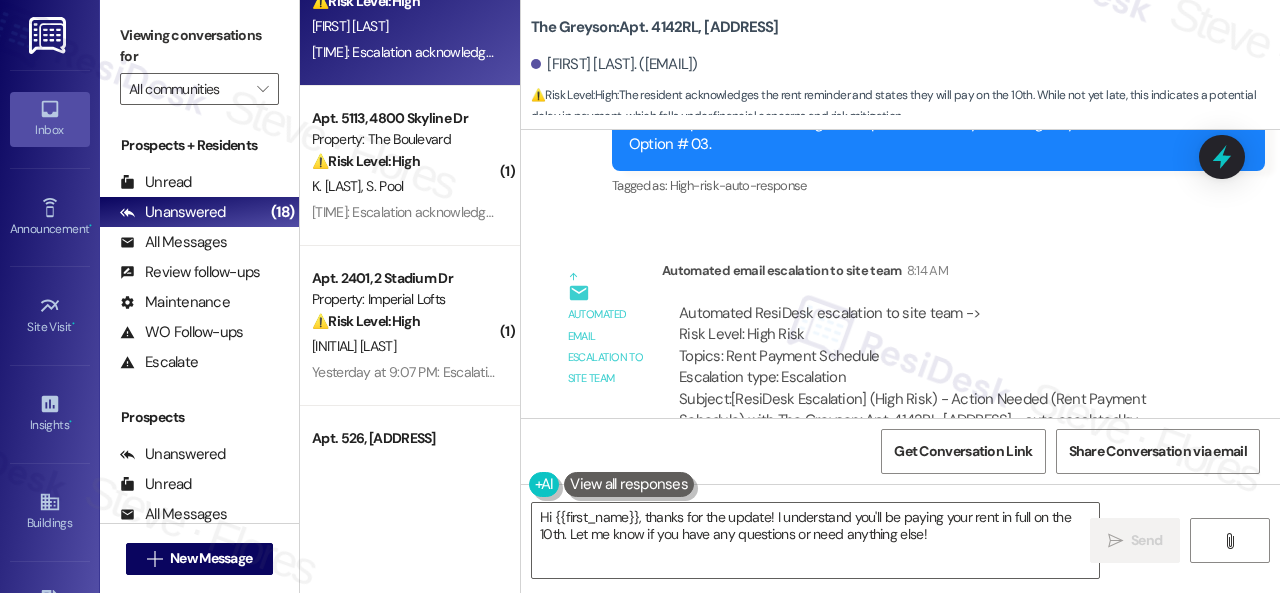 scroll, scrollTop: 6626, scrollLeft: 0, axis: vertical 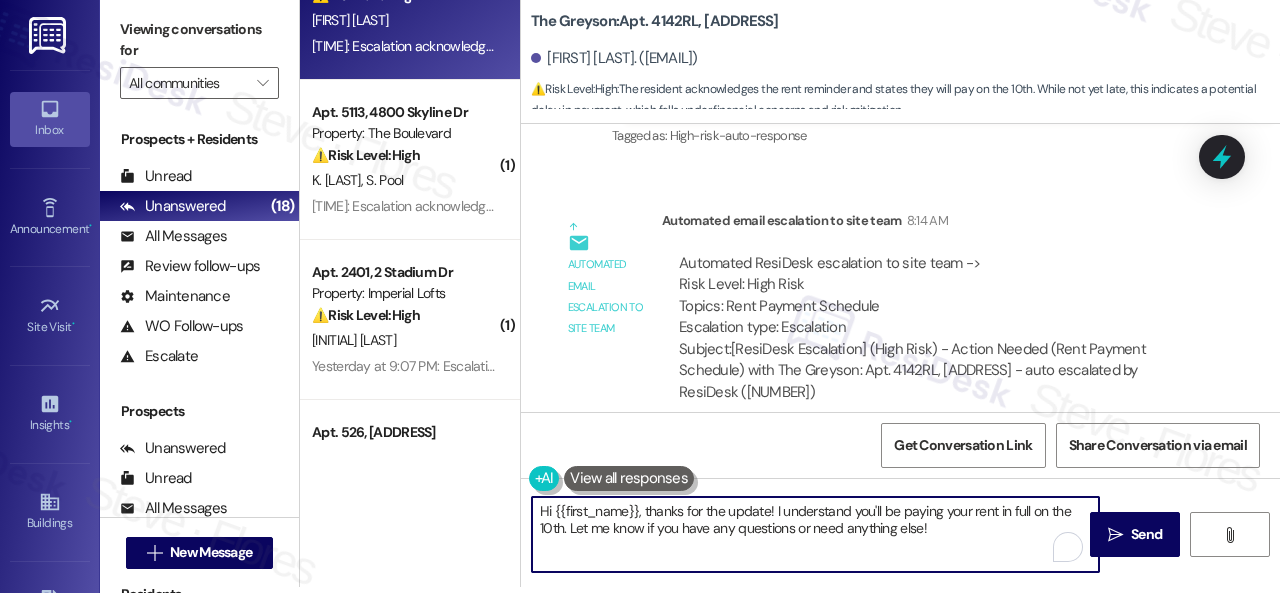 drag, startPoint x: 963, startPoint y: 525, endPoint x: 412, endPoint y: 468, distance: 553.9404 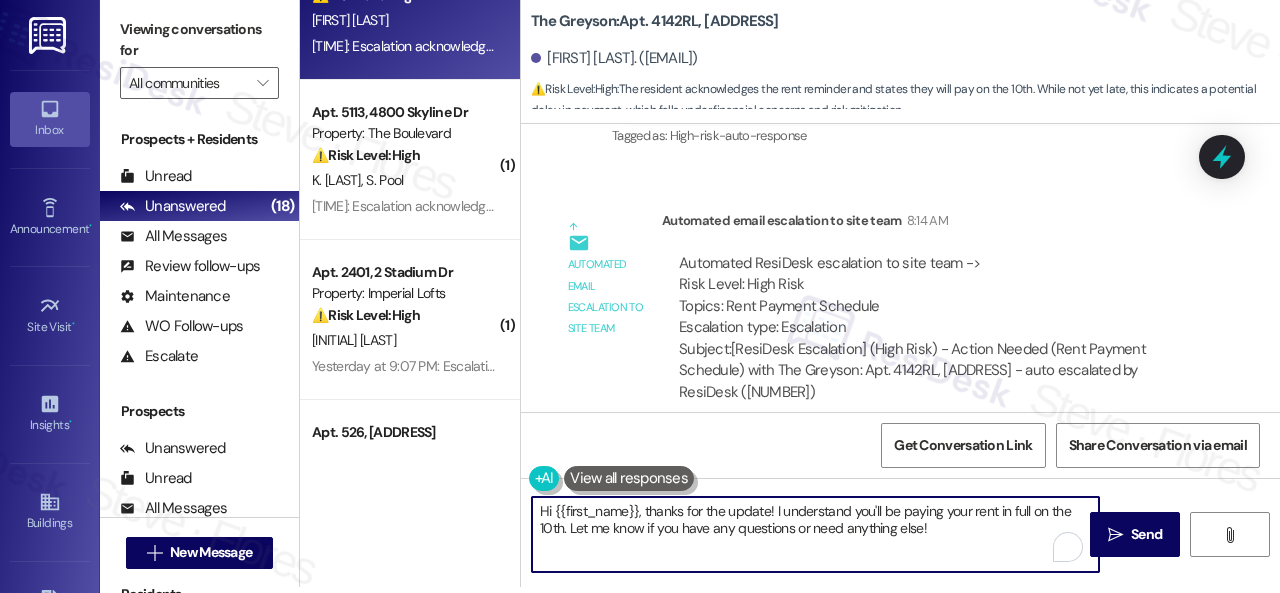 click on "Apt. 19102, [ADDRESS] Property: Waterstone at Cinco Ranch ⚠️ Risk Level: High The resident is requesting removal of a wasp nest, pest control services, sealing of cracks to prevent pests, and an air filter change. The wasp nest and pest control issues, if left unaddressed, could pose a health and safety risk, thus requiring a Tier 2 response. The request for a walkthrough after completion also indicates a desire to ensure the issues are properly resolved. A. Park ( 2 ) Apt. 912, [ADDRESS] Property: Craig Ranch 🌟 Risk Level: Positive The resident provided positive feedback and completed the requested Google review. This is positive engagement and relationship building. J. Johnson S. Sanabria Yesterday at 9:20 PM: Done. Yesterday at 9:20 PM: Done. Apt. 4142RL, [ADDRESS] Property: The Greyson ⚠️ Risk Level: High J. Lawhun ( 1 ) Apt. 5113, [ADDRESS] Property: The Boulevard ⚠️ Risk Level: High K. Green S. Pool ( 1 ) Apt. 2401, [ADDRESS] ⚠️ High ( 1" at bounding box center [790, 290] 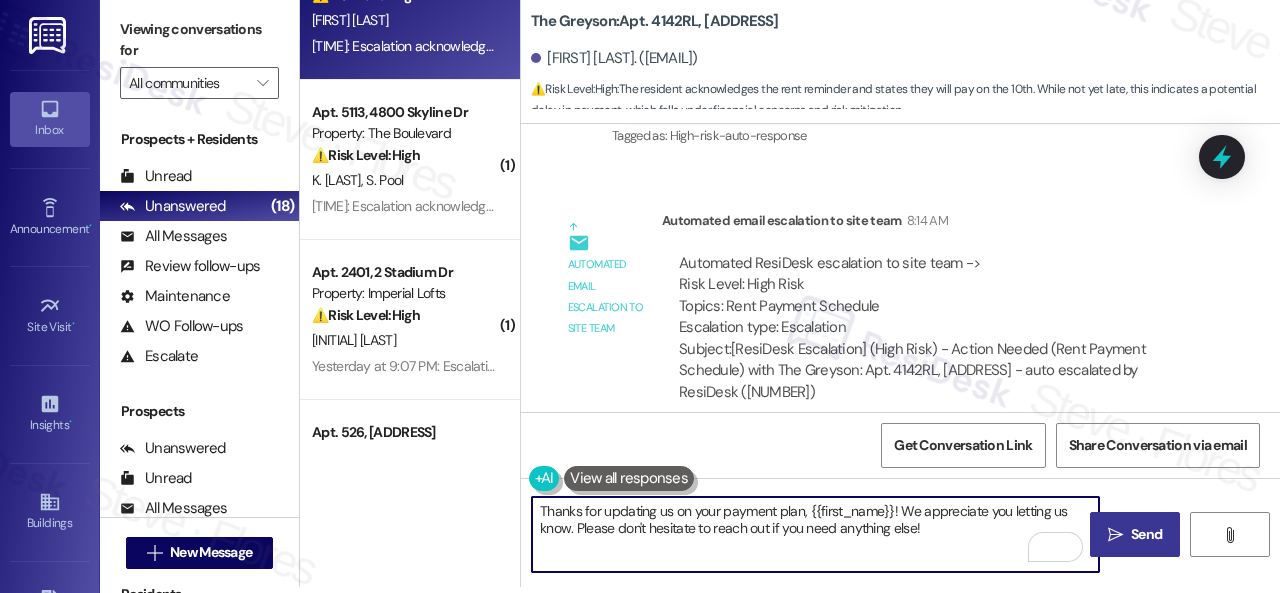 type on "Thanks for updating us on your payment plan, {{first_name}}! We appreciate you letting us know. Please don't hesitate to reach out if you need anything else!" 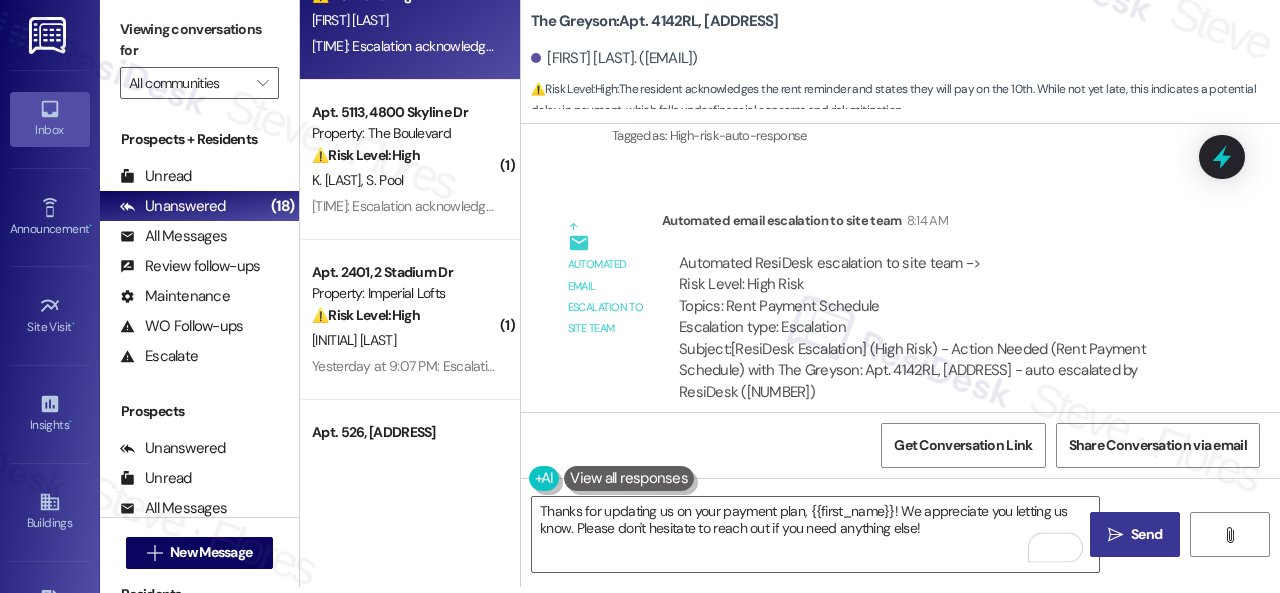 click on "Send" at bounding box center (1146, 534) 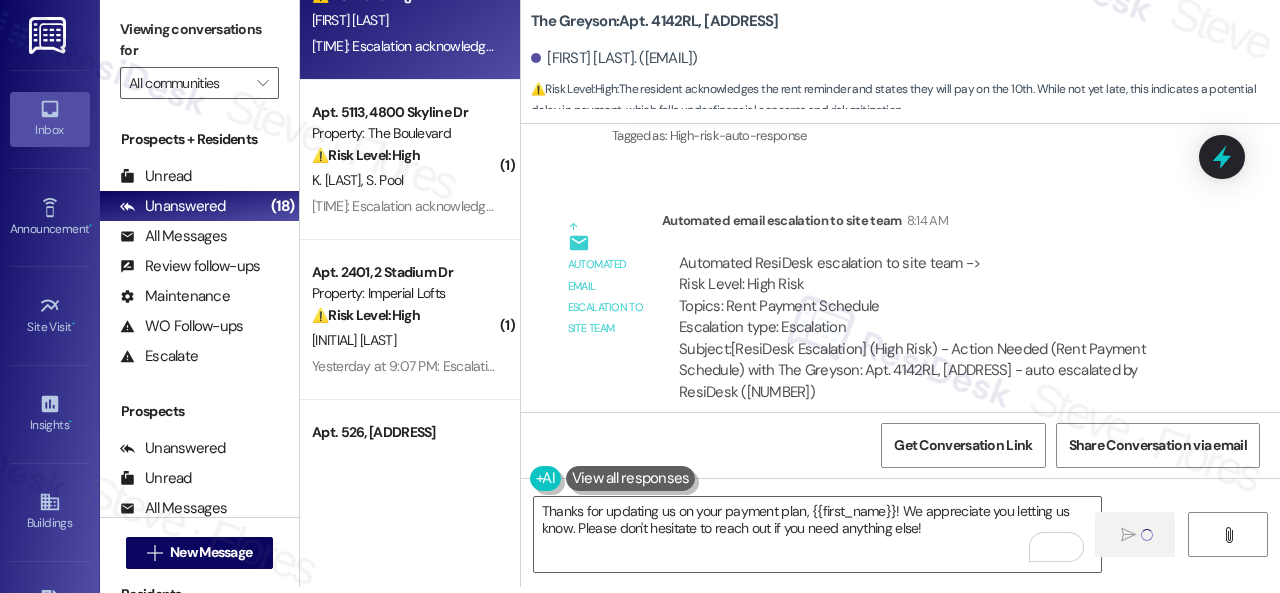 type 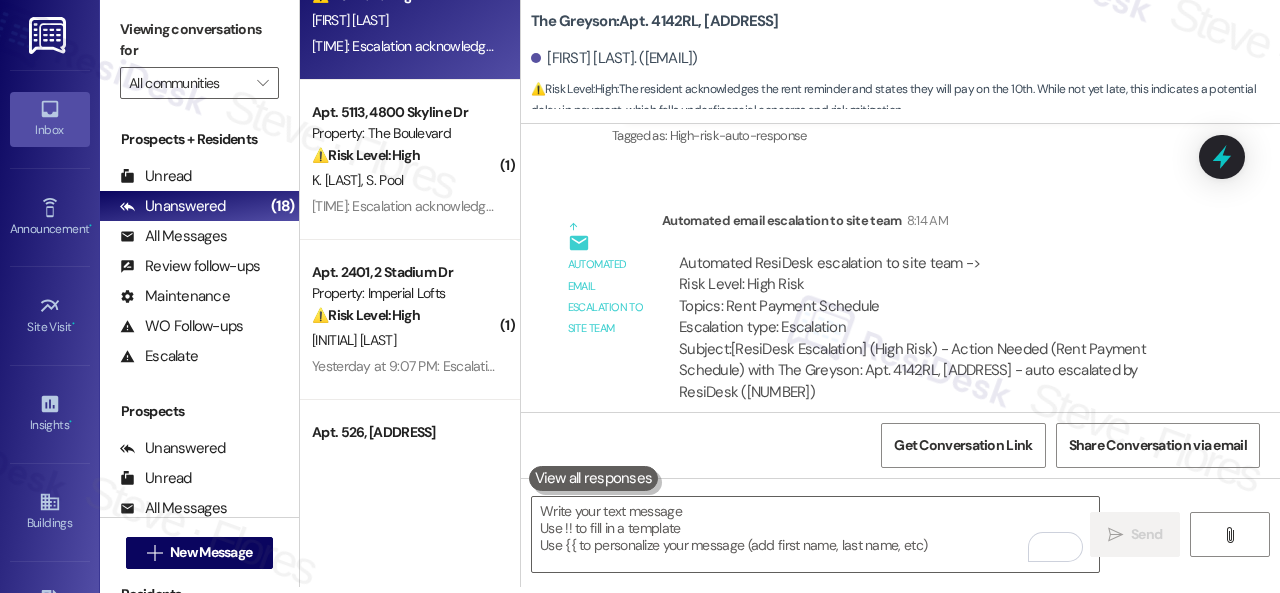 scroll, scrollTop: 0, scrollLeft: 0, axis: both 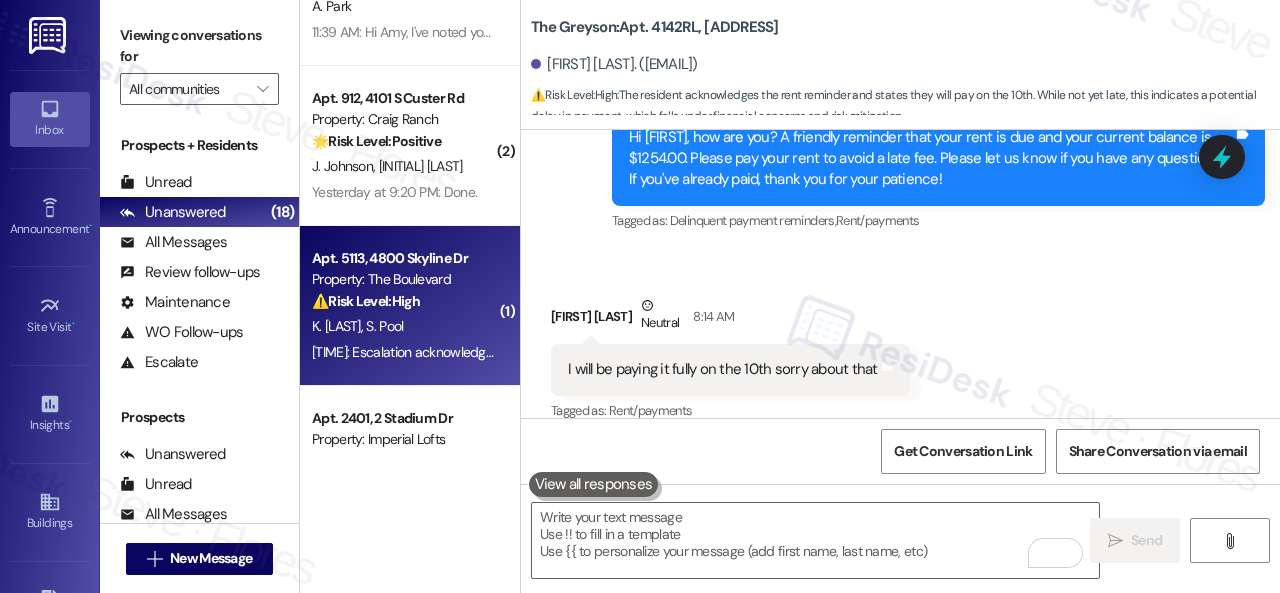 click on "⚠️  Risk Level:  High The resident acknowledges the outstanding rent balance and explains a delay due to a work emergency. They commit to full payment by Friday, including late fees. This involves a financial concern and a payment arrangement, requiring monitoring." at bounding box center (404, 301) 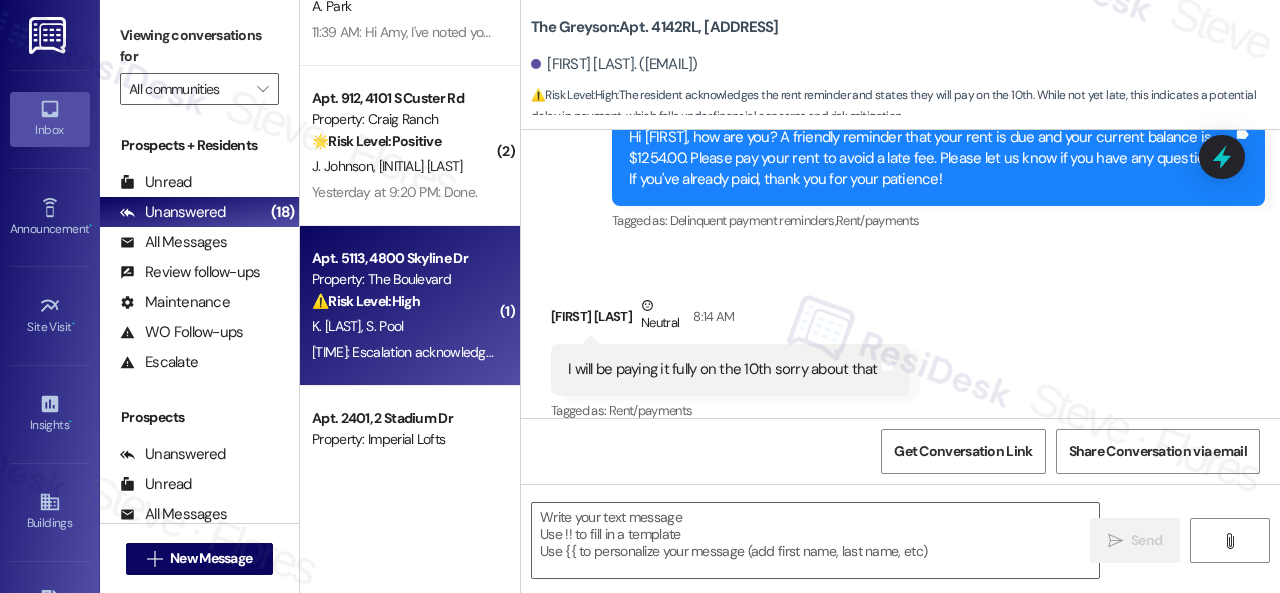 type on "Fetching suggested responses. Please feel free to read through the conversation in the meantime." 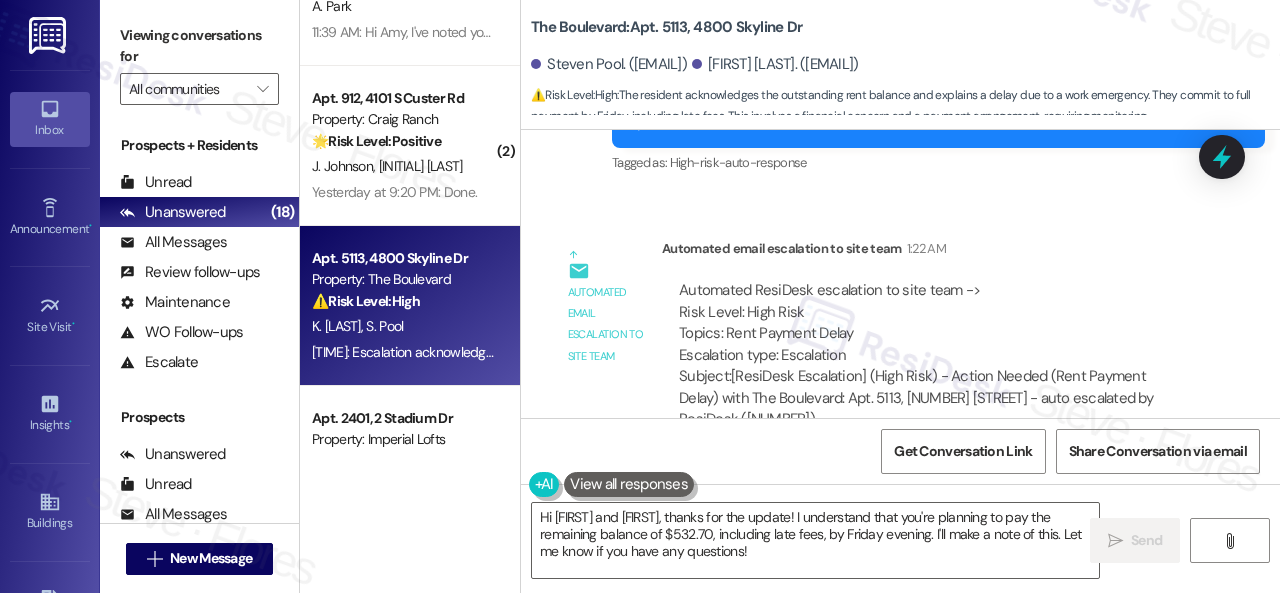 scroll, scrollTop: 9868, scrollLeft: 0, axis: vertical 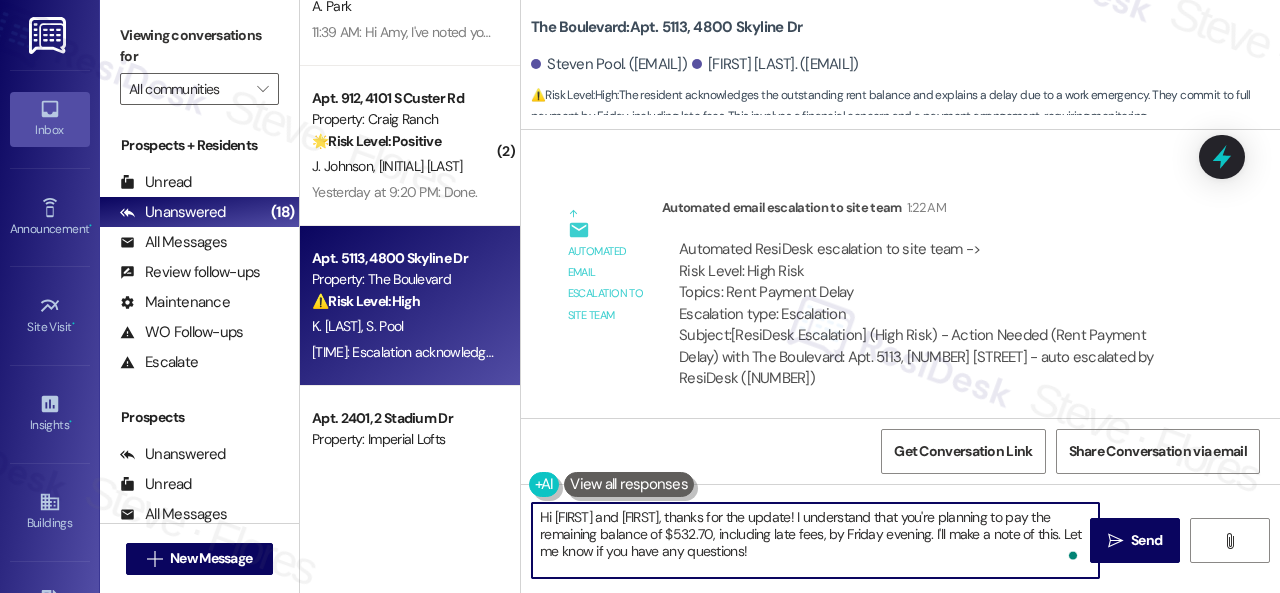 drag, startPoint x: 796, startPoint y: 559, endPoint x: 442, endPoint y: 474, distance: 364.0618 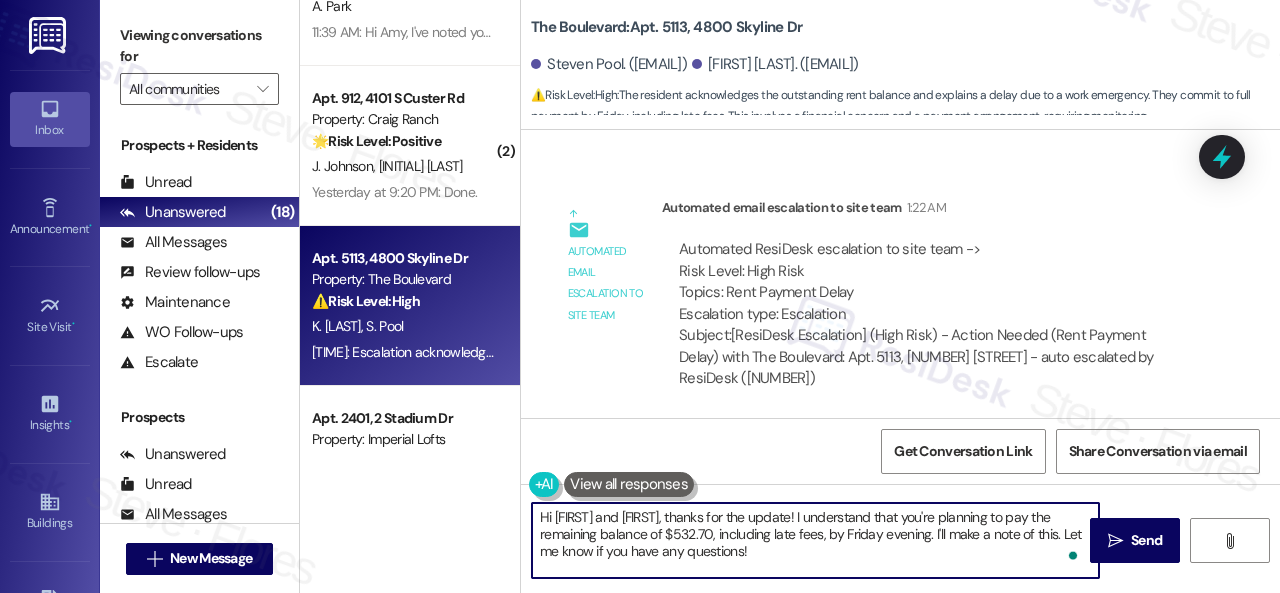 click on "Apt. 19102, 6855 S Mason Rd Property: Waterstone at Cinco Ranch ⚠️  Risk Level:  High The resident is requesting removal of a wasp nest, pest control services, sealing of cracks to prevent pests, and an air filter change. The wasp nest and pest control issues, if left unaddressed, could pose a health and safety risk, thus requiring a Tier 2 response. The request for a walkthrough after completion also indicates a desire to ensure the issues are properly resolved. A. Park ( 2 ) Apt. 912, 4101 S Custer Rd Property: Craig Ranch 🌟  Risk Level:  Positive The resident provided positive feedback and completed the requested Google review. This is positive engagement and relationship building. J. Johnson S. Sanabria Yesterday at 9:20 PM: Done.  Yesterday at 9:20 PM: Done.  Apt. 5113, 4800 Skyline Dr Property: The Boulevard ⚠️  Risk Level:  High K. Green S. Pool ( 1 ) Apt. 2401, 2 Stadium Dr Property: Imperial Lofts ⚠️  Risk Level:  High S. Duvall Apt. 526, 4101 S Custer Rd Property: Craig Ranch ⚠️ (" at bounding box center [790, 296] 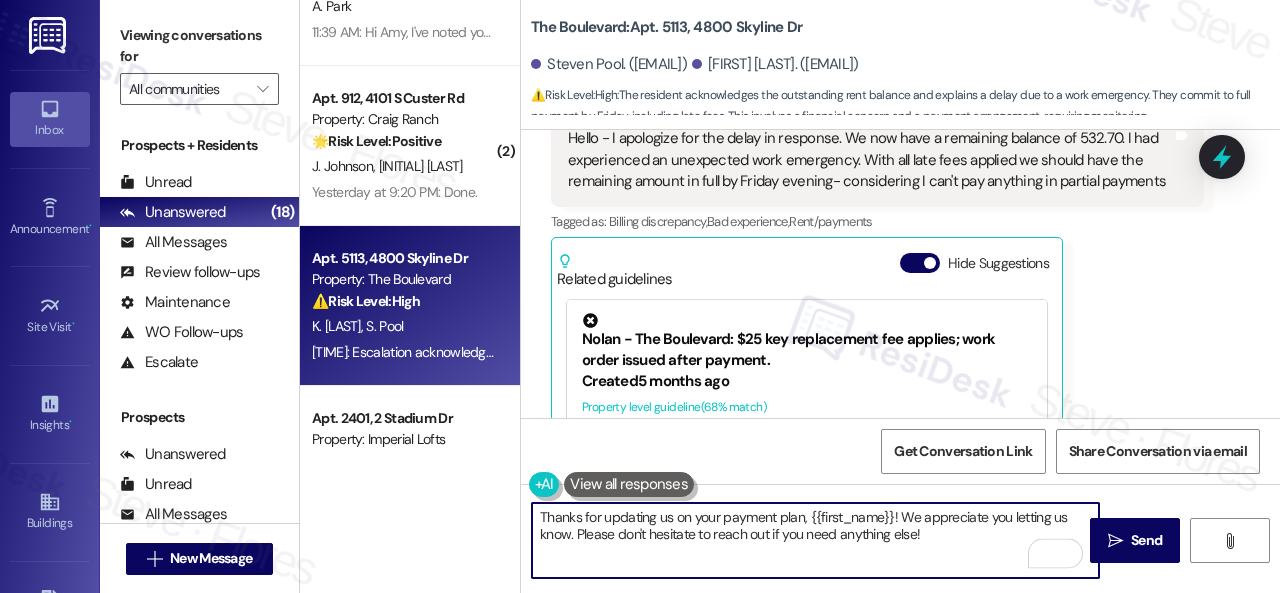 scroll, scrollTop: 9168, scrollLeft: 0, axis: vertical 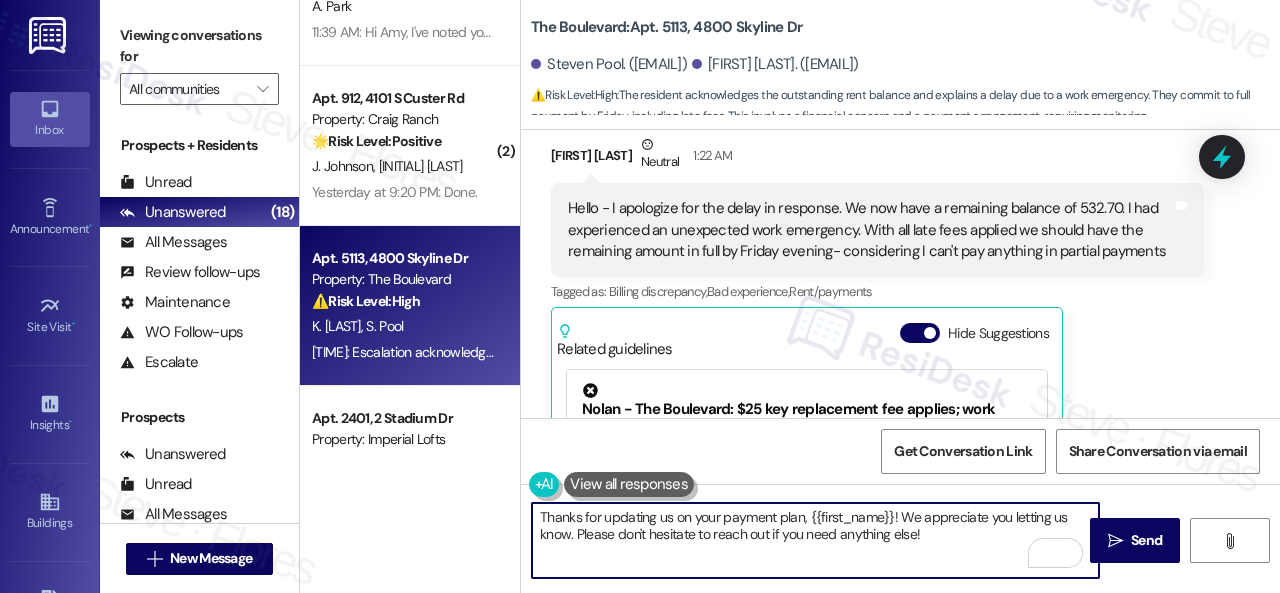 drag, startPoint x: 808, startPoint y: 514, endPoint x: 890, endPoint y: 519, distance: 82.1523 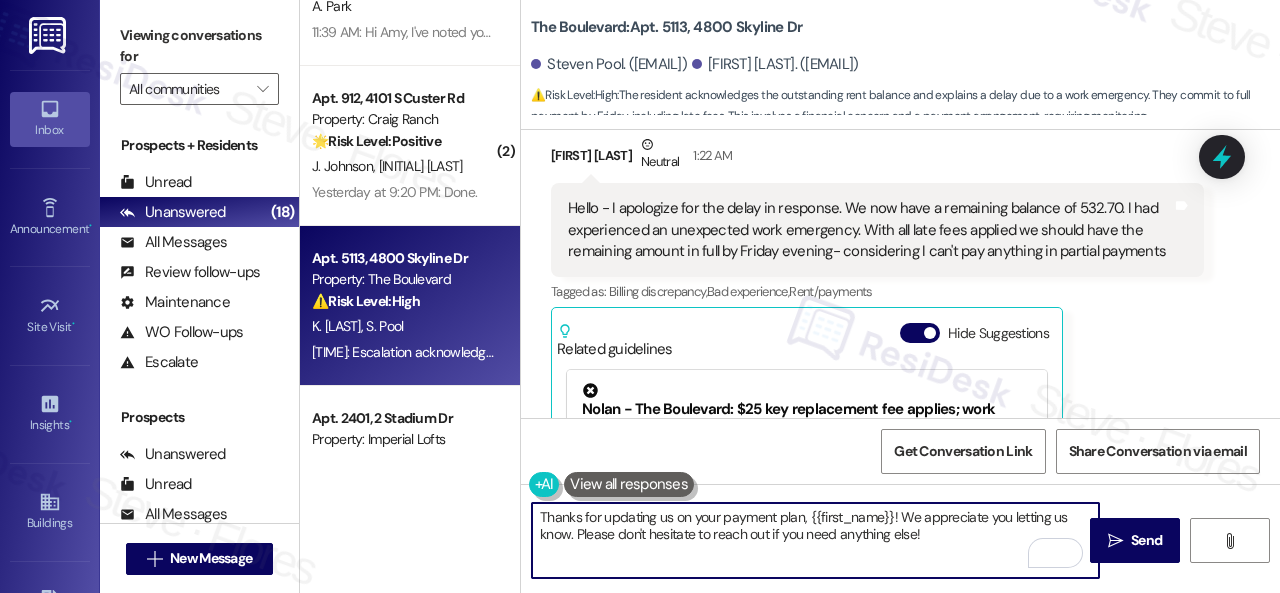 click on "Thanks for updating us on your payment plan, {{first_name}}! We appreciate you letting us know. Please don't hesitate to reach out if you need anything else!" at bounding box center (815, 540) 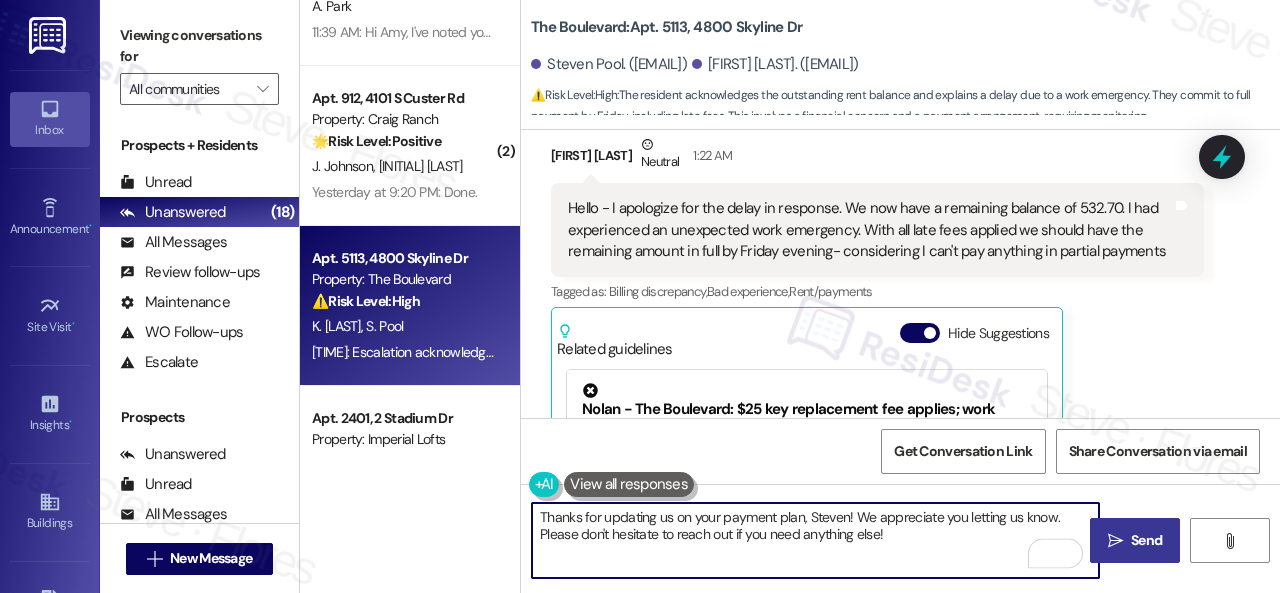 type on "Thanks for updating us on your payment plan, Steven! We appreciate you letting us know. Please don't hesitate to reach out if you need anything else!" 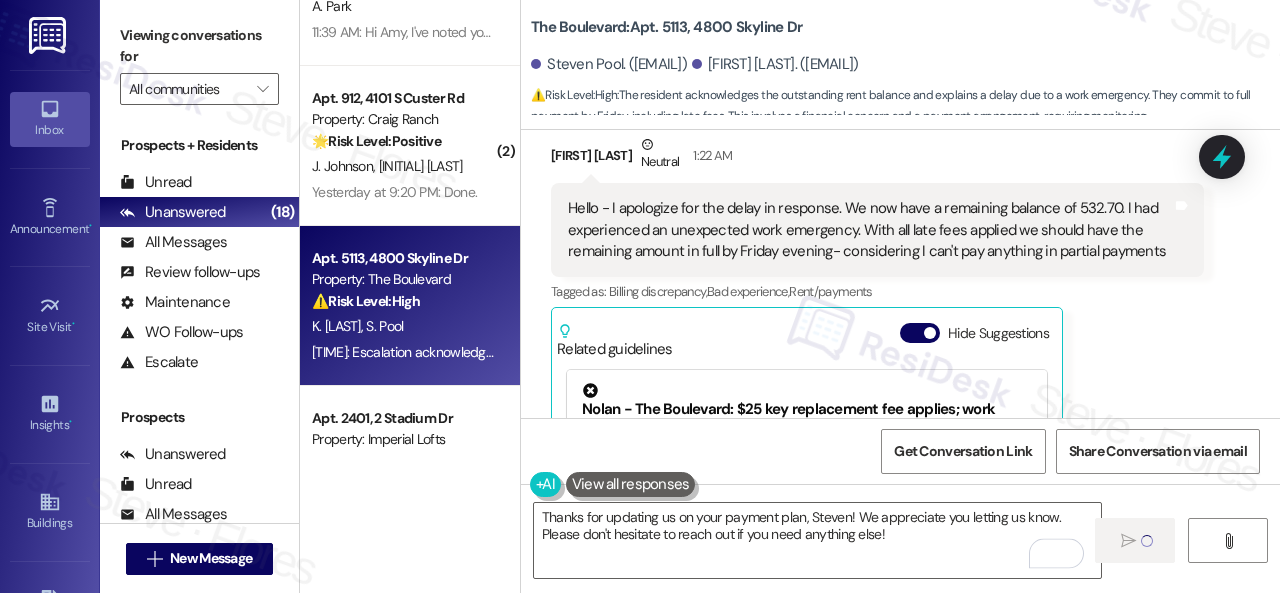 type 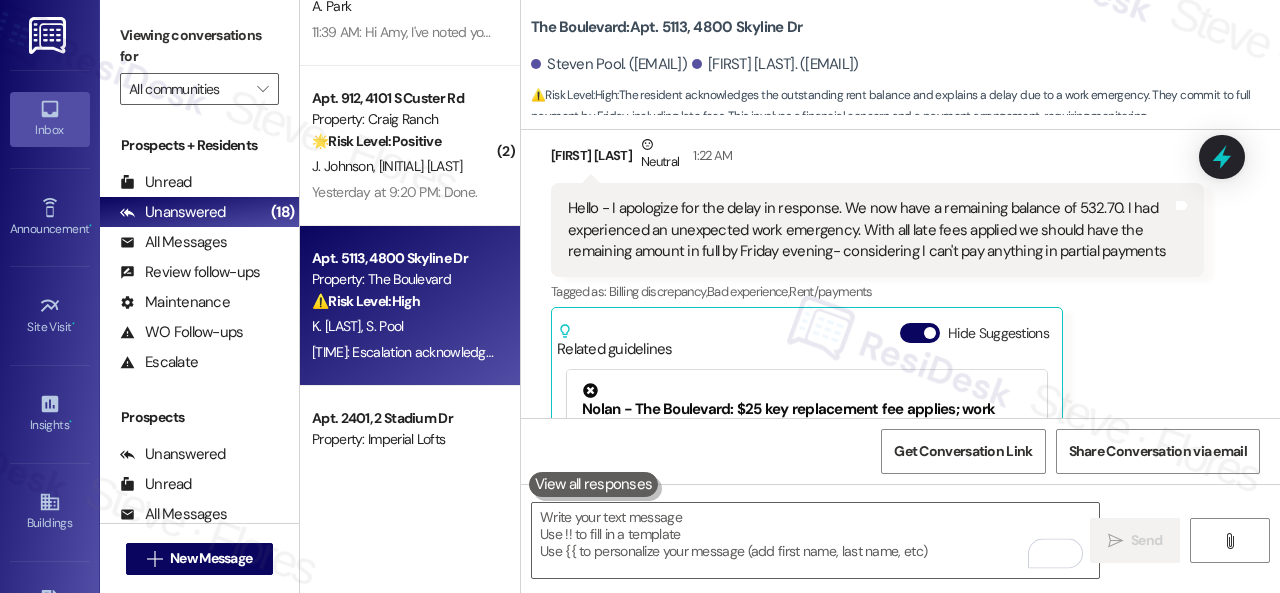 scroll, scrollTop: 9366, scrollLeft: 0, axis: vertical 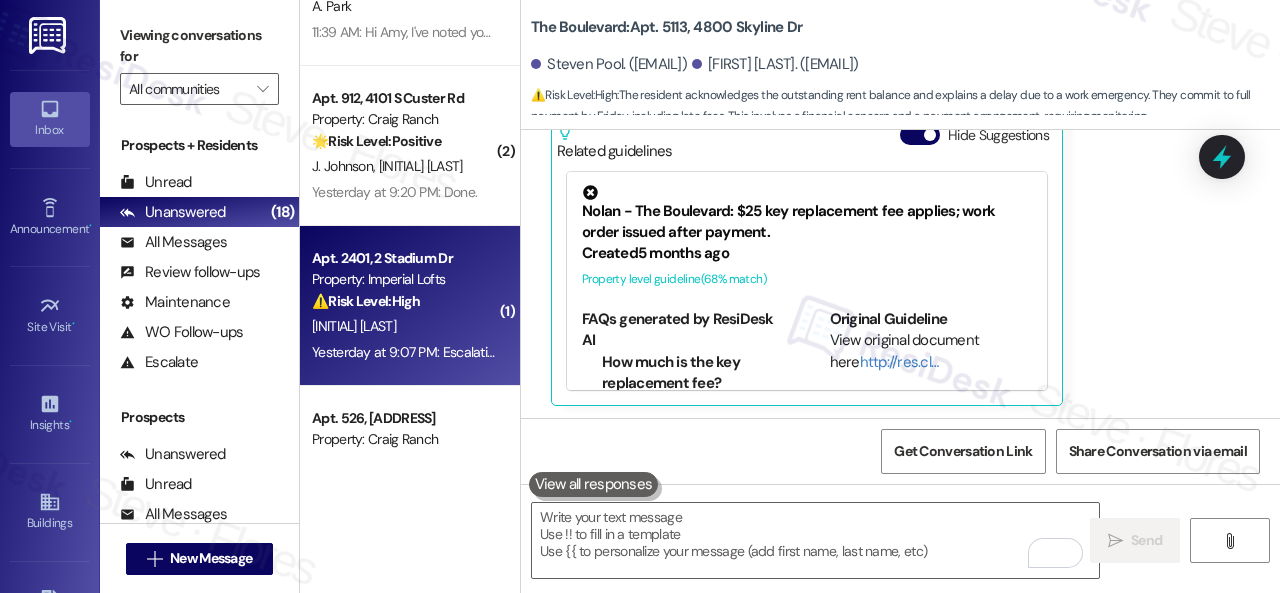 click on "⚠️  Risk Level:  High The resident reports a prolonged elevator outage (6 weeks, 4th floor) compounded by a broken garage door, impacting their ability to leave their apartment and exacerbating health issues. This combination of maintenance failures significantly affects their quality of life and warrants urgent attention." at bounding box center (404, 301) 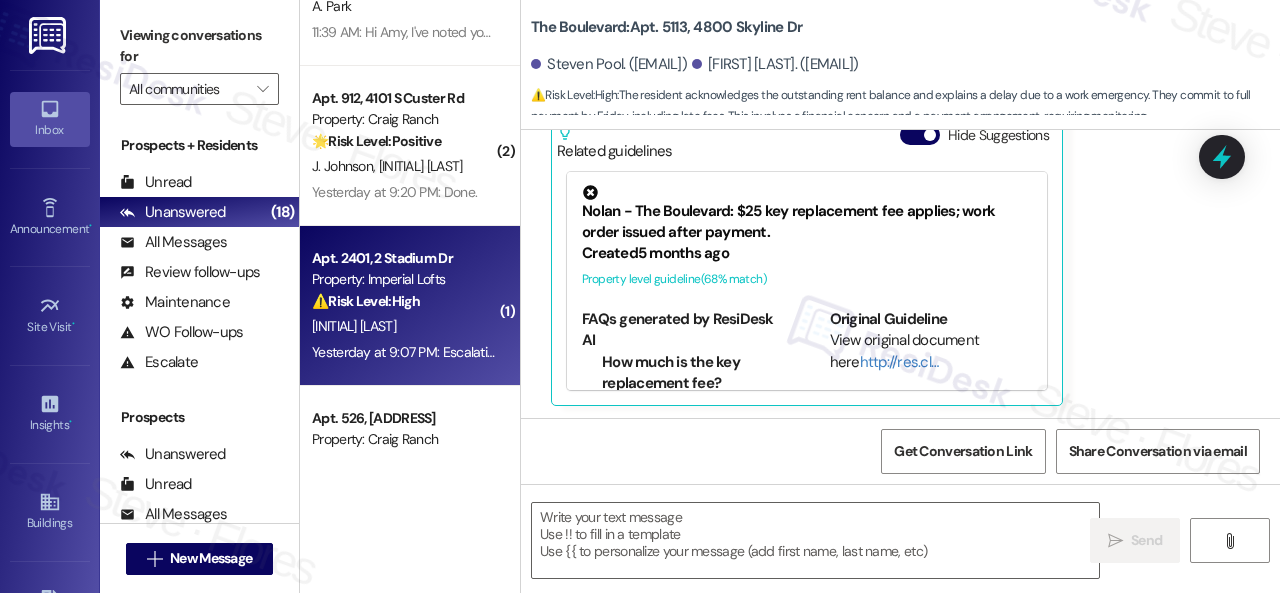 type on "Fetching suggested responses. Please feel free to read through the conversation in the meantime." 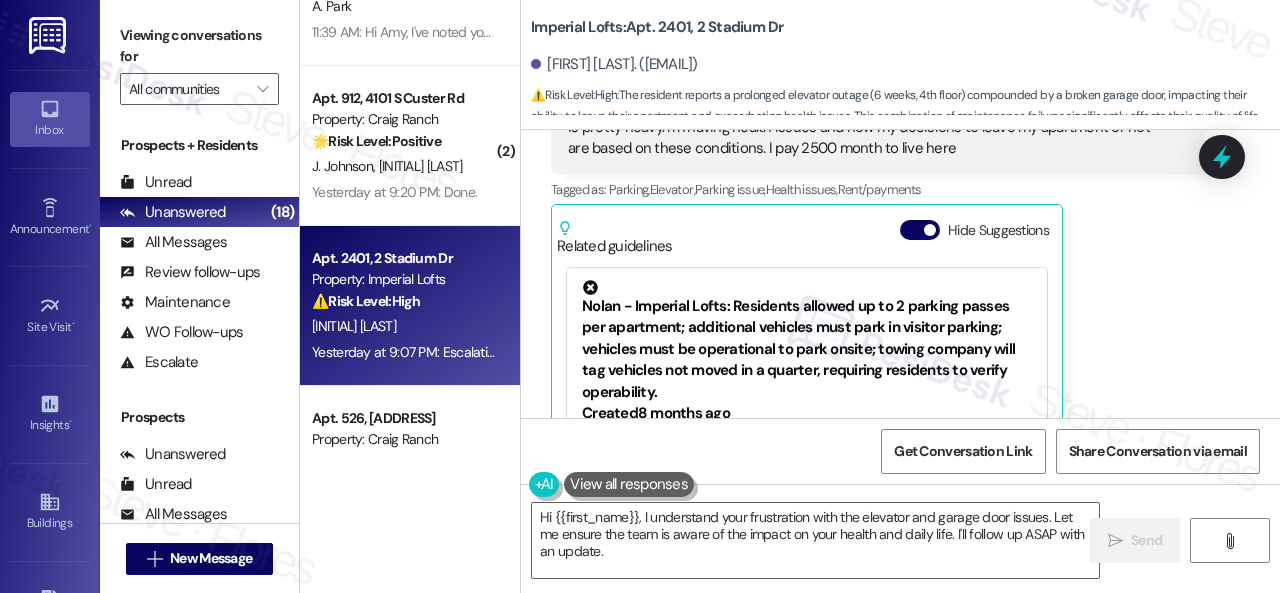 scroll, scrollTop: 8241, scrollLeft: 0, axis: vertical 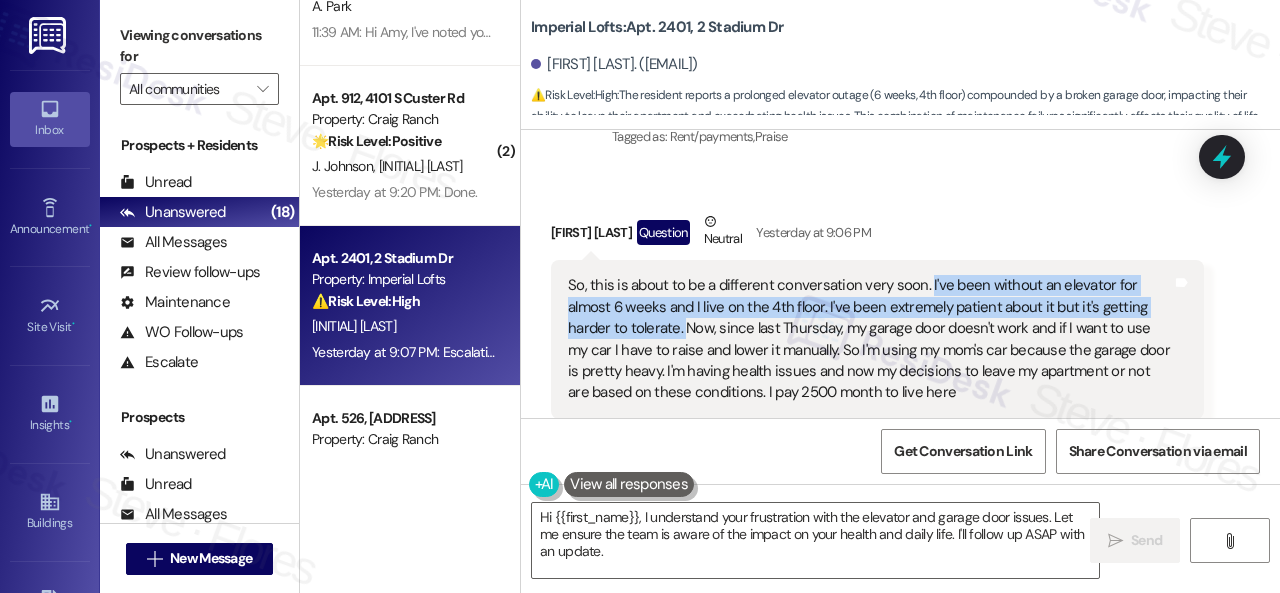 drag, startPoint x: 922, startPoint y: 261, endPoint x: 680, endPoint y: 303, distance: 245.61758 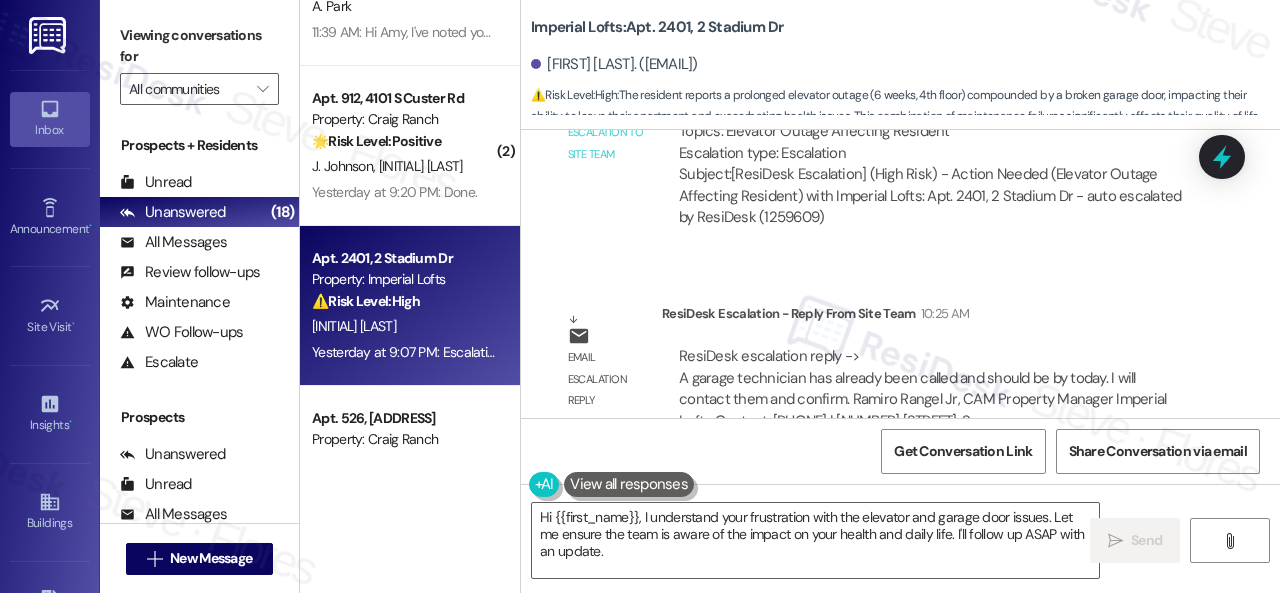 scroll, scrollTop: 8926, scrollLeft: 0, axis: vertical 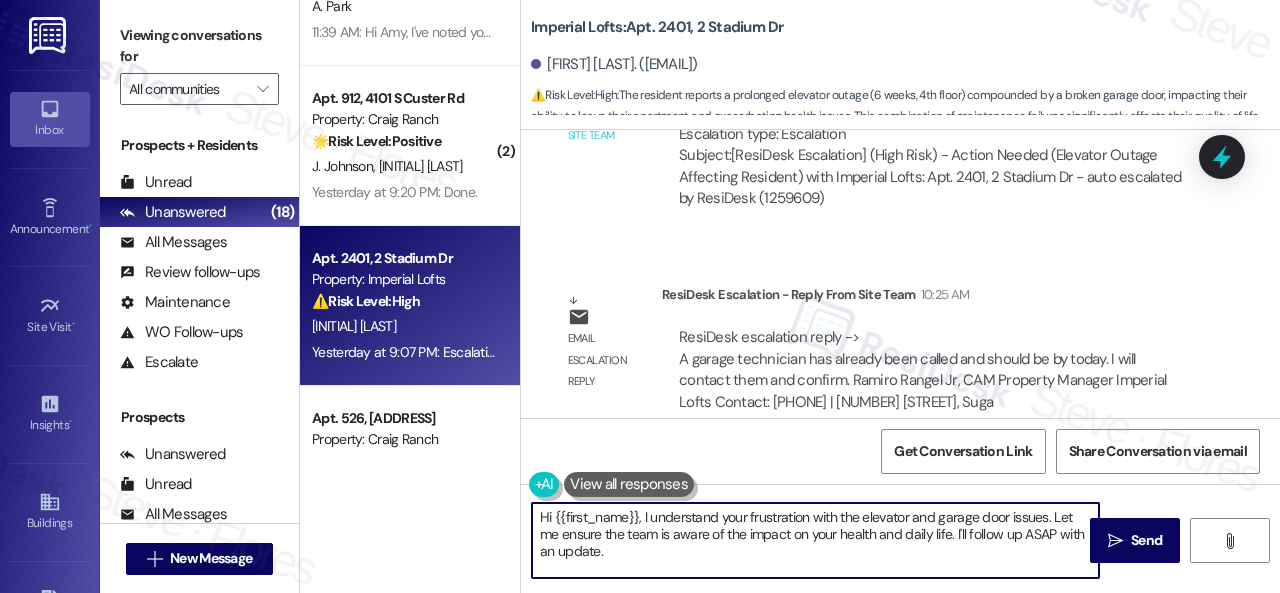 click on "Hi {{first_name}}, I understand your frustration with the elevator and garage door issues. Let me ensure the team is aware of the impact on your health and daily life. I'll follow up ASAP with an update." at bounding box center [815, 540] 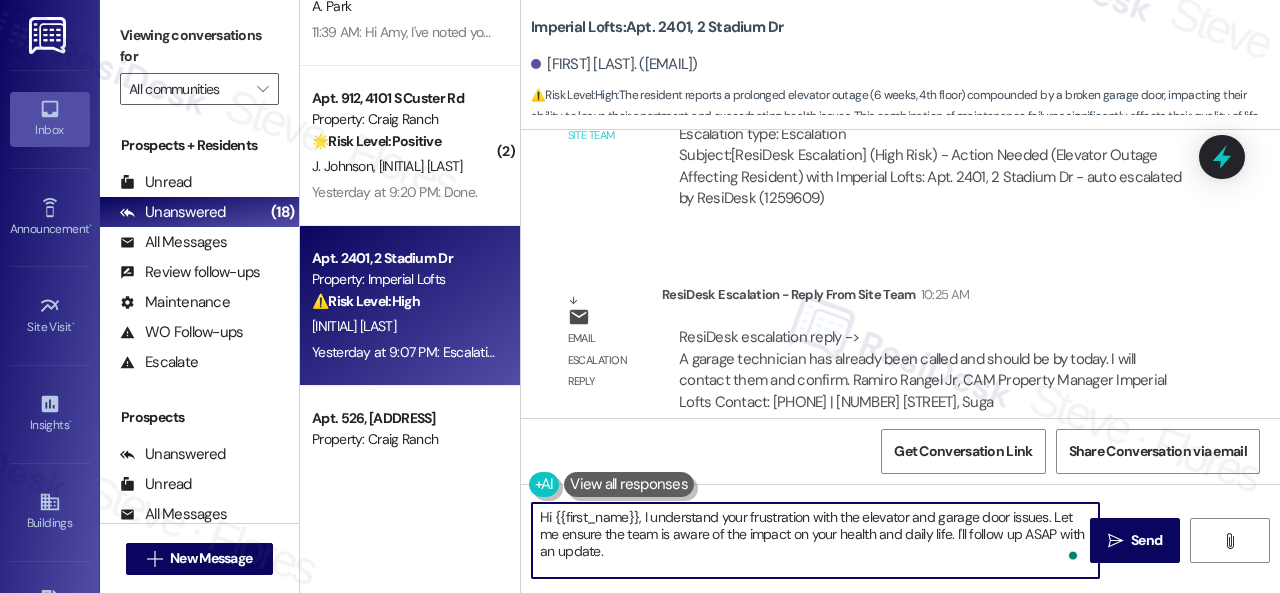 drag, startPoint x: 1048, startPoint y: 518, endPoint x: 1066, endPoint y: 573, distance: 57.870544 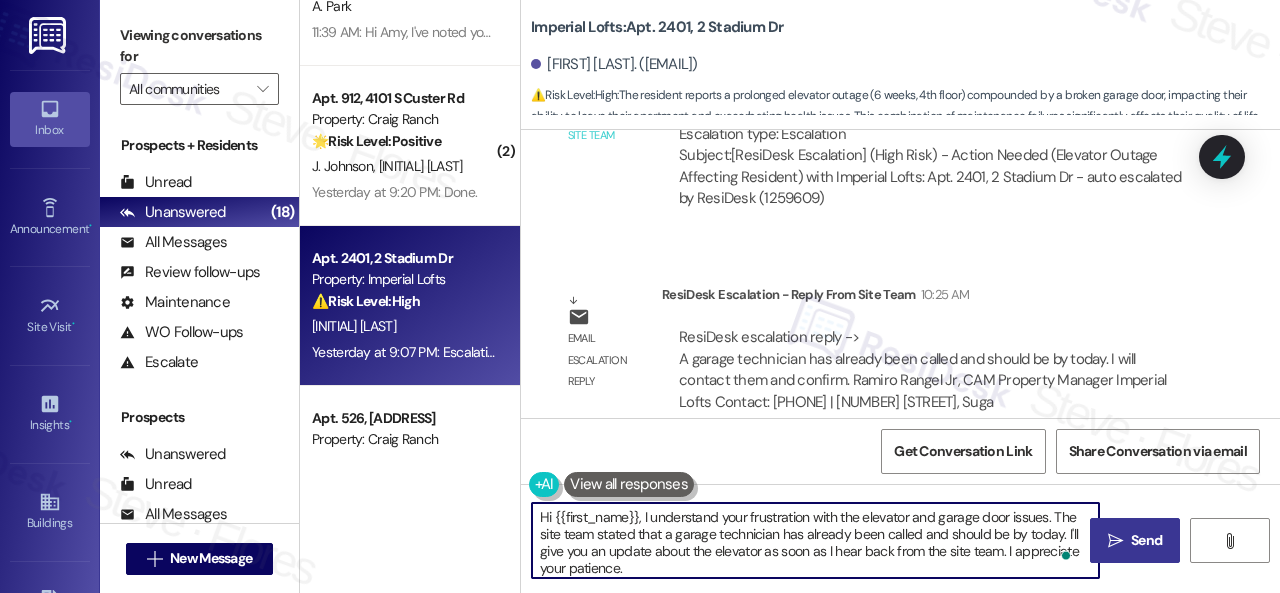 type on "Hi {{first_name}}, I understand your frustration with the elevator and garage door issues. The site team stated that a garage technician has already been called and should be by today. I'll give you an update about the elevator as soon as I hear back from the site team. I appreciate your patience." 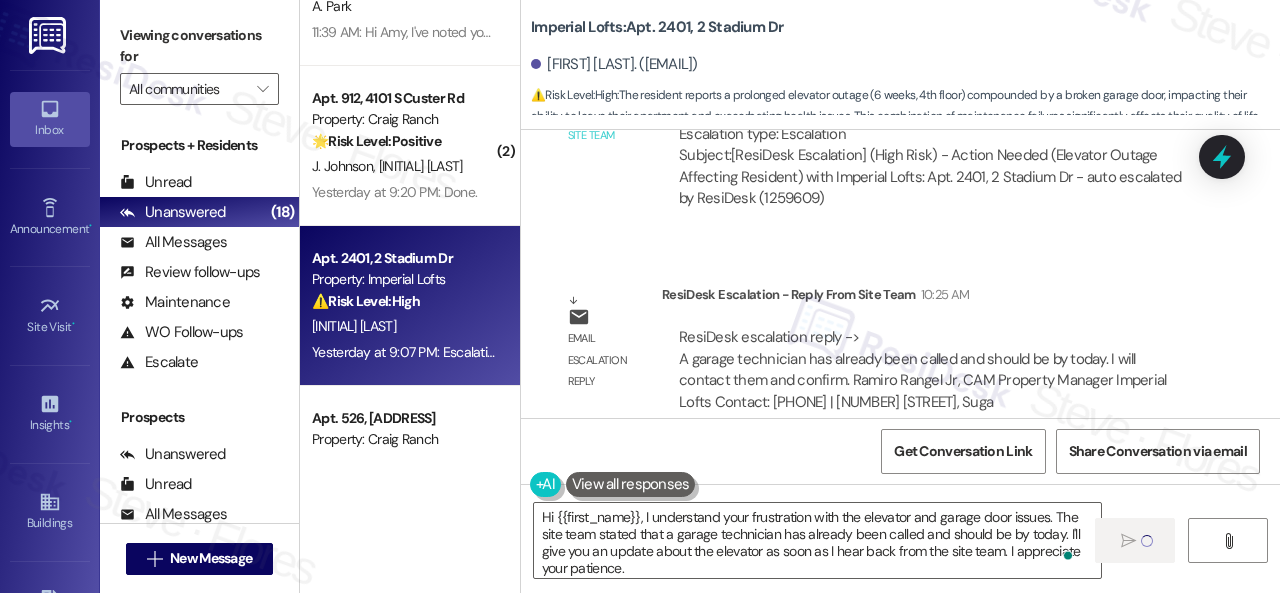 type 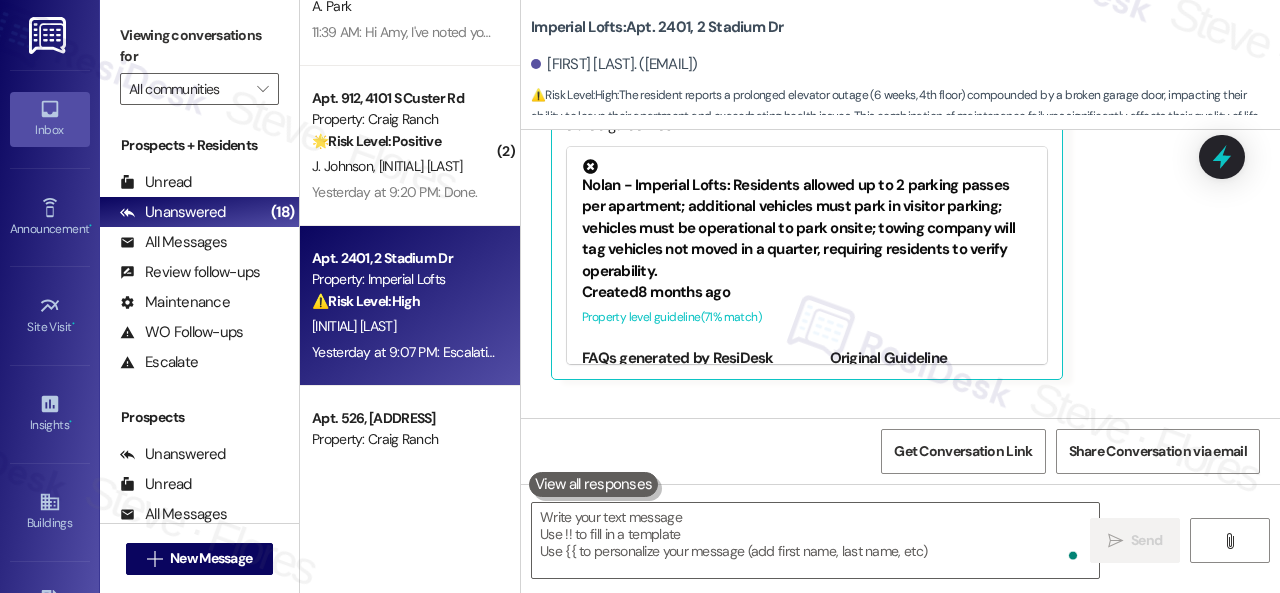 scroll, scrollTop: 8241, scrollLeft: 0, axis: vertical 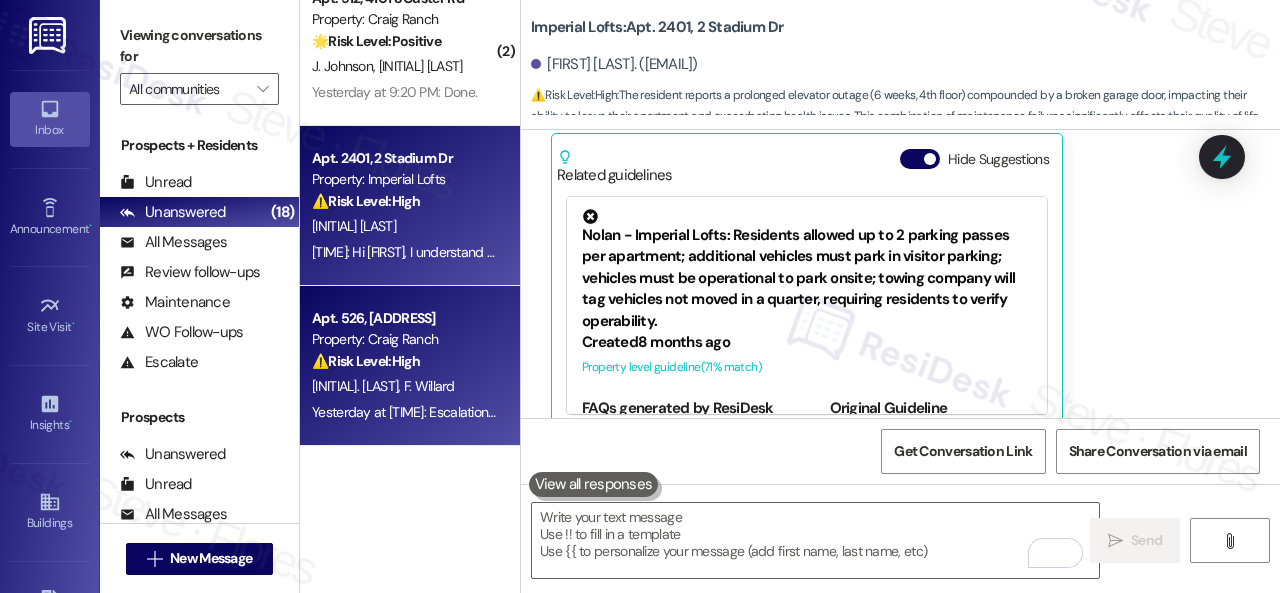click on "⚠️  Risk Level:  High The resident reports a complete lack of drainage in both sinks and a malfunctioning garbage disposal, referencing an existing work order. This constitutes an urgent maintenance issue that could lead to property damage or health concerns if not addressed promptly. The resident's frustration also indicates a potential negative impact on resident satisfaction and retention." at bounding box center [404, 361] 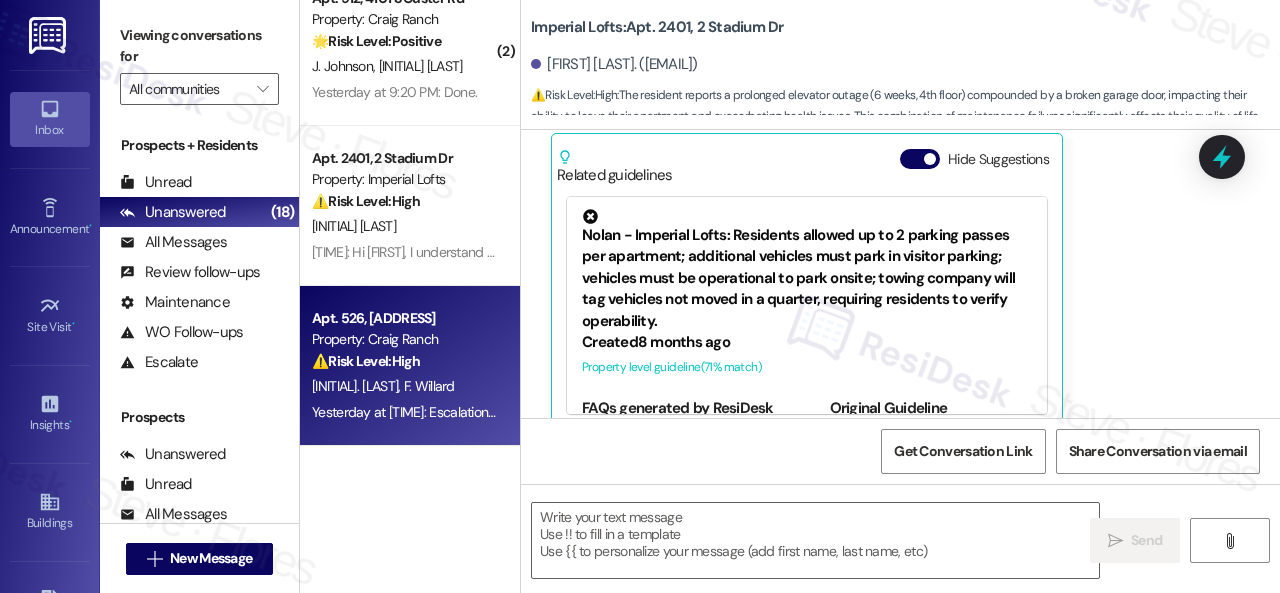 type on "Fetching suggested responses. Please feel free to read through the conversation in the meantime." 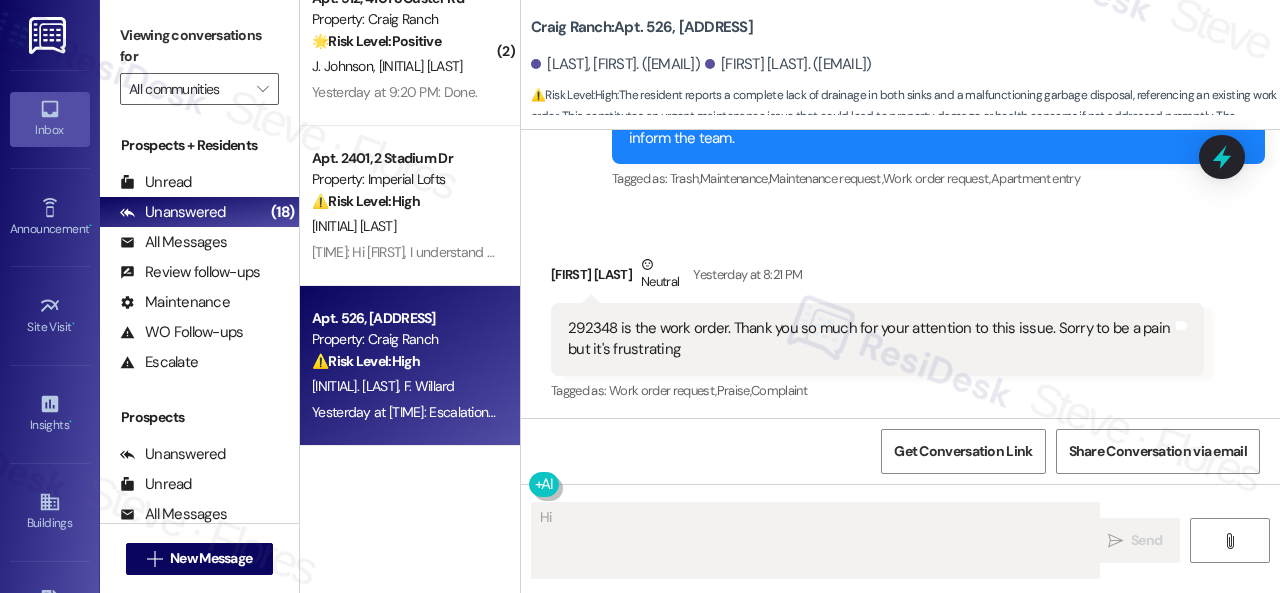 scroll, scrollTop: 2914, scrollLeft: 0, axis: vertical 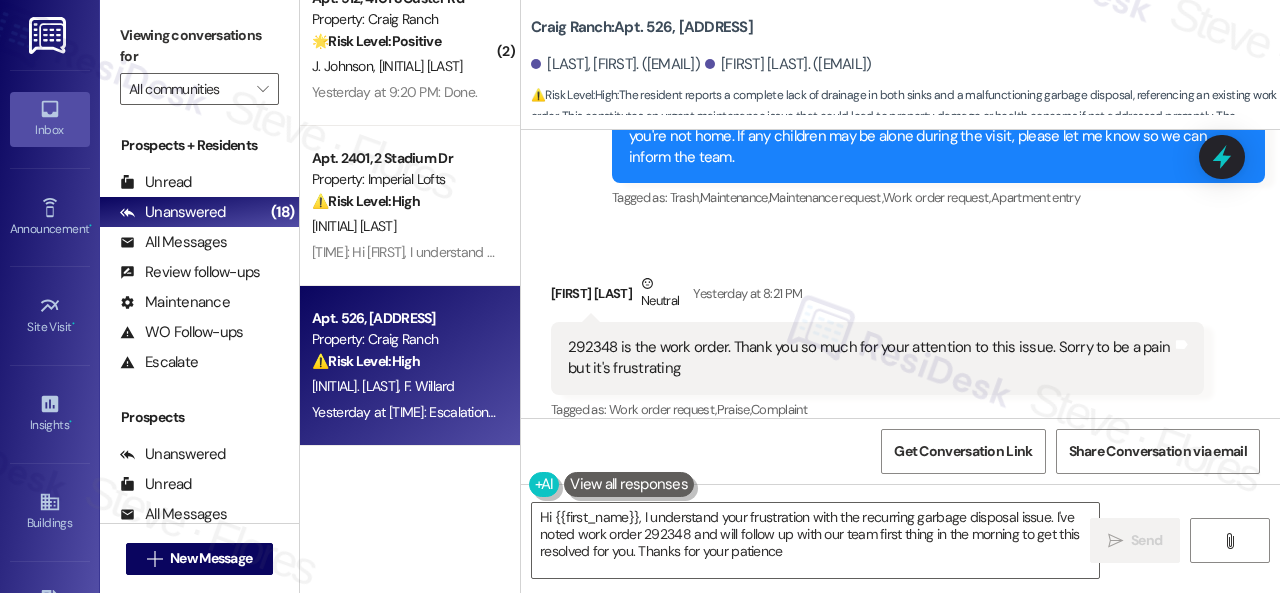 type on "Hi {{first_name}}, I understand your frustration with the recurring garbage disposal issue. I've noted work order 292348 and will follow up with our team first thing in the morning to get this resolved for you. Thanks for your patience!" 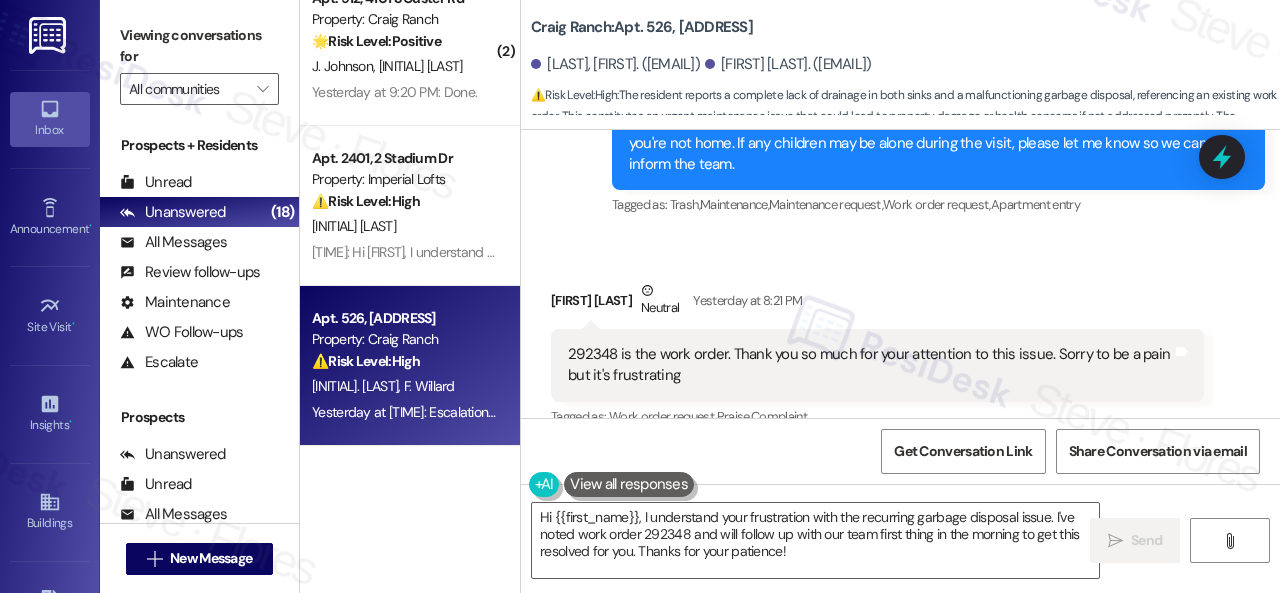 scroll, scrollTop: 2914, scrollLeft: 0, axis: vertical 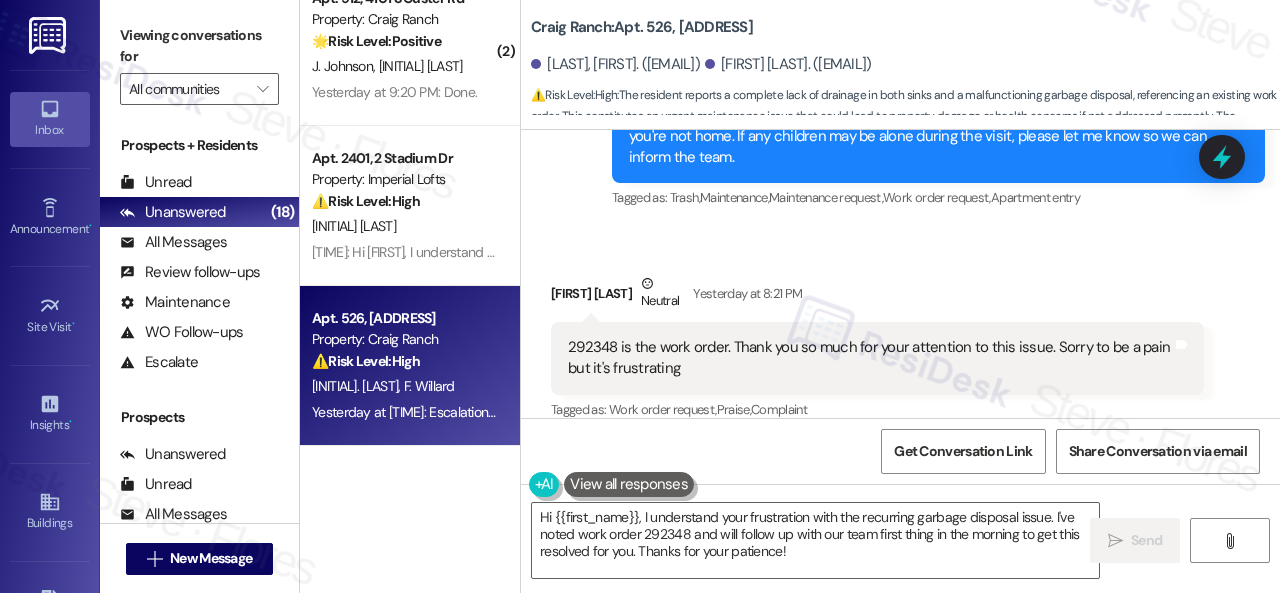 click on "292348 is the work order. Thank you so much for your attention to this issue. Sorry to be a pain but it's frustrating" at bounding box center (870, 358) 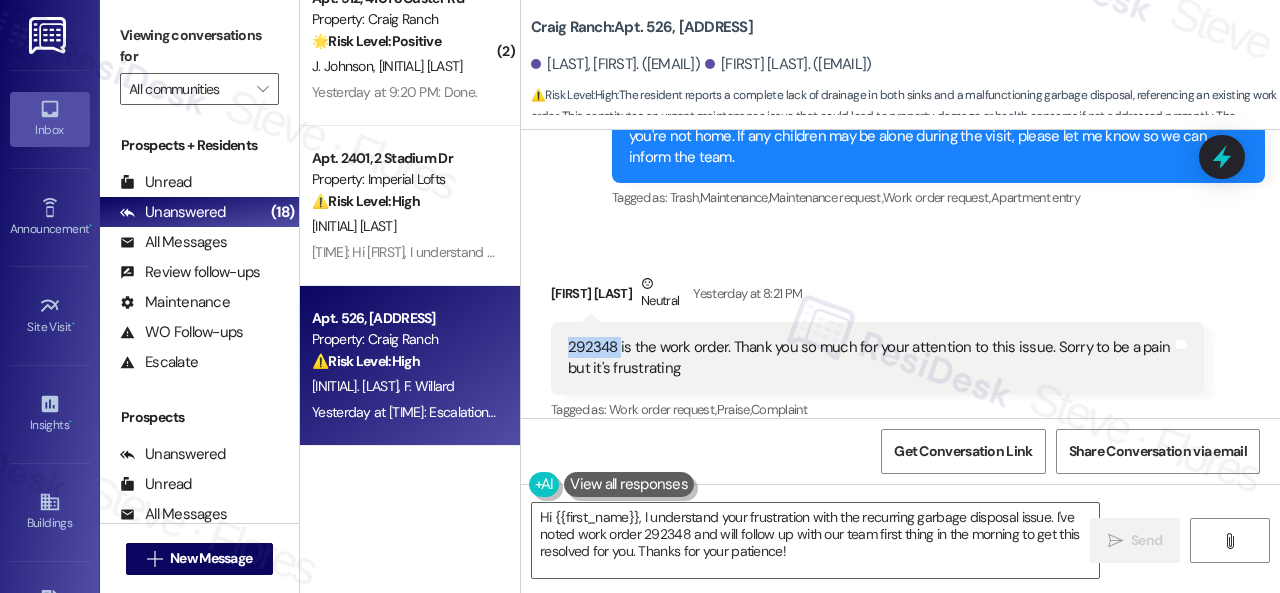 click on "292348 is the work order. Thank you so much for your attention to this issue. Sorry to be a pain but it's frustrating" at bounding box center [870, 358] 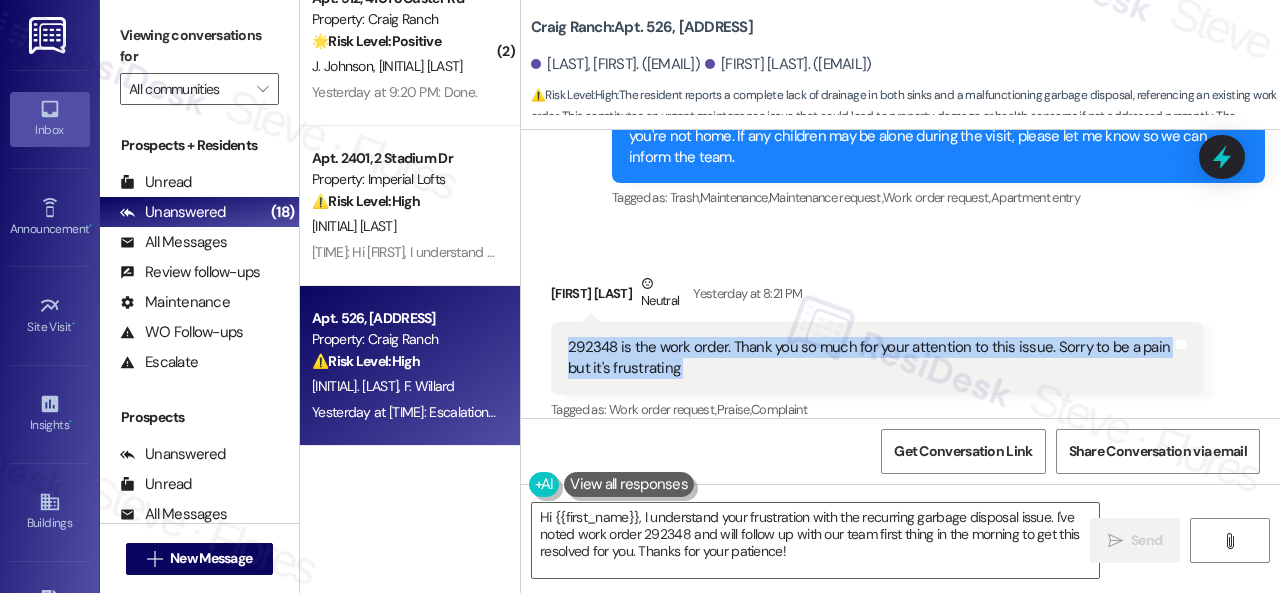 click on "292348 is the work order. Thank you so much for your attention to this issue. Sorry to be a pain but it's frustrating" at bounding box center (870, 358) 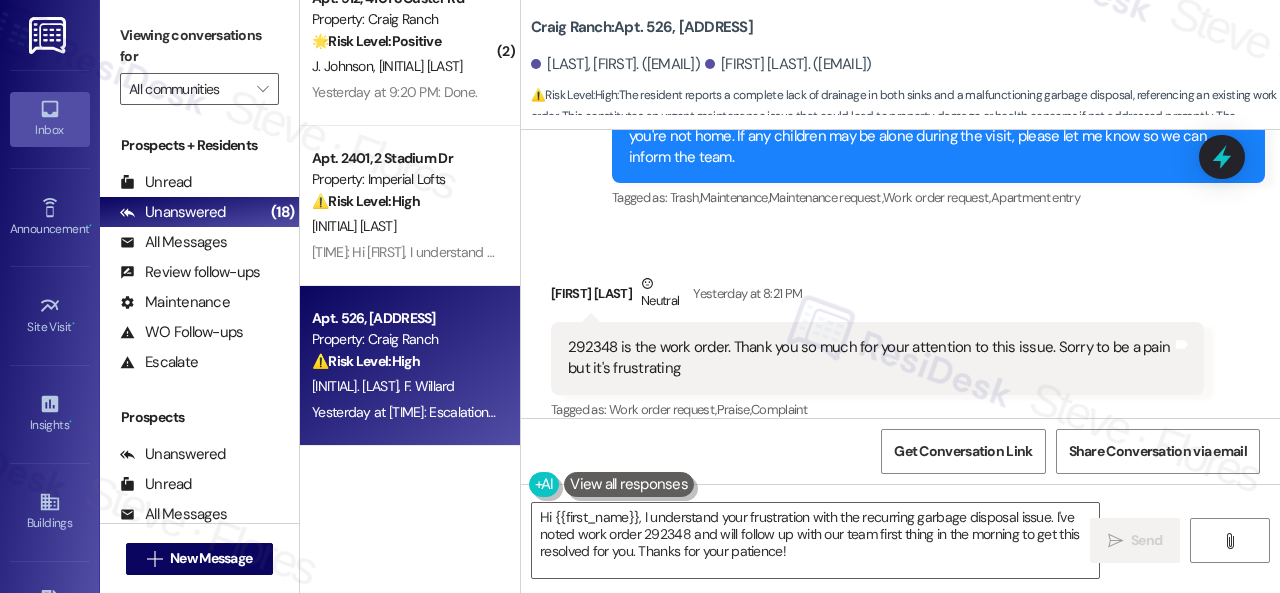 click on "292348 is the work order. Thank you so much for your attention to this issue. Sorry to be a pain but it's frustrating" at bounding box center (870, 358) 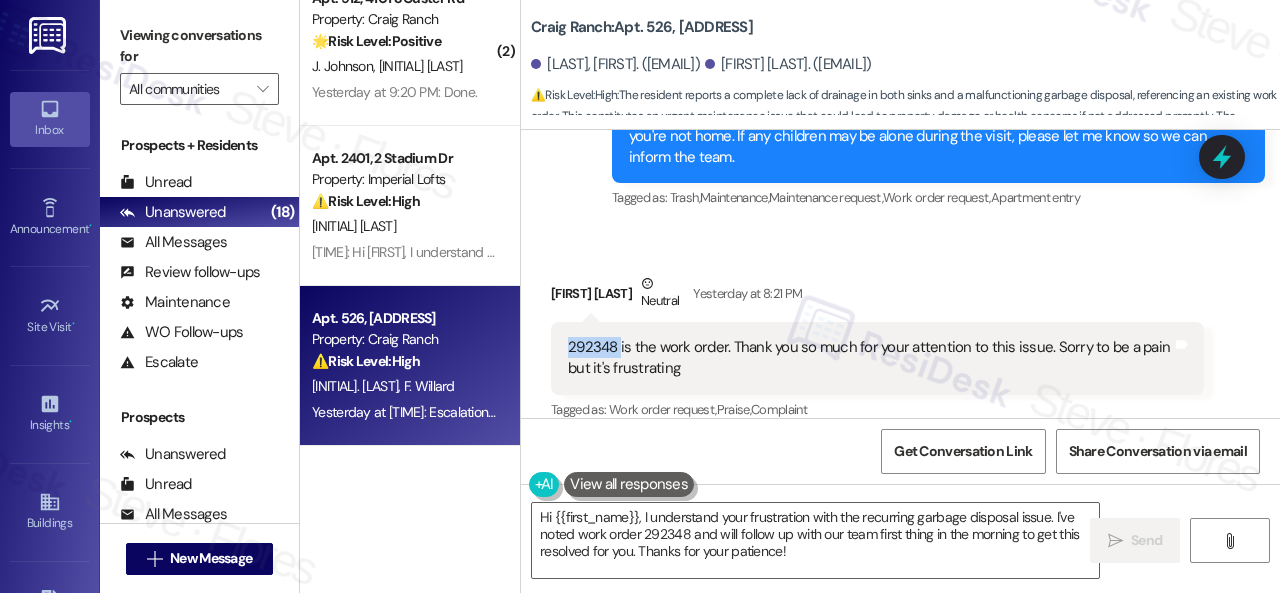 click on "292348 is the work order. Thank you so much for your attention to this issue. Sorry to be a pain but it's frustrating" at bounding box center (870, 358) 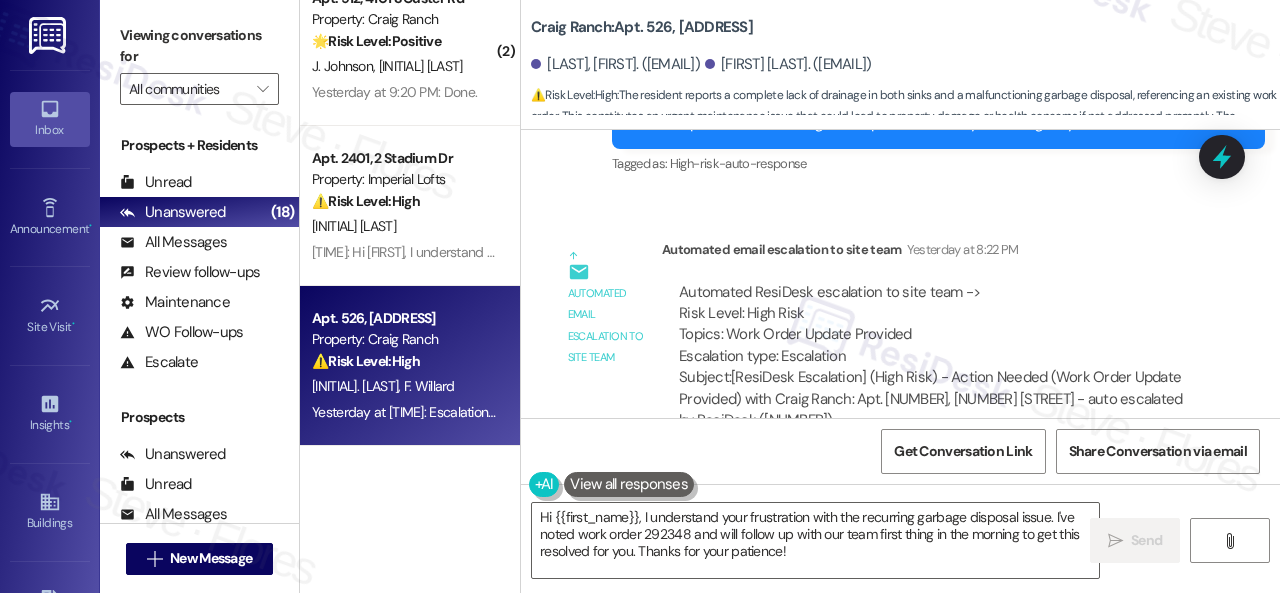 scroll, scrollTop: 3414, scrollLeft: 0, axis: vertical 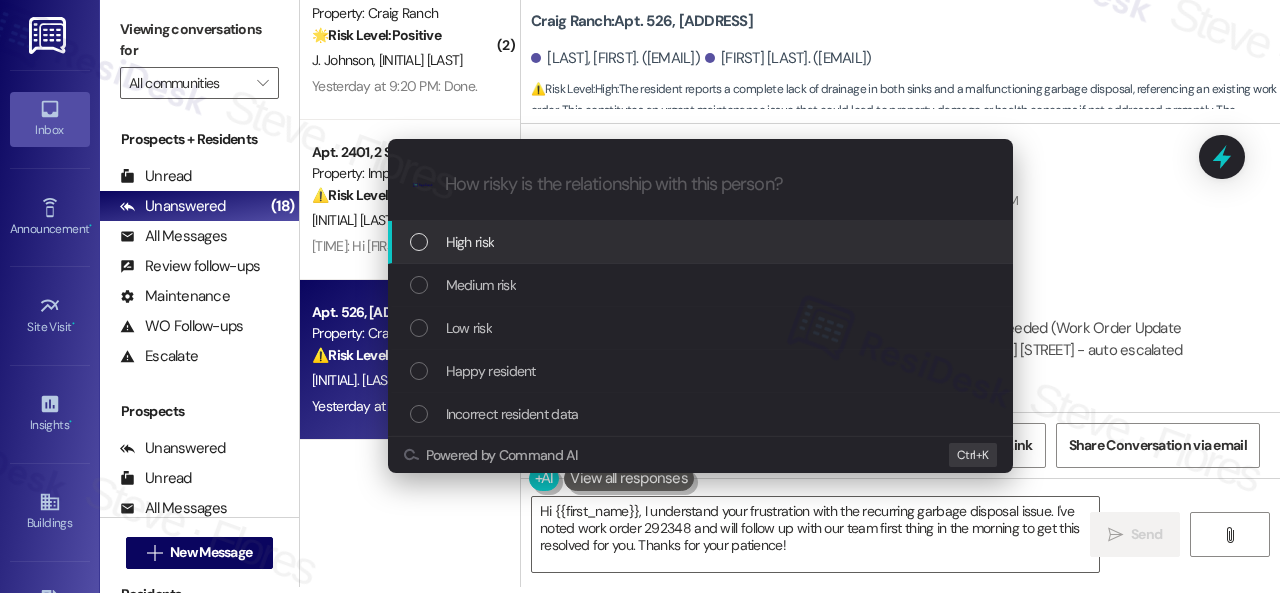 click on "High risk" at bounding box center (470, 242) 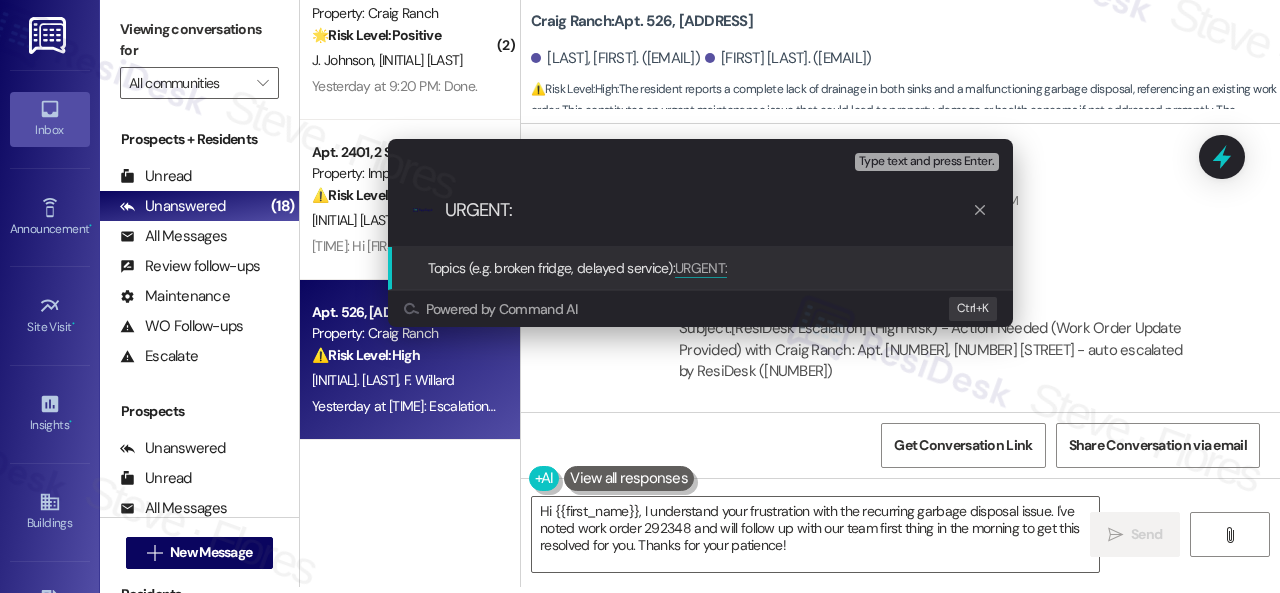 paste on "Follow-up on work order 292348" 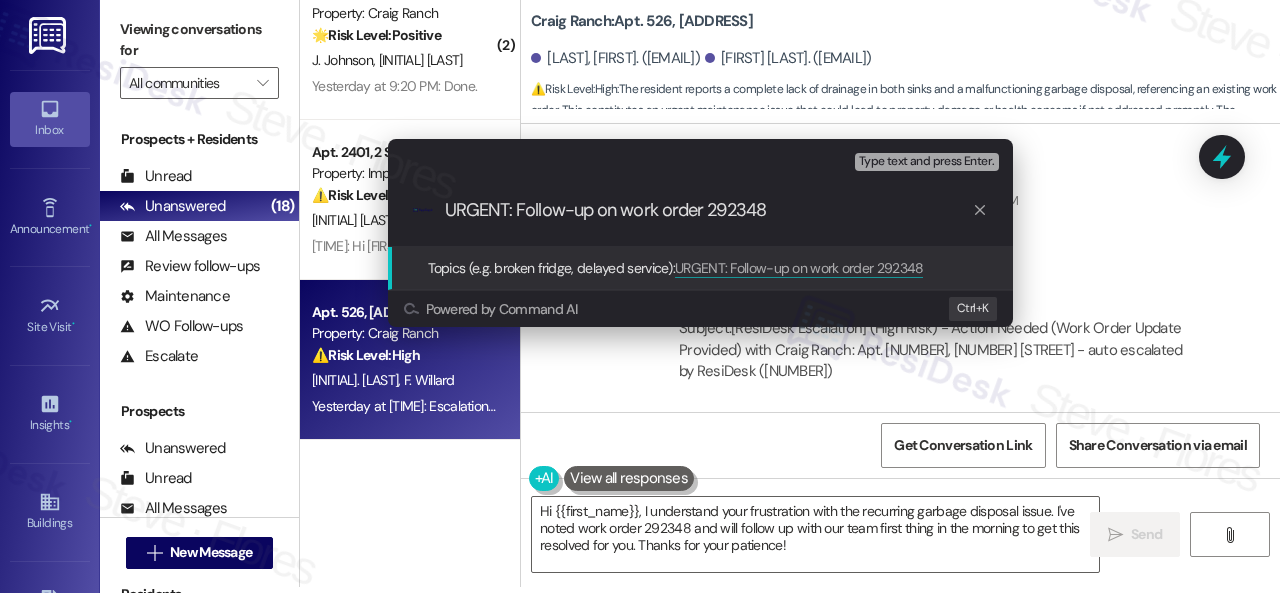 type 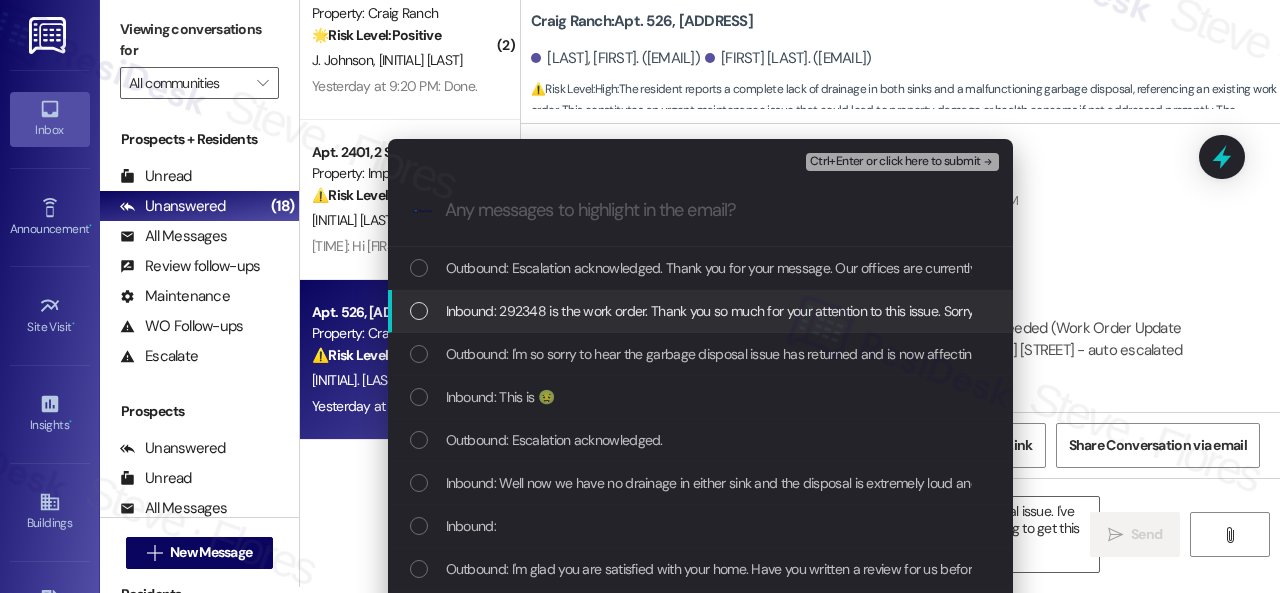 click on "Inbound: 292348 is the work order. Thank you so much for your attention to this issue. Sorry to be a pain but it's frustrating" at bounding box center [798, 311] 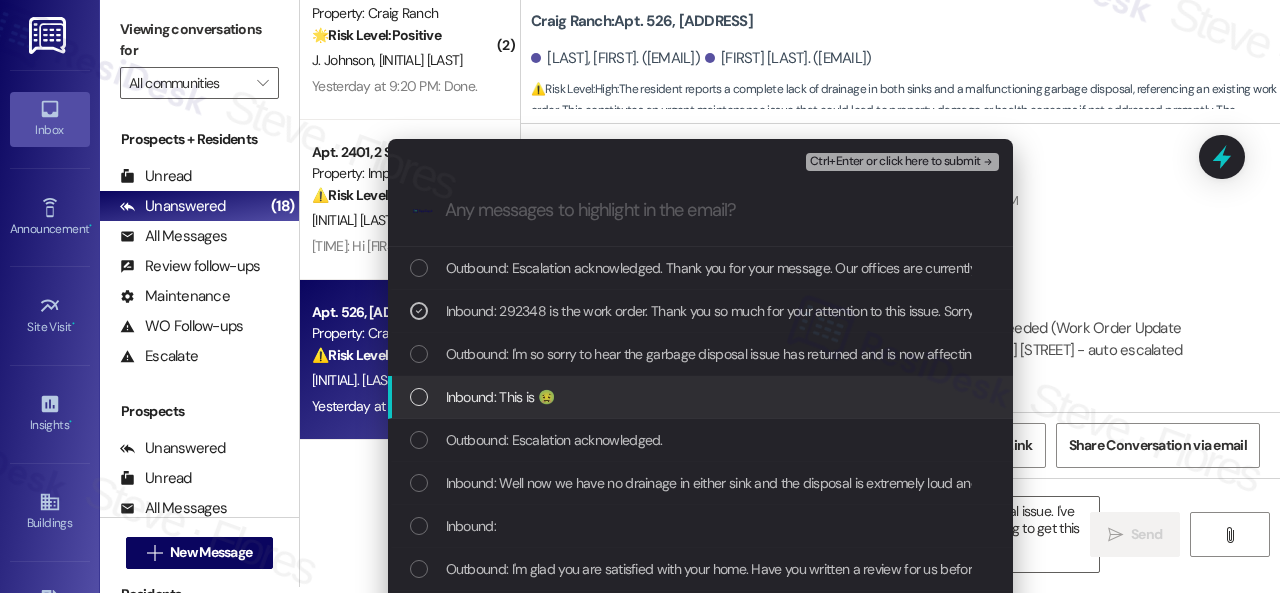 click on "Inbound: This is 🤢" at bounding box center [500, 397] 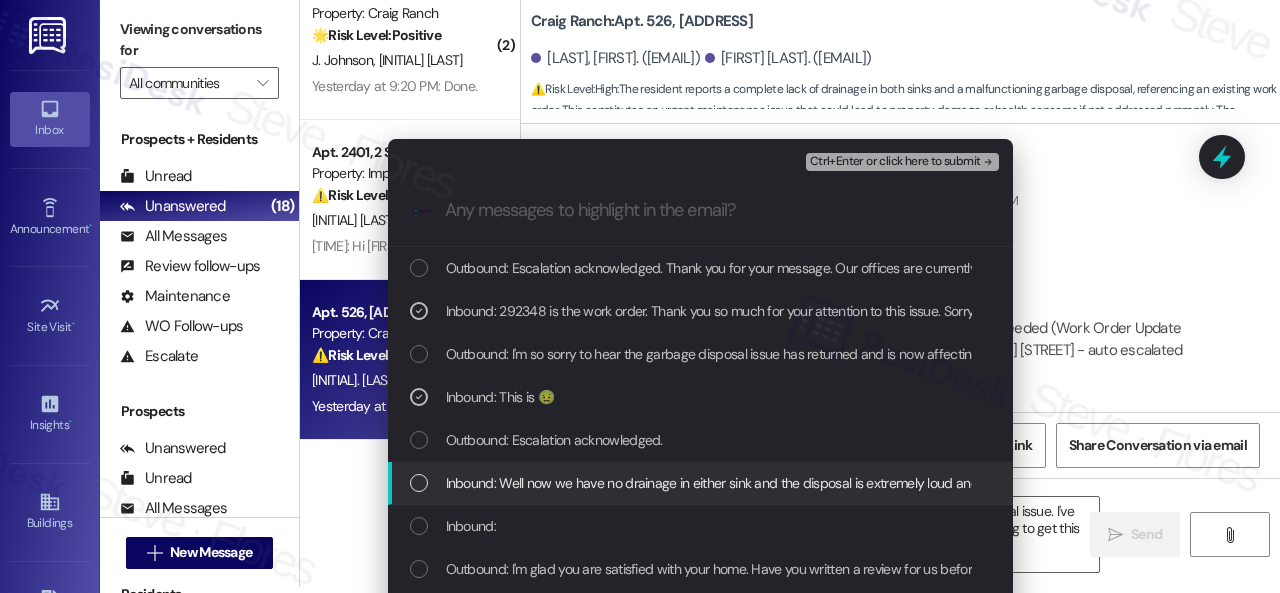 click on "Inbound: Well now we have no drainage in either sink and the disposal is extremely loud and doesn't do anything but make loud noise" at bounding box center (831, 483) 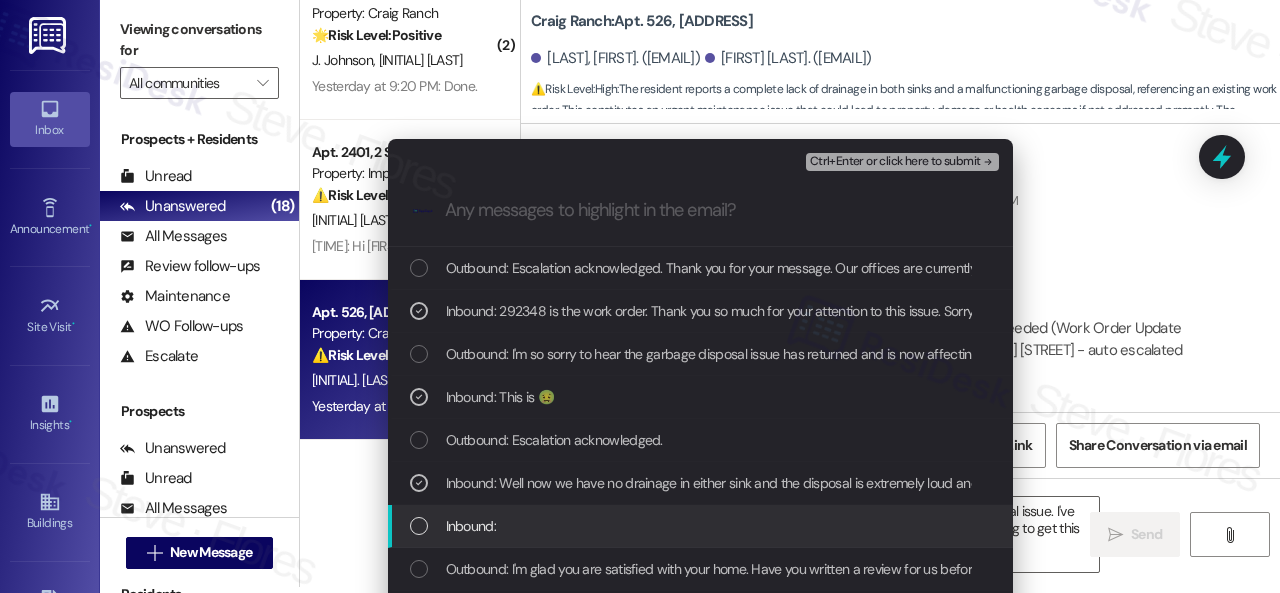 click on "Inbound:" at bounding box center [471, 526] 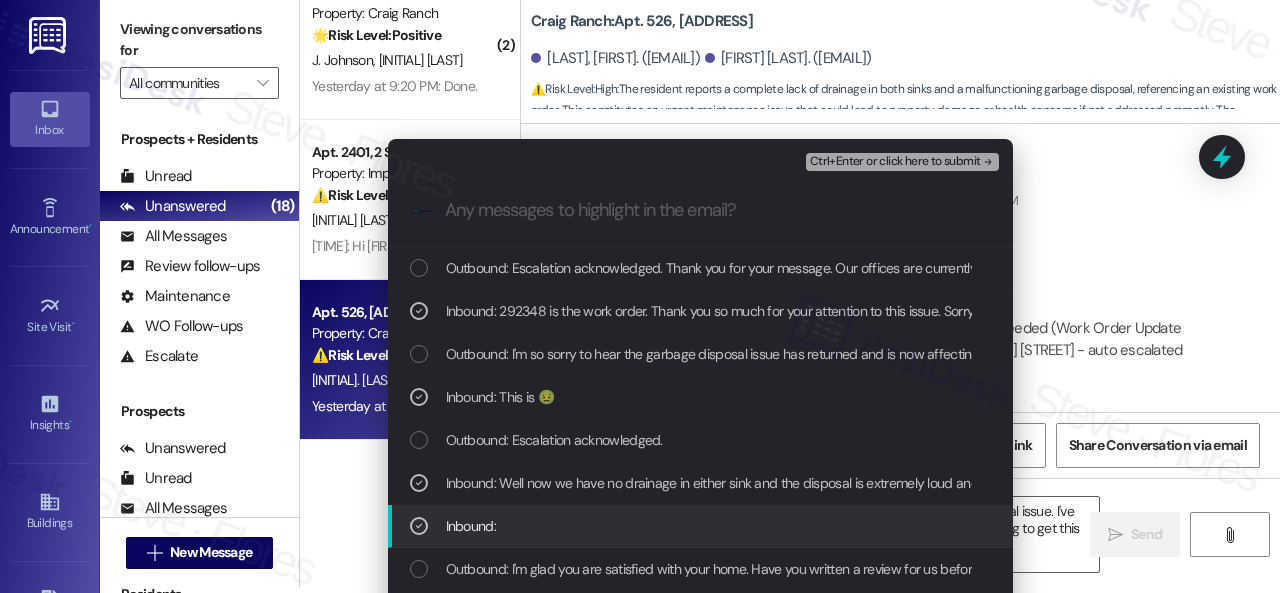 scroll, scrollTop: 100, scrollLeft: 0, axis: vertical 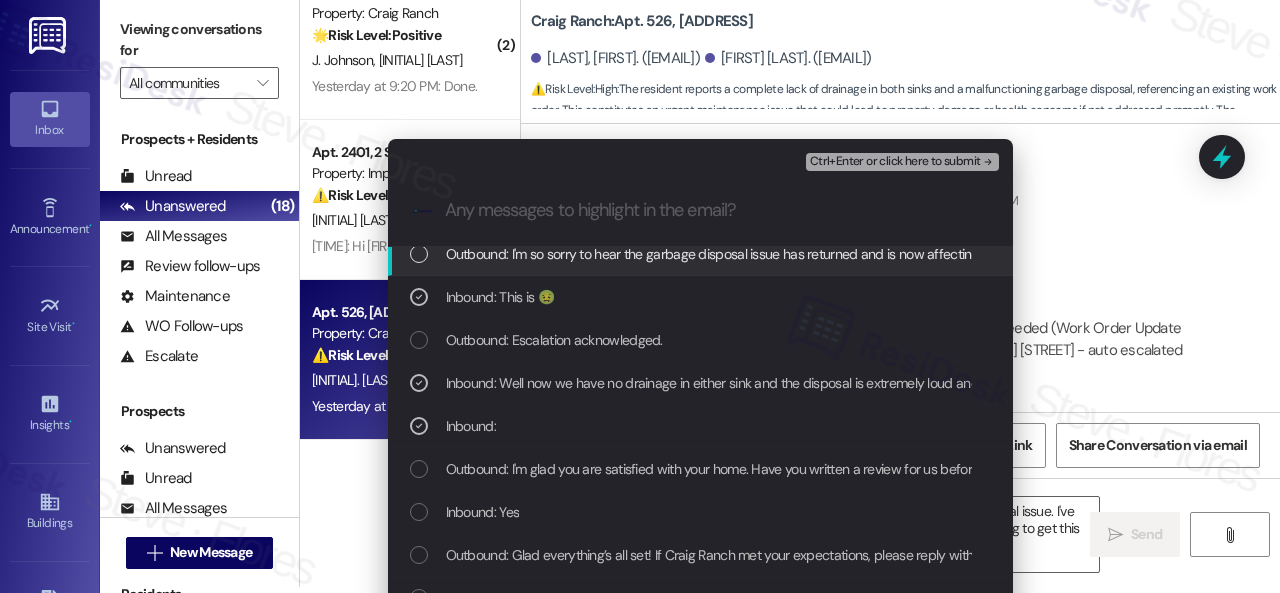 click on "Ctrl+Enter or click here to submit" at bounding box center (895, 162) 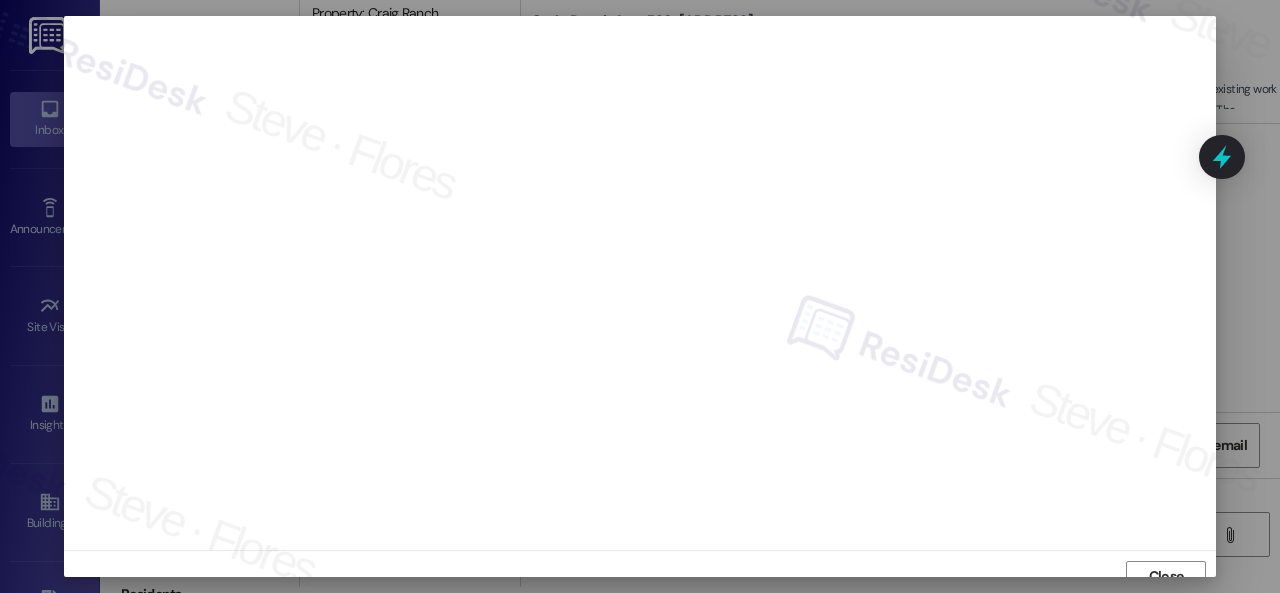 scroll, scrollTop: 15, scrollLeft: 0, axis: vertical 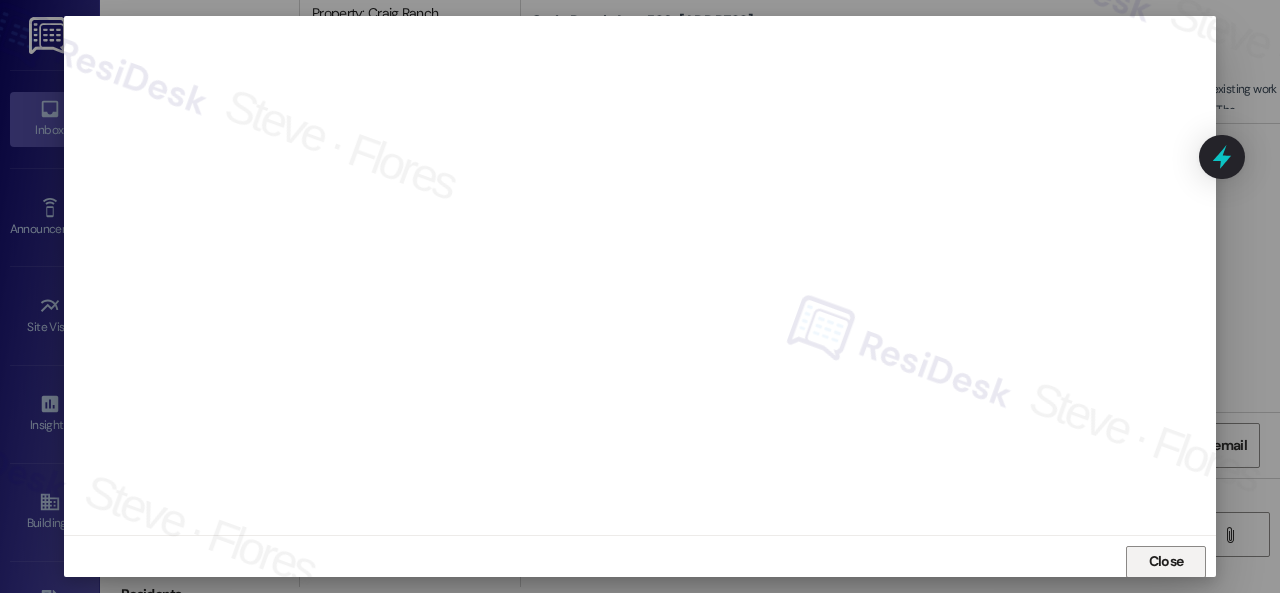 click on "Close" at bounding box center [1166, 561] 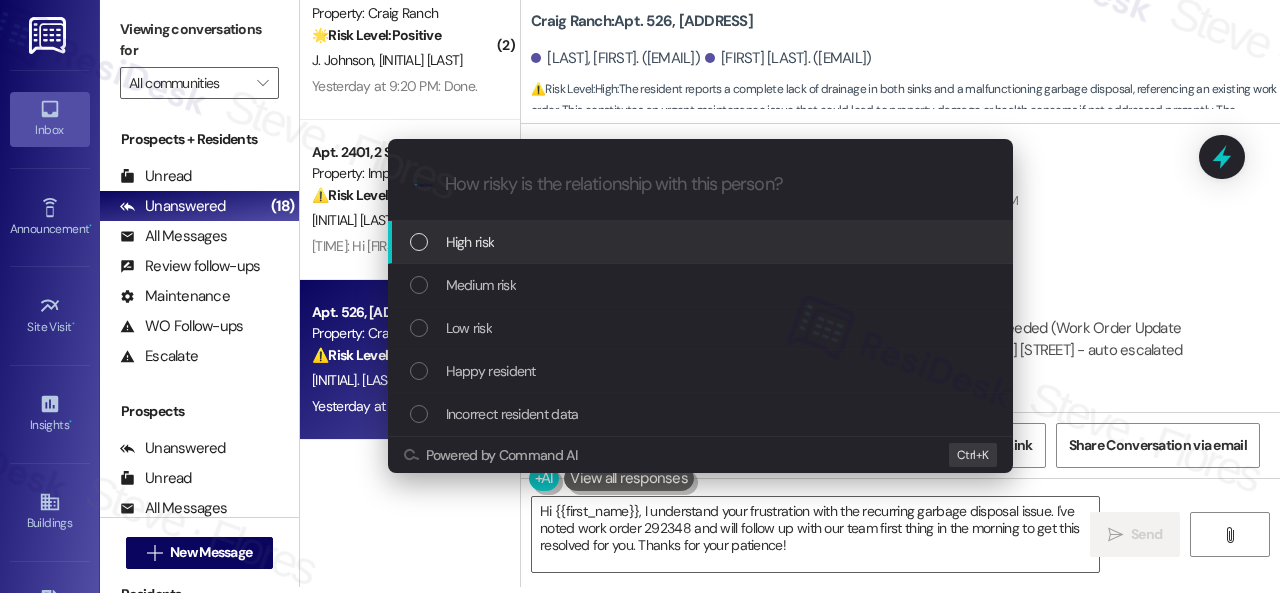 click on "High risk" at bounding box center [470, 242] 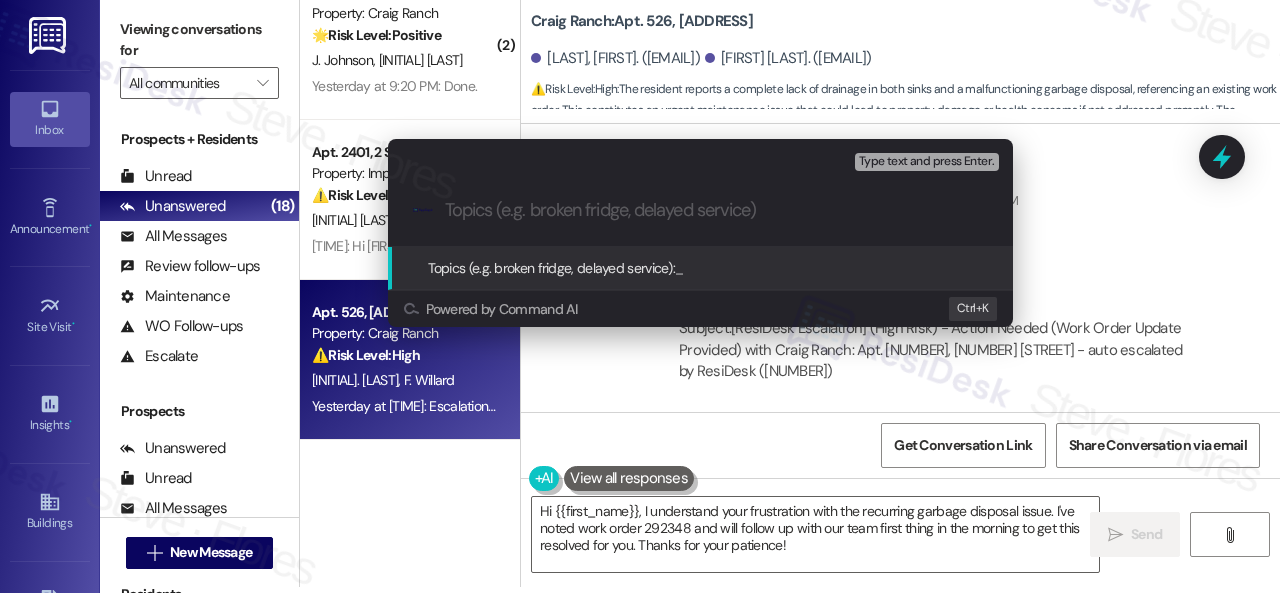 paste on "URGENT: Follow-up on work order 292348" 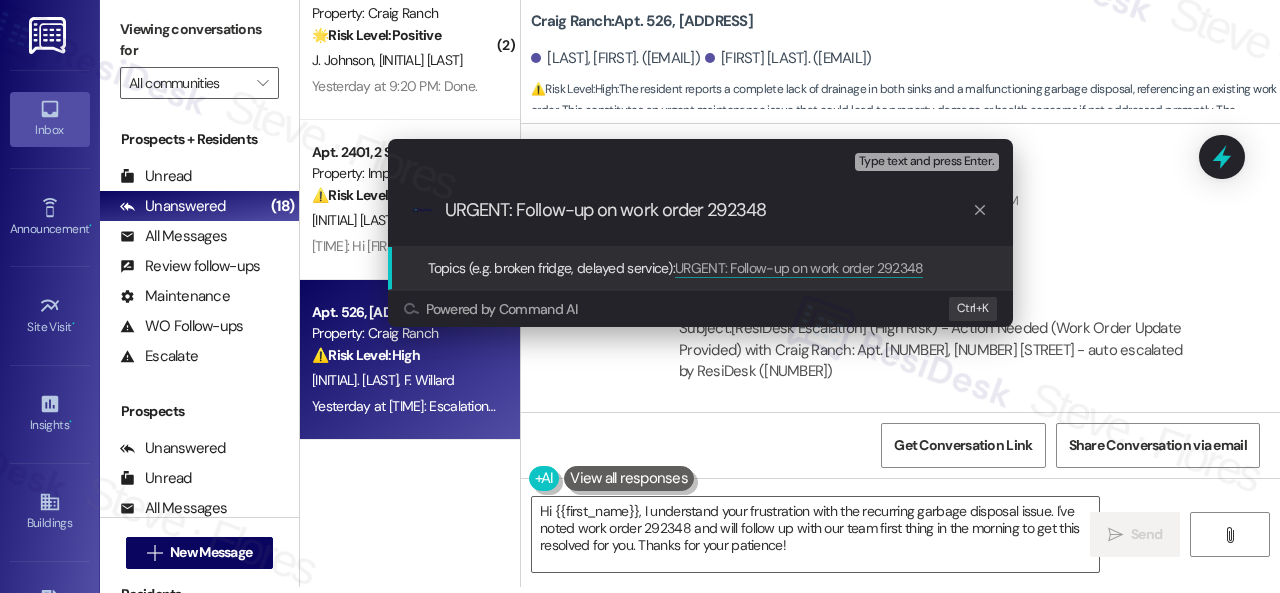 type 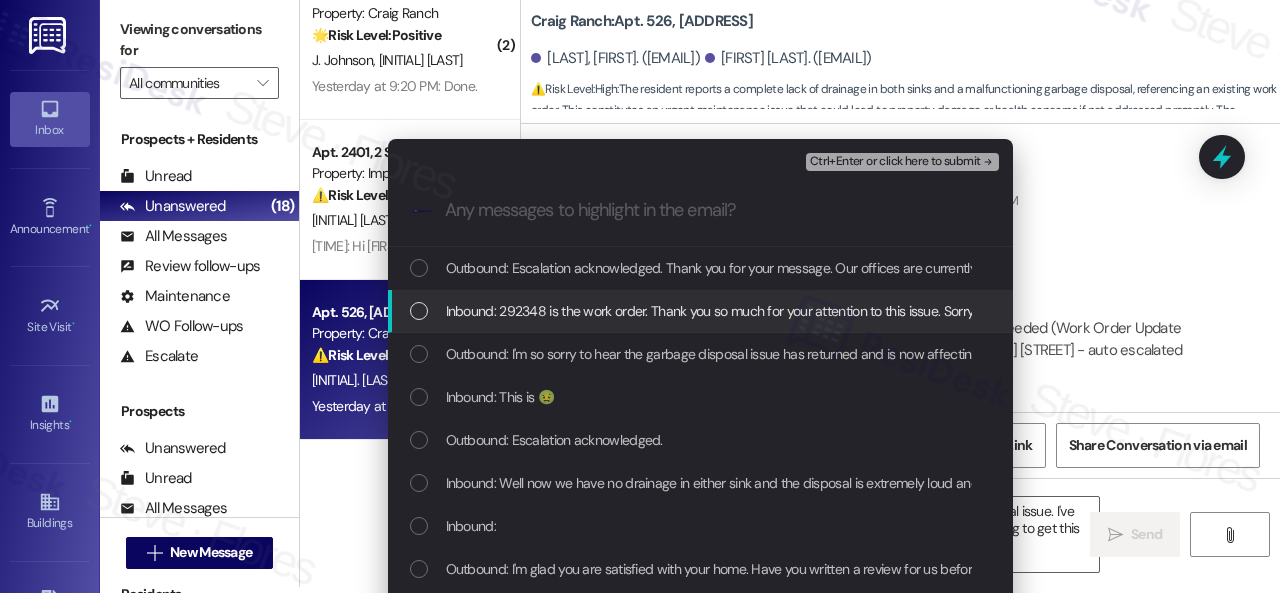 click on "Inbound: 292348 is the work order. Thank you so much for your attention to this issue. Sorry to be a pain but it's frustrating" at bounding box center (798, 311) 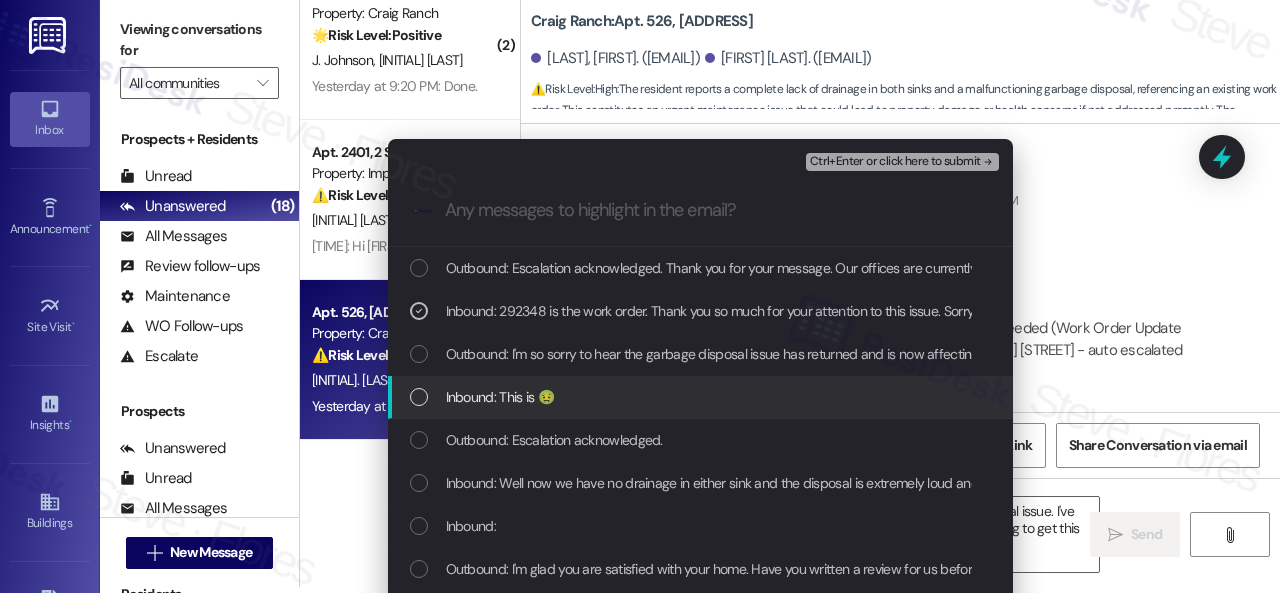 click on "Inbound: This is 🤢" at bounding box center (500, 397) 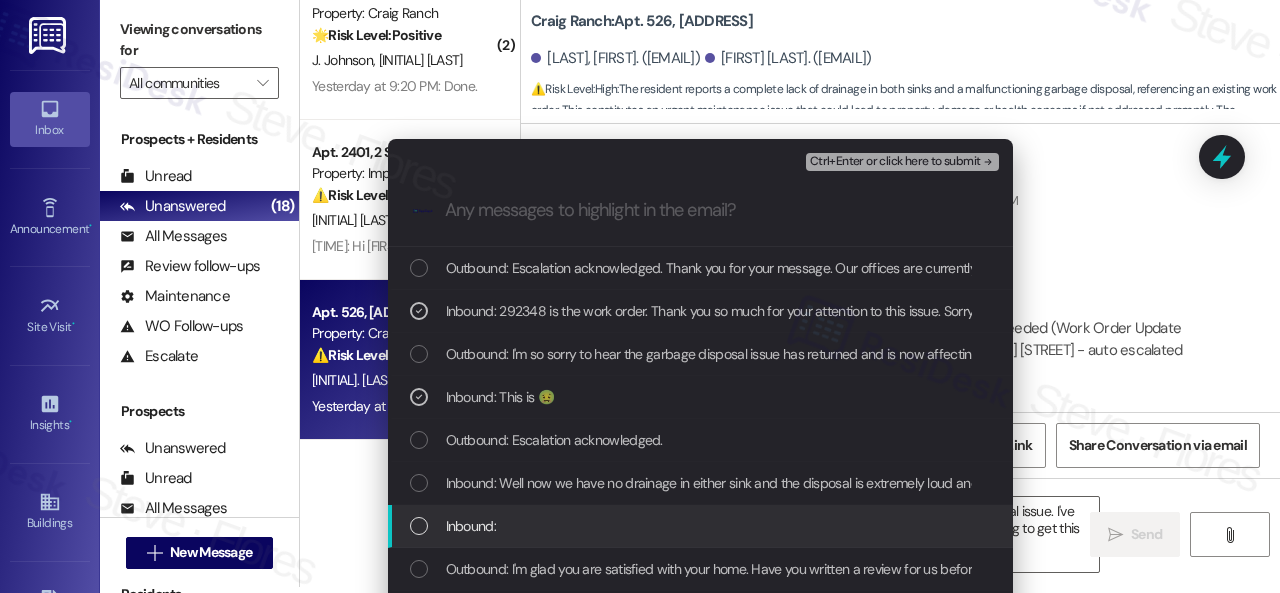 click on "Inbound:" at bounding box center [471, 526] 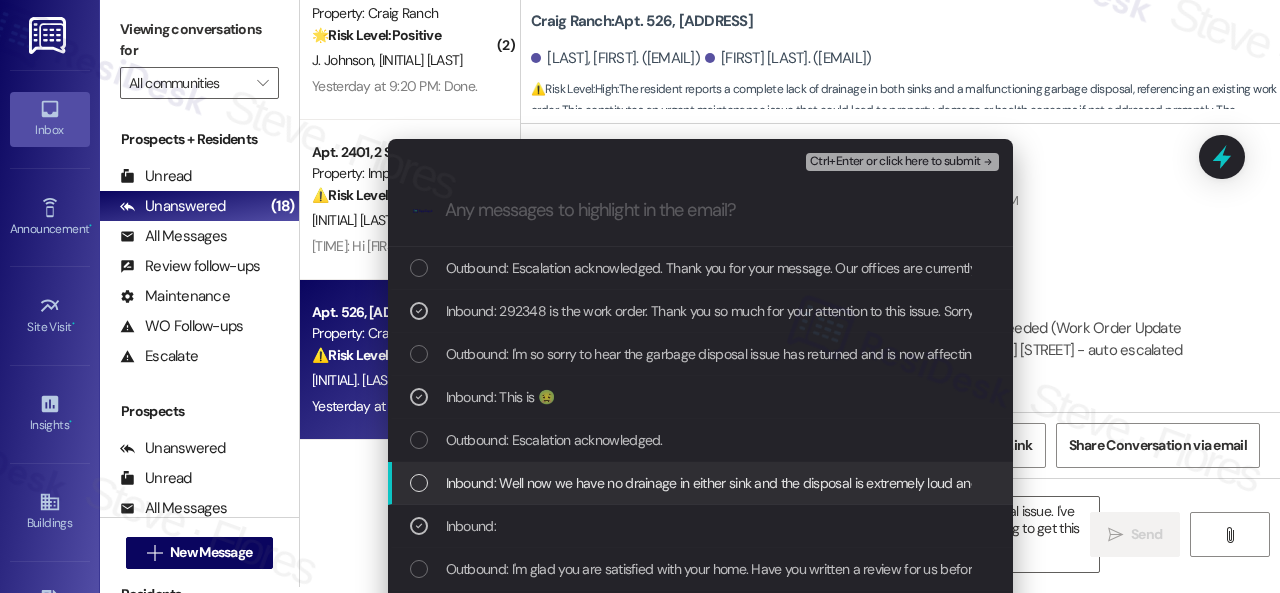 click on "Inbound: Well now we have no drainage in either sink and the disposal is extremely loud and doesn't do anything but make loud noise" at bounding box center (831, 483) 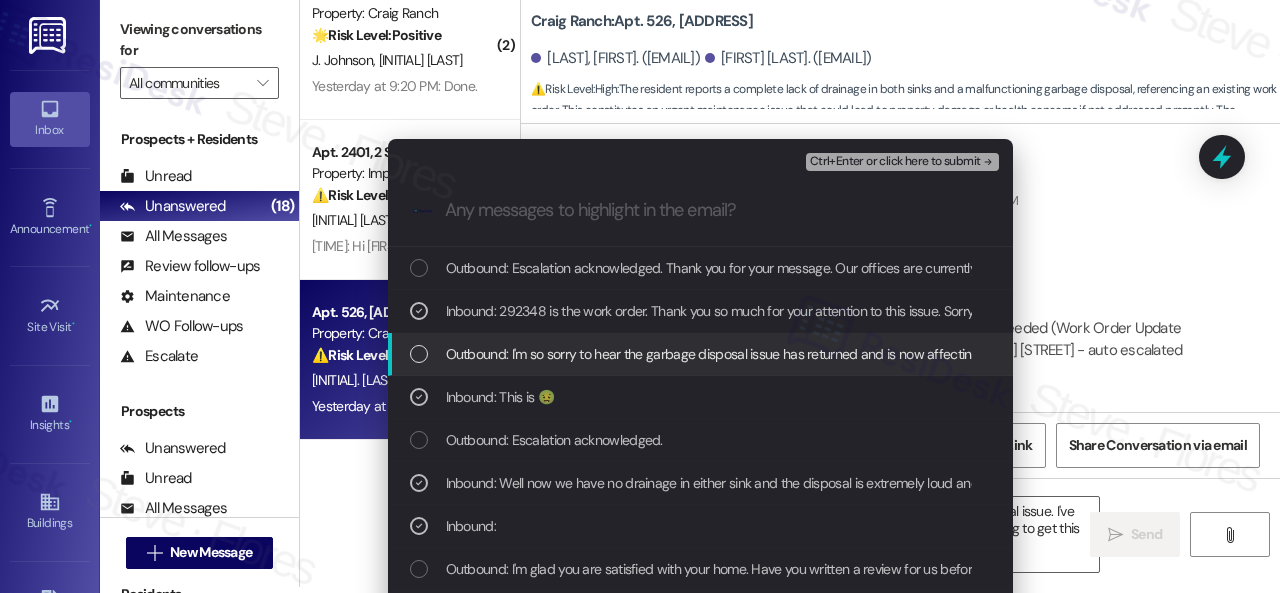 scroll, scrollTop: 100, scrollLeft: 0, axis: vertical 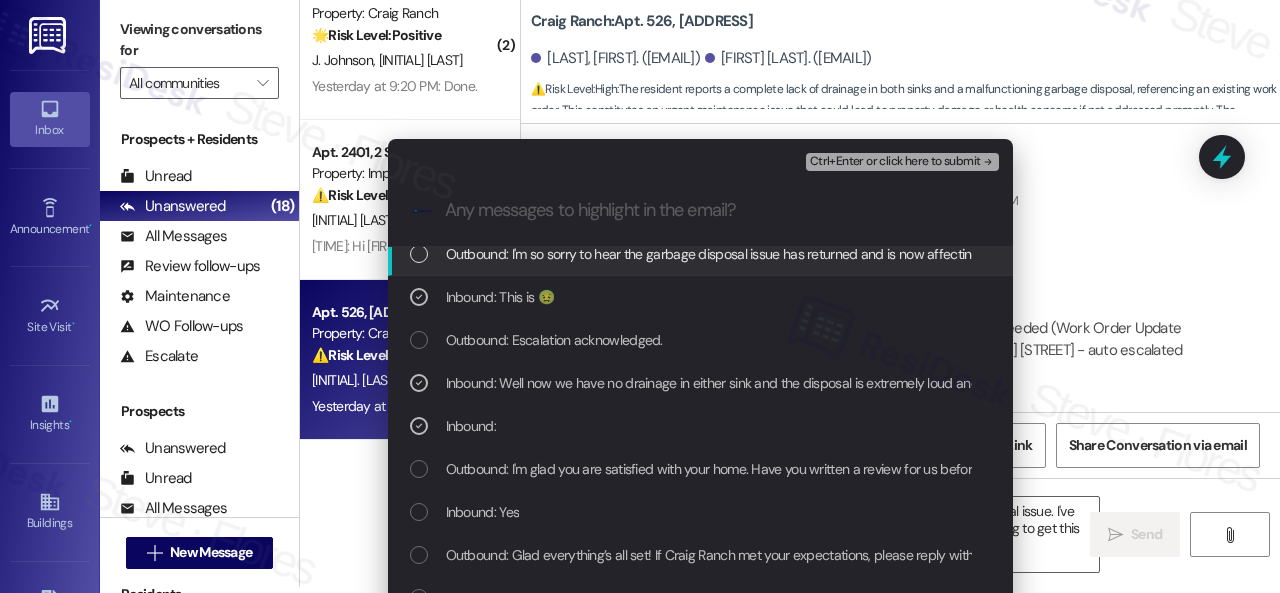 click on "Ctrl+Enter or click here to submit" at bounding box center [895, 162] 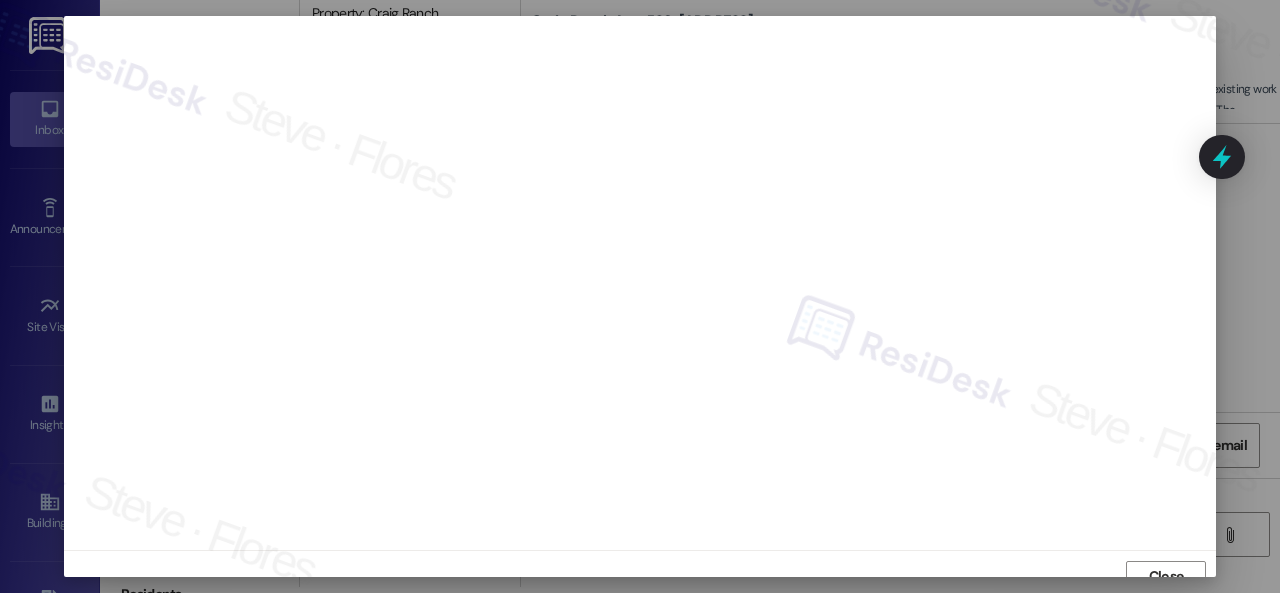 scroll, scrollTop: 15, scrollLeft: 0, axis: vertical 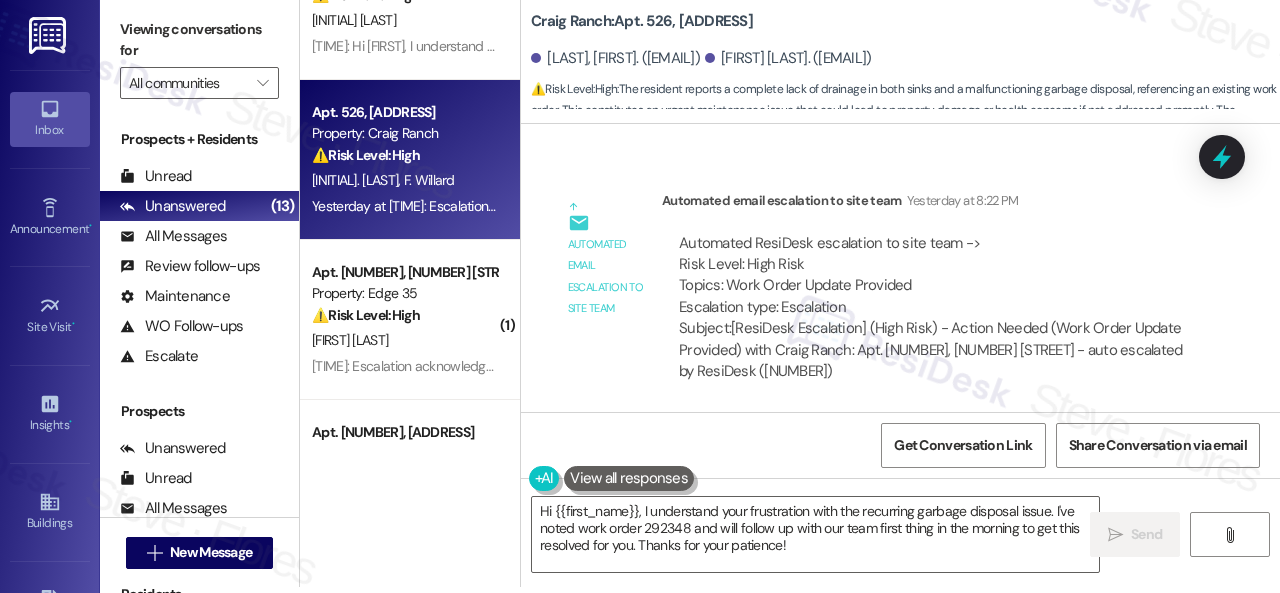 click on "Automated ResiDesk escalation to site team ->
Risk Level: High Risk
Topics: Work Order Update Provided
Escalation type: Escalation Subject:  [ResiDesk Escalation] (High Risk) - Action Needed (Work Order Update Provided) with Craig Ranch: Apt. 526, 4101 S Custer Rd - auto escalated by ResiDesk (1434063)" at bounding box center (933, 308) 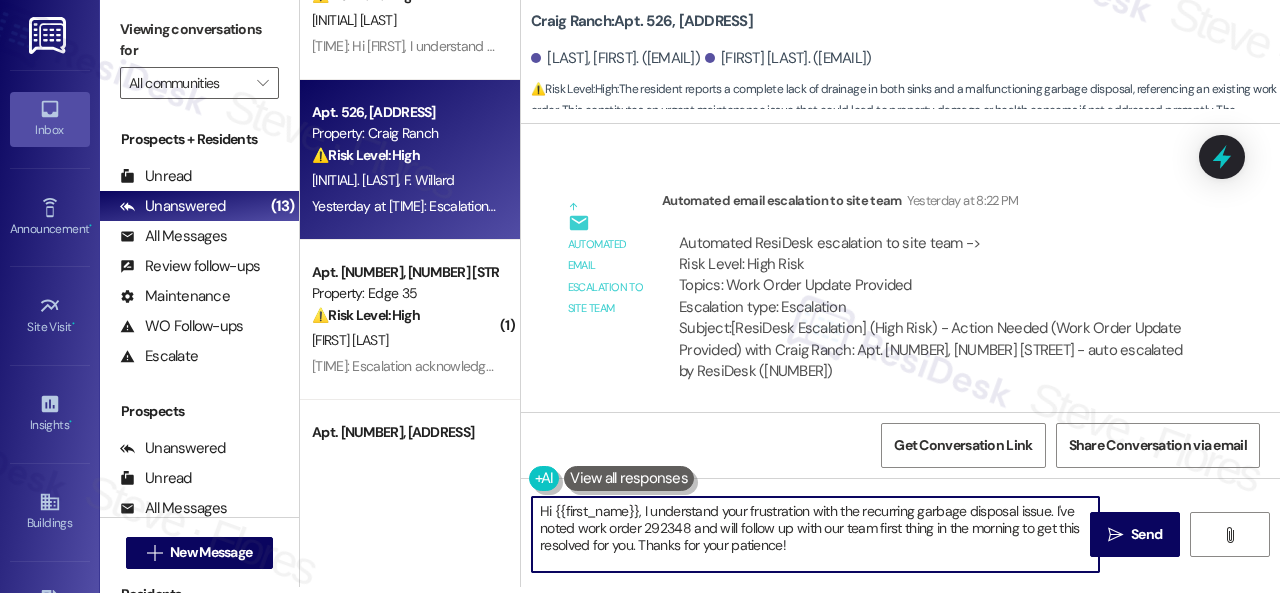 drag, startPoint x: 826, startPoint y: 563, endPoint x: 398, endPoint y: 509, distance: 431.3931 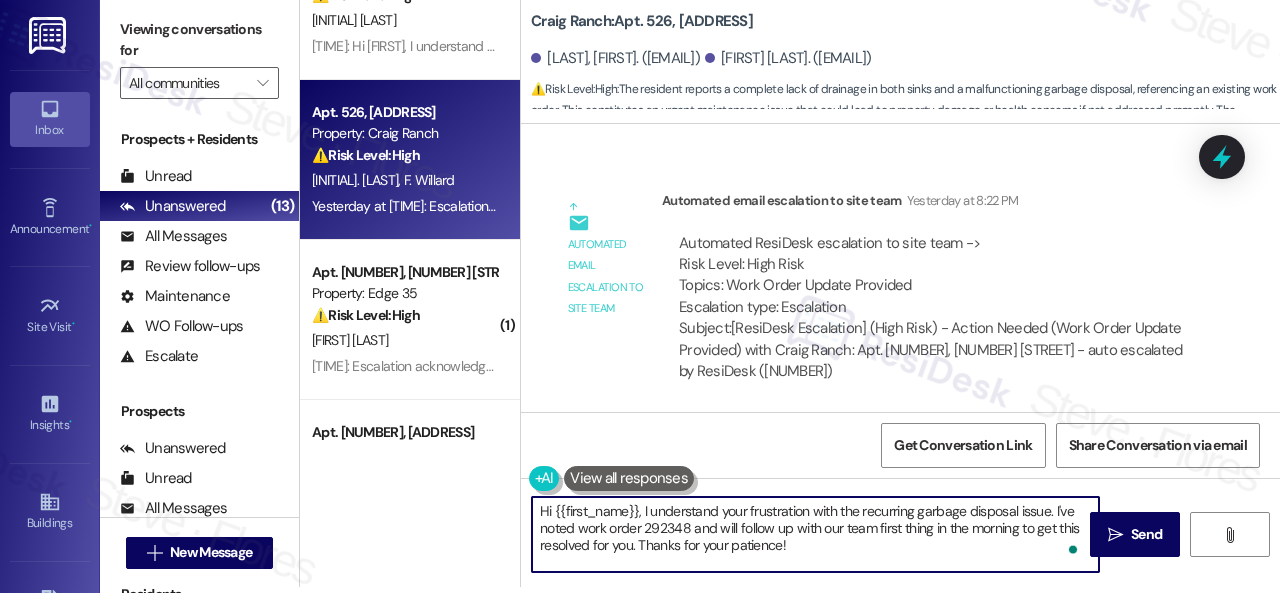 paste on "Thank you. I've made a follow-up with the site team regarding your work order. Let me know when you have an update or need anything else." 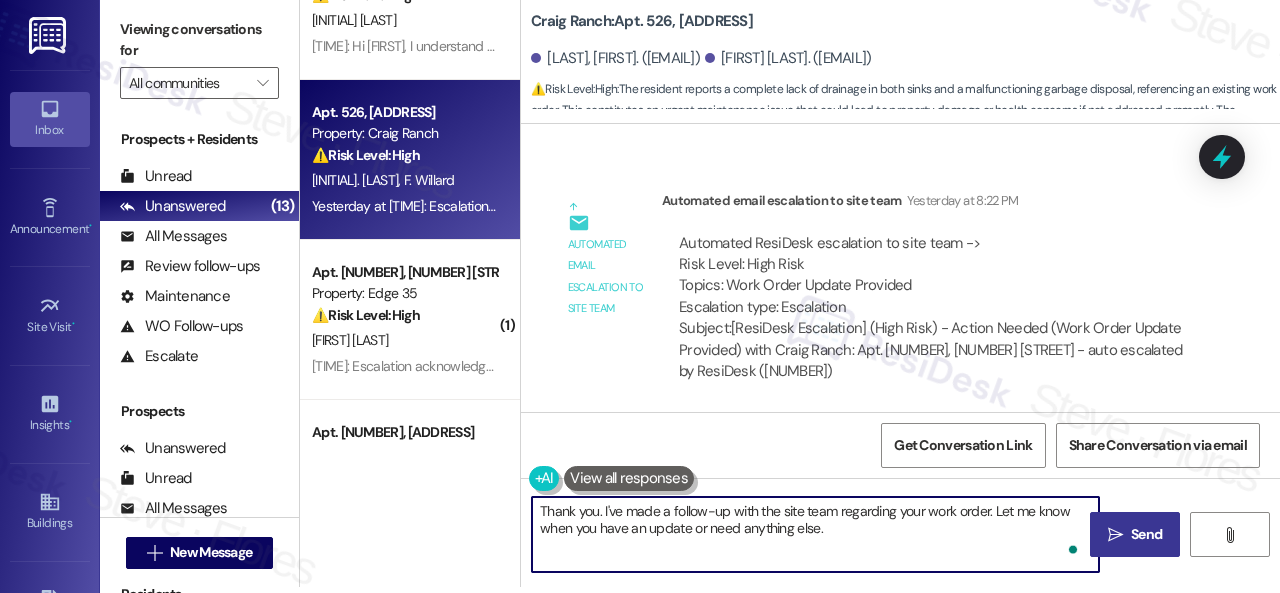 type on "Thank you. I've made a follow-up with the site team regarding your work order. Let me know when you have an update or need anything else." 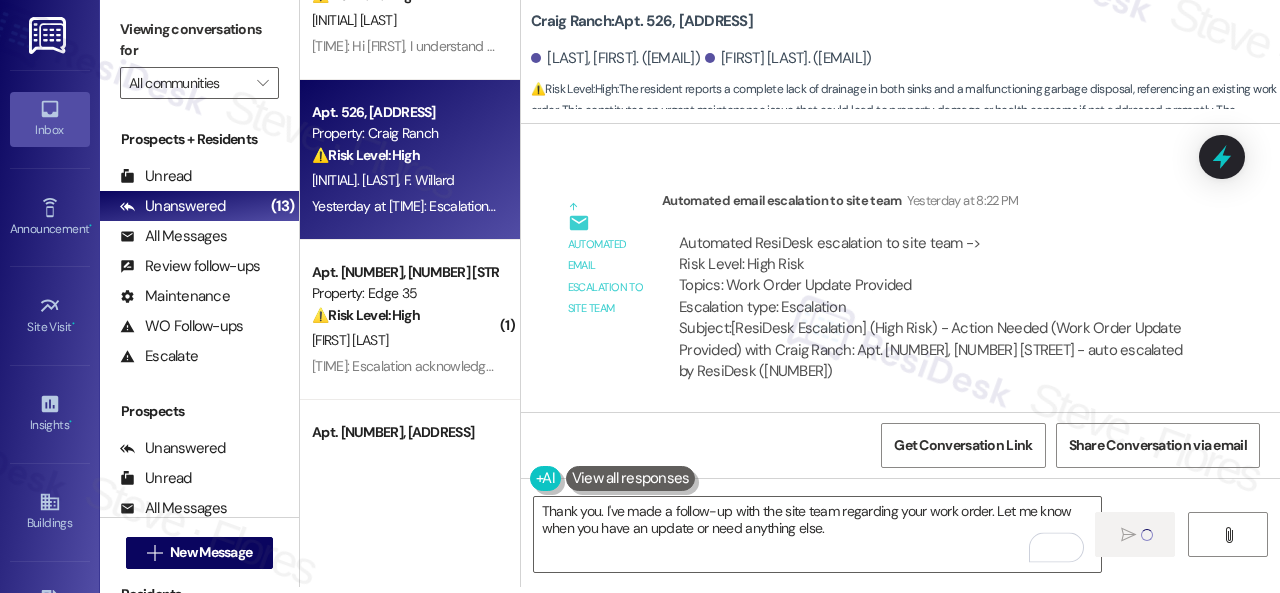 type 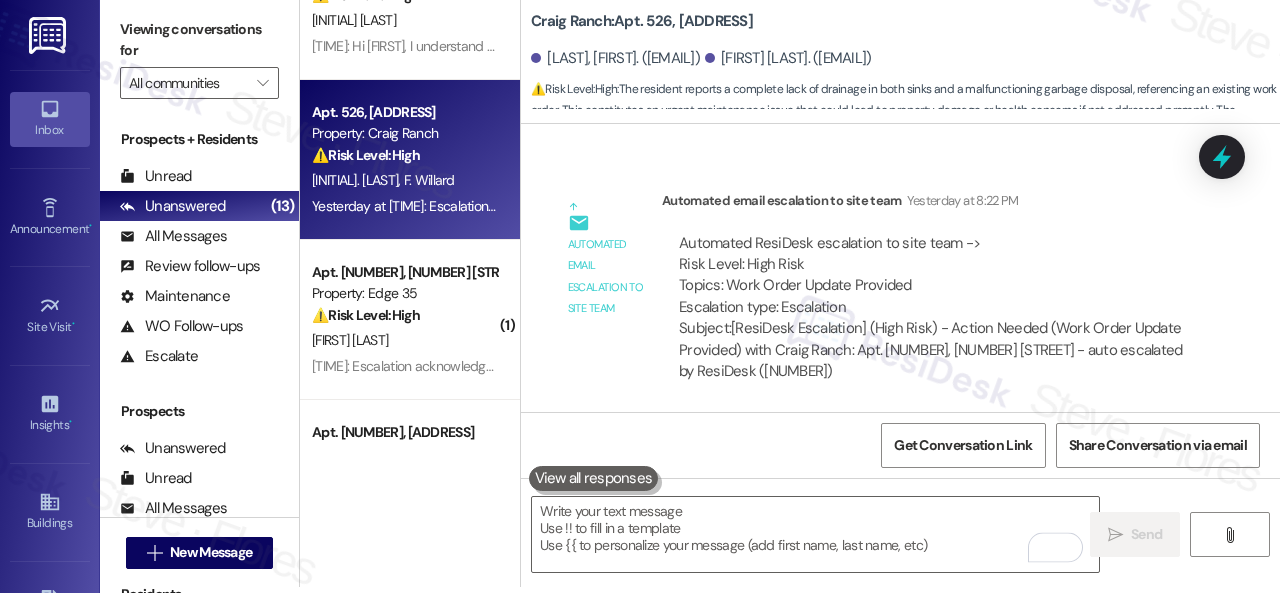 scroll, scrollTop: 0, scrollLeft: 0, axis: both 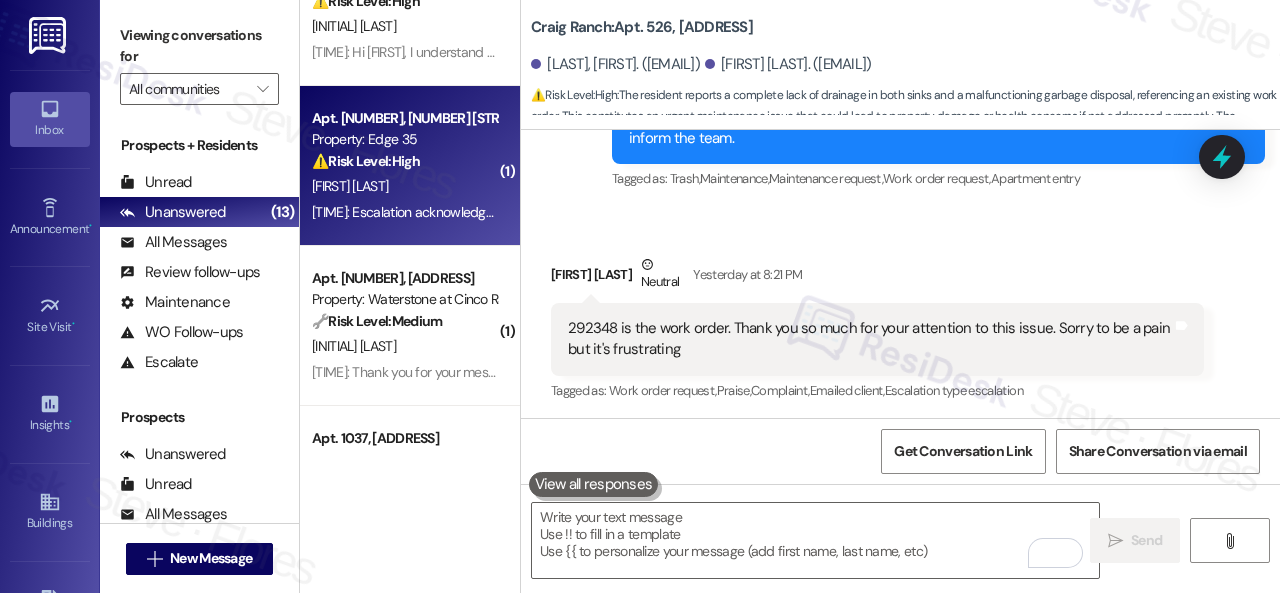 click on "10:24 AM: Escalation acknowledged.
Thank you for your message. Our offices are currently closed, but we will contact you when we resume operations. For emergencies, please contact your emergency number. 10:24 AM: Escalation acknowledged.
Thank you for your message. Our offices are currently closed, but we will contact you when we resume operations. For emergencies, please contact your emergency number." at bounding box center (912, 212) 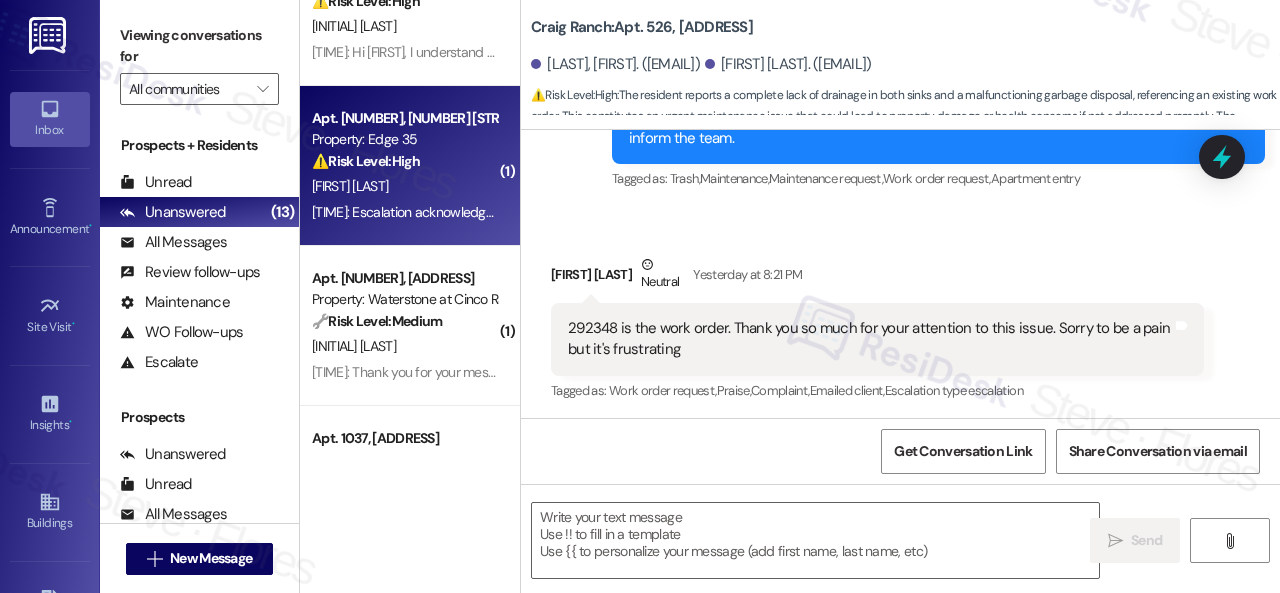 type on "Fetching suggested responses. Please feel free to read through the conversation in the meantime." 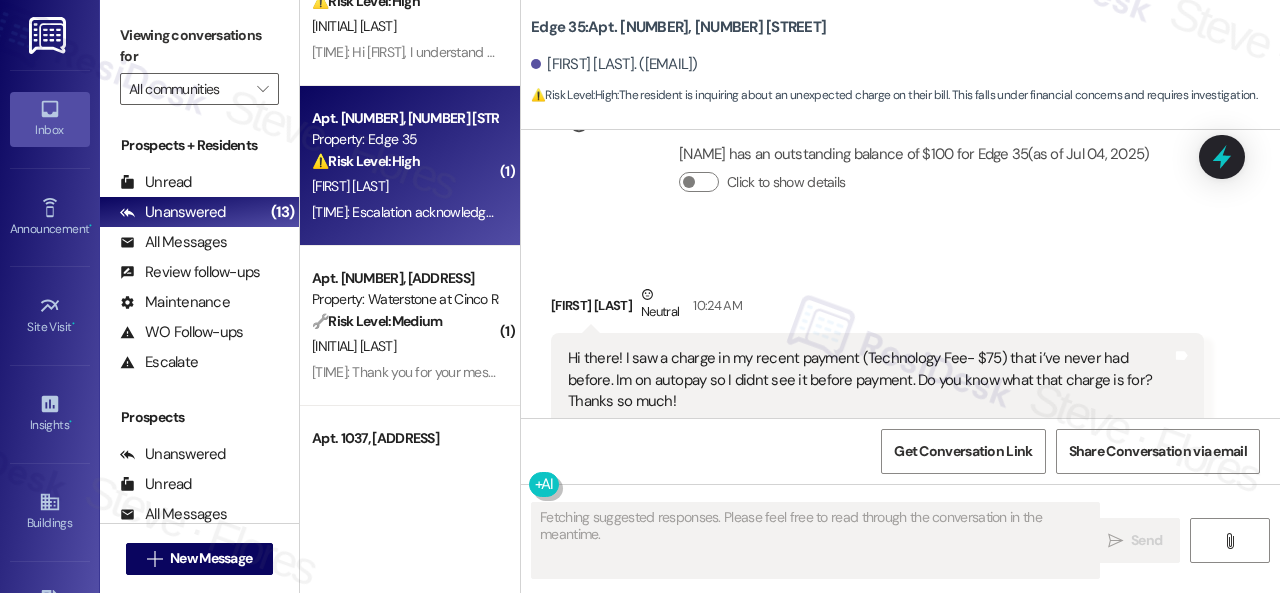 scroll, scrollTop: 1810, scrollLeft: 0, axis: vertical 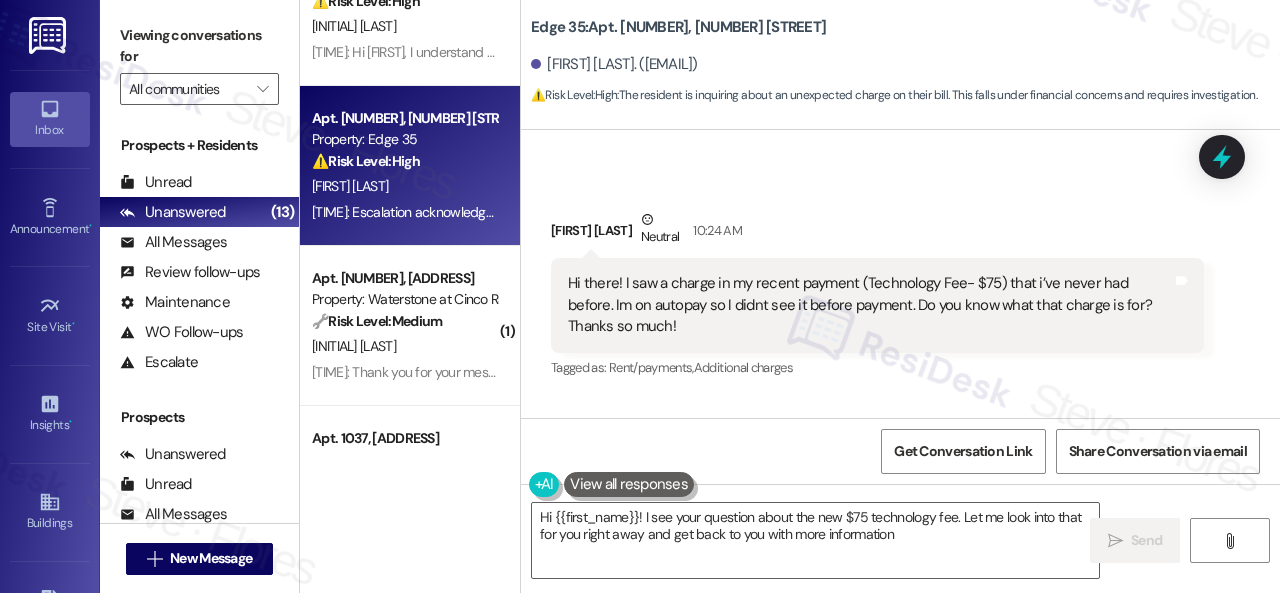 type on "Hi {{first_name}}! I see your question about the new $75 technology fee. Let me look into that for you right away and get back to you with more information!" 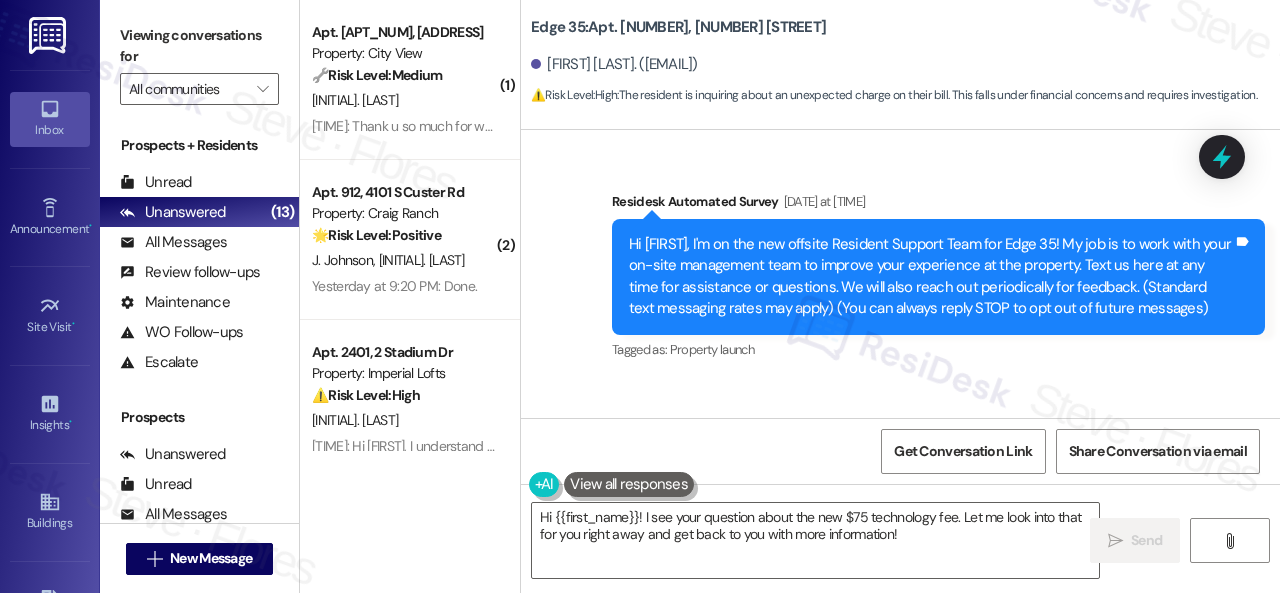 scroll, scrollTop: 0, scrollLeft: 0, axis: both 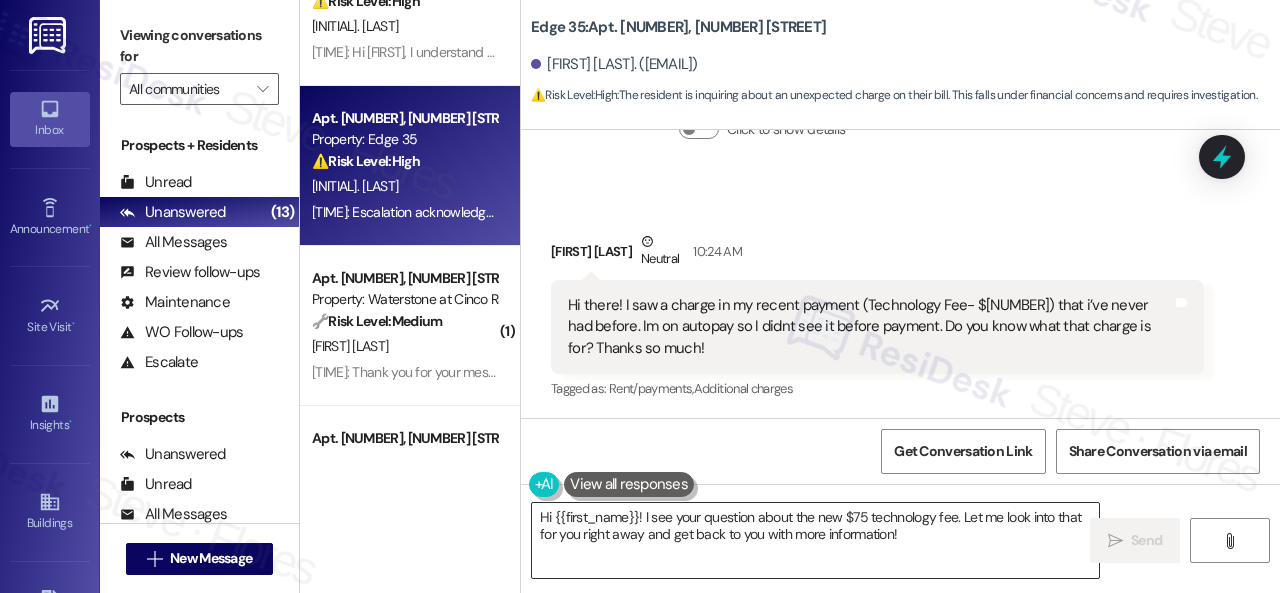 click on "Hi {{first_name}}! I see your question about the new $75 technology fee. Let me look into that for you right away and get back to you with more information!" at bounding box center [815, 540] 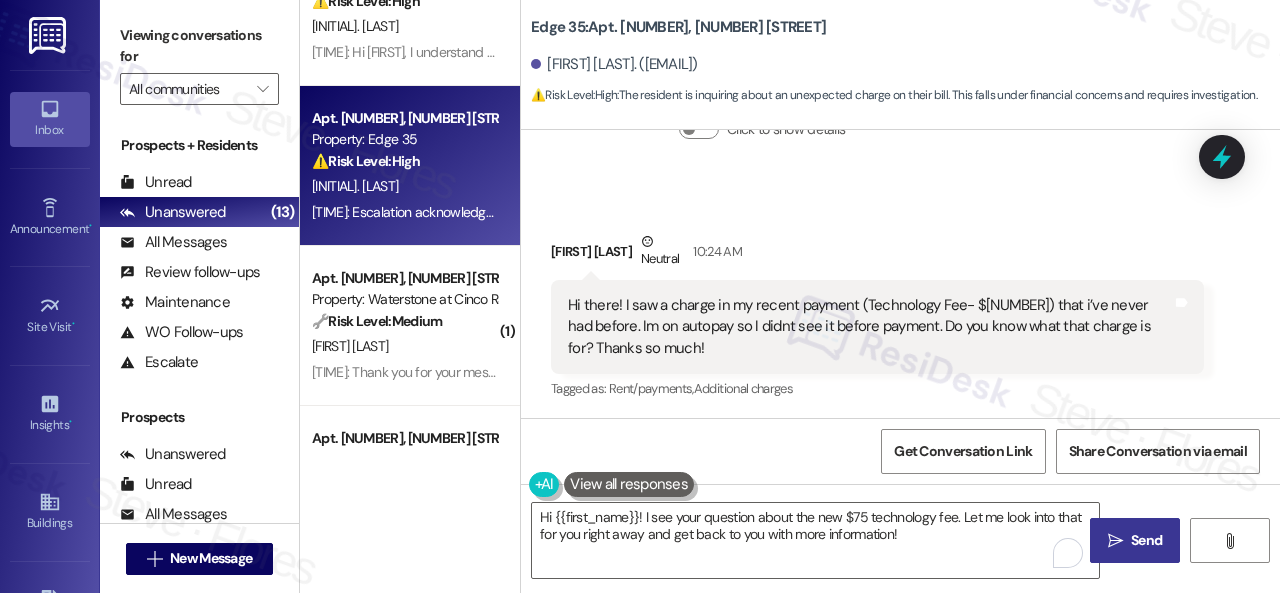 click on "" at bounding box center (1115, 541) 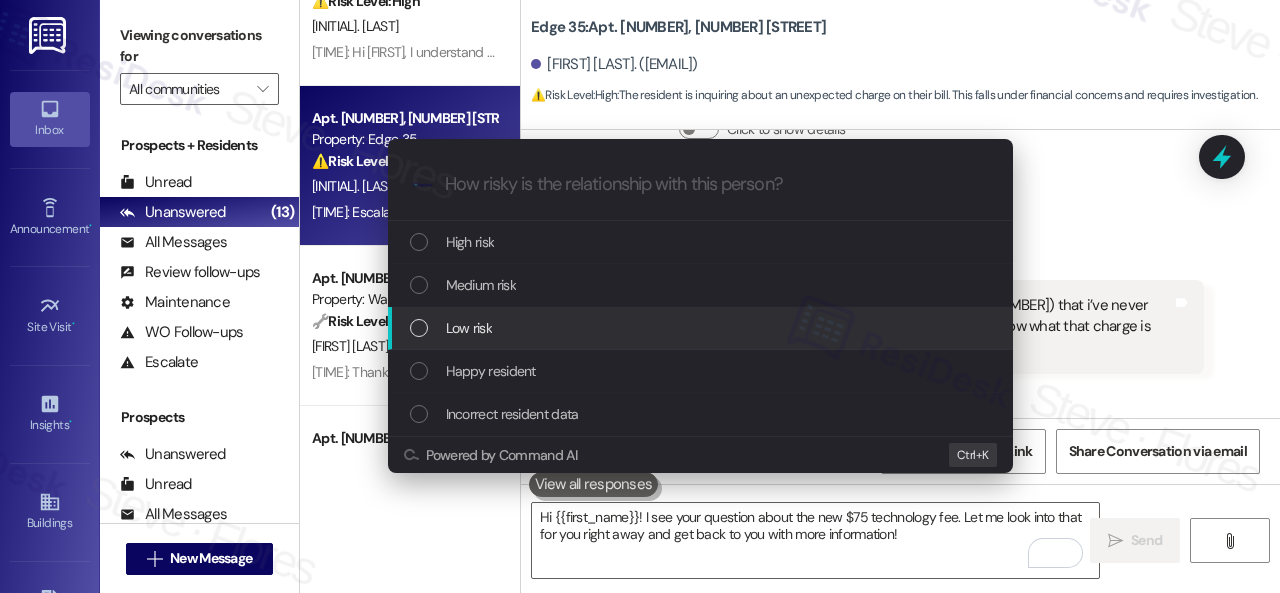 click on "Low risk" at bounding box center (469, 328) 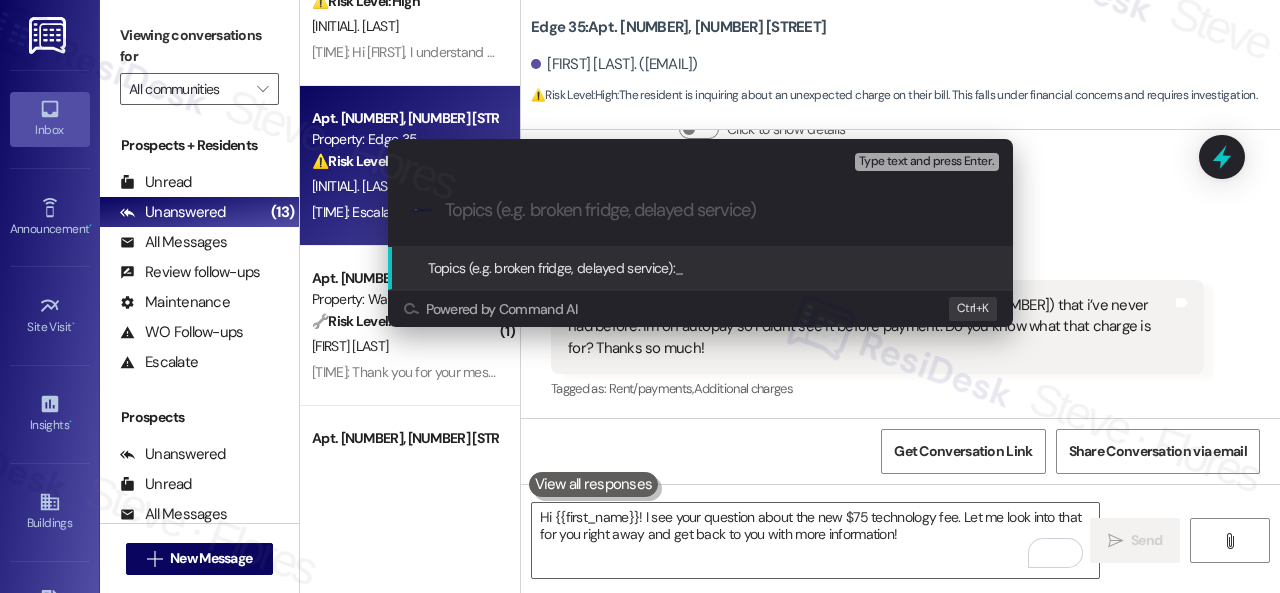 type on "i" 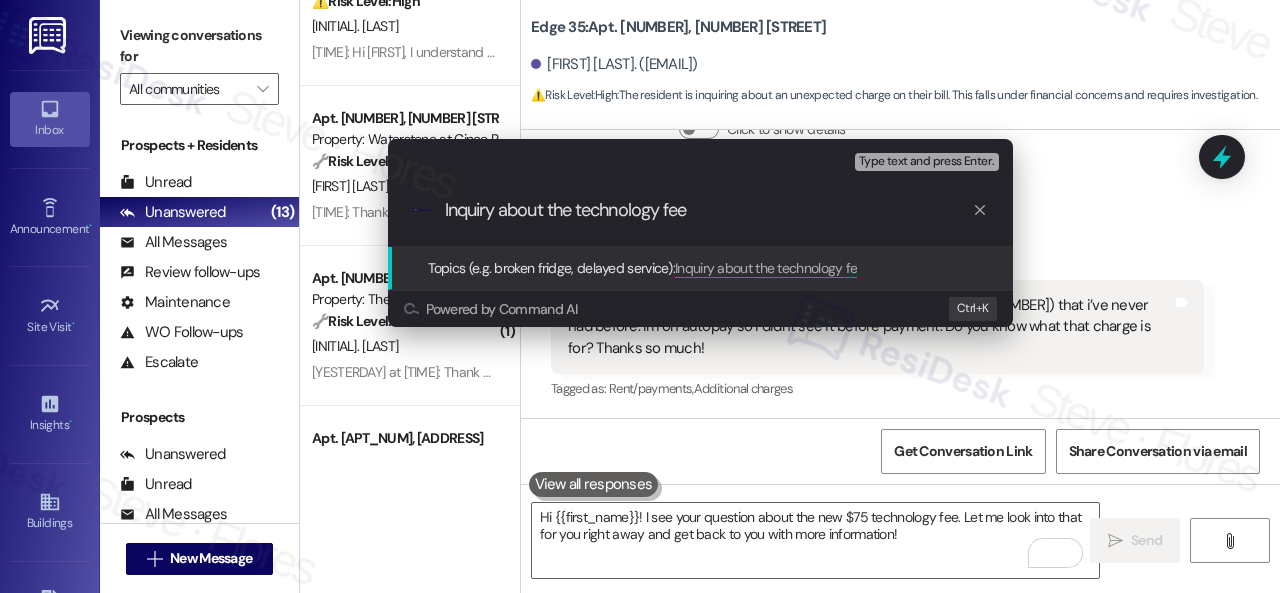 type on "Inquiry about the technology fee." 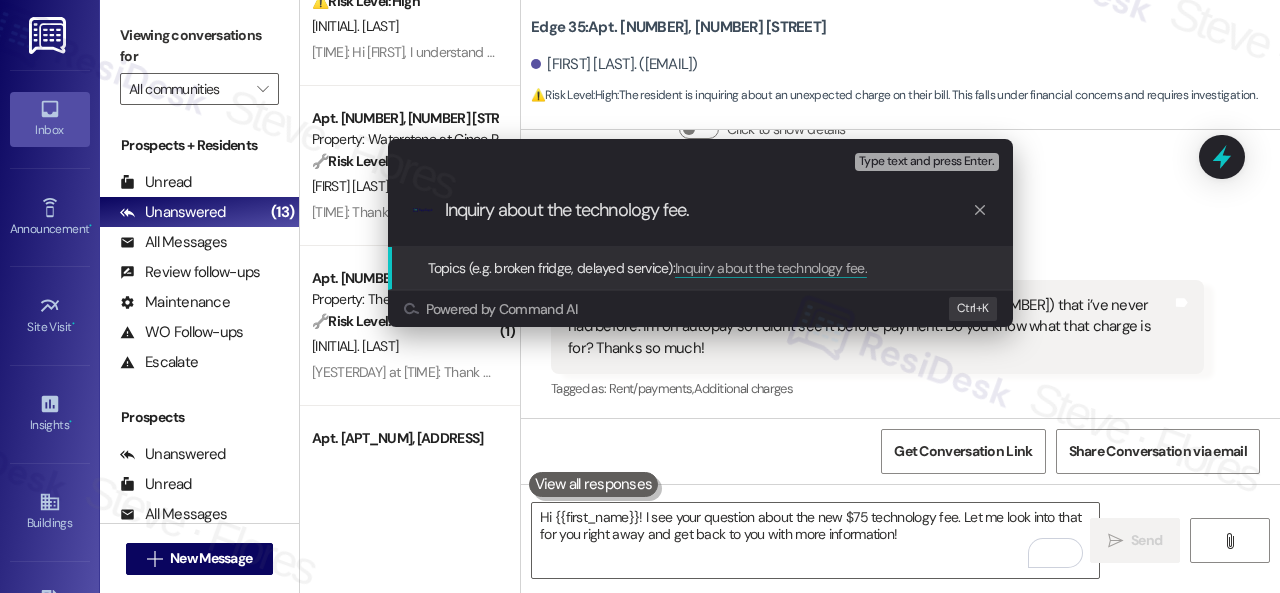 type 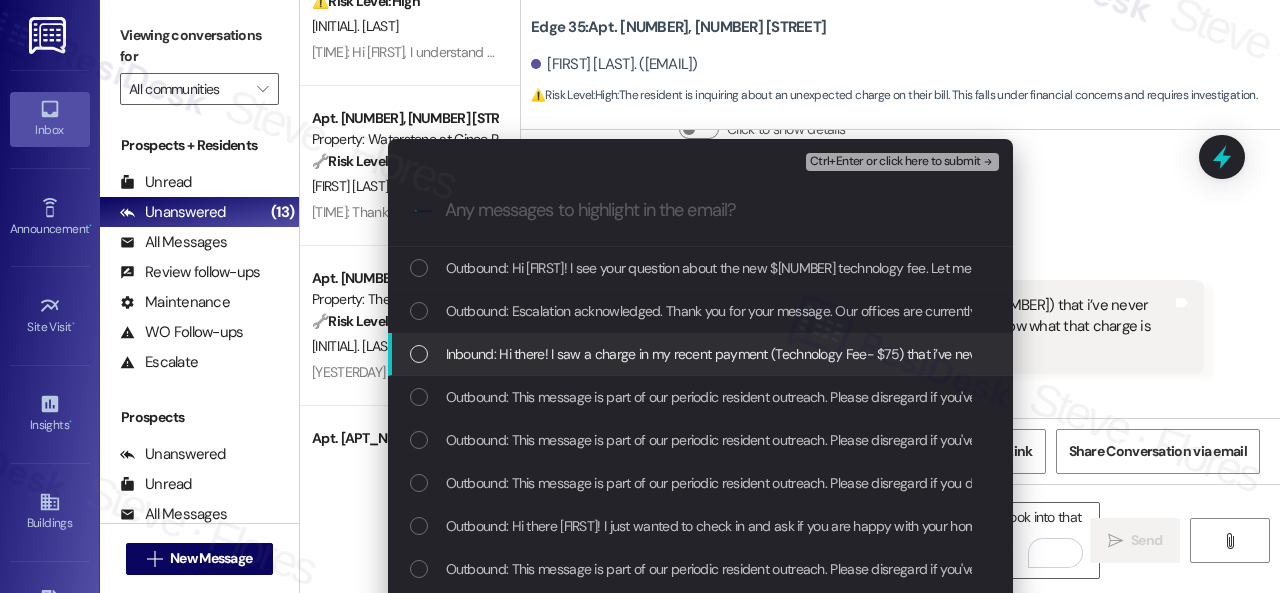 click on "Inbound: Hi there! I saw a charge in my recent payment (Technology Fee- $75) that i’ve never had before. Im on autopay so I didnt see it before payment. Do you know what that charge is for? Thanks so much!" at bounding box center [1052, 354] 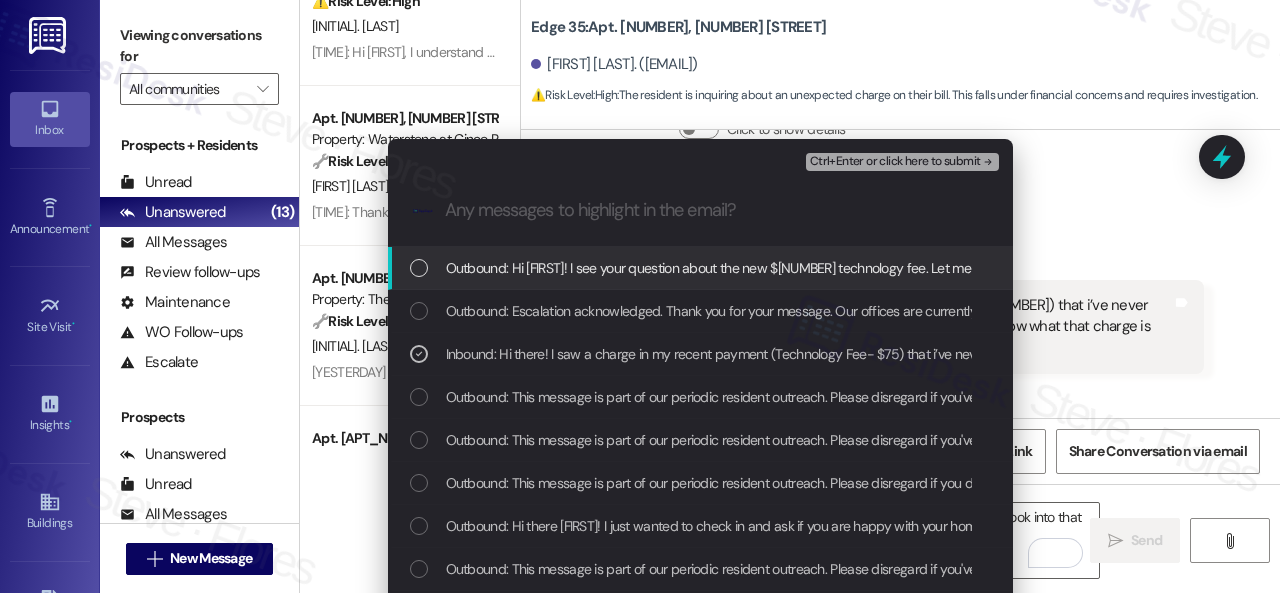 click on "Ctrl+Enter or click here to submit" at bounding box center (895, 162) 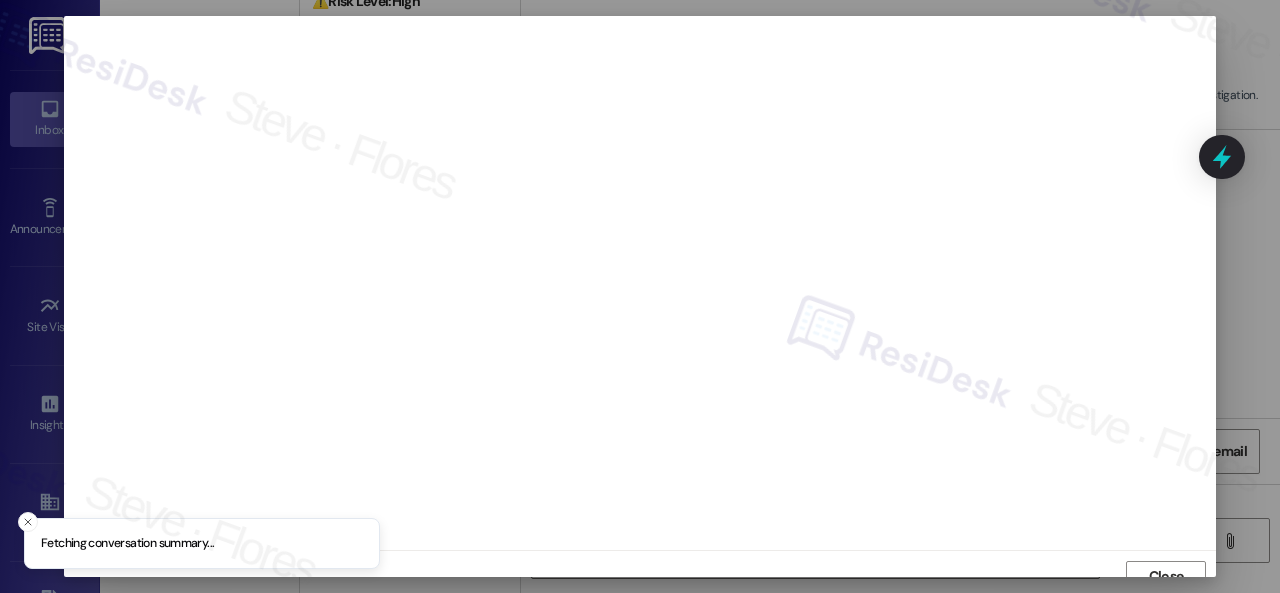 scroll, scrollTop: 15, scrollLeft: 0, axis: vertical 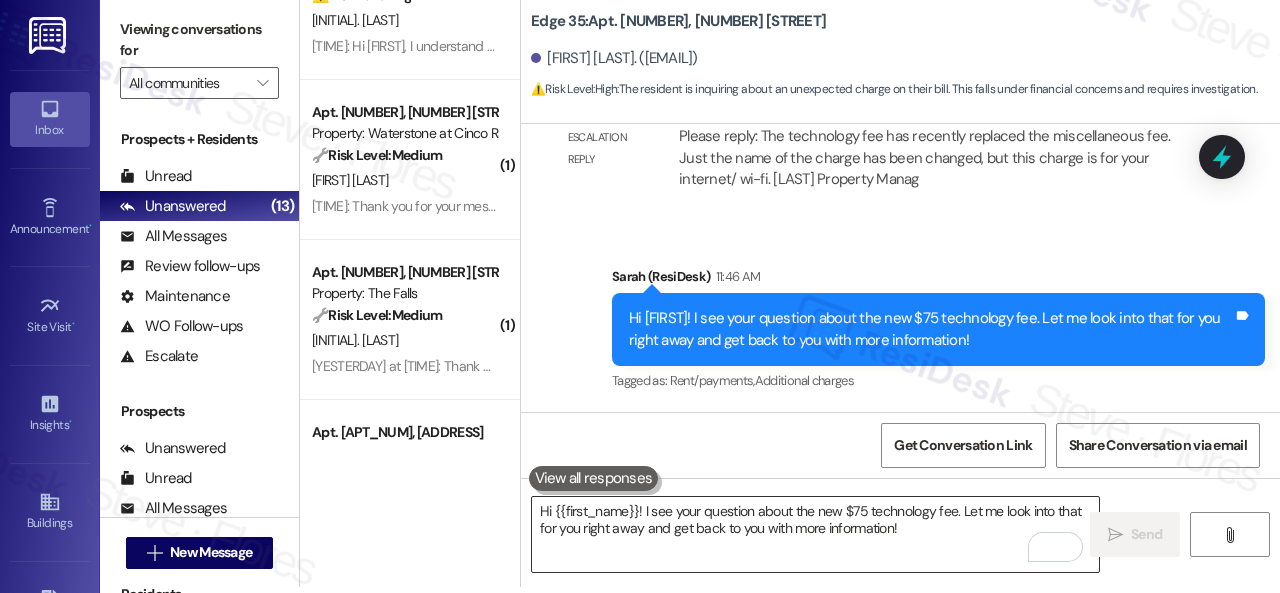 click on "Hi {{first_name}}! I see your question about the new $75 technology fee. Let me look into that for you right away and get back to you with more information!" at bounding box center (815, 534) 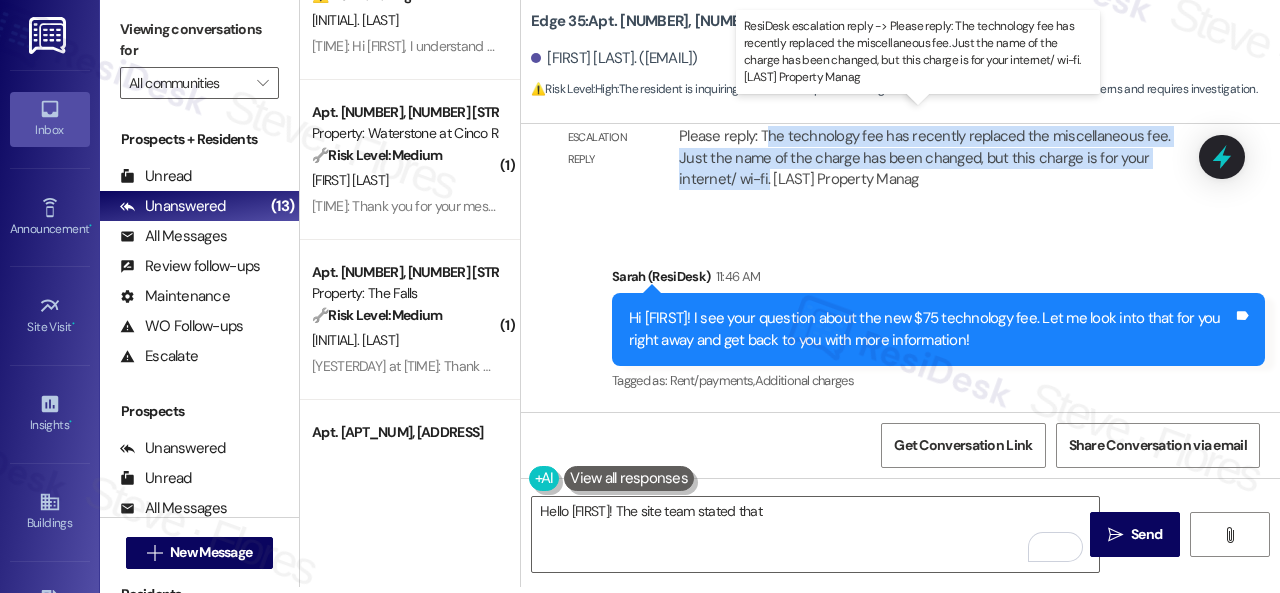 drag, startPoint x: 768, startPoint y: 138, endPoint x: 766, endPoint y: 178, distance: 40.04997 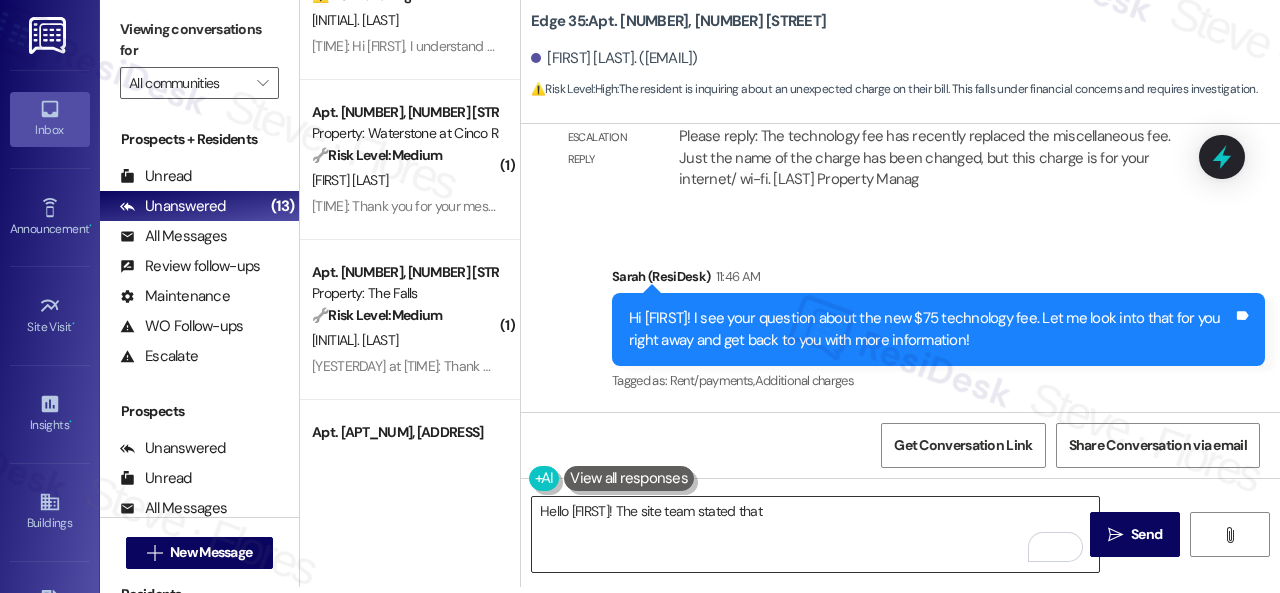 click on "Hello Carissa! The site team stated that" at bounding box center (815, 534) 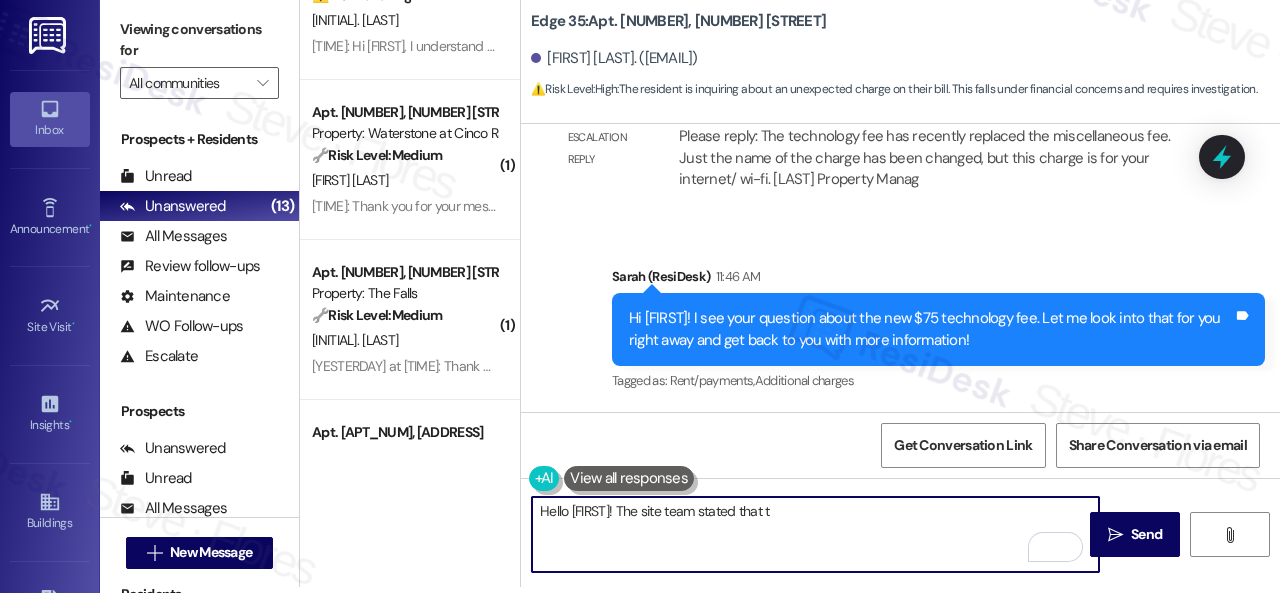 paste on "he technology fee has recently replaced the miscellaneous fee. Just the name of the charge has been changed, but this charge is for your internet/ wi-fi." 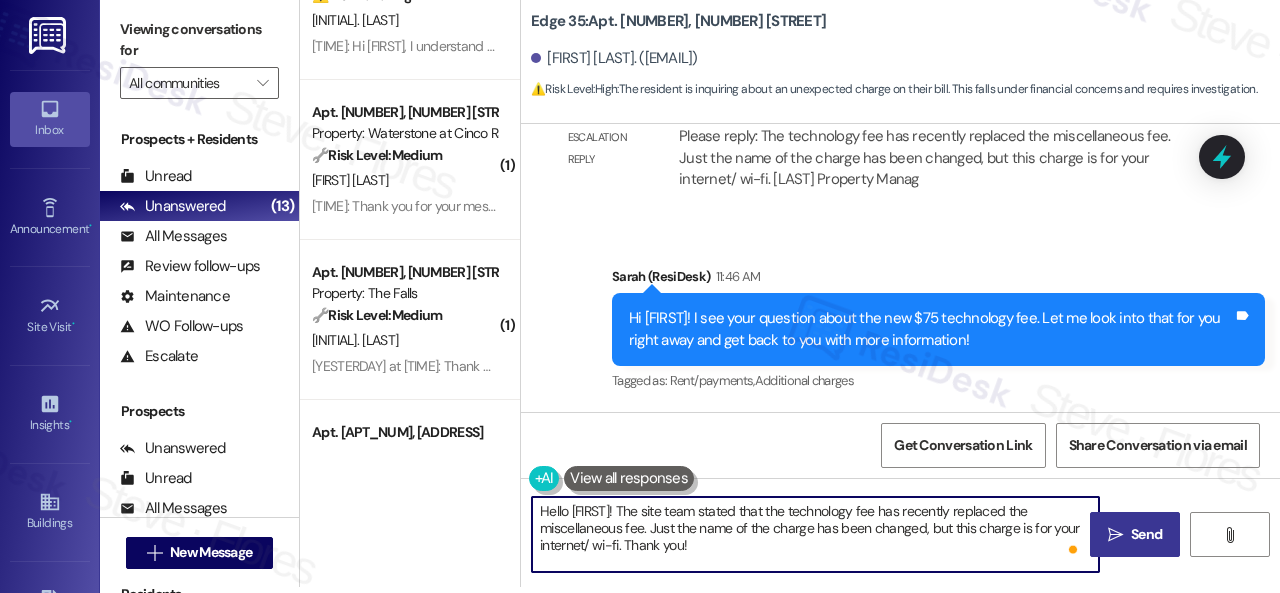 type on "Hello Carissa! The site team stated that the technology fee has recently replaced the miscellaneous fee. Just the name of the charge has been changed, but this charge is for your internet/ wi-fi. Thank you!" 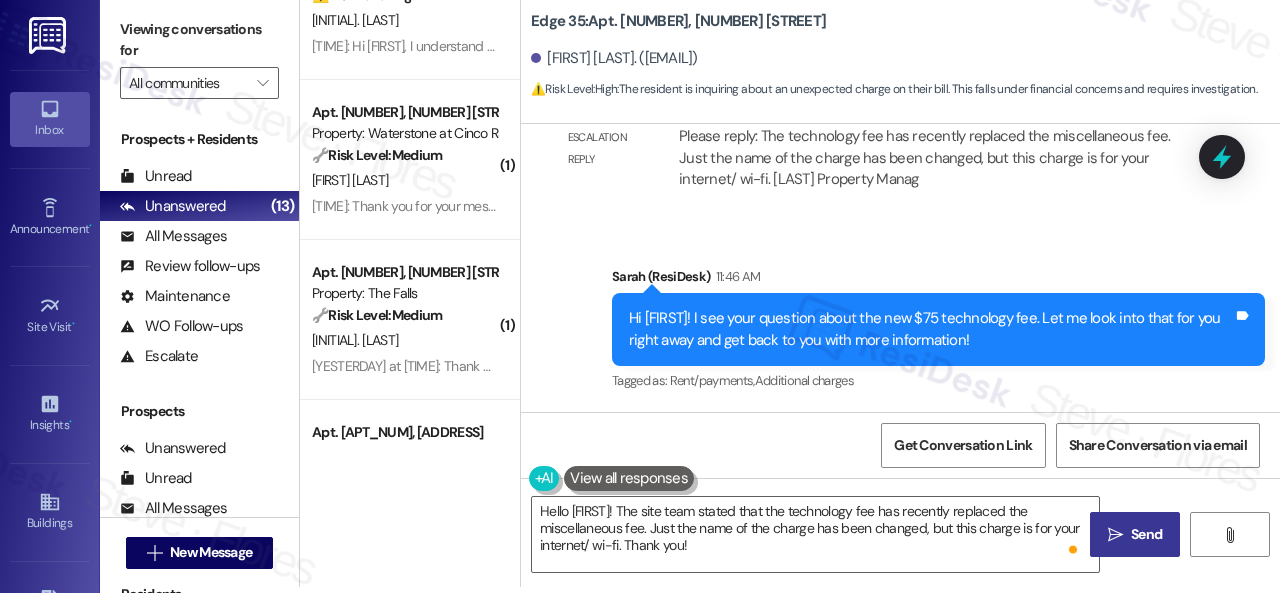 click on "Send" at bounding box center [1146, 534] 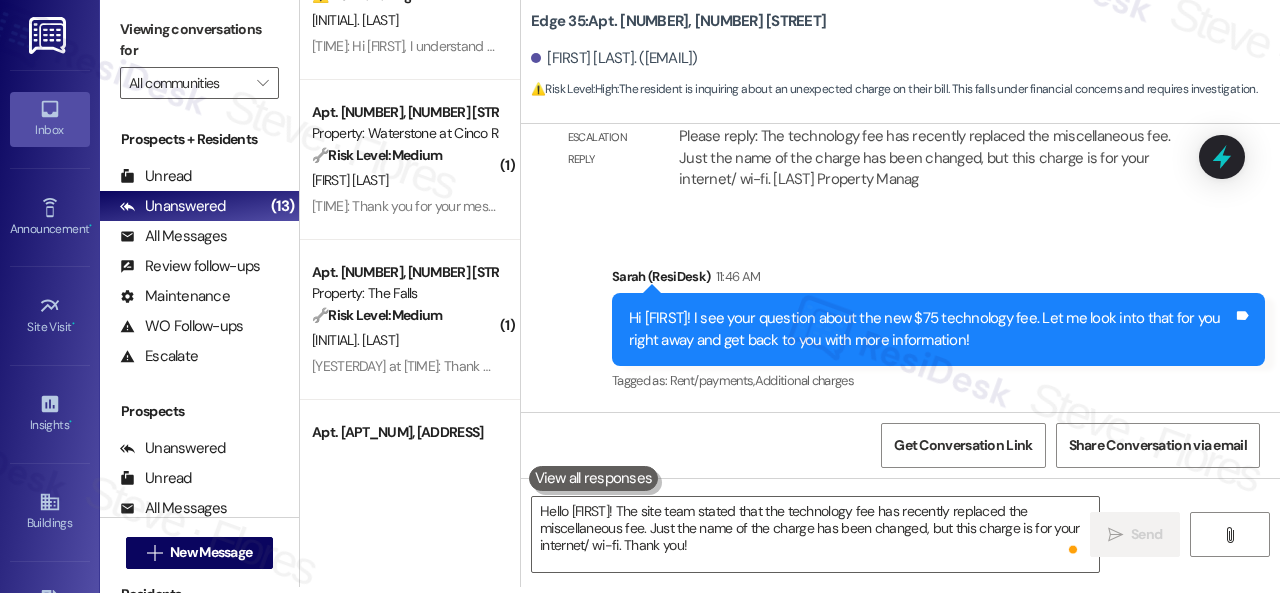 scroll, scrollTop: 0, scrollLeft: 0, axis: both 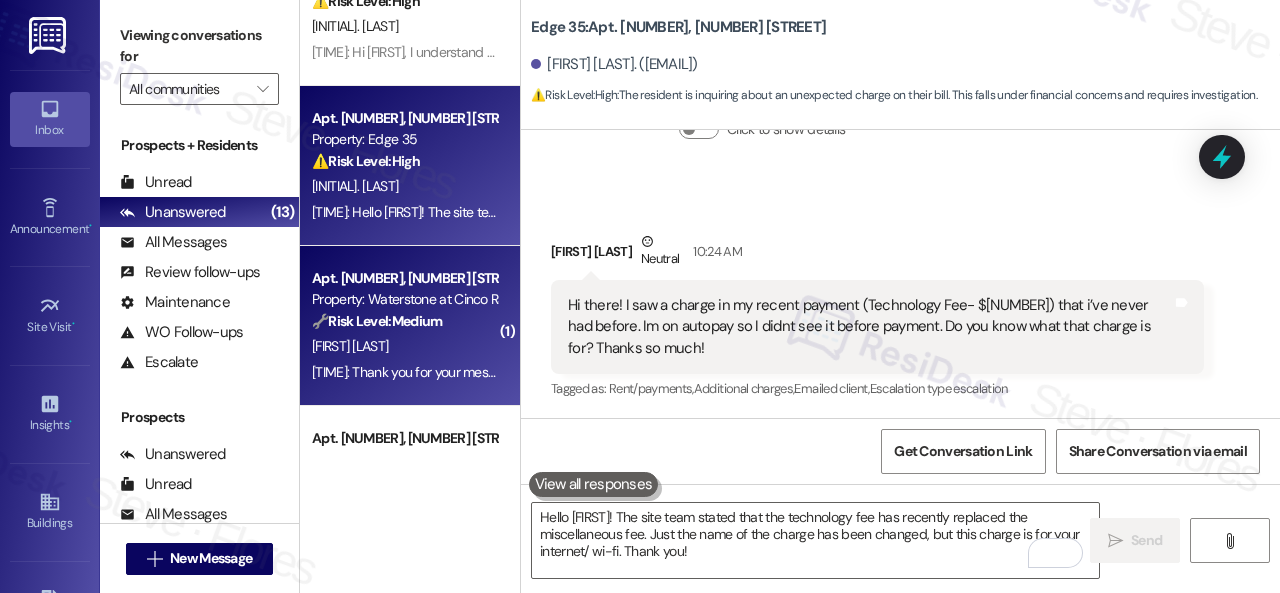 click on "[INITIAL] [LAST]" at bounding box center (404, 346) 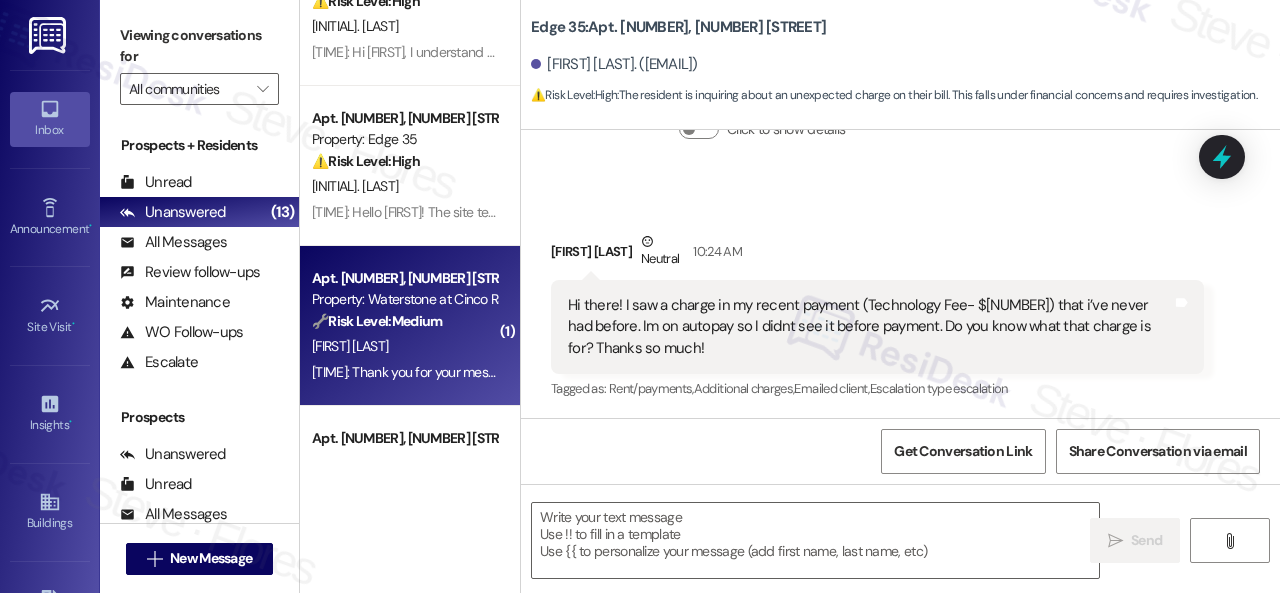 type on "Fetching suggested responses. Please feel free to read through the conversation in the meantime." 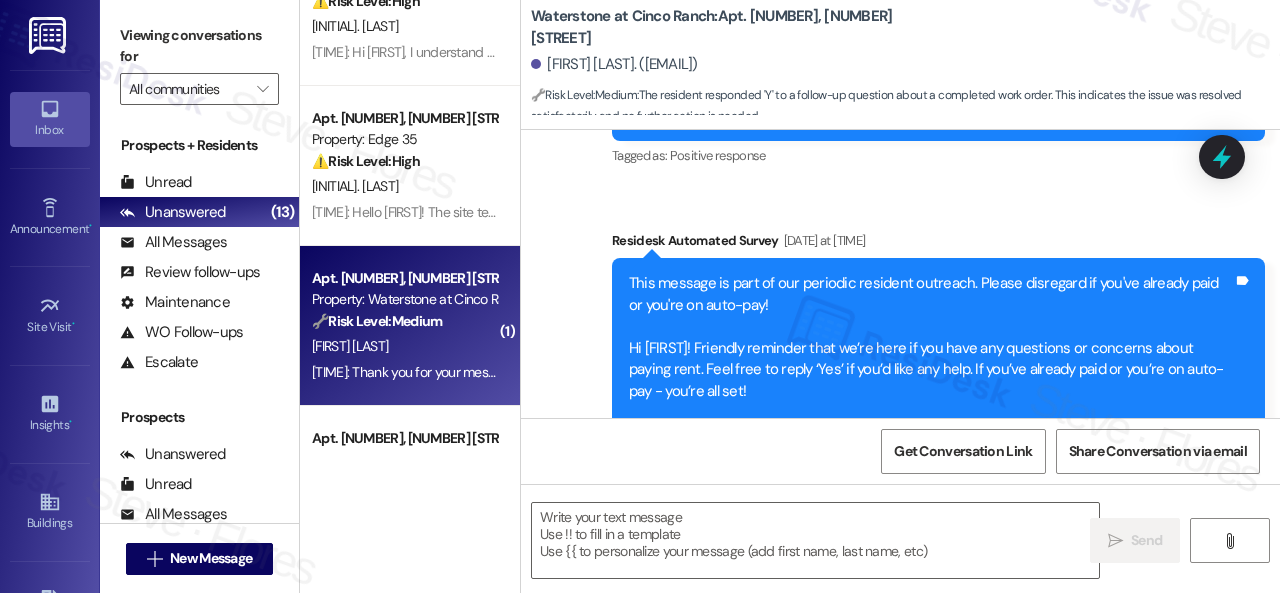 type on "Fetching suggested responses. Please feel free to read through the conversation in the meantime." 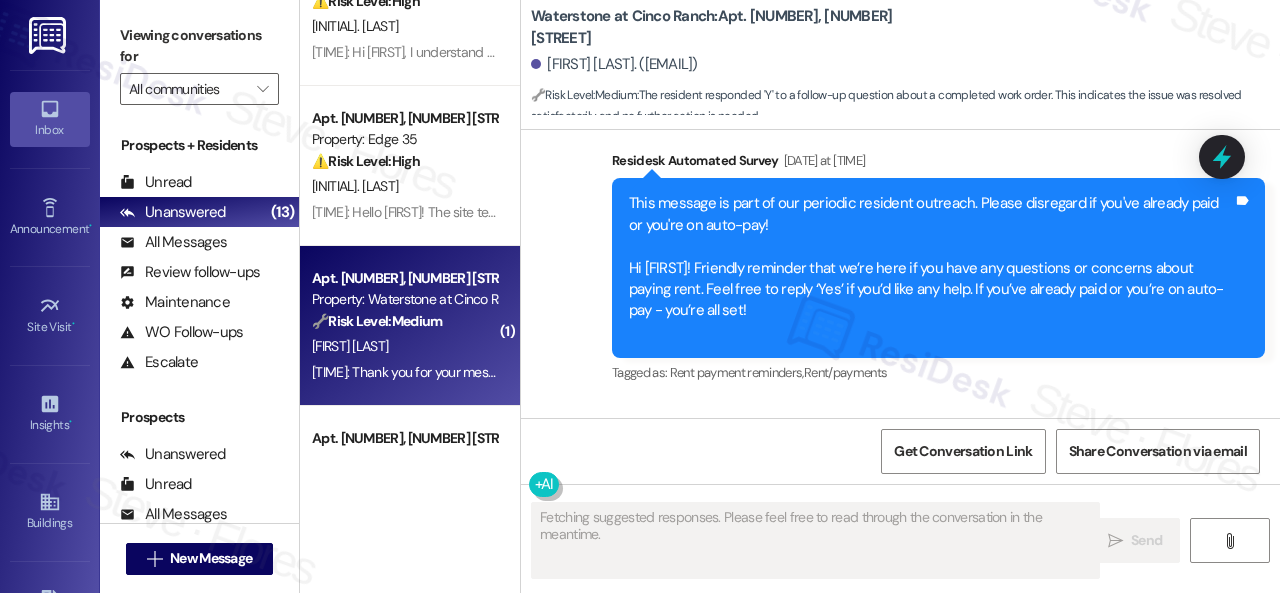 scroll, scrollTop: 7332, scrollLeft: 0, axis: vertical 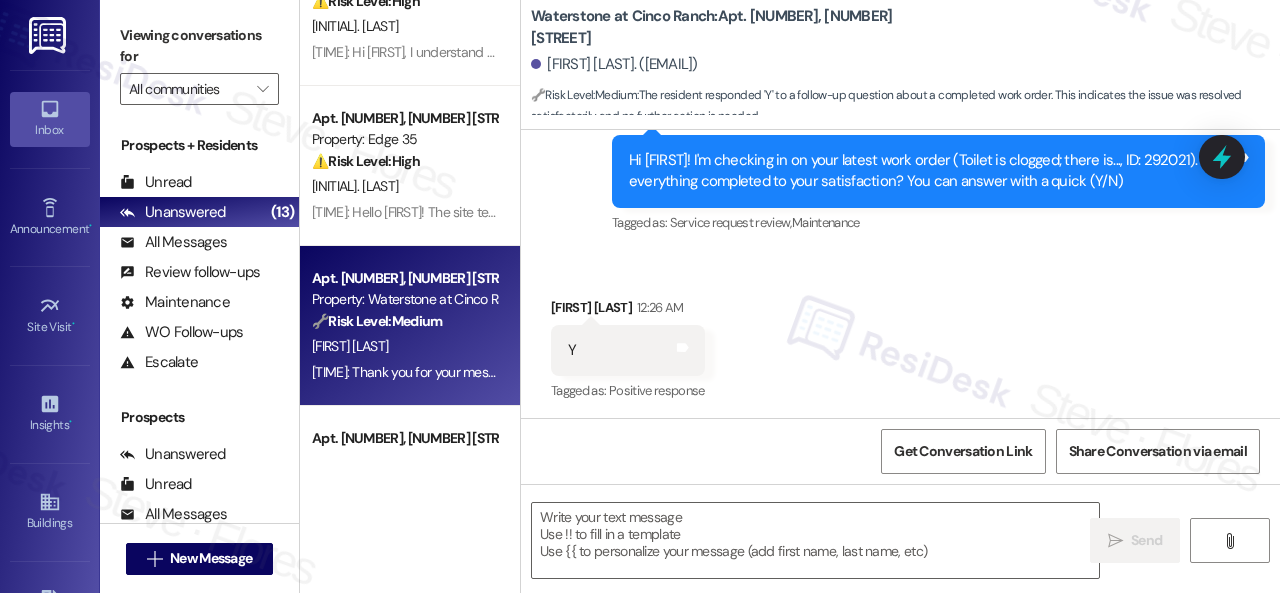 click on "Received via SMS Mickey Sparks 12:26 AM Y Tags and notes Tagged as:   Positive response Click to highlight conversations about Positive response" at bounding box center [900, 336] 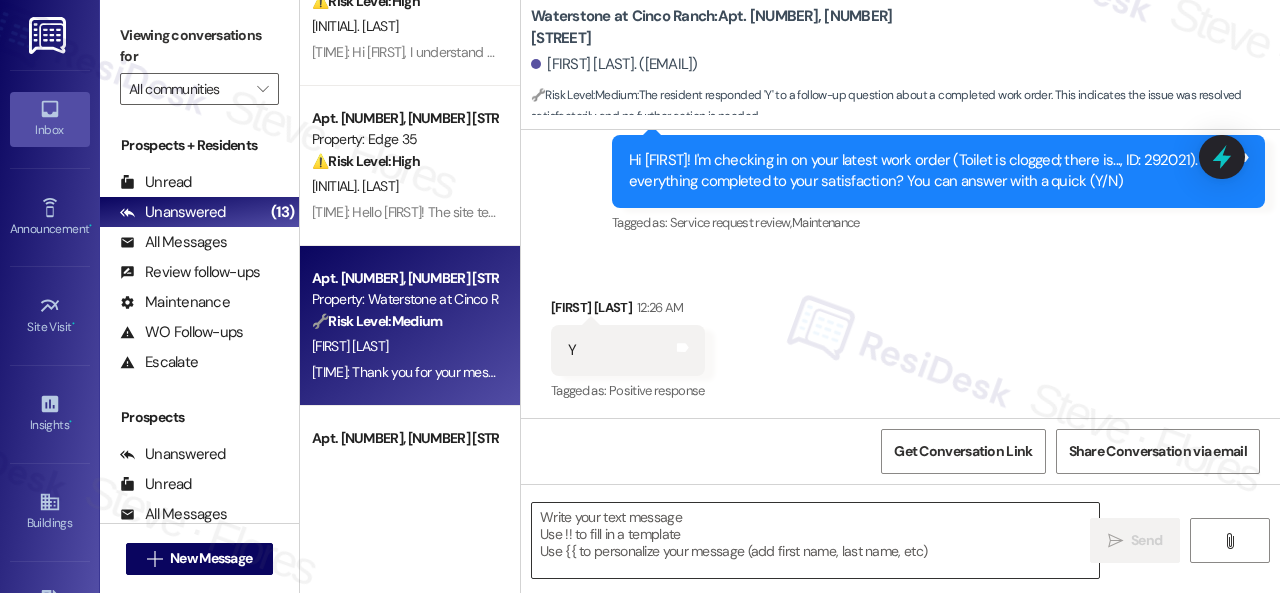 click at bounding box center (815, 540) 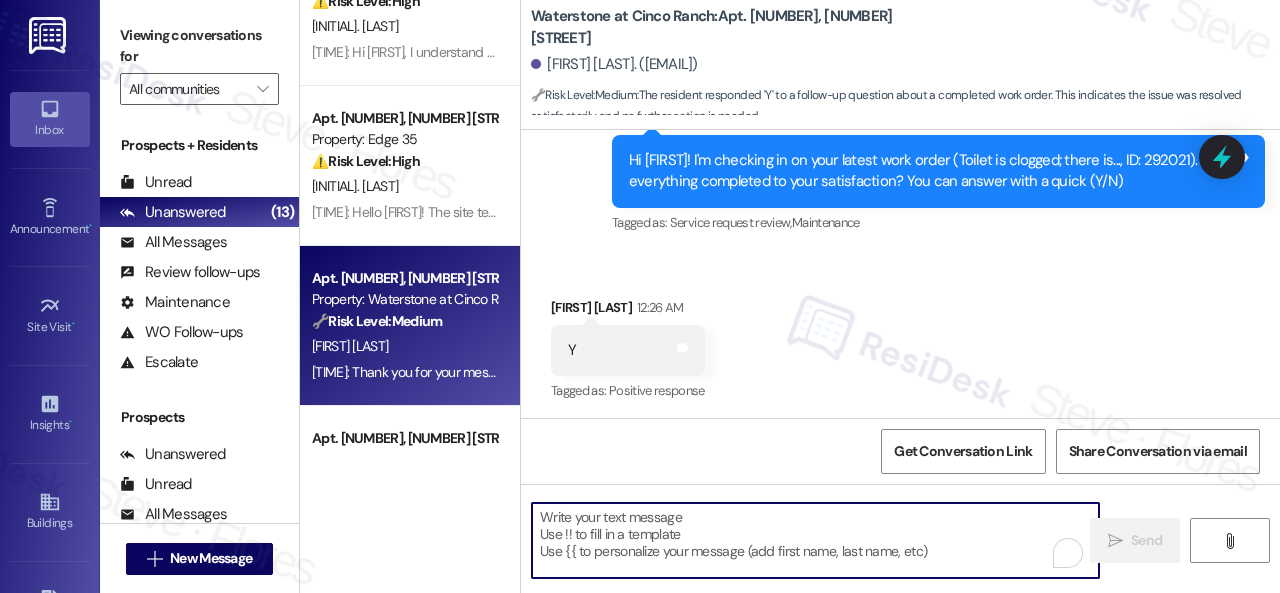 paste on "Glad everything’s all set! If {{property}} met your expectations, please reply with “Yes.” If not, no problem — we’d love to hear your feedback so we can continue to improve. Thank you!" 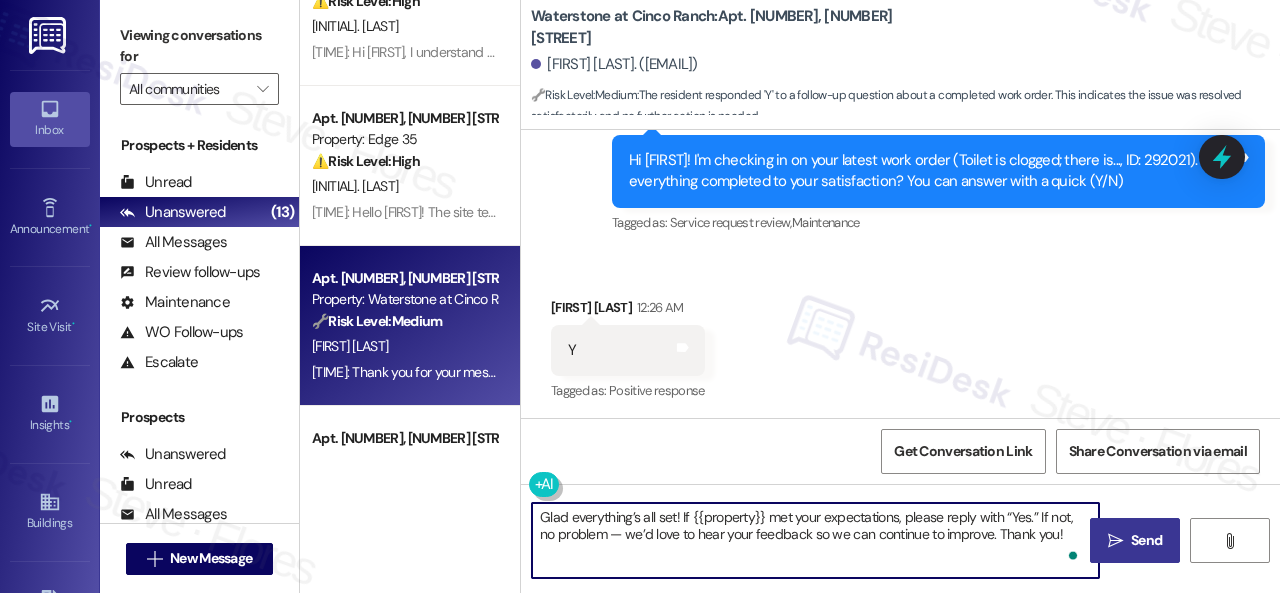 type on "Glad everything’s all set! If {{property}} met your expectations, please reply with “Yes.” If not, no problem — we’d love to hear your feedback so we can continue to improve. Thank you!" 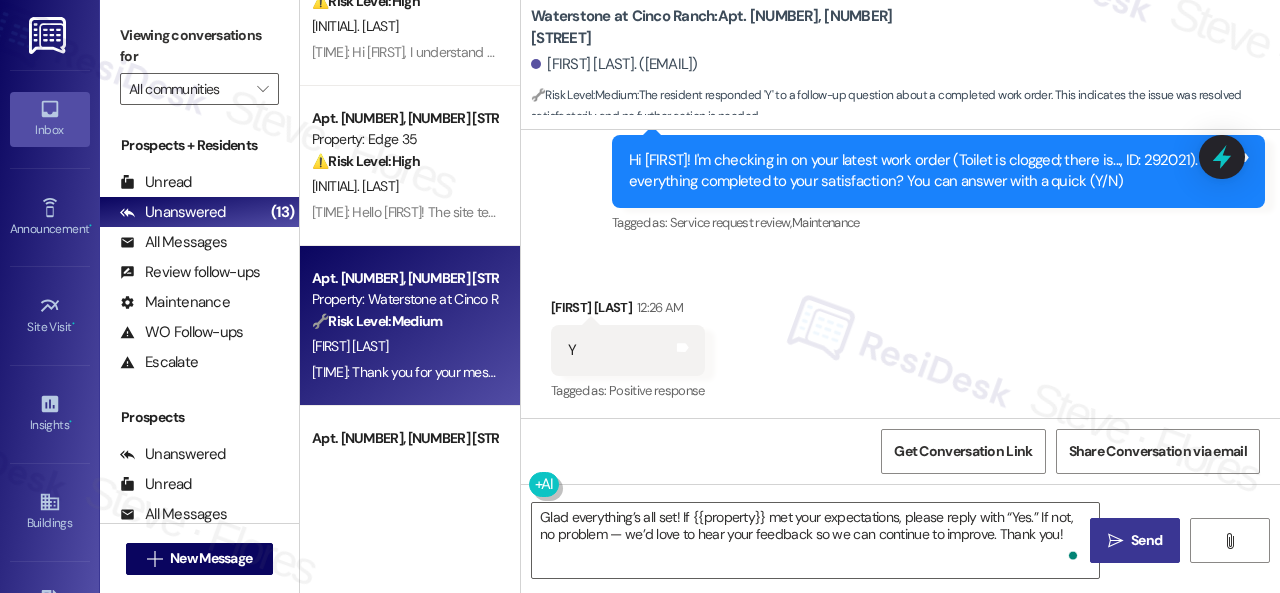 click on "" at bounding box center [1115, 541] 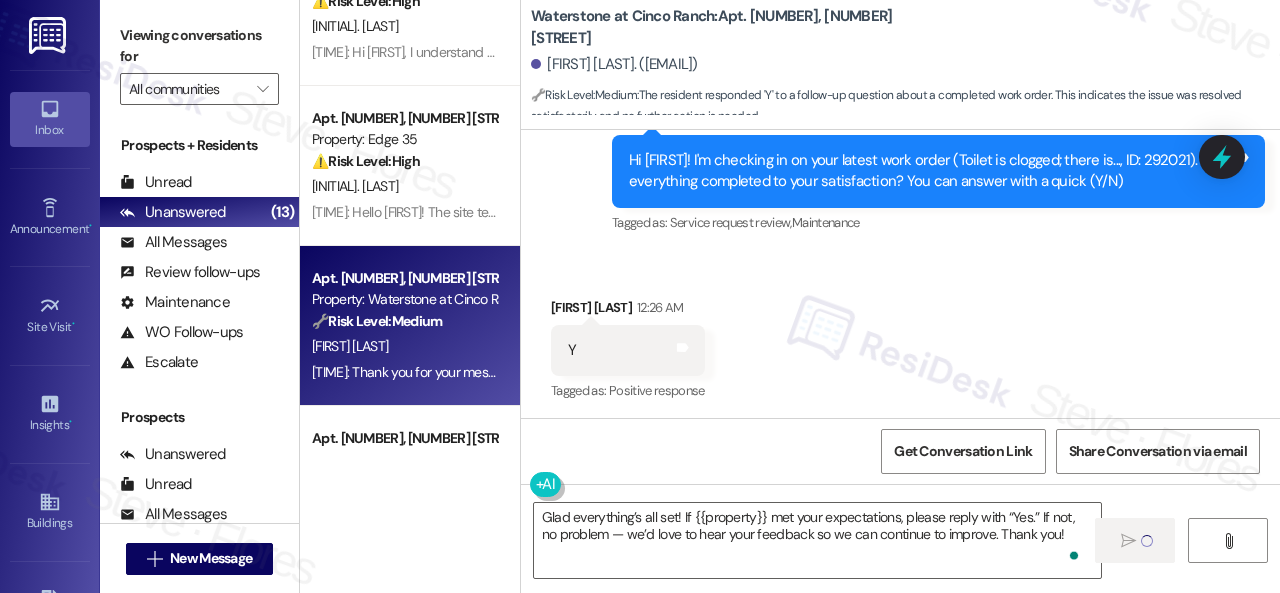 type 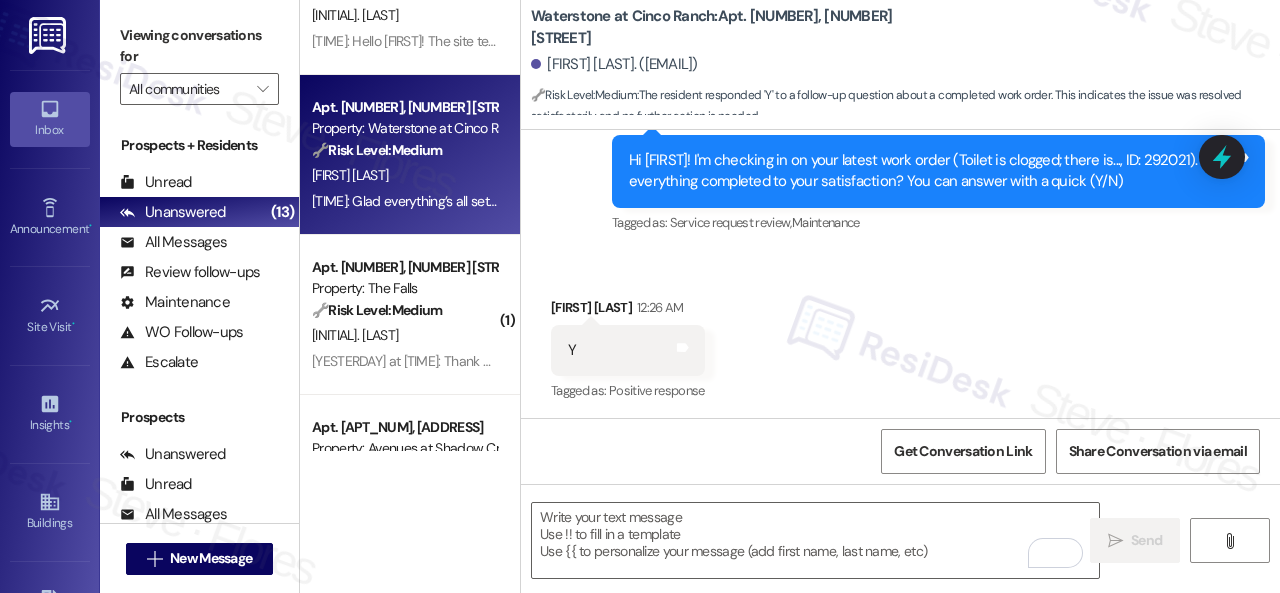scroll, scrollTop: 594, scrollLeft: 0, axis: vertical 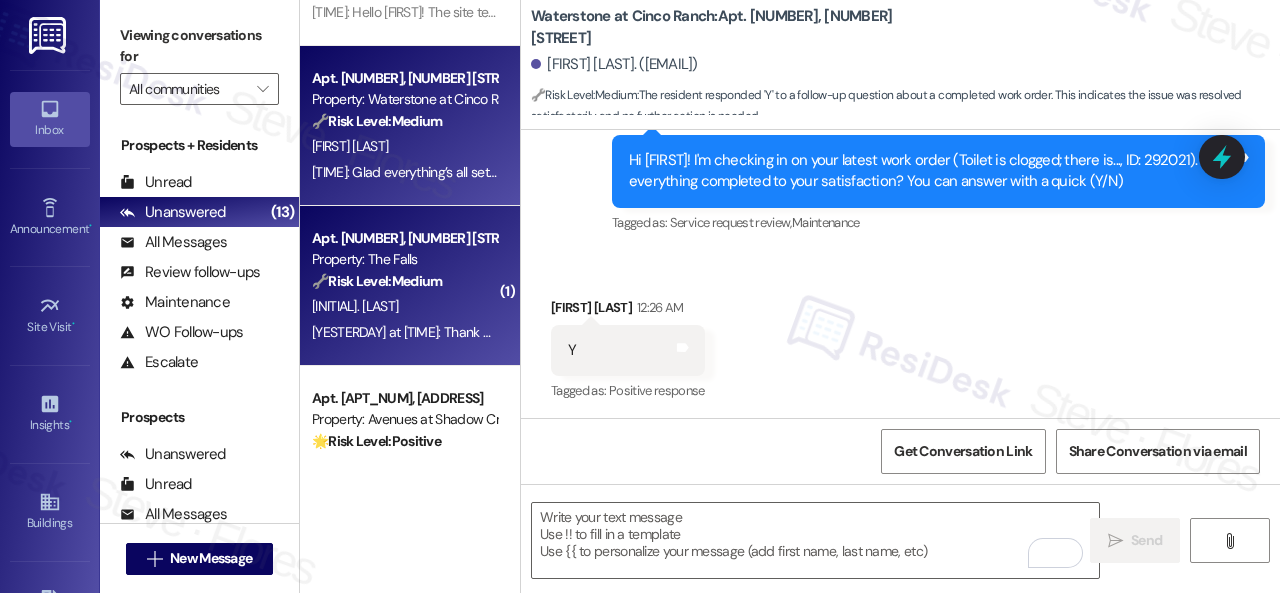 click on "[FIRST] [LAST]" at bounding box center (404, 306) 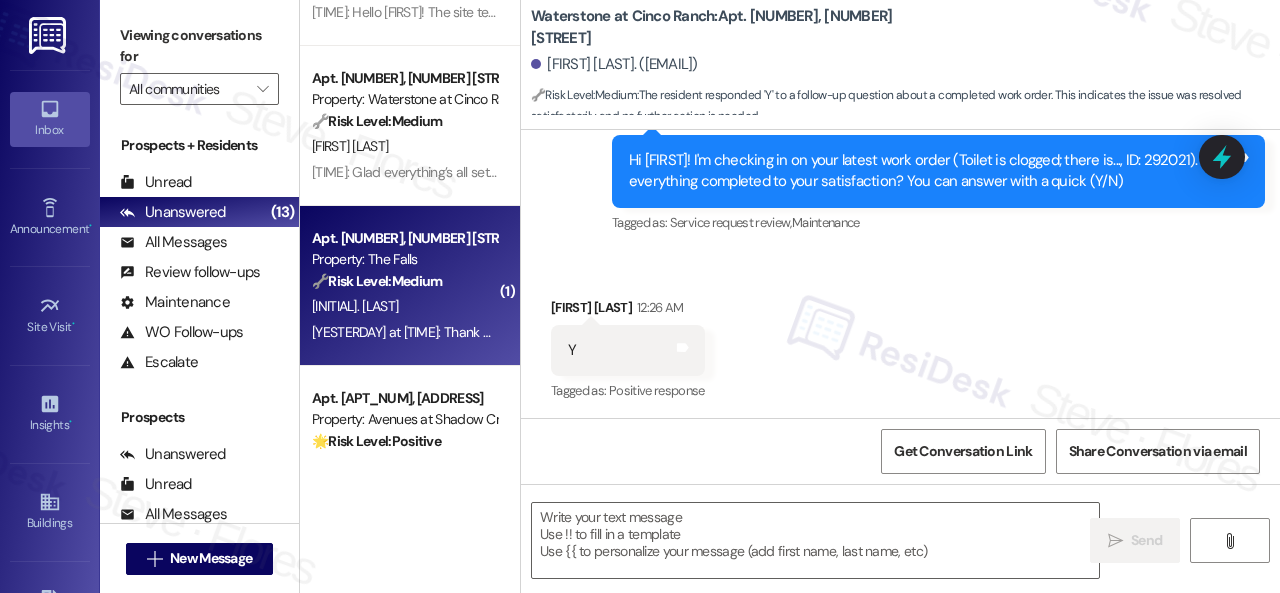 type on "Fetching suggested responses. Please feel free to read through the conversation in the meantime." 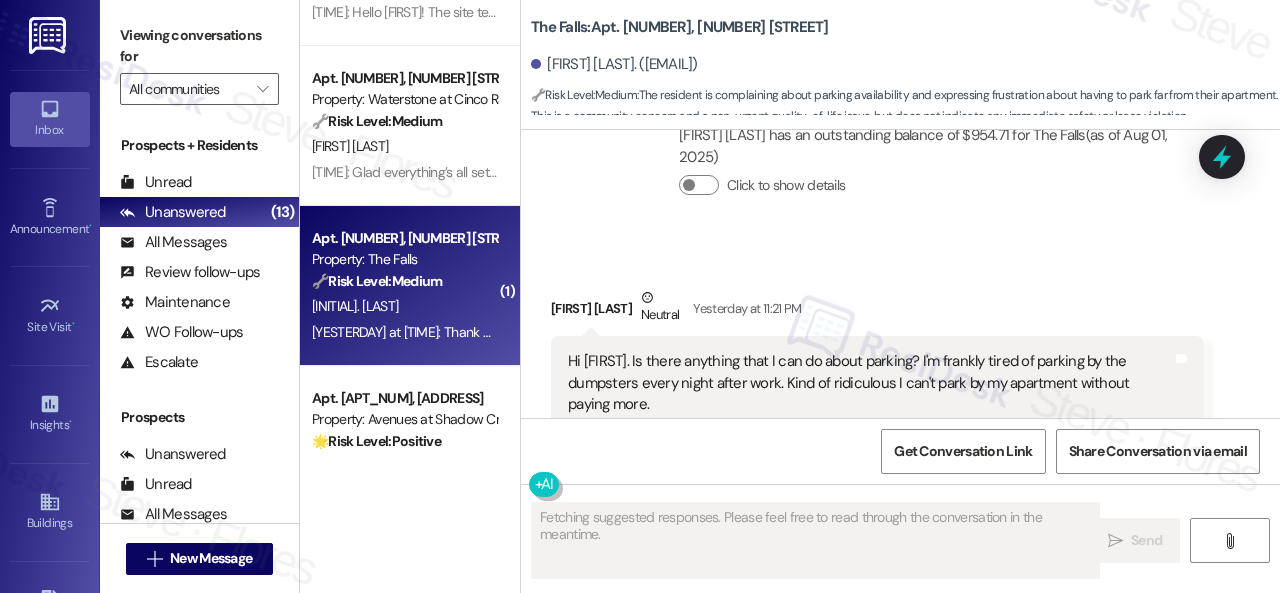 scroll, scrollTop: 9242, scrollLeft: 0, axis: vertical 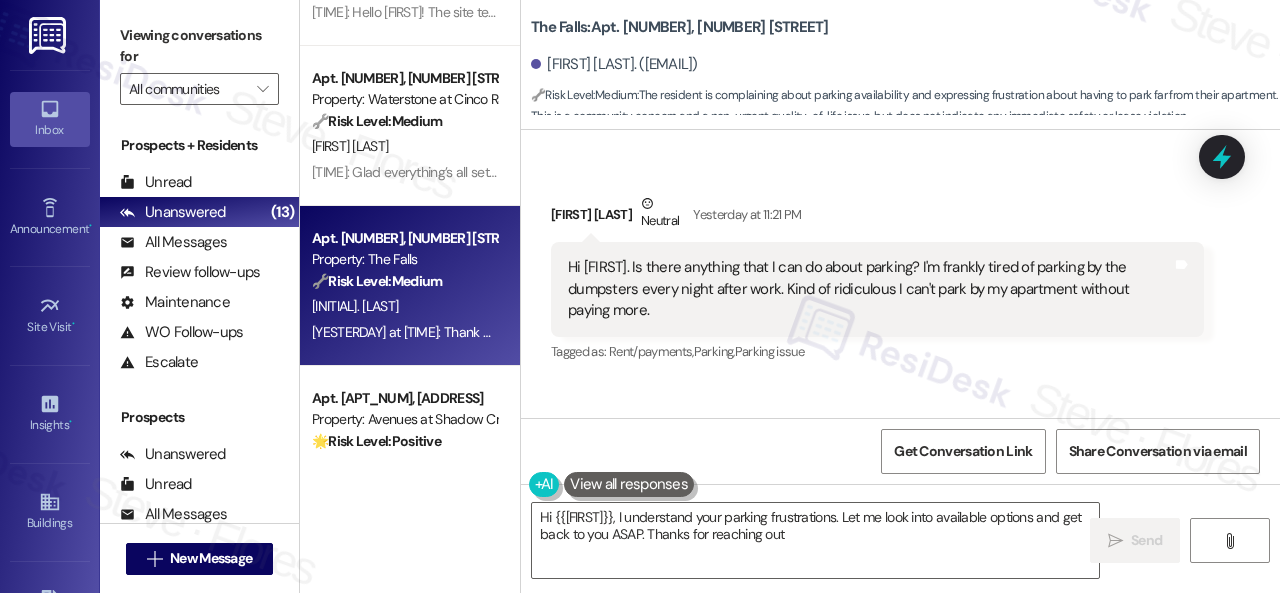 type on "Hi {{first_name}}, I understand your parking frustrations. Let me look into available options and get back to you ASAP. Thanks for reaching out!" 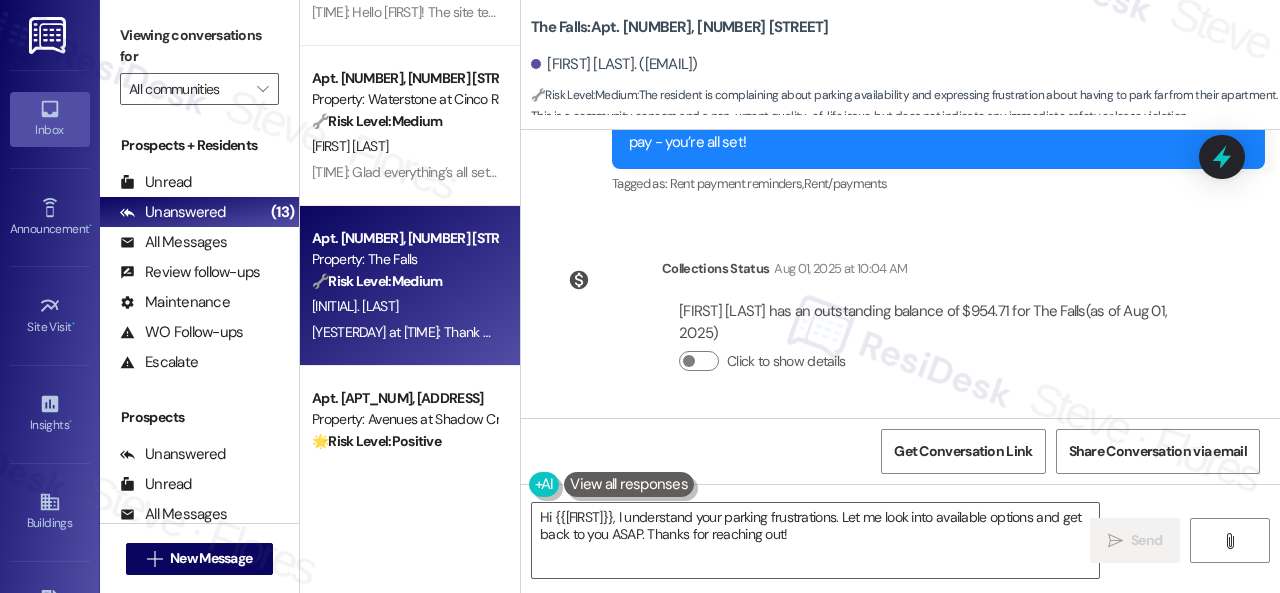 scroll, scrollTop: 8854, scrollLeft: 0, axis: vertical 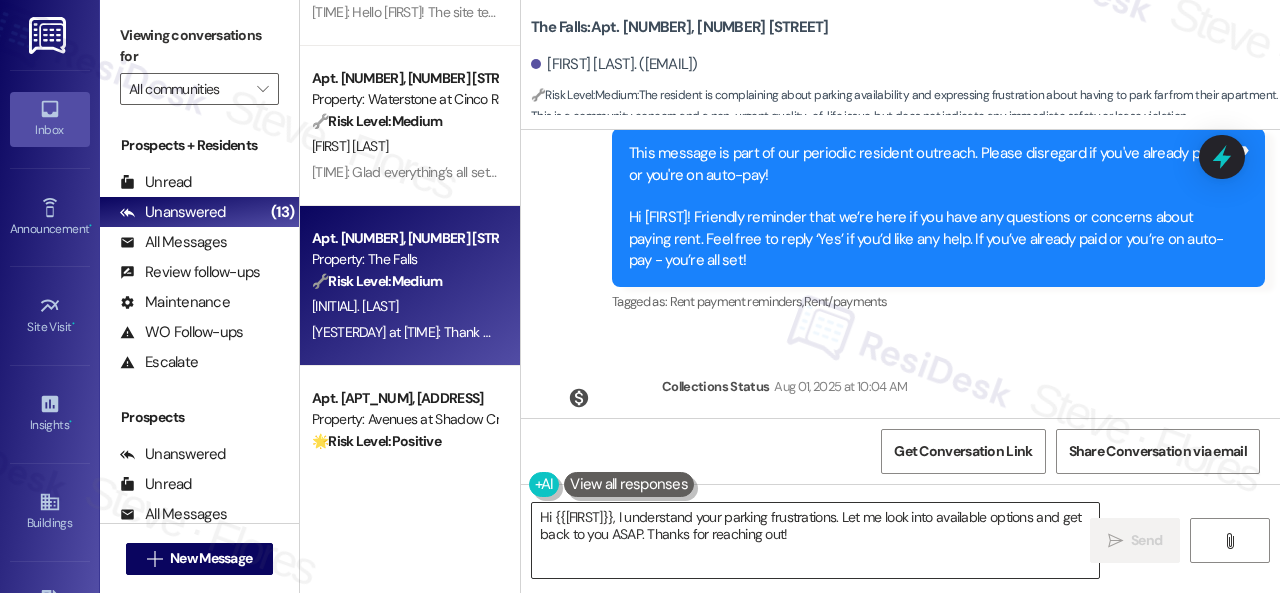 click on "Hi {{first_name}}, I understand your parking frustrations. Let me look into available options and get back to you ASAP. Thanks for reaching out!" at bounding box center (815, 540) 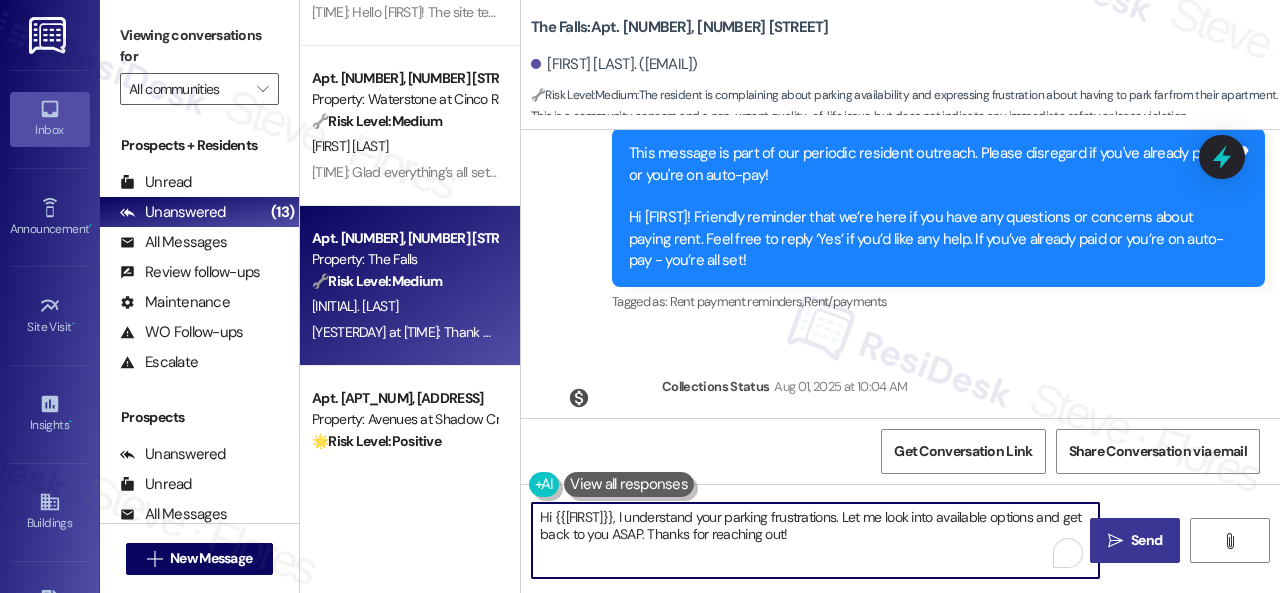 click on " Send" at bounding box center [1135, 540] 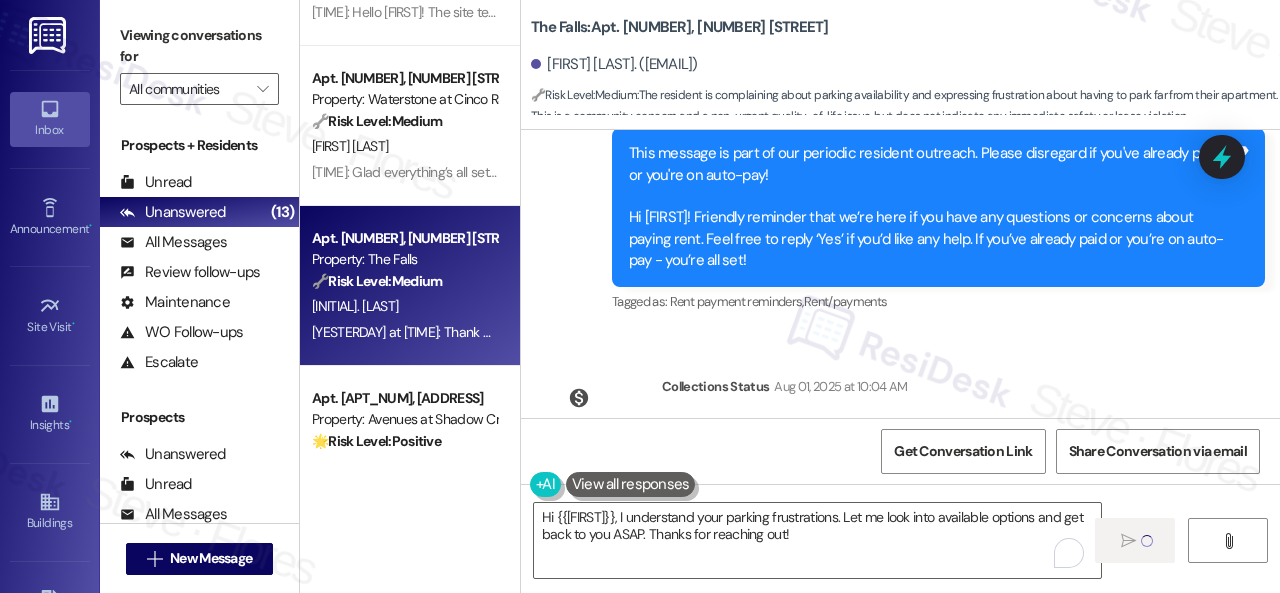 type 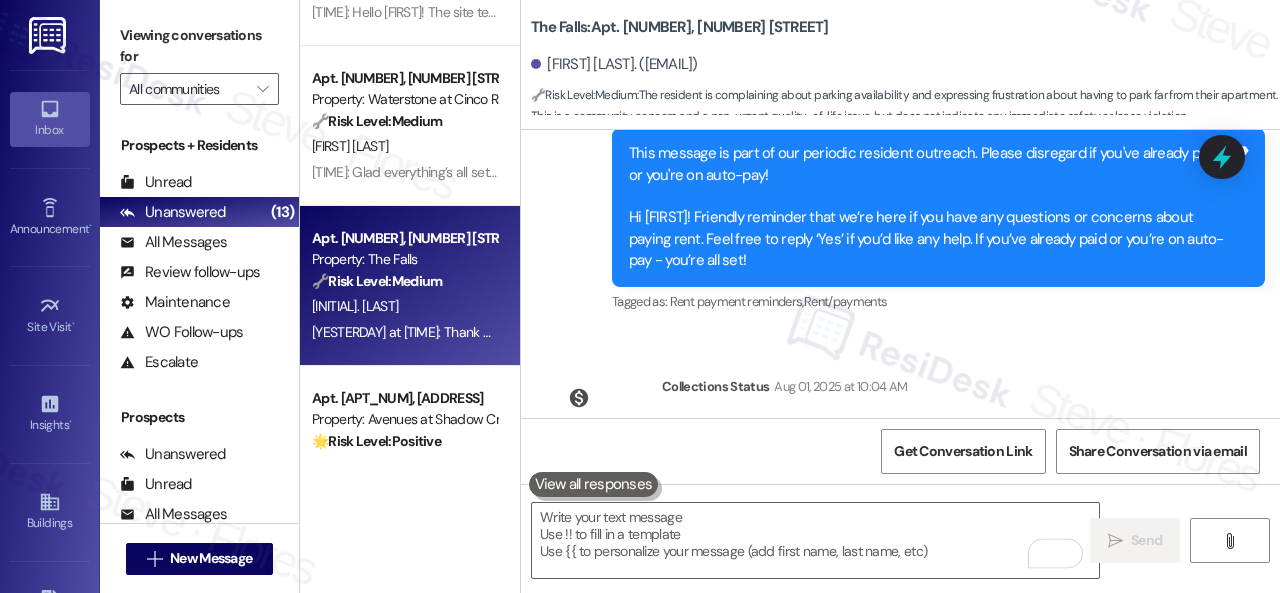 scroll, scrollTop: 9242, scrollLeft: 0, axis: vertical 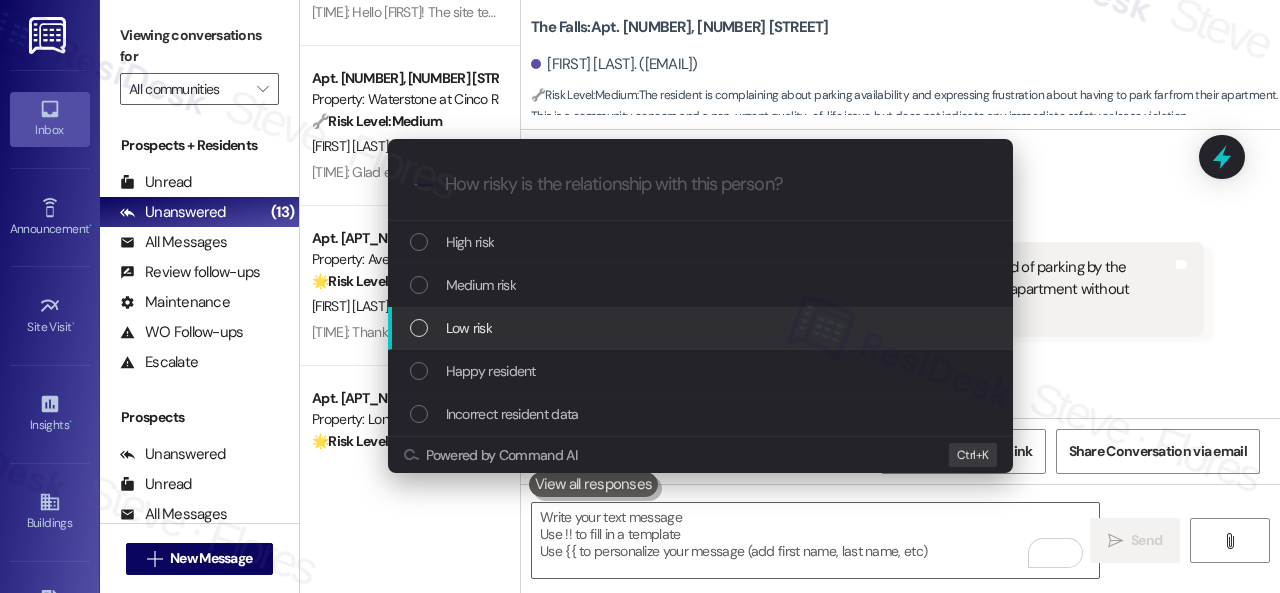 click on "Low risk" at bounding box center [469, 328] 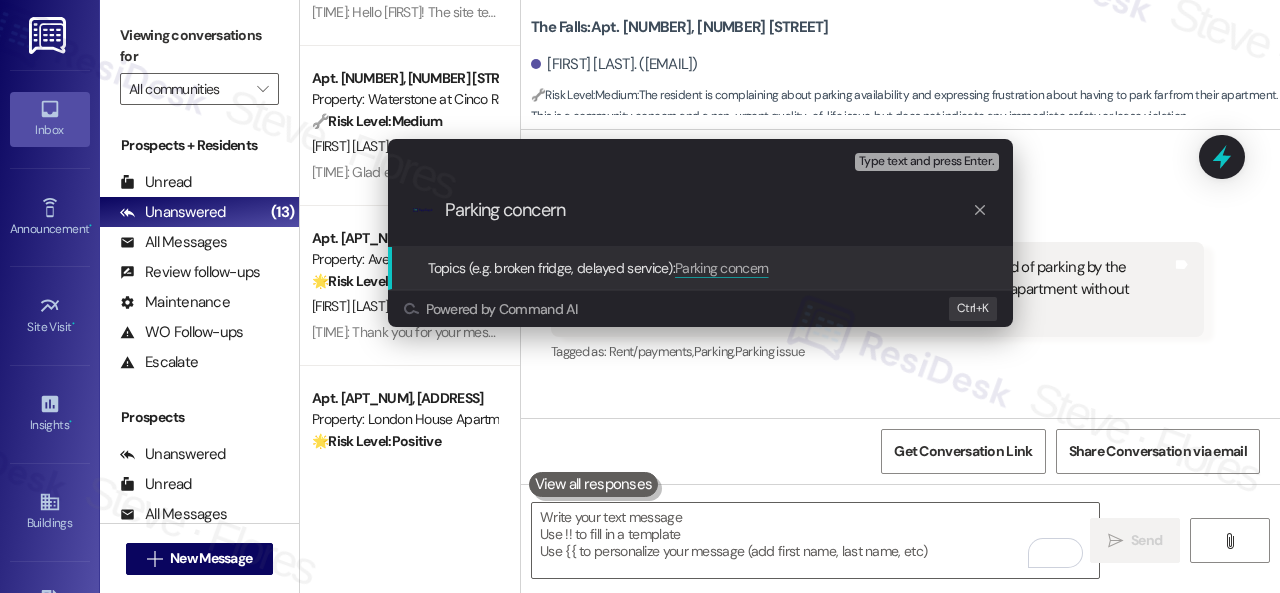 type on "Parking concern." 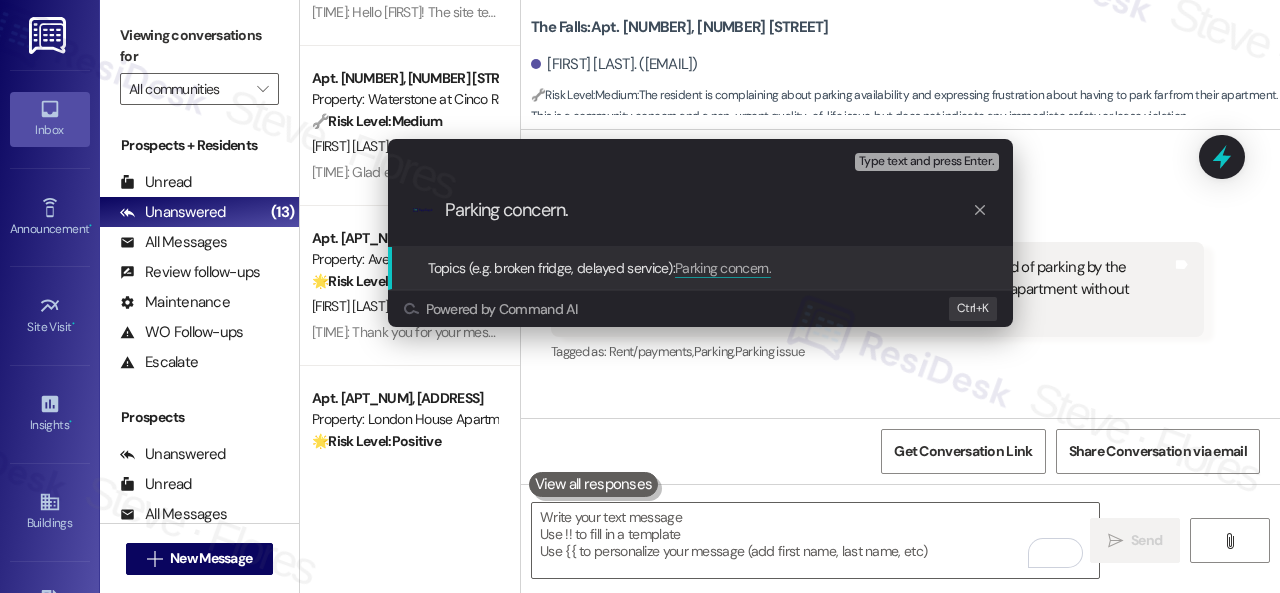 type 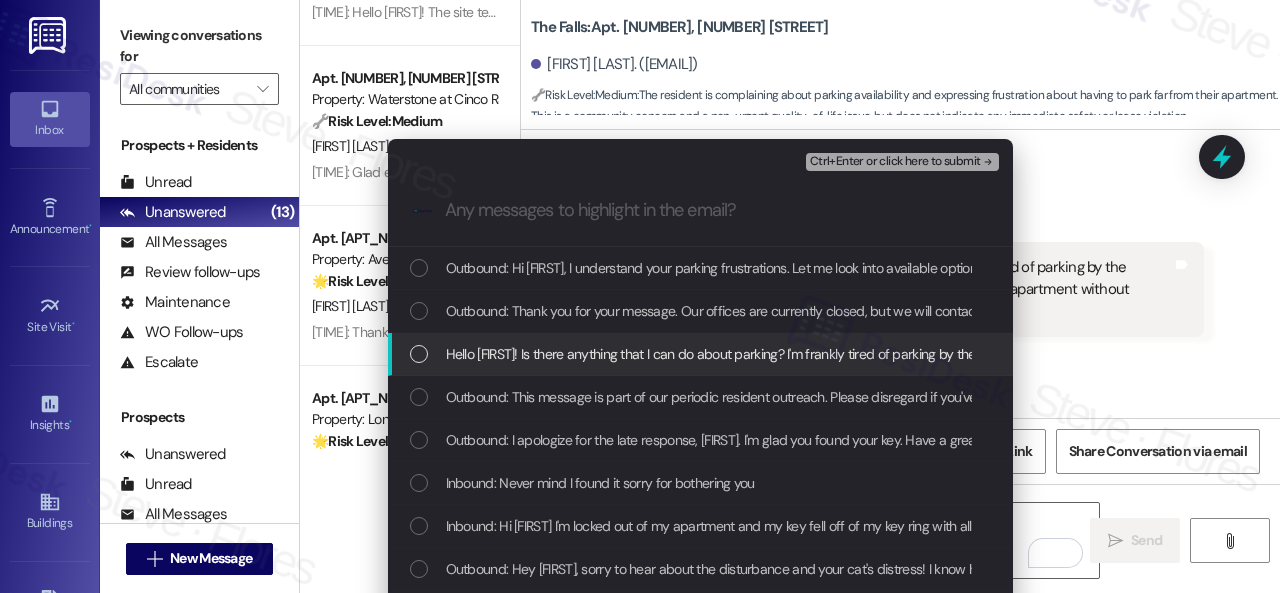 click on "Inbound: Hi Sarah. Is there anything that I can do about parking? I'm frankly tired of parking by the dumpsters every night after work. Kind of ridiculous I can't park by my apartment without paying more." at bounding box center (1009, 354) 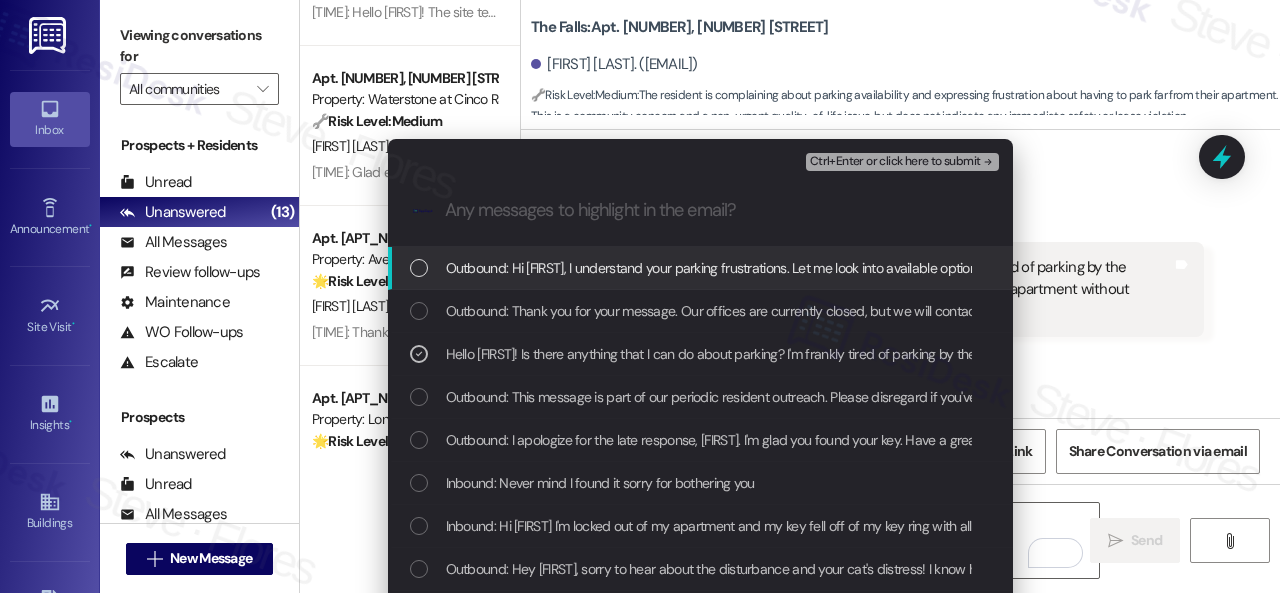 click on "Ctrl+Enter or click here to submit" at bounding box center [895, 162] 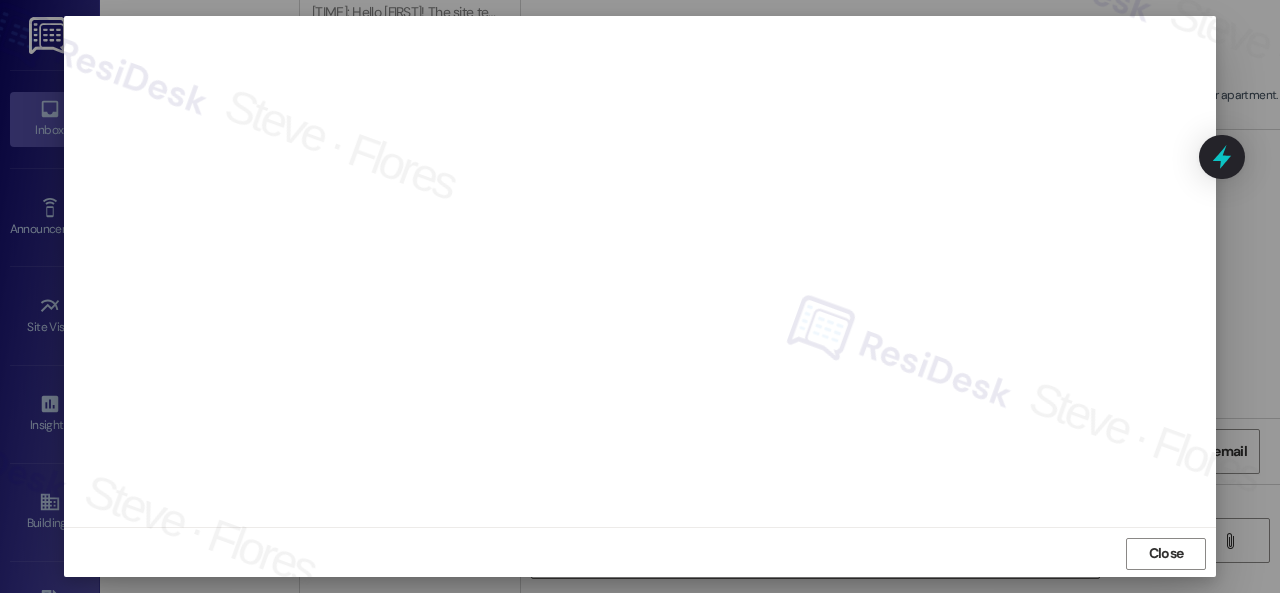 scroll, scrollTop: 25, scrollLeft: 0, axis: vertical 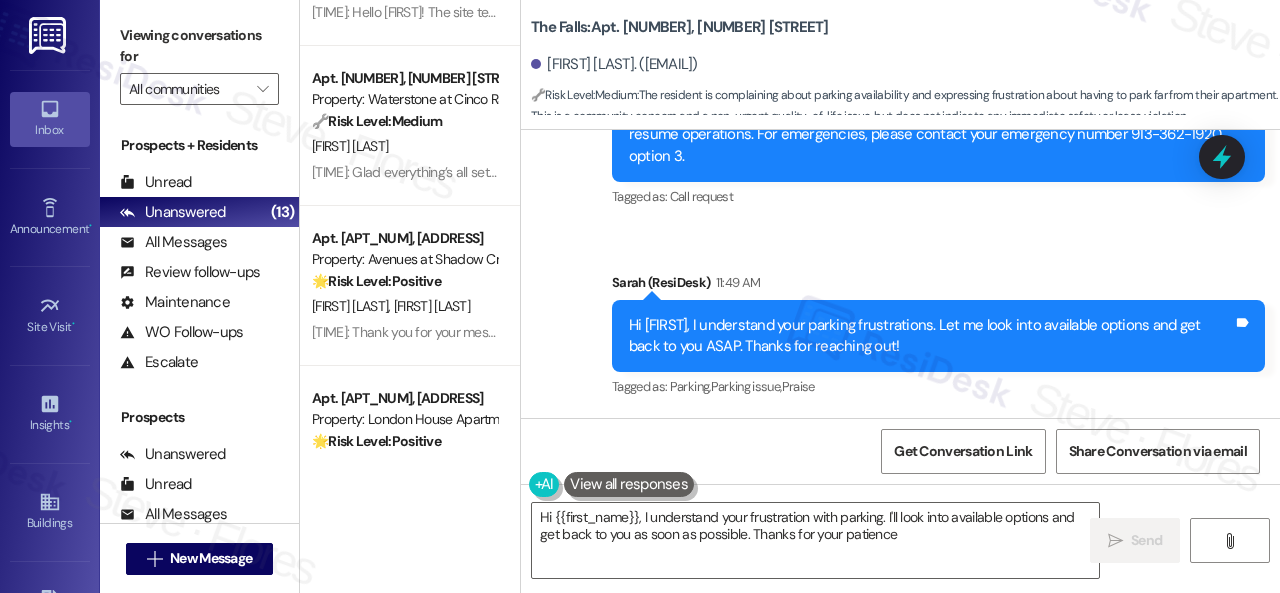 type on "Hi {{first_name}}, I understand your frustration with parking. I'll look into available options and get back to you as soon as possible. Thanks for your patience!" 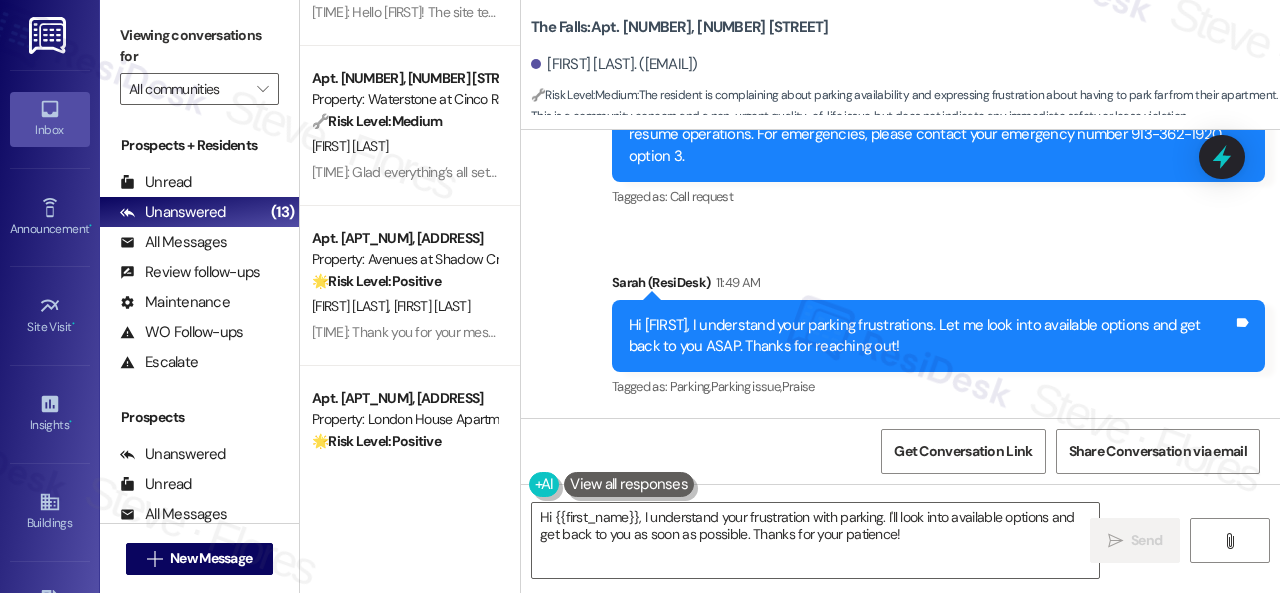 scroll, scrollTop: 9645, scrollLeft: 0, axis: vertical 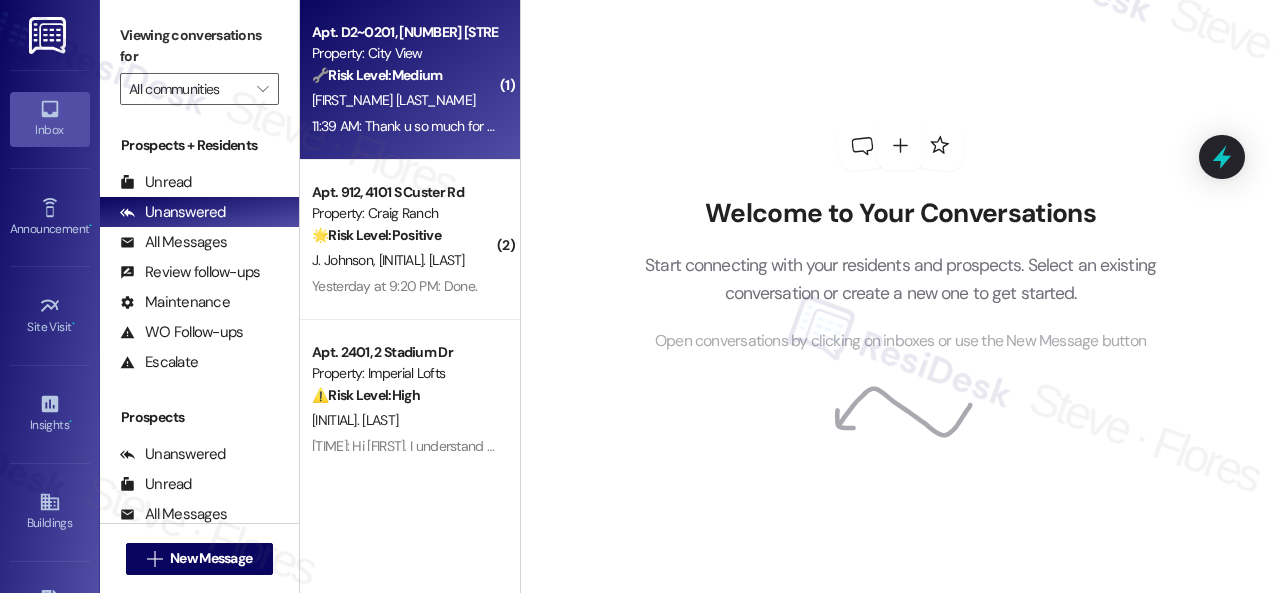 click on "[TIME]: Thank u so much for working with me [TIME]: Thank u so much for working with me" at bounding box center [404, 126] 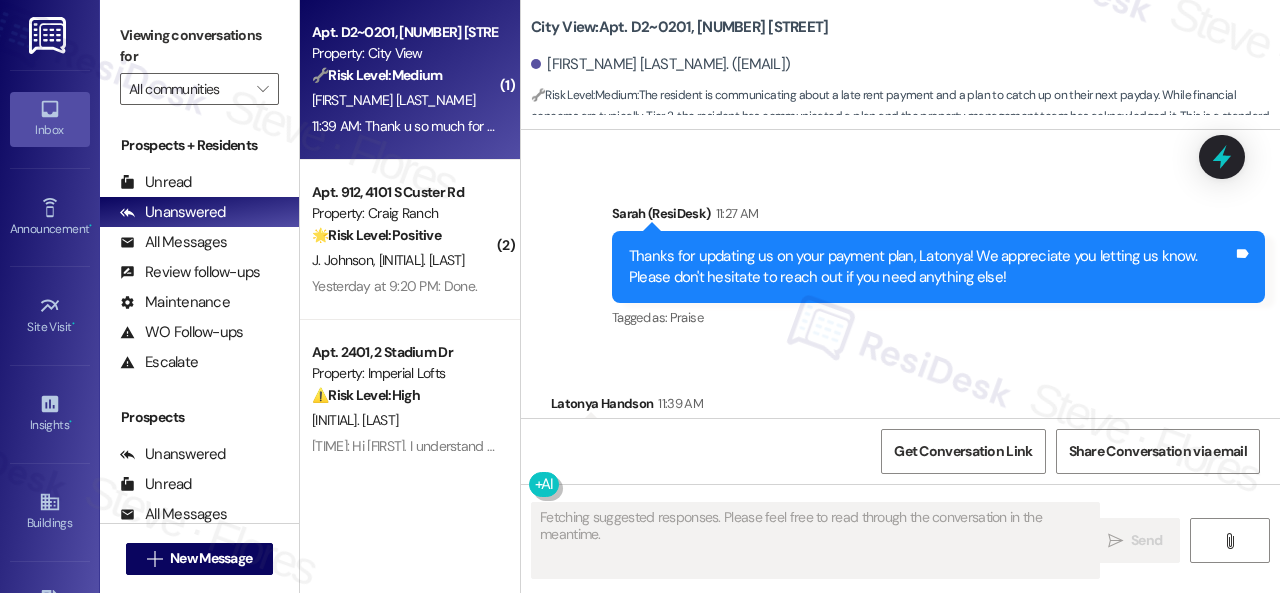scroll, scrollTop: 15150, scrollLeft: 0, axis: vertical 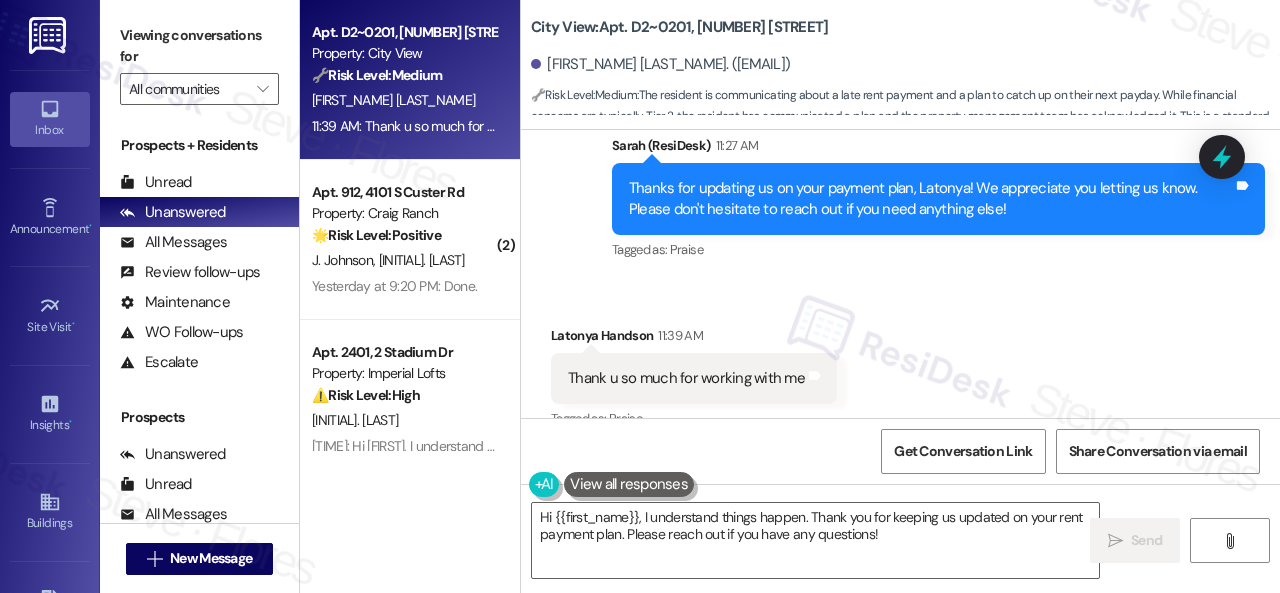 drag, startPoint x: 900, startPoint y: 541, endPoint x: 433, endPoint y: 499, distance: 468.88486 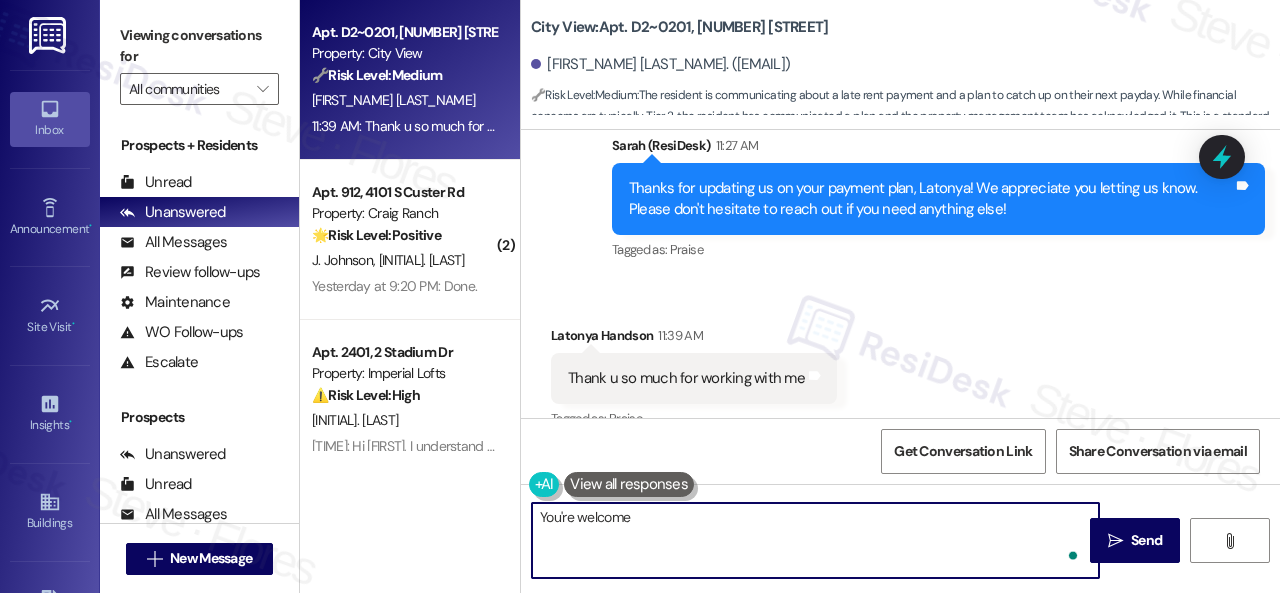 type on "You're welcome!" 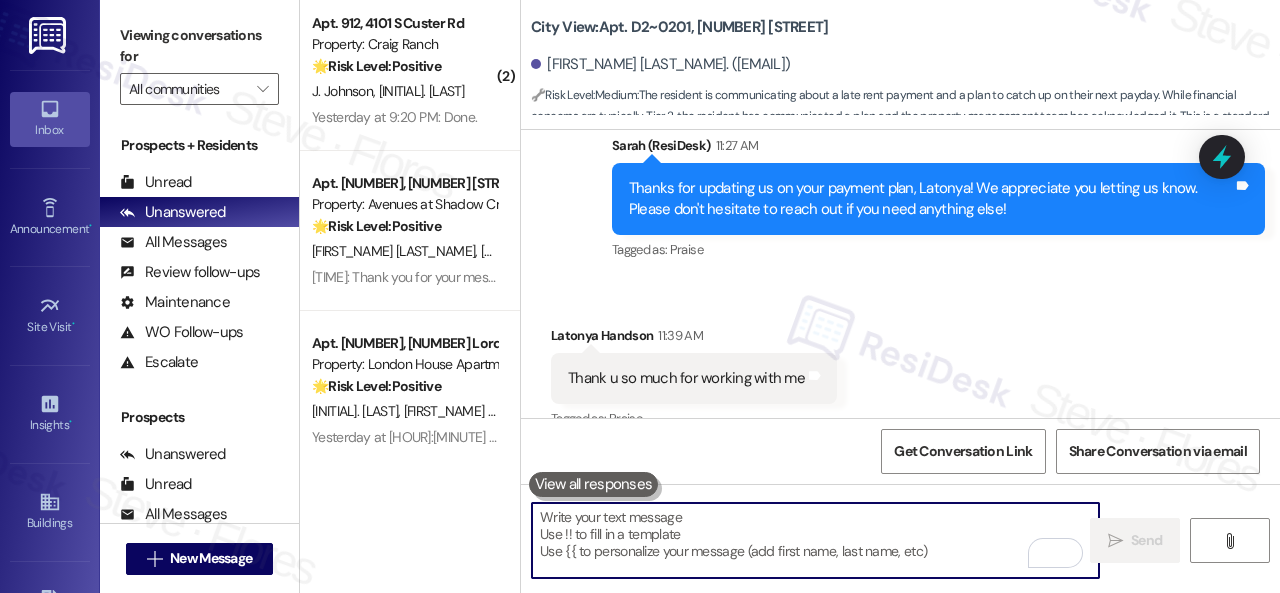 scroll, scrollTop: 0, scrollLeft: 0, axis: both 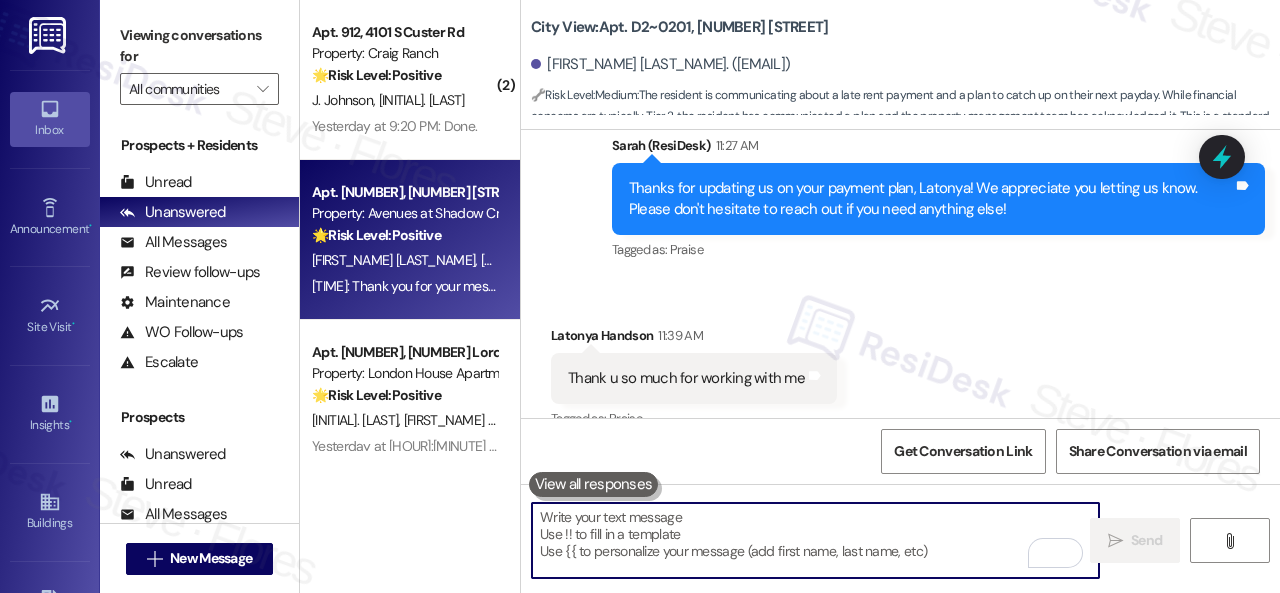 type 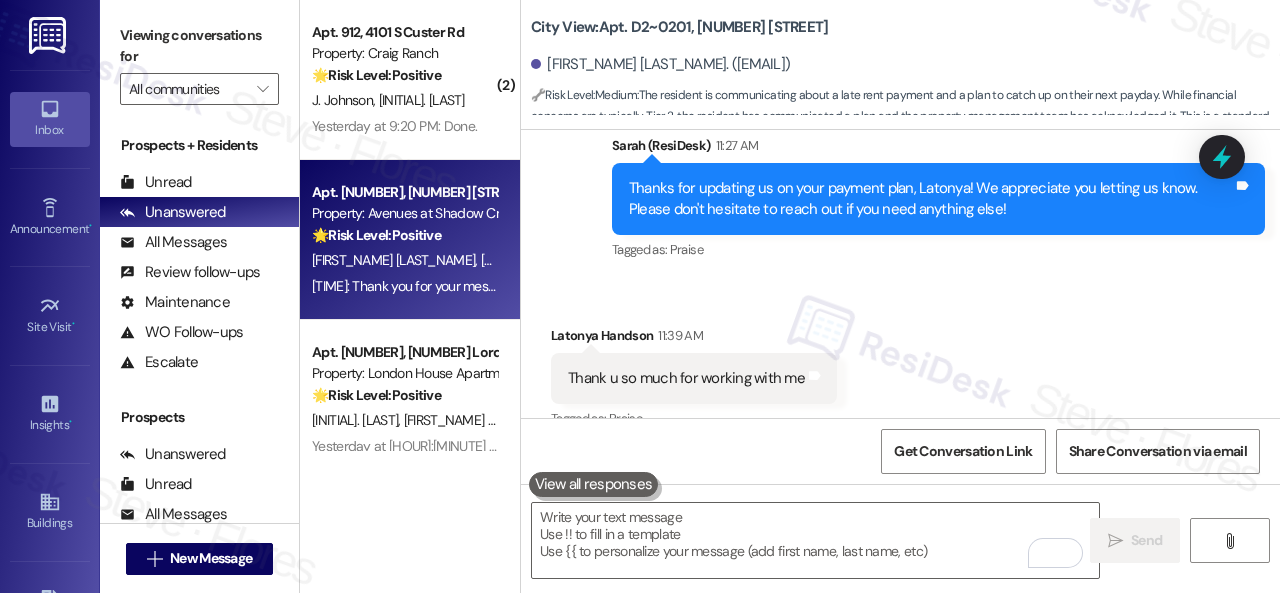 click on "M. Garcia M. Ardila" at bounding box center (404, 260) 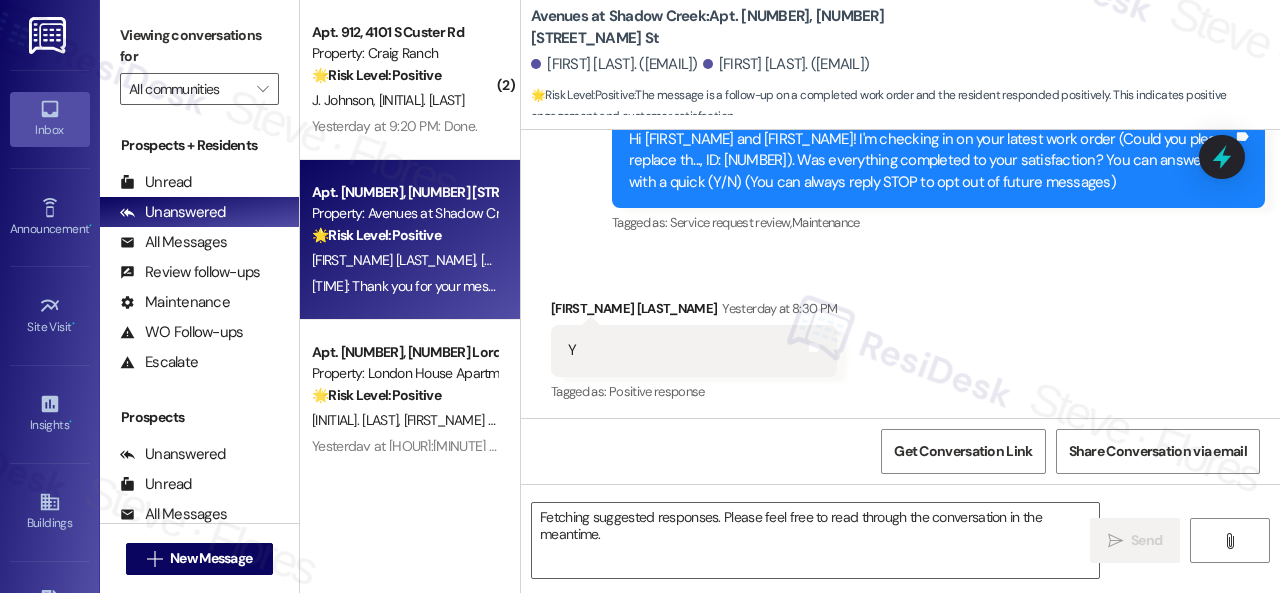 scroll, scrollTop: 226, scrollLeft: 0, axis: vertical 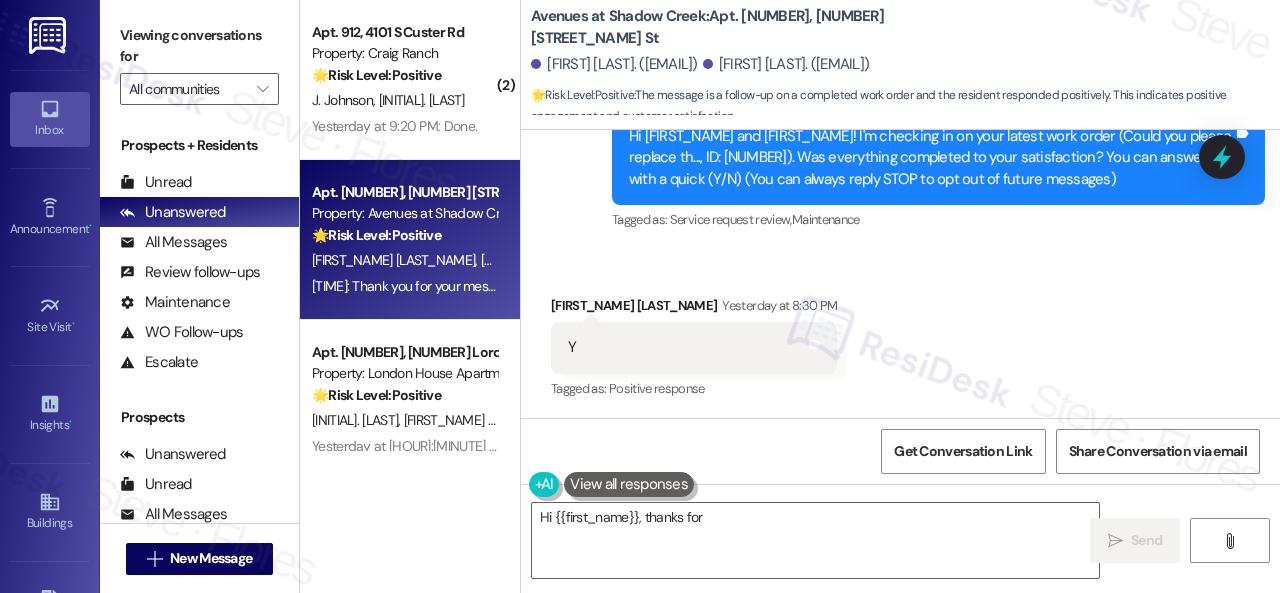 click on "Received via SMS Maria Garcia Yesterday at 8:30 PM Y Tags and notes Tagged as:   Positive response Click to highlight conversations about Positive response" at bounding box center [900, 334] 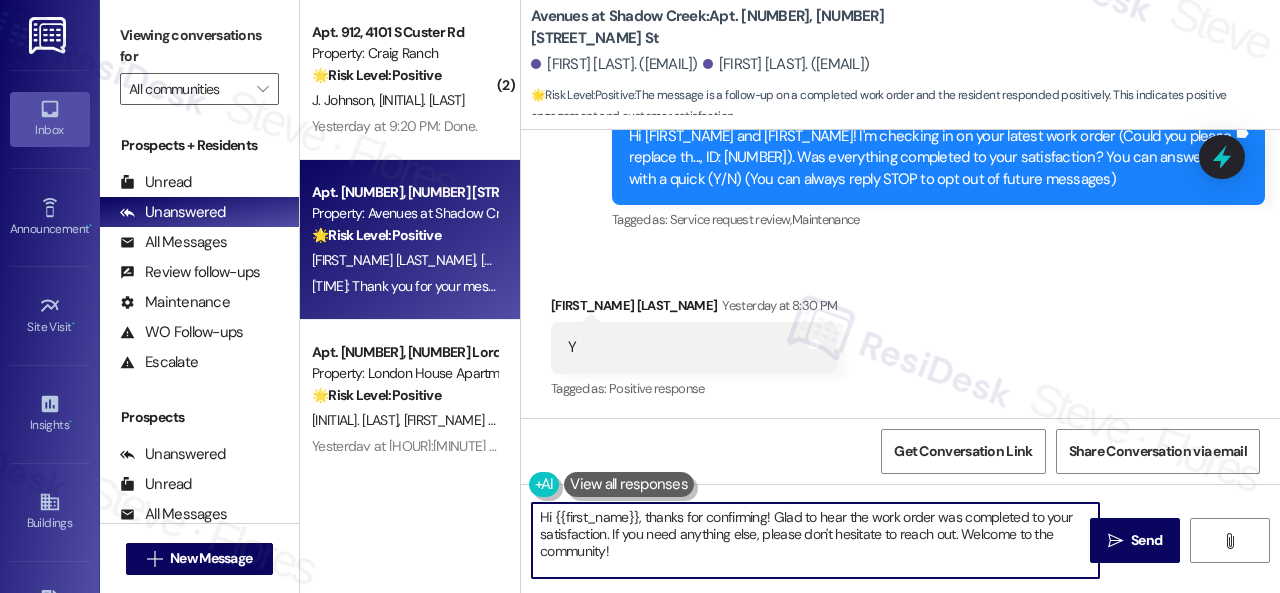 drag, startPoint x: 648, startPoint y: 559, endPoint x: 527, endPoint y: 505, distance: 132.50282 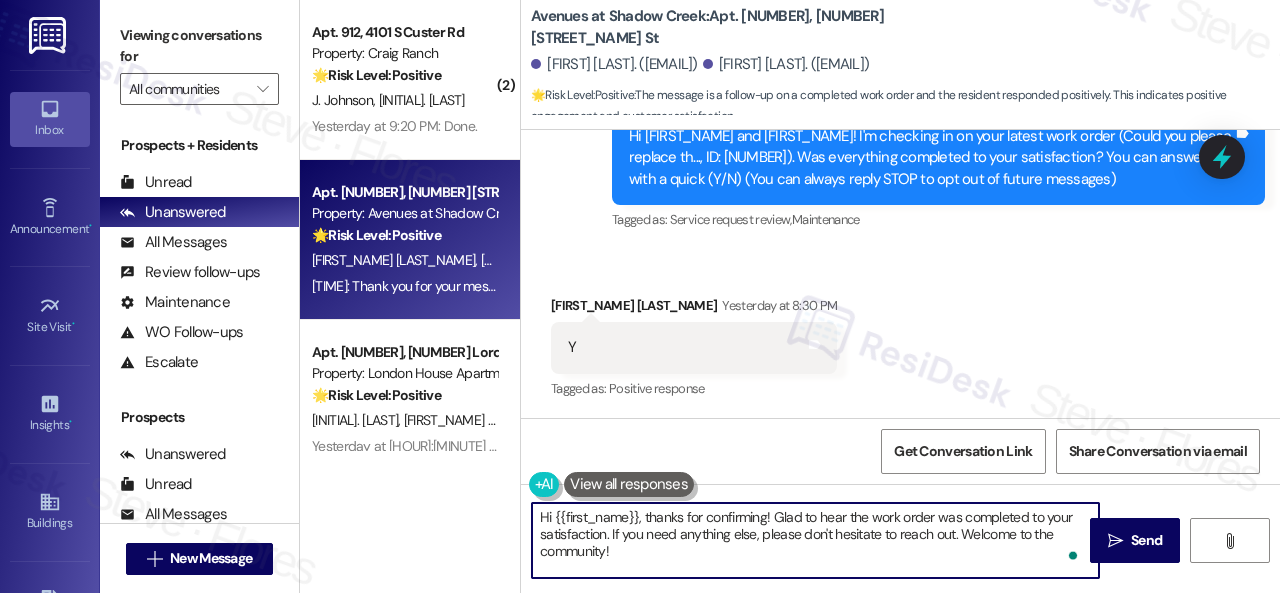 paste on "Glad everything’s all set! If {{property}} met your expectations, please reply with “Yes.” If not, no problem — we’d love to hear your feedback so we can continue to improve. Thank you" 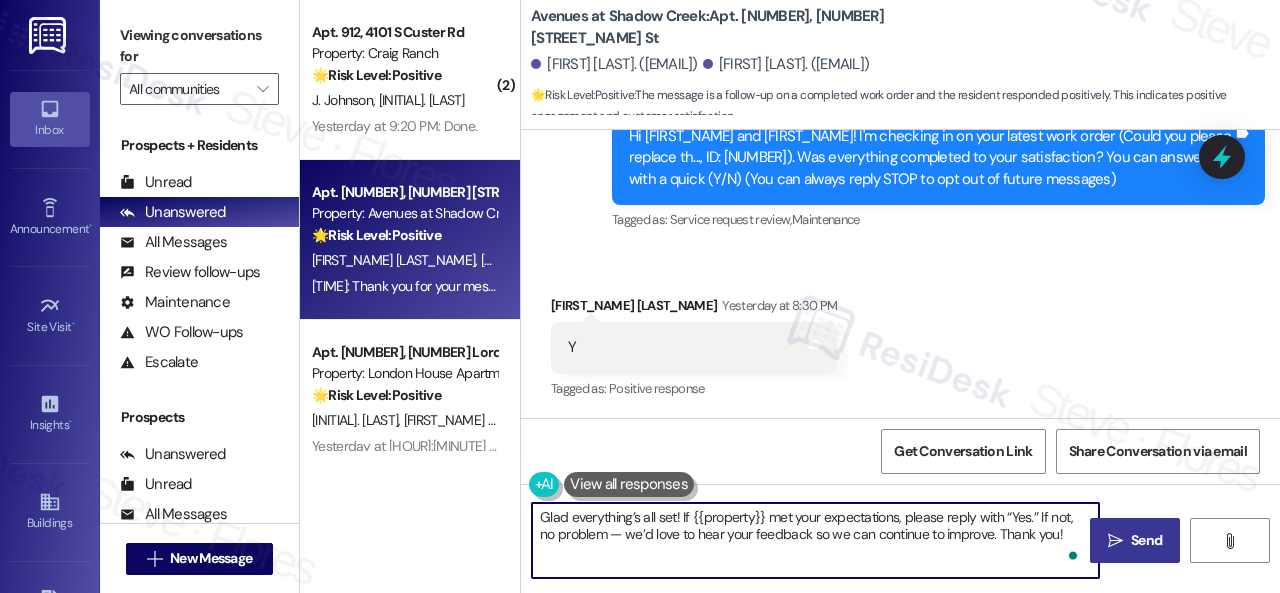 type on "Glad everything’s all set! If {{property}} met your expectations, please reply with “Yes.” If not, no problem — we’d love to hear your feedback so we can continue to improve. Thank you!" 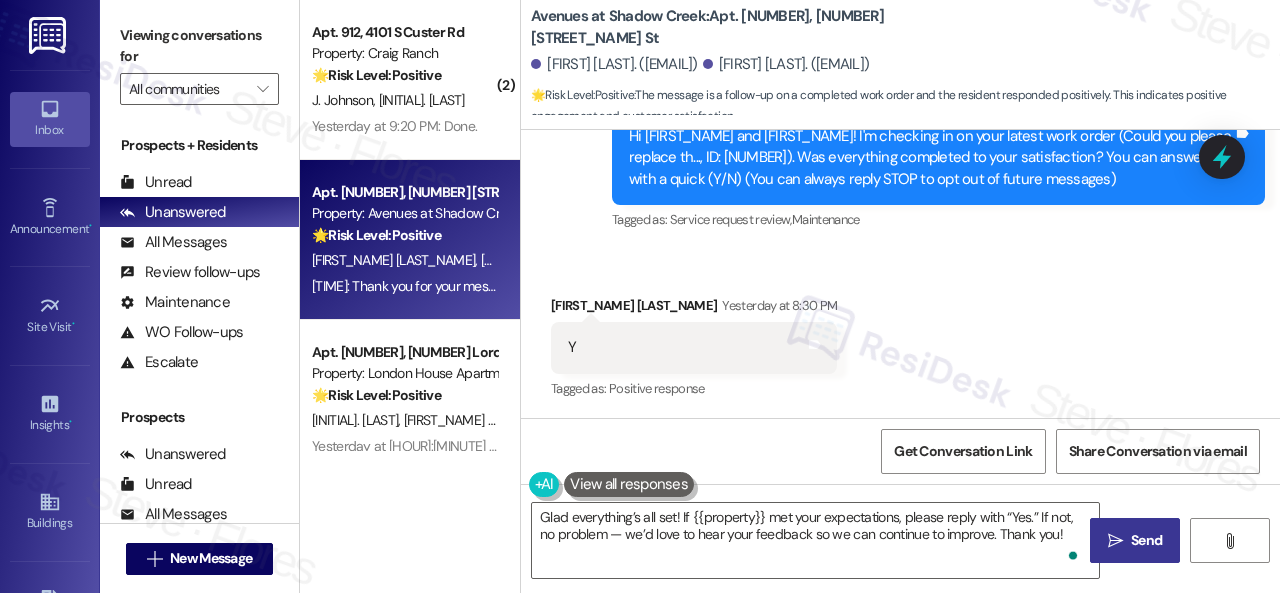 click on "Send" at bounding box center (1146, 540) 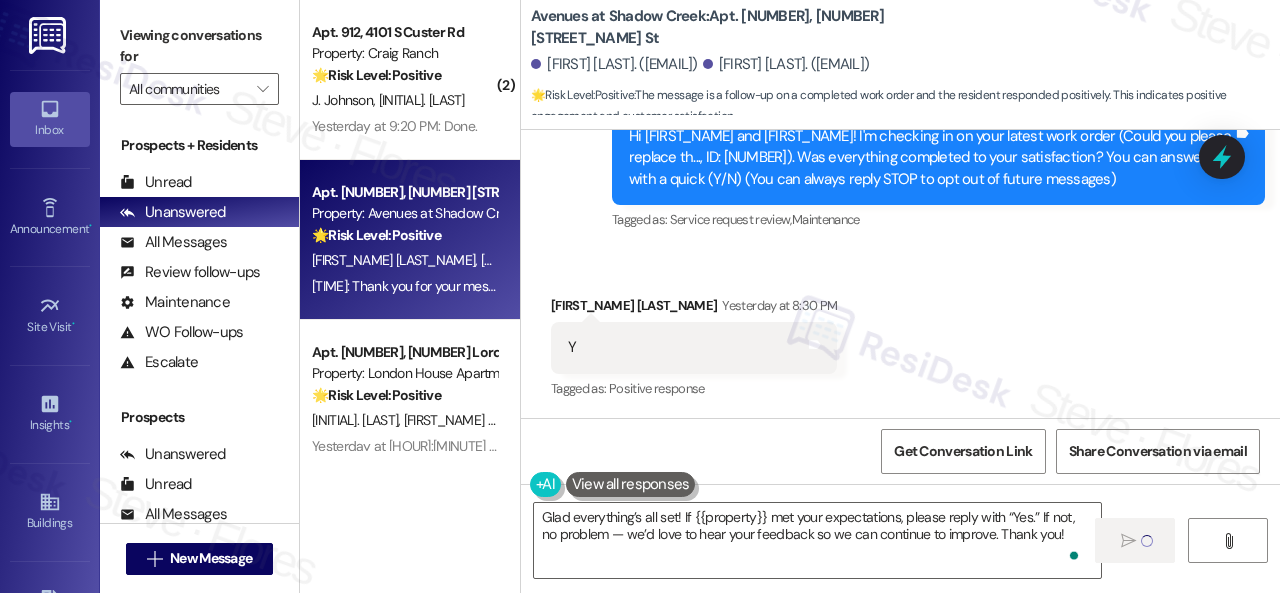 type 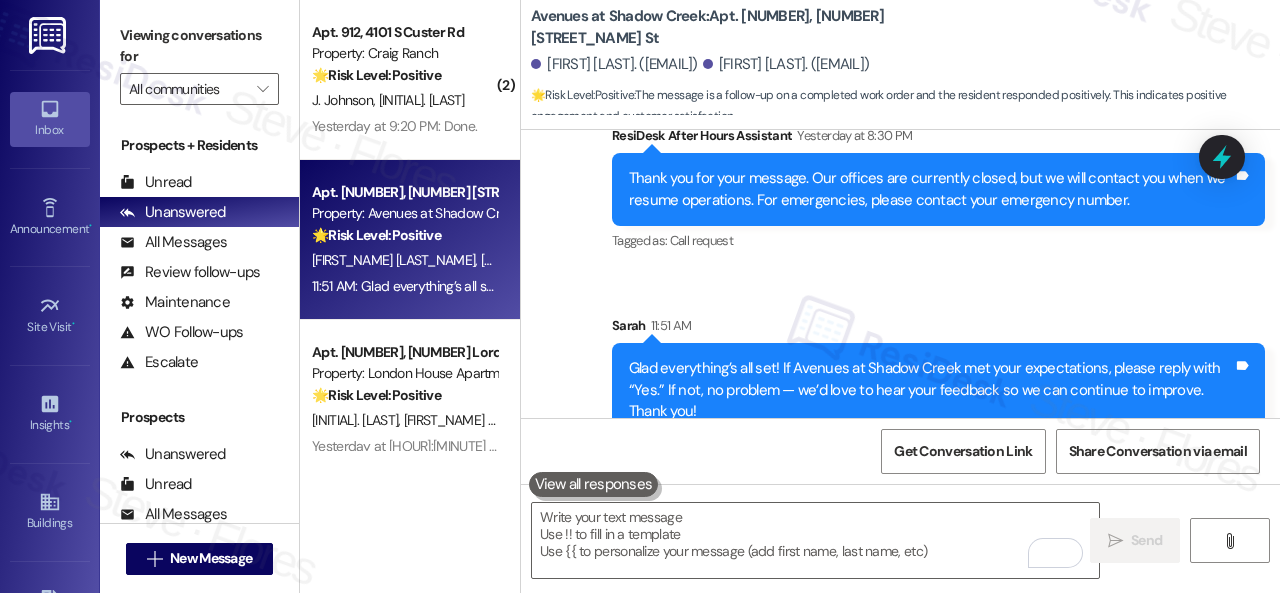 scroll, scrollTop: 600, scrollLeft: 0, axis: vertical 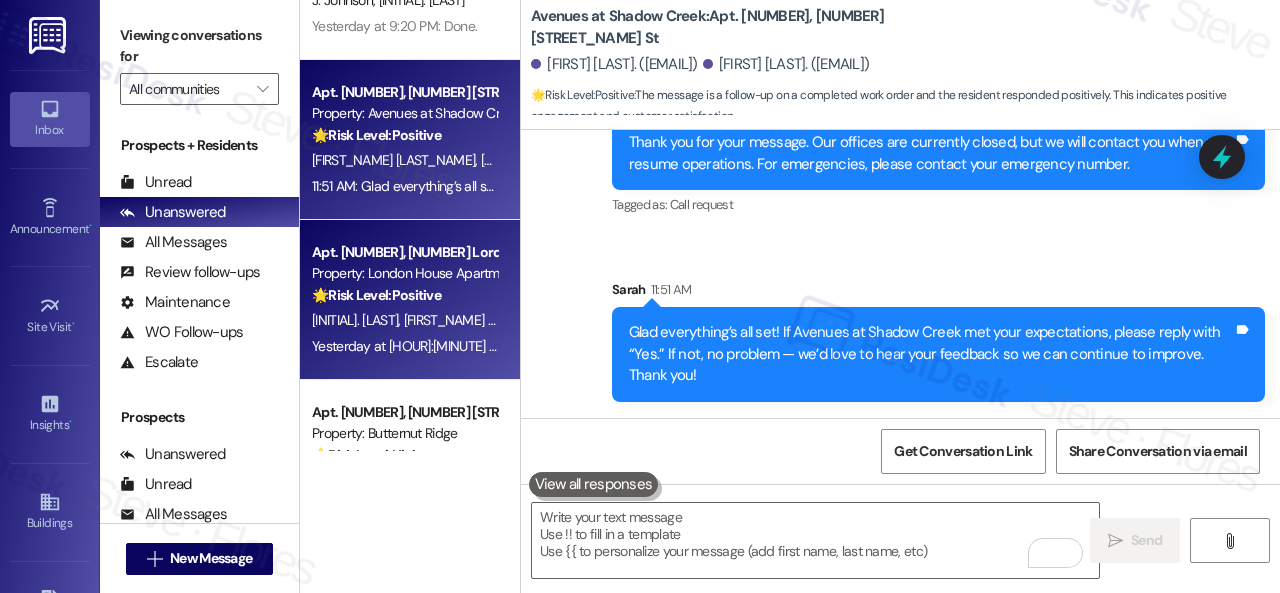 click on "Apt. 029084P, 12901 Lord Nelson Dr Property: London House Apartments & Flats 🌟  Risk Level:  Positive The resident is responding positively to a satisfaction check after a work order. This indicates positive engagement and an opportunity for relationship building." at bounding box center [404, 274] 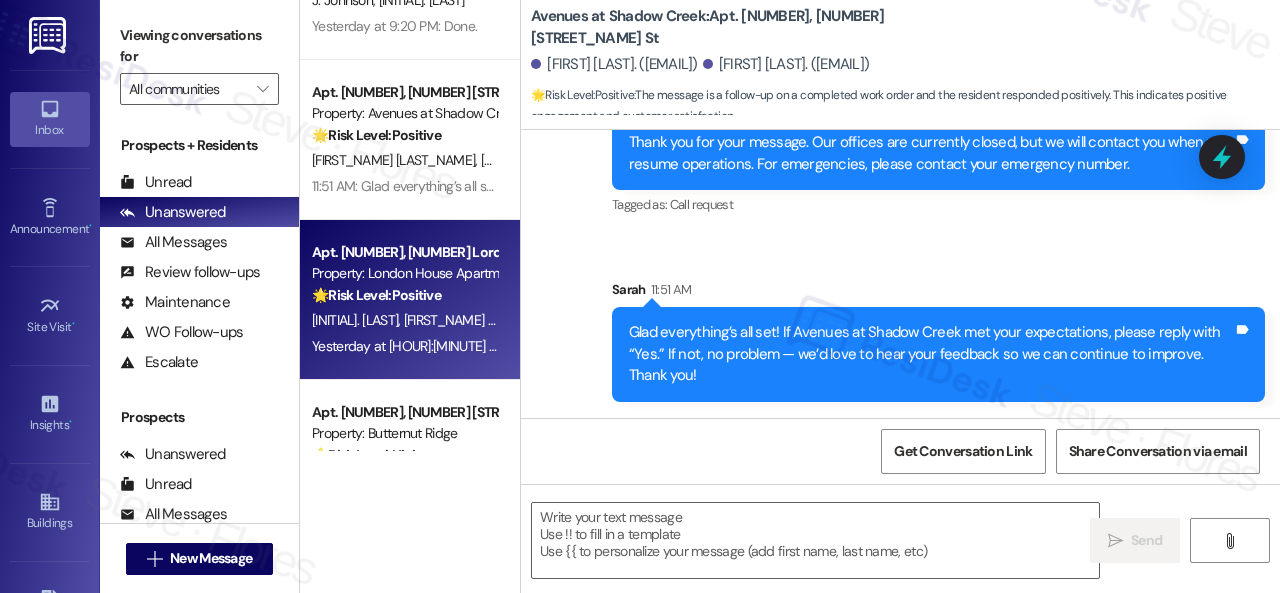 type on "Fetching suggested responses. Please feel free to read through the conversation in the meantime." 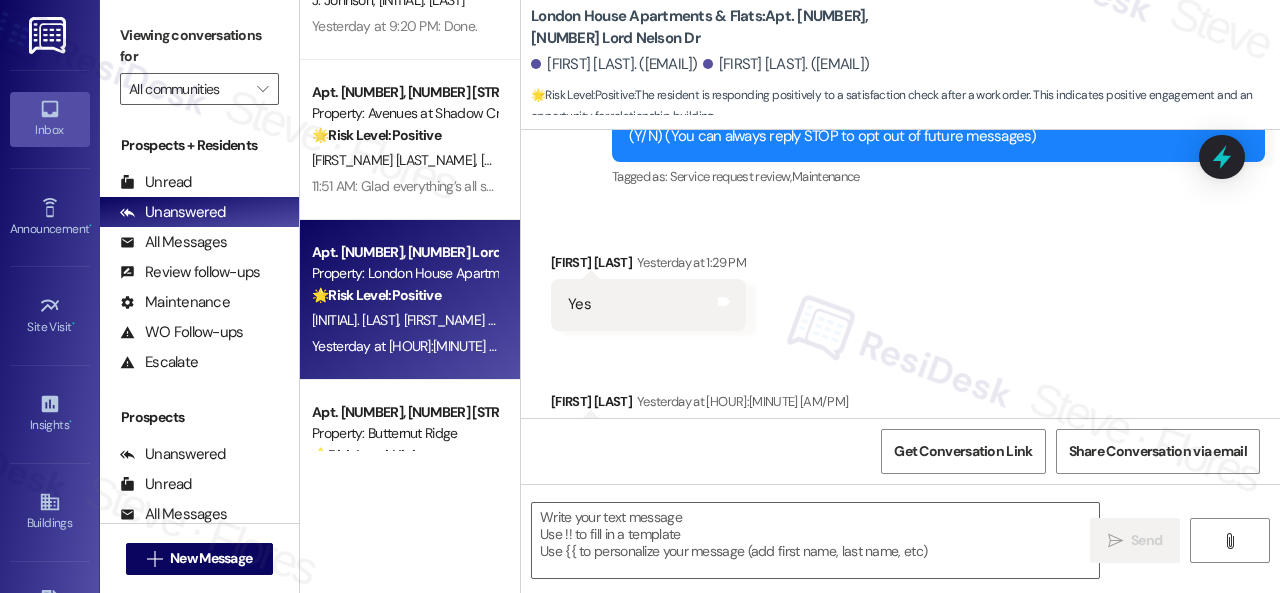 type on "Fetching suggested responses. Please feel free to read through the conversation in the meantime." 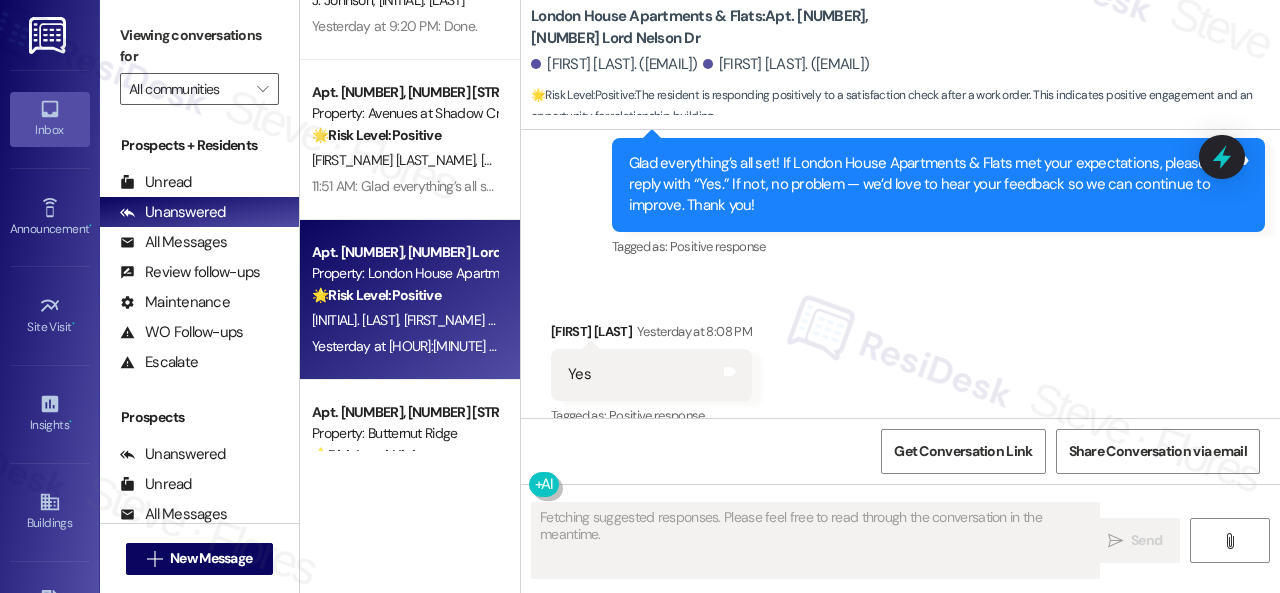 scroll, scrollTop: 746, scrollLeft: 0, axis: vertical 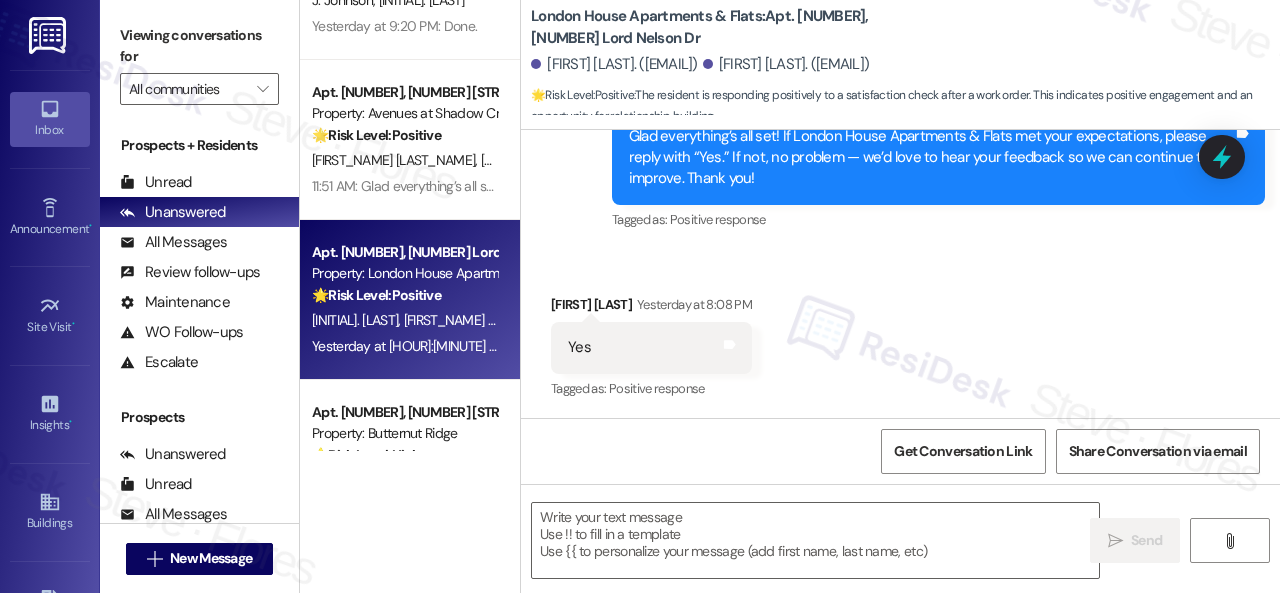 click on "Get Conversation Link Share Conversation via email" at bounding box center (900, 451) 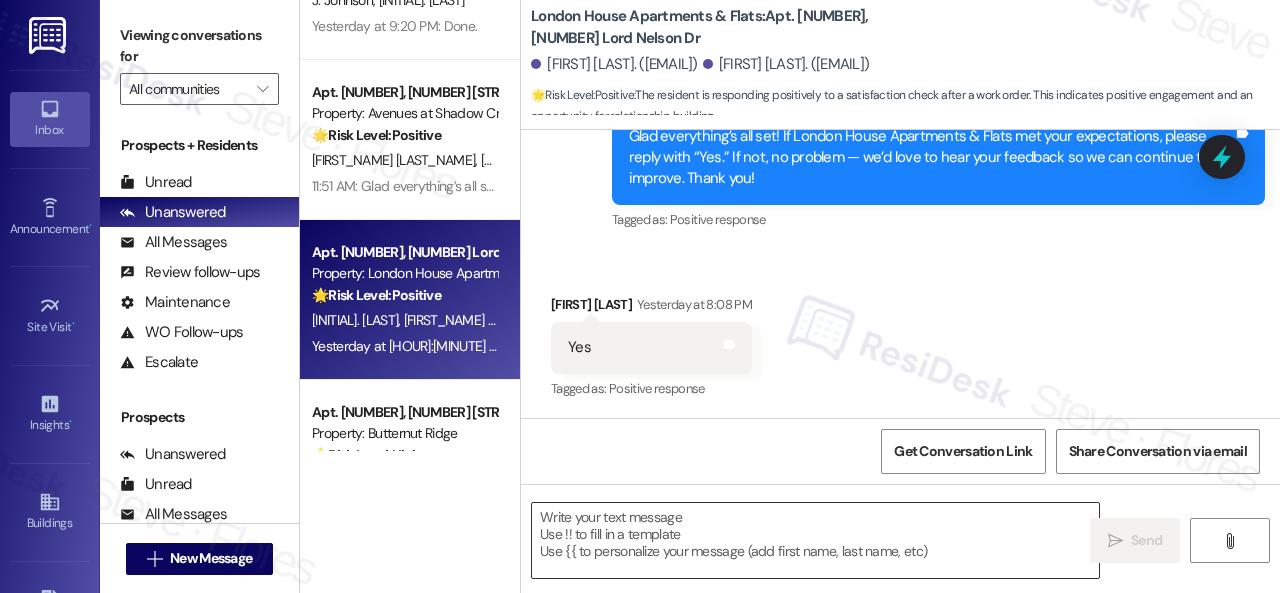 click at bounding box center (815, 540) 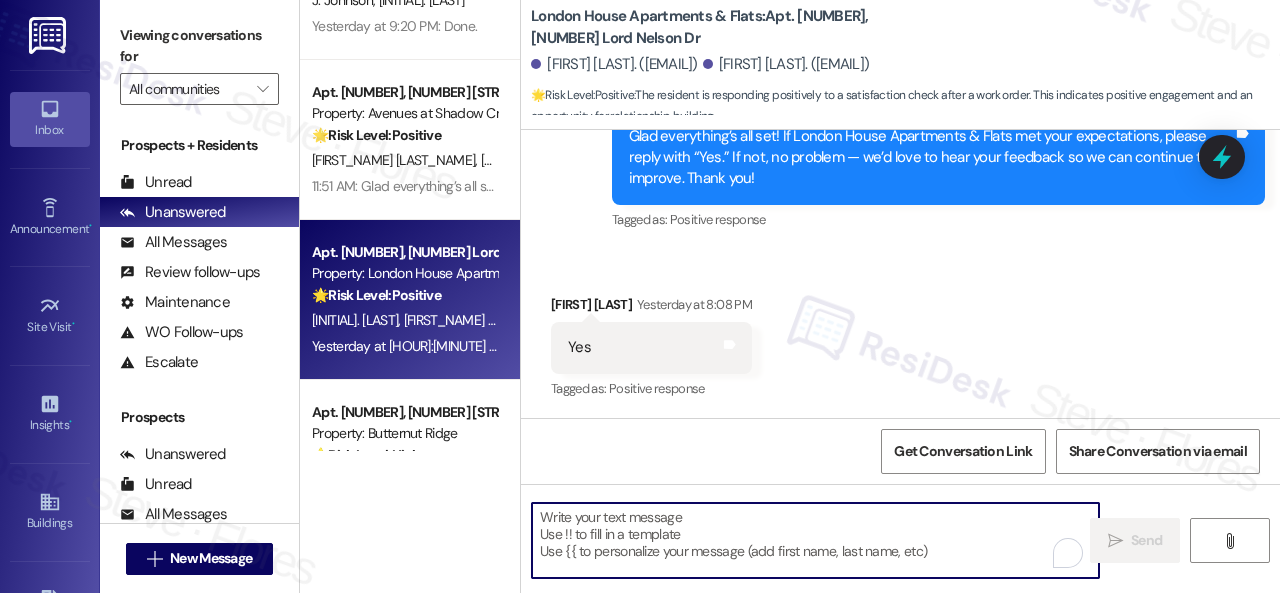 paste on "I'm glad you are satisfied with your home. Have you written a review for us before? If not, can I ask a quick favor? Would you mind writing one for us? I'll give you the link if you are willing.
If you've already done it or couldn't this time, no worries at all—no action is required. Thanks!" 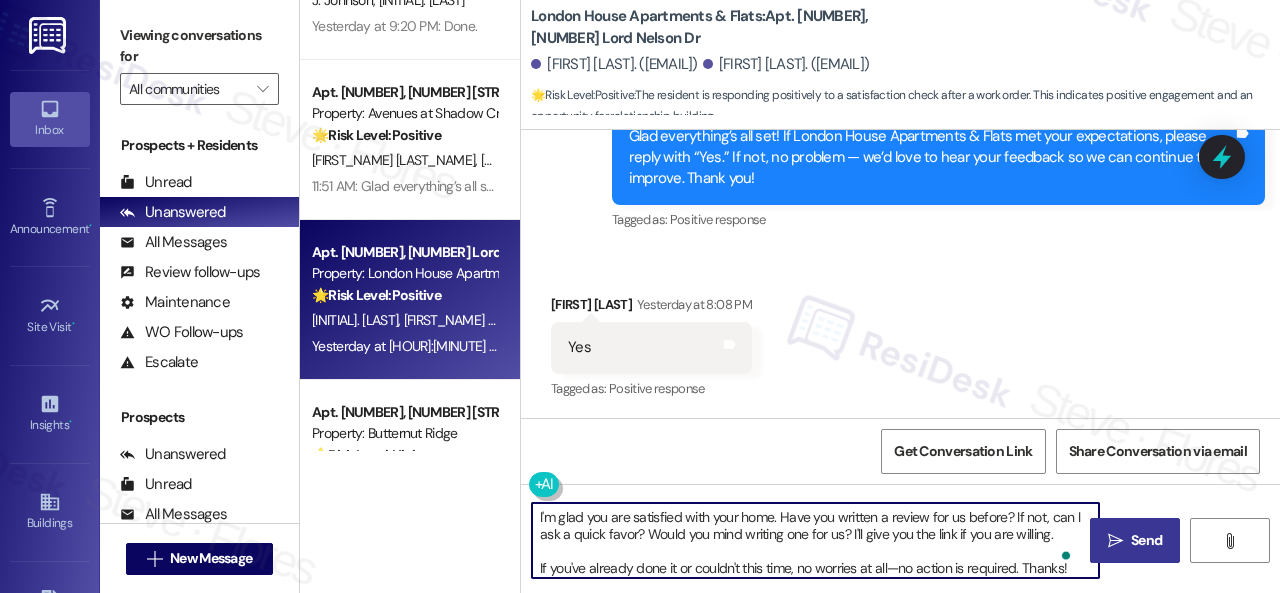 type on "I'm glad you are satisfied with your home. Have you written a review for us before? If not, can I ask a quick favor? Would you mind writing one for us? I'll give you the link if you are willing.
If you've already done it or couldn't this time, no worries at all—no action is required. Thanks!" 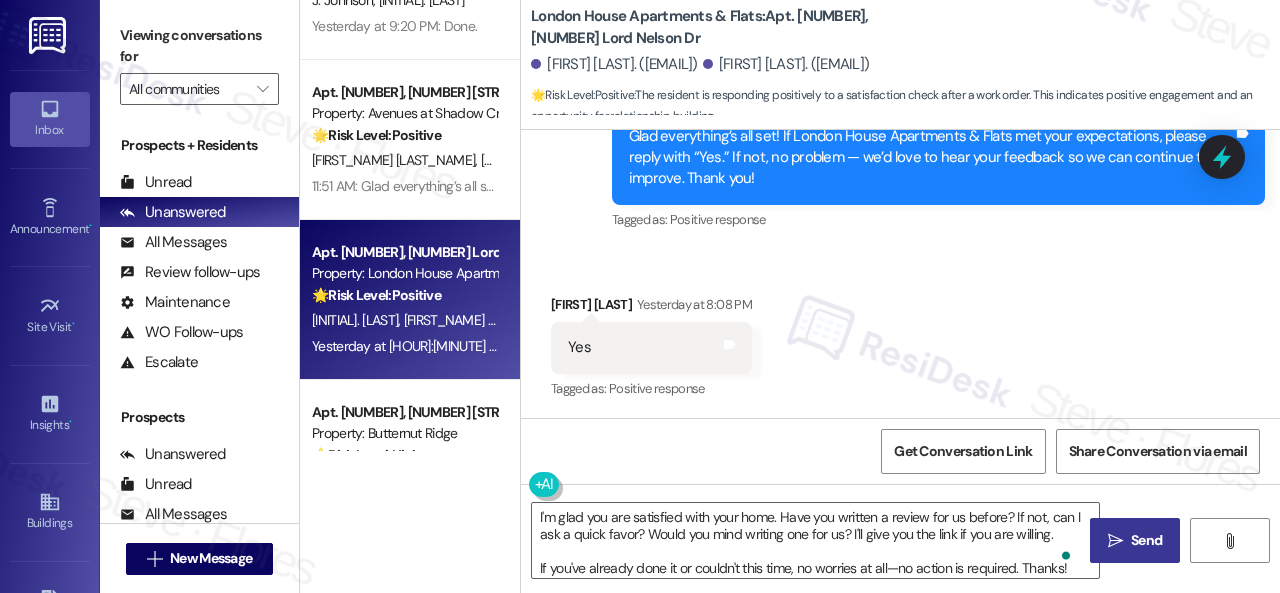 click on "Send" at bounding box center [1146, 540] 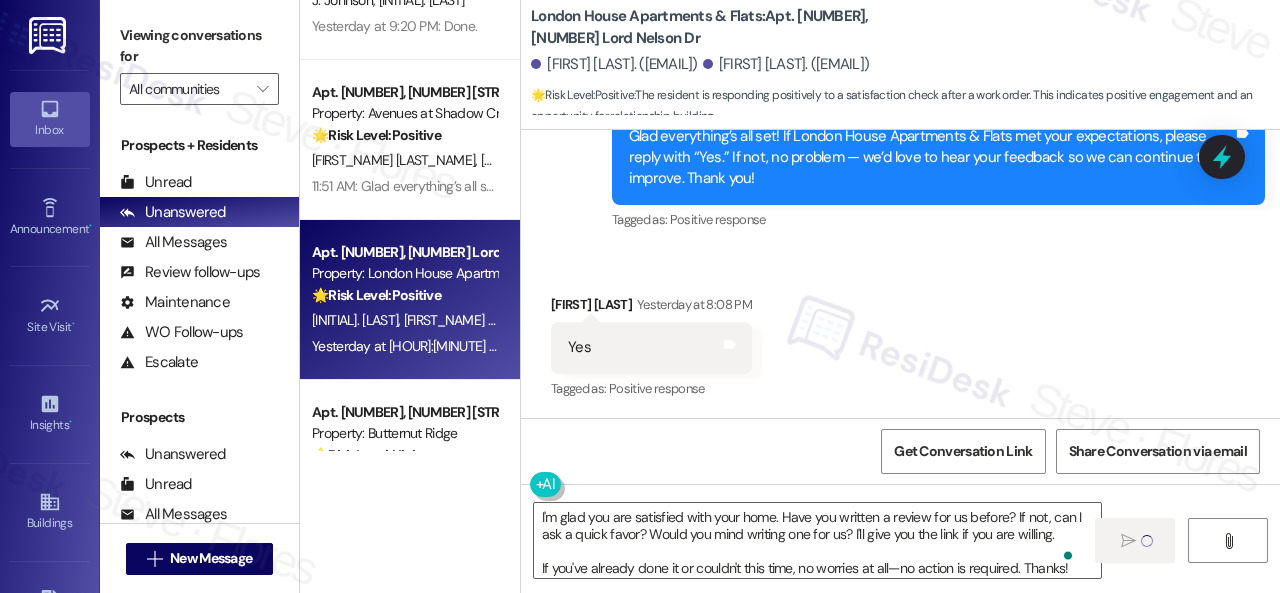 type 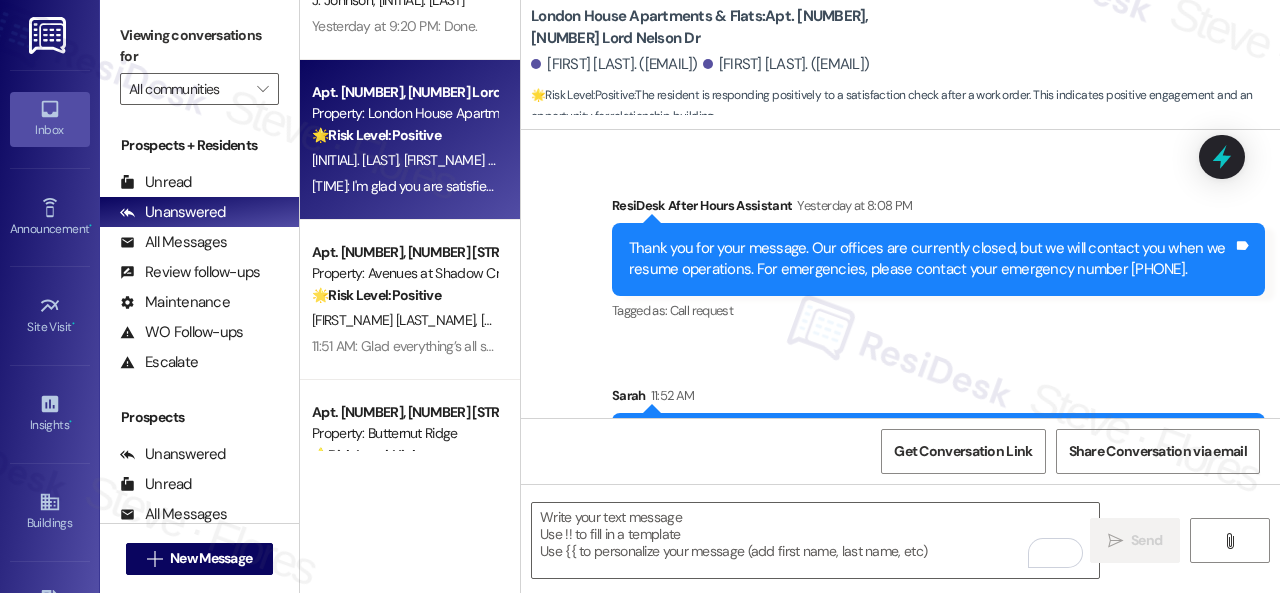 scroll, scrollTop: 1046, scrollLeft: 0, axis: vertical 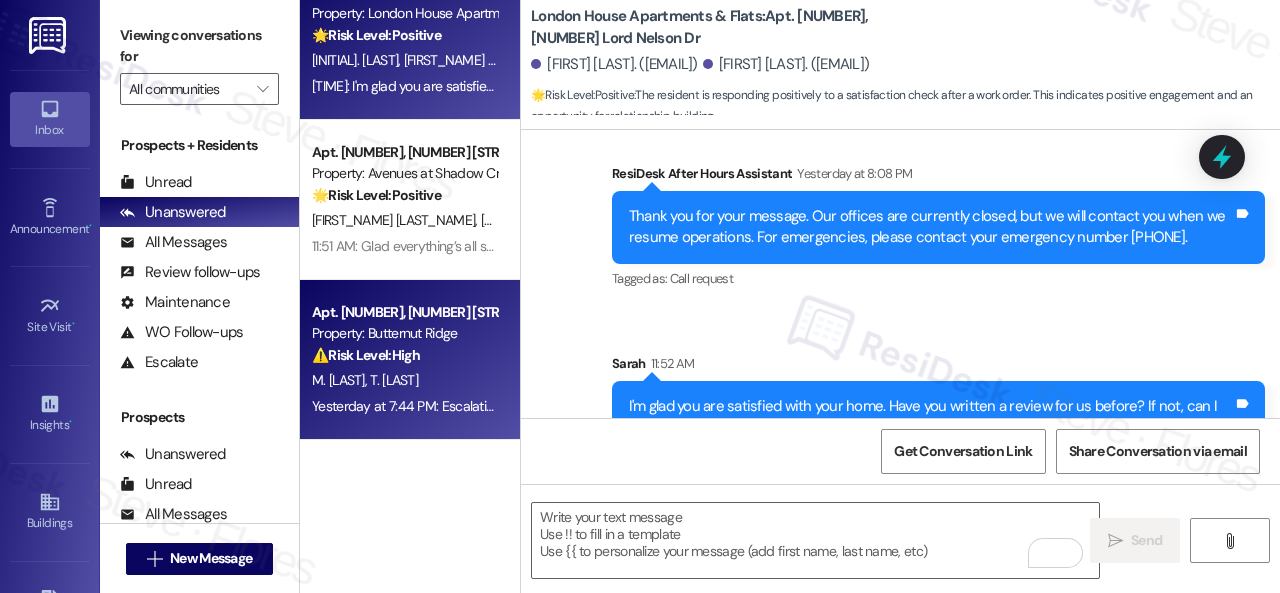 click on "M. Klimchak T. Klimchak" at bounding box center [404, 380] 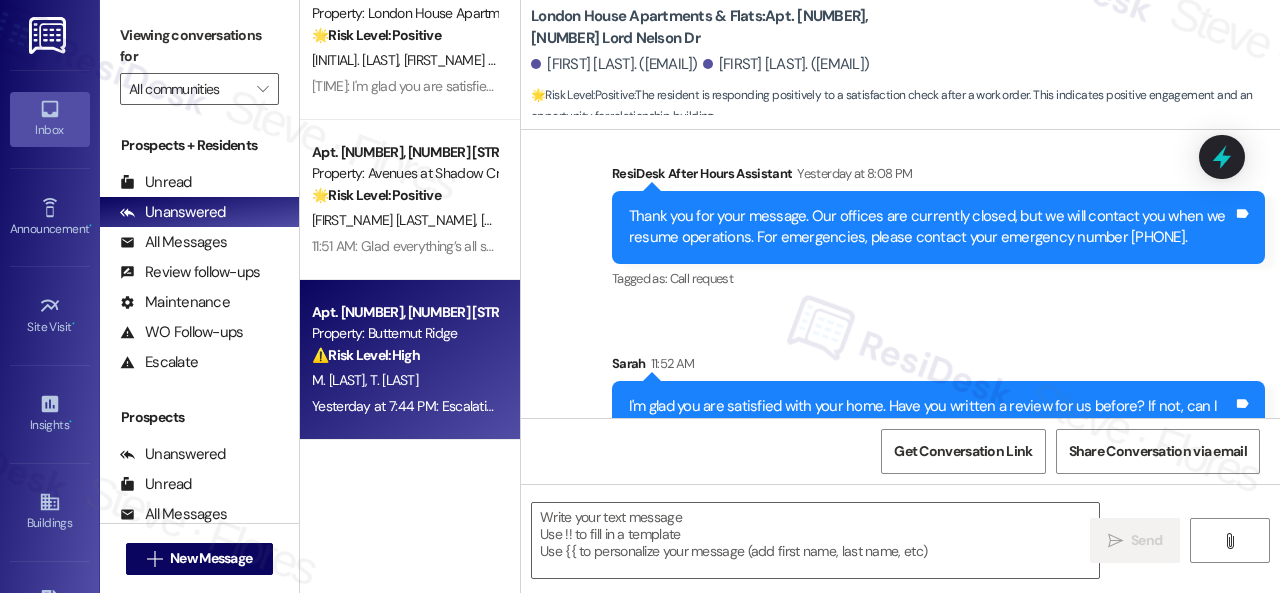 type on "Fetching suggested responses. Please feel free to read through the conversation in the meantime." 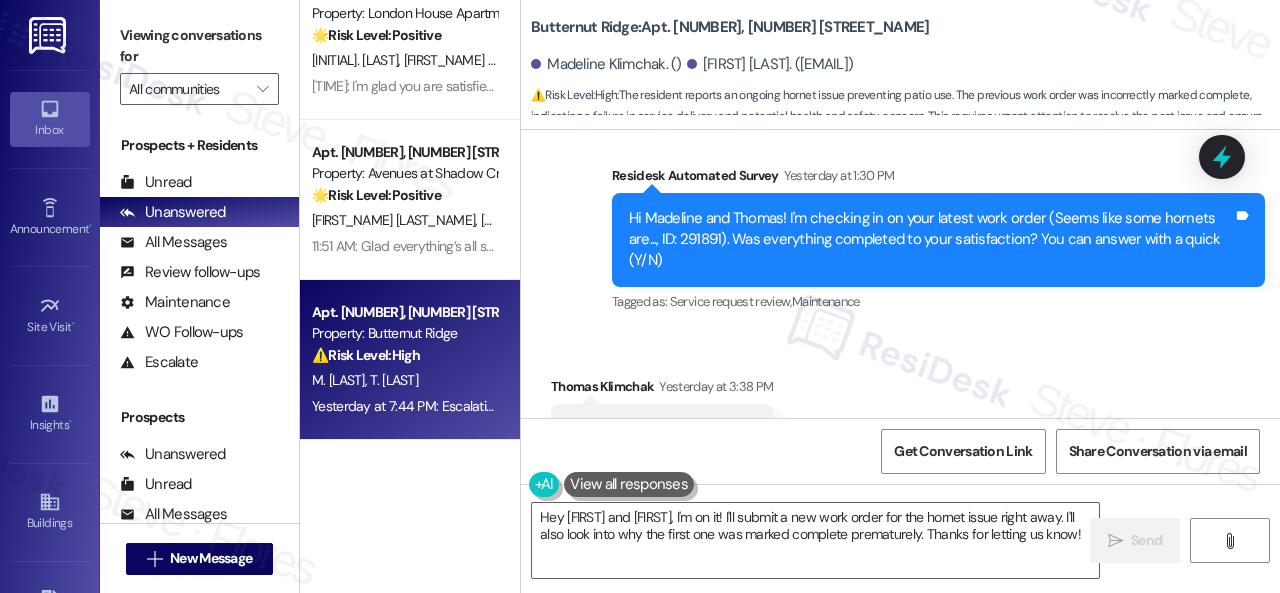 scroll, scrollTop: 3492, scrollLeft: 0, axis: vertical 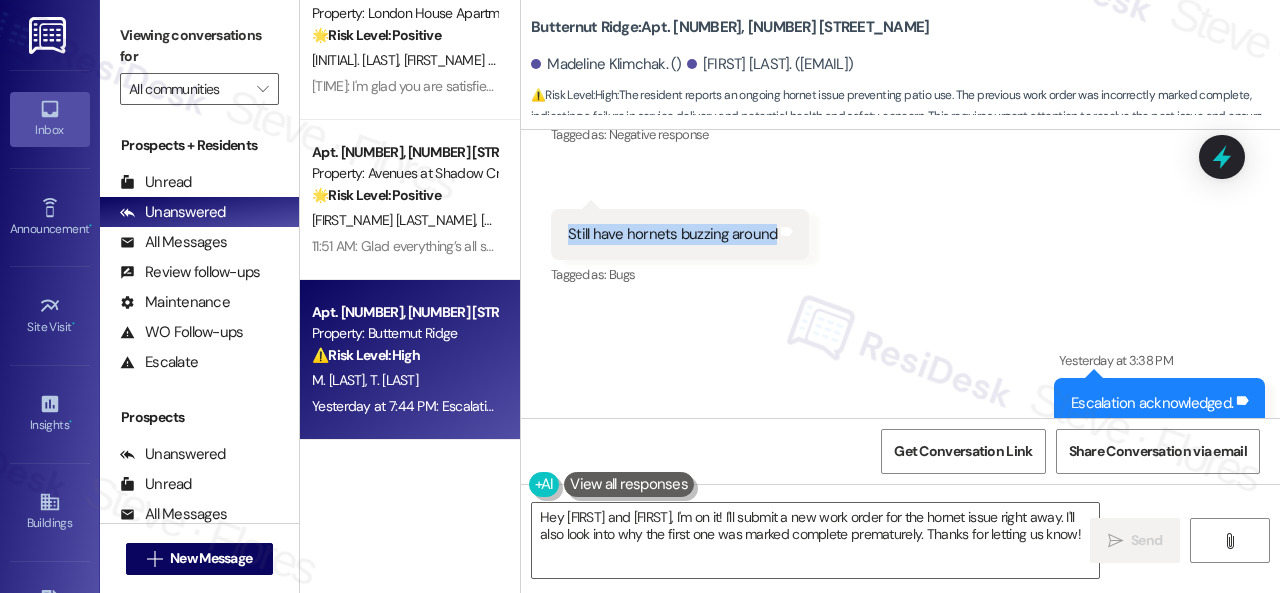 drag, startPoint x: 568, startPoint y: 213, endPoint x: 769, endPoint y: 215, distance: 201.00995 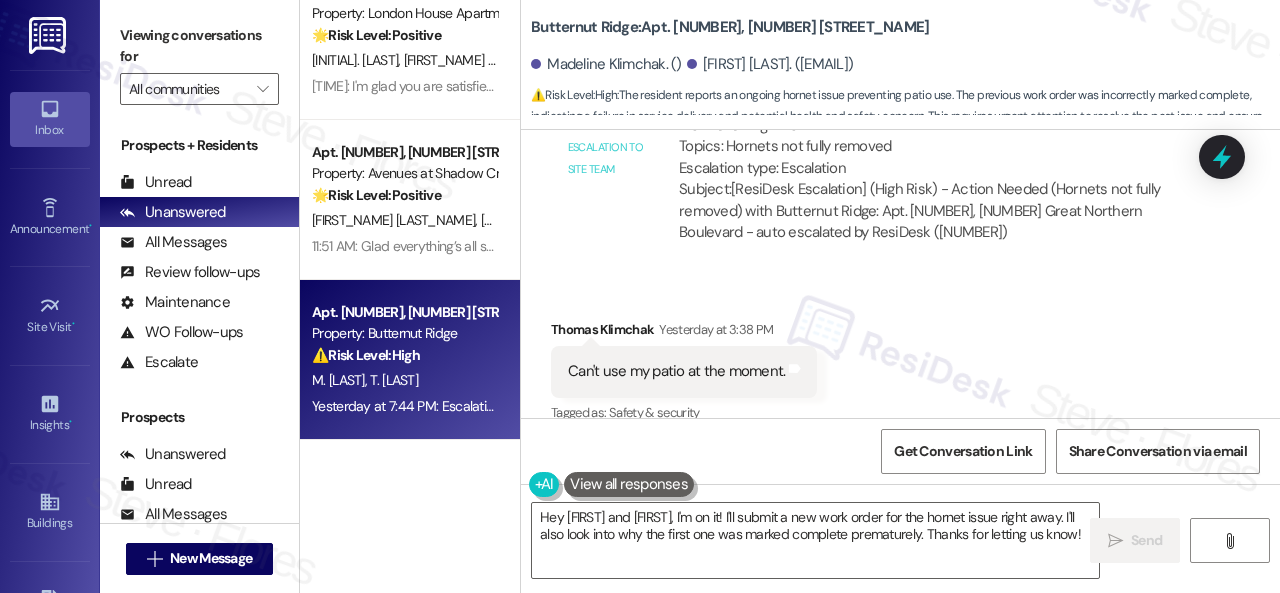scroll, scrollTop: 3992, scrollLeft: 0, axis: vertical 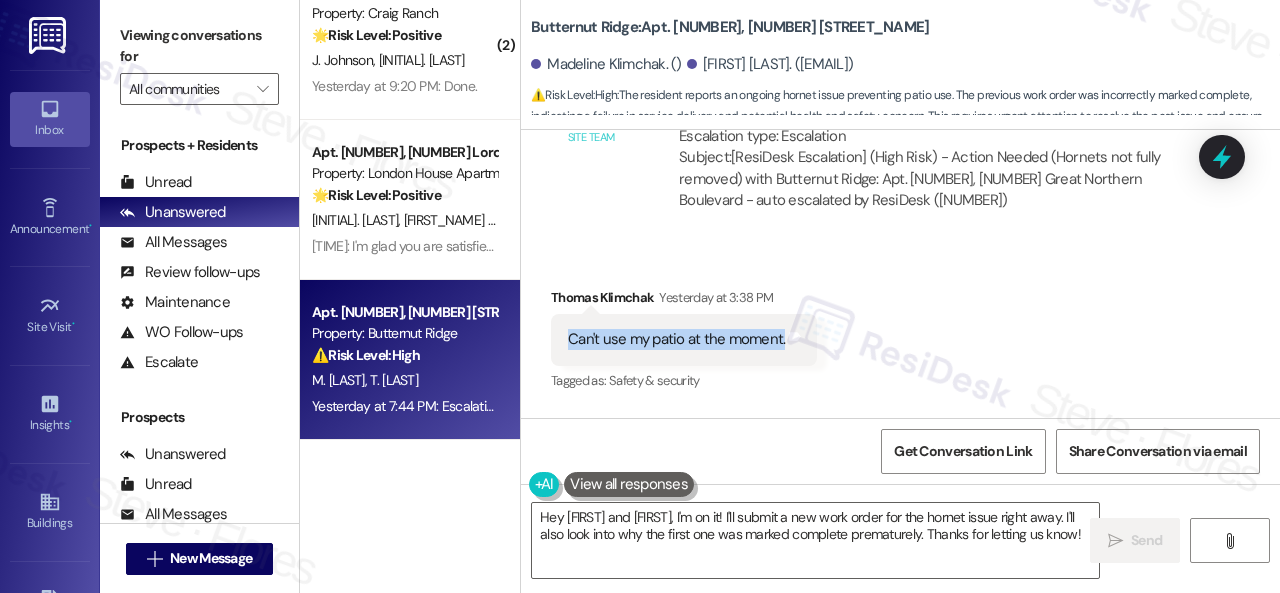 drag, startPoint x: 562, startPoint y: 325, endPoint x: 782, endPoint y: 312, distance: 220.38376 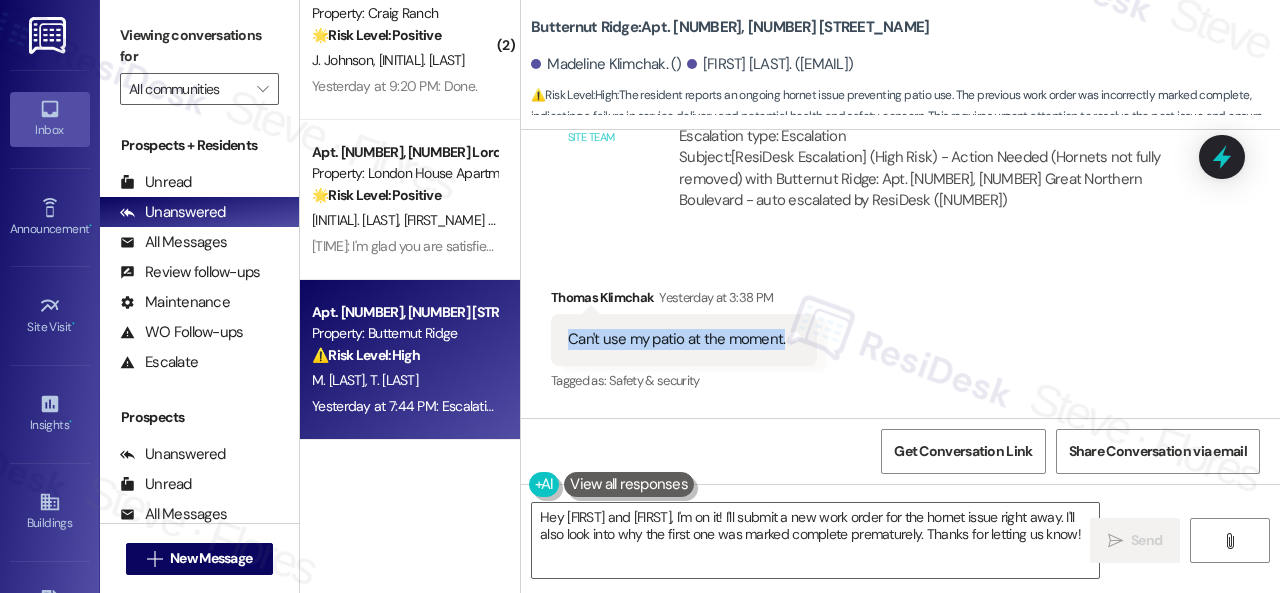 copy on "Can't use my patio at the moment." 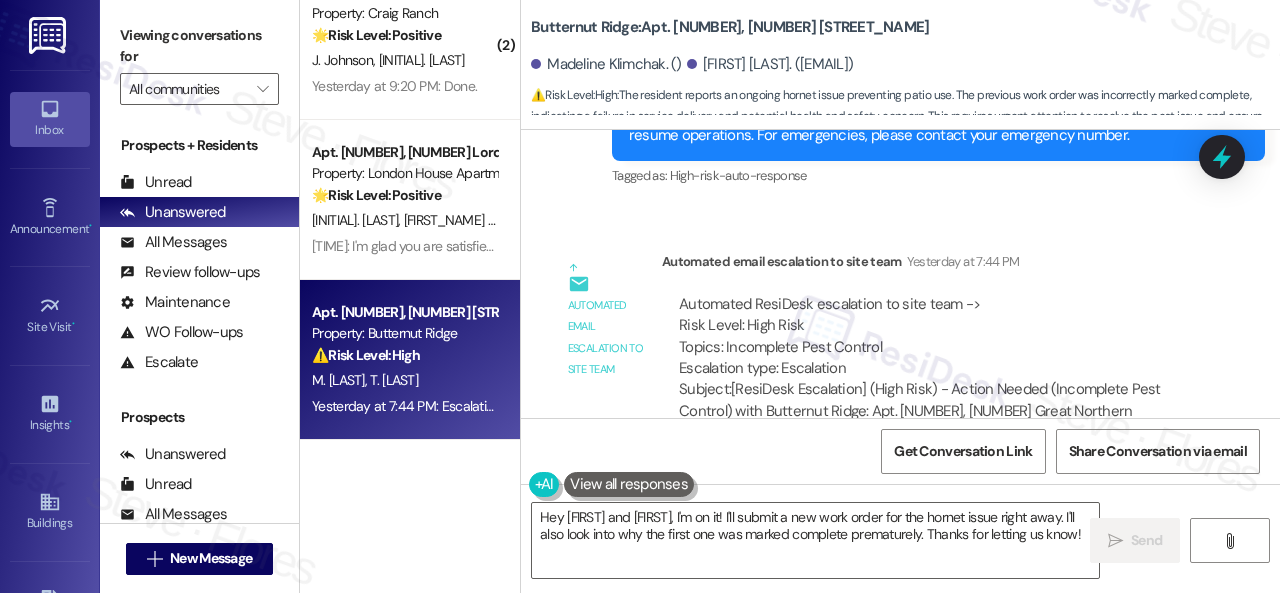 scroll, scrollTop: 5476, scrollLeft: 0, axis: vertical 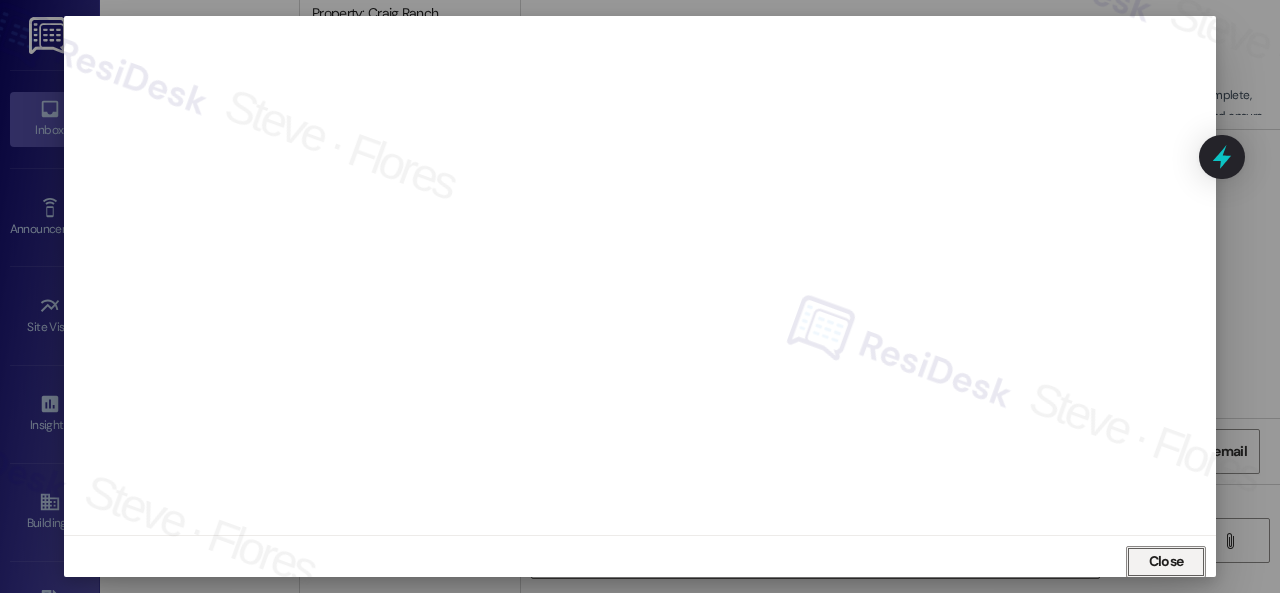 click on "Close" at bounding box center (1166, 561) 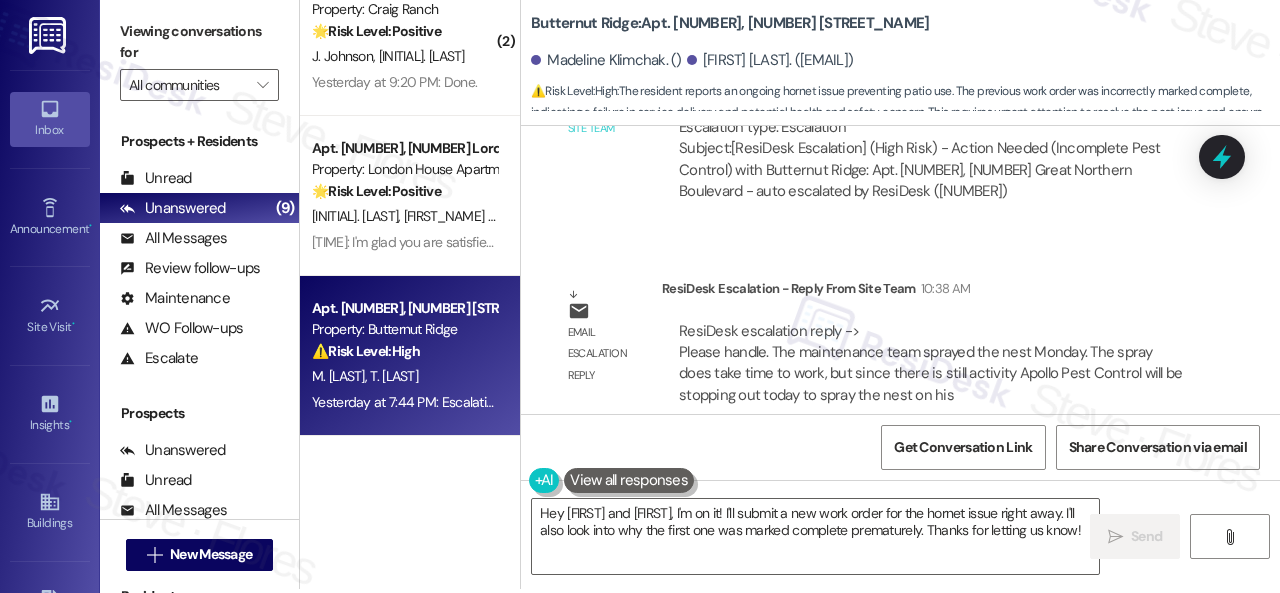 scroll, scrollTop: 6, scrollLeft: 0, axis: vertical 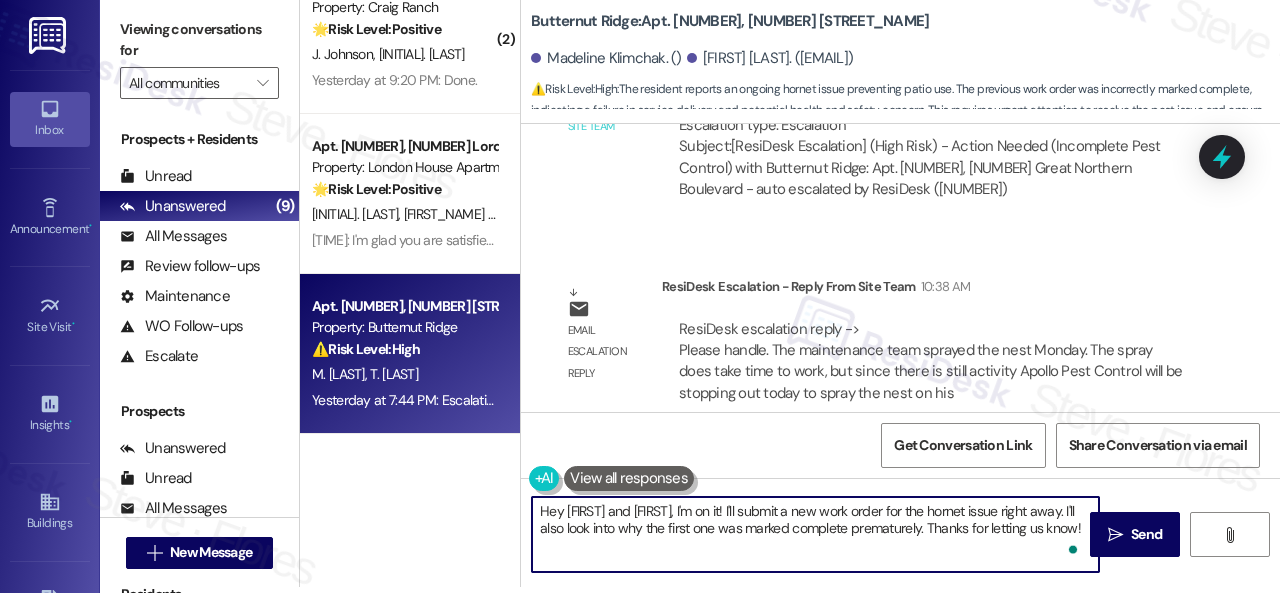 drag, startPoint x: 568, startPoint y: 517, endPoint x: 648, endPoint y: 511, distance: 80.224686 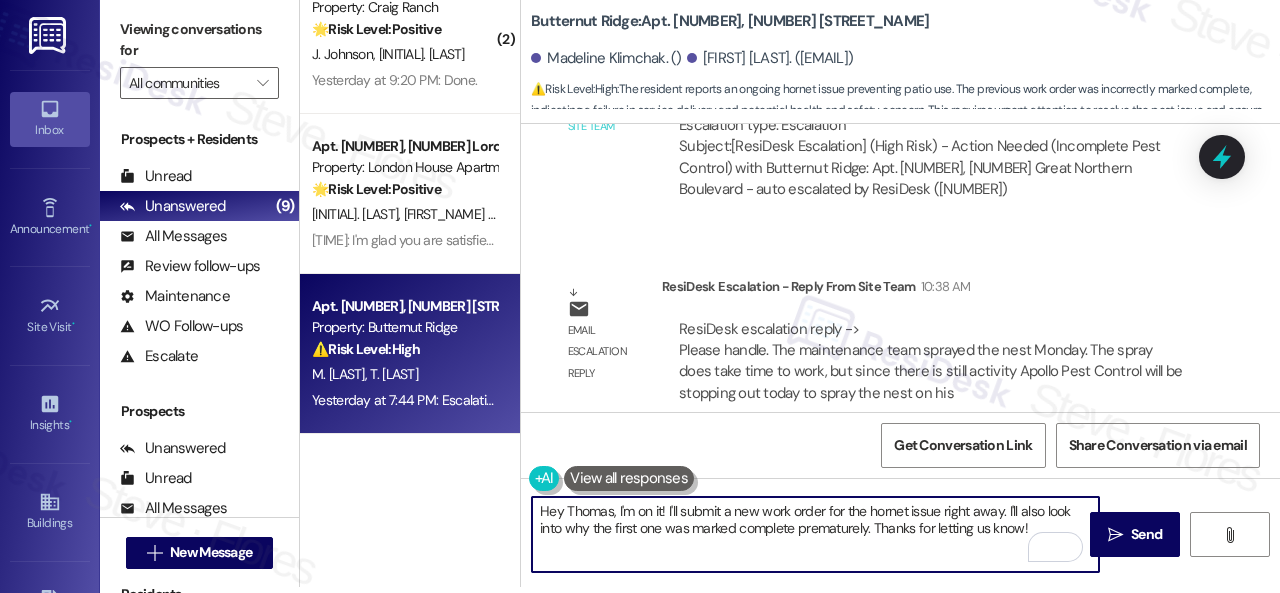 drag, startPoint x: 616, startPoint y: 512, endPoint x: 1158, endPoint y: 632, distance: 555.1252 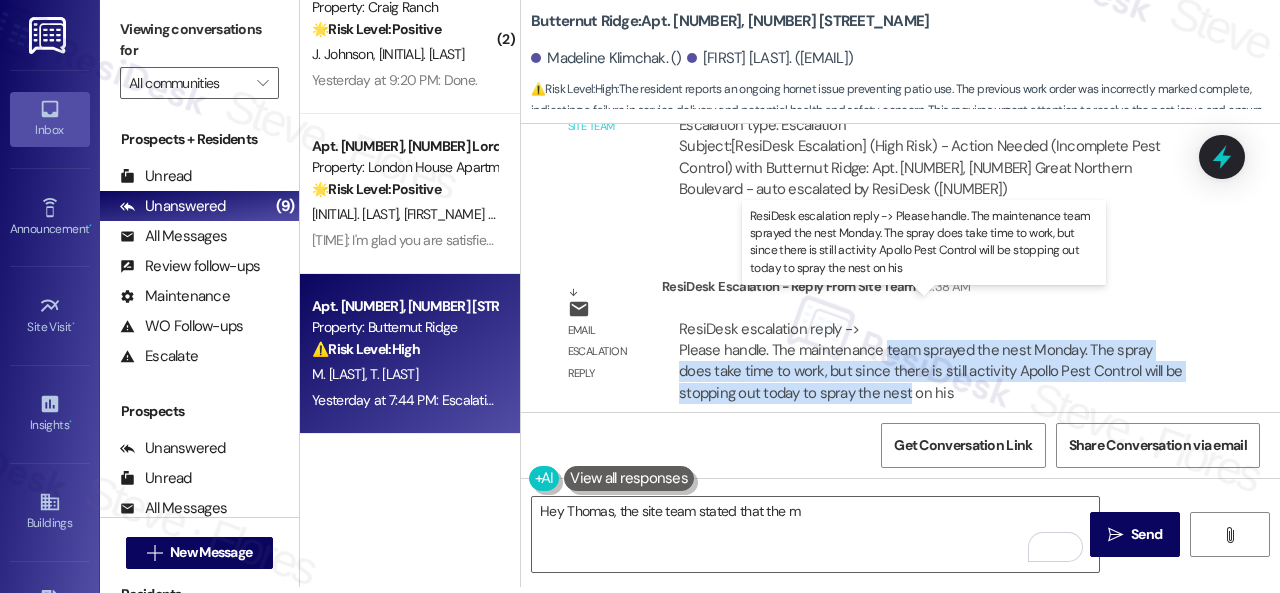 drag, startPoint x: 882, startPoint y: 331, endPoint x: 908, endPoint y: 368, distance: 45.221676 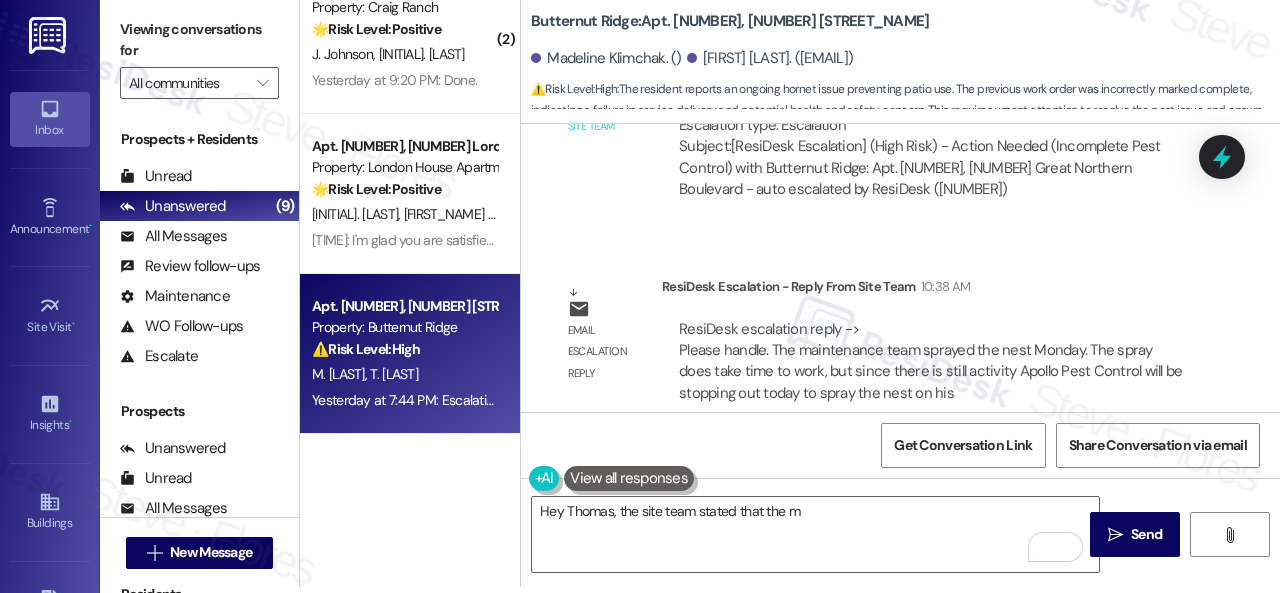 click on "Butternut Ridge:  Apt. 5690J1, 5800 Great Northern Boulevard" at bounding box center (730, 21) 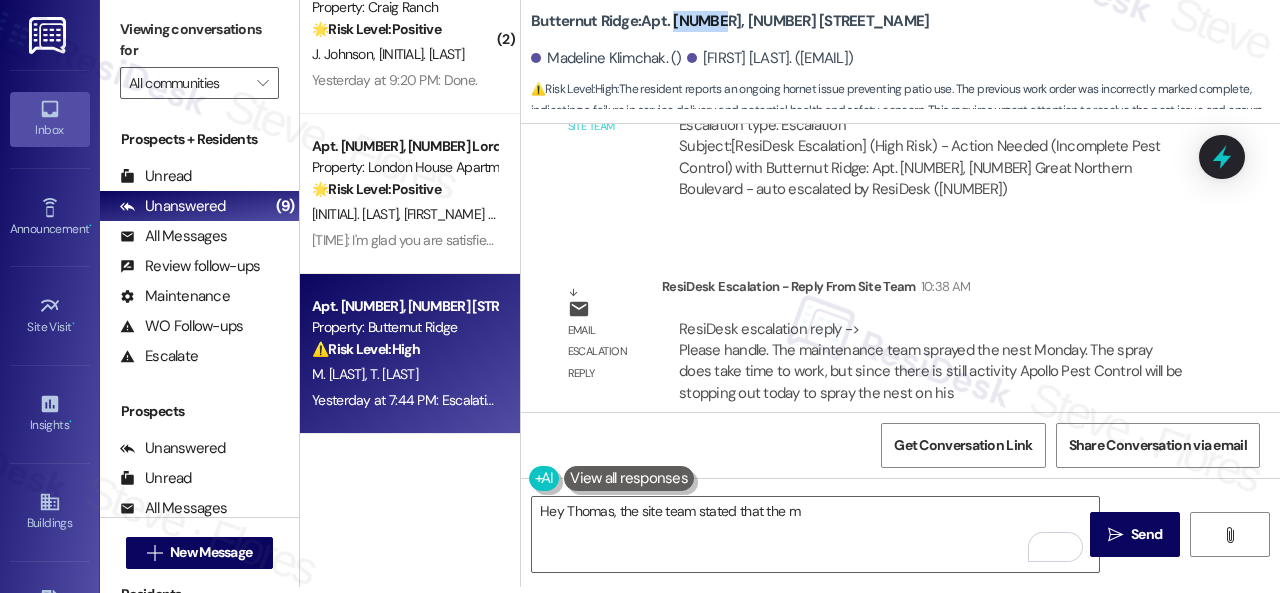 click on "Butternut Ridge:  Apt. 5690J1, 5800 Great Northern Boulevard" at bounding box center [730, 21] 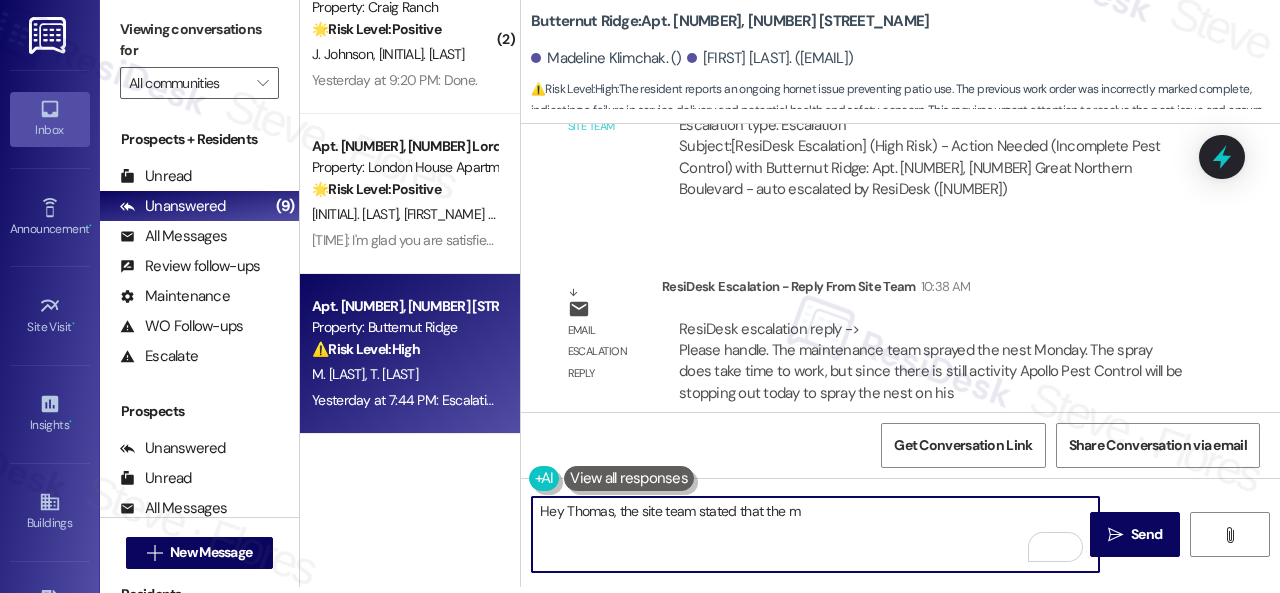 click on "Hey Thomas, the site team stated that the m" at bounding box center [815, 534] 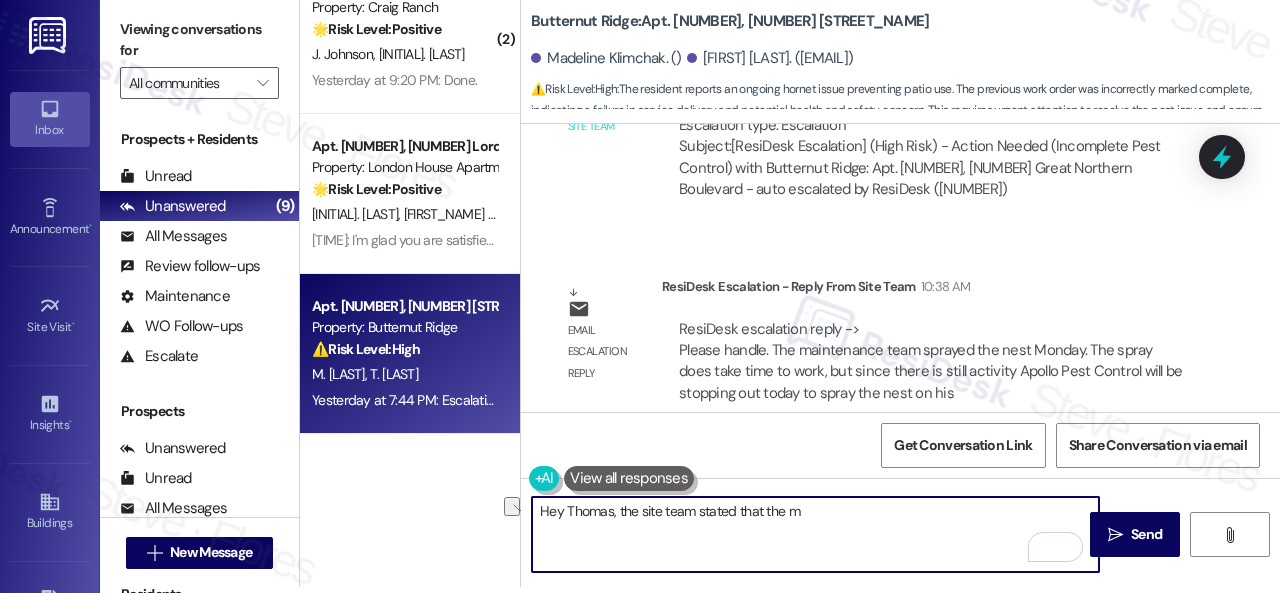 drag, startPoint x: 768, startPoint y: 511, endPoint x: 804, endPoint y: 511, distance: 36 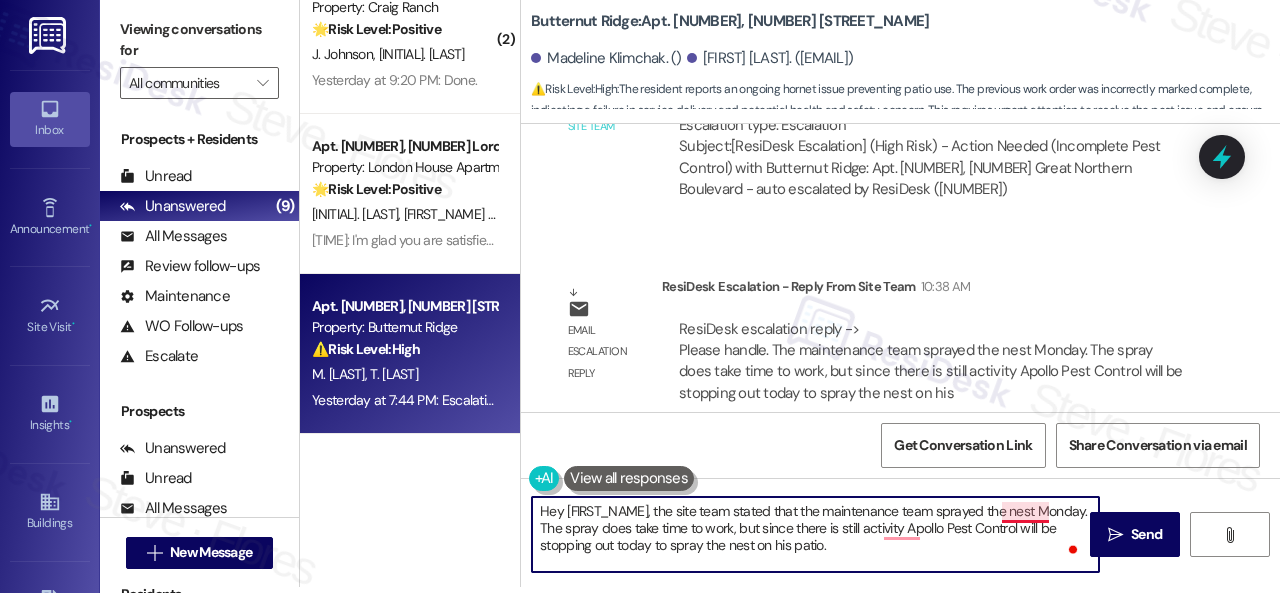 click on "Hey Thomas, the site team stated that the maintenance team sprayed the nest Monday.  The spray does take time to work, but since there is still activity Apollo Pest Control will be stopping out today to spray the nest on his patio." at bounding box center [815, 534] 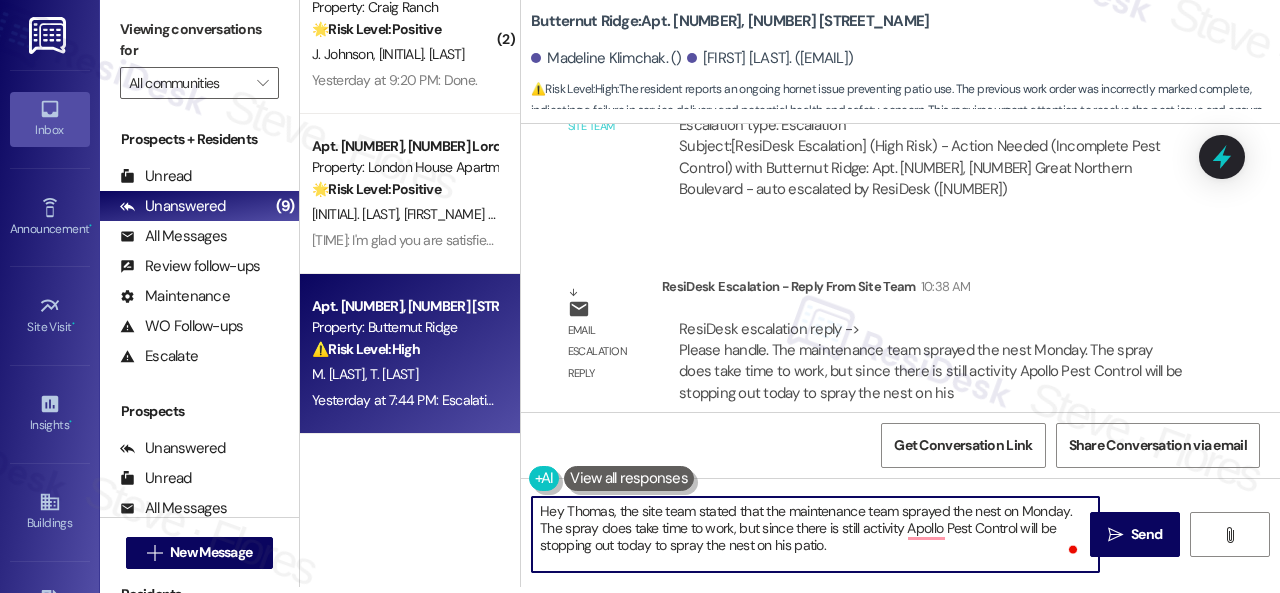 click on "Hey Thomas, the site team stated that the maintenance team sprayed the nest on Monday.  The spray does take time to work, but since there is still activity Apollo Pest Control will be stopping out today to spray the nest on his patio." at bounding box center [815, 534] 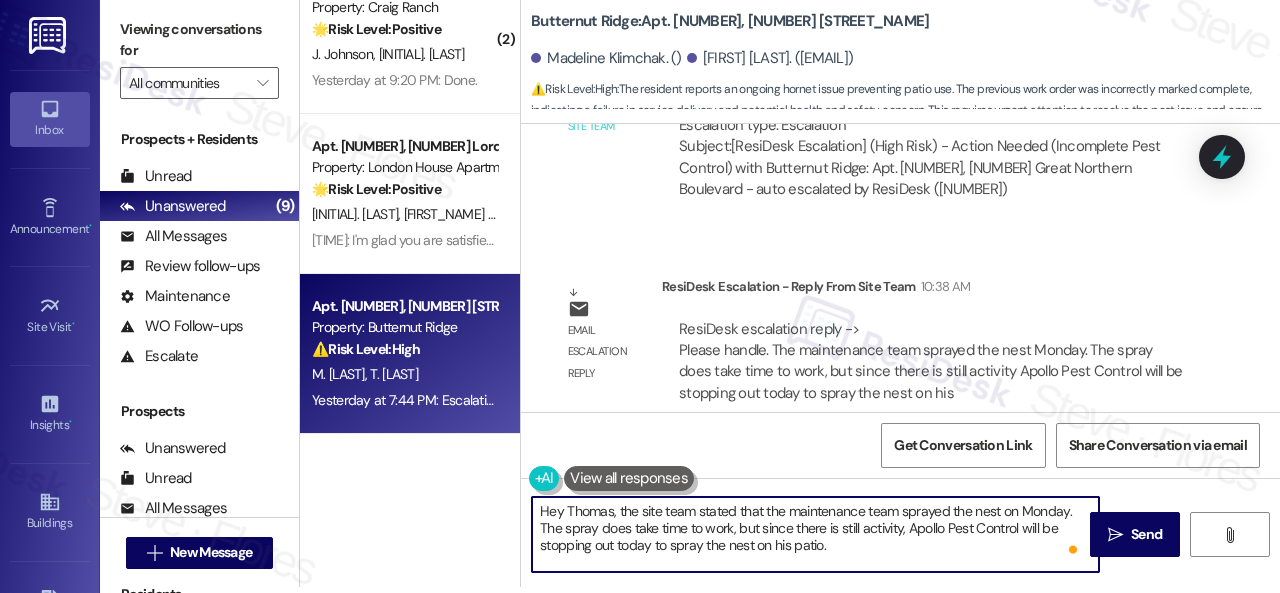 click on "Hey Thomas, the site team stated that the maintenance team sprayed the nest on Monday.  The spray does take time to work, but since there is still activity, Apollo Pest Control will be stopping out today to spray the nest on his patio." at bounding box center (815, 534) 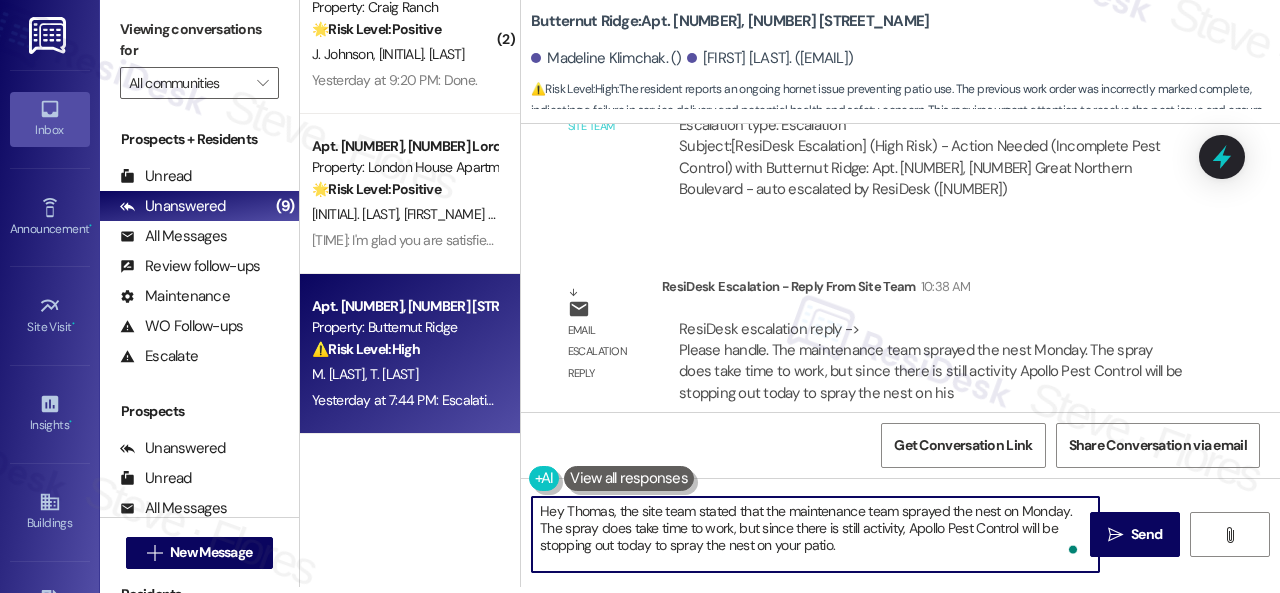 click on "Hey Thomas, the site team stated that the maintenance team sprayed the nest on Monday.  The spray does take time to work, but since there is still activity, Apollo Pest Control will be stopping out today to spray the nest on your patio." at bounding box center [815, 534] 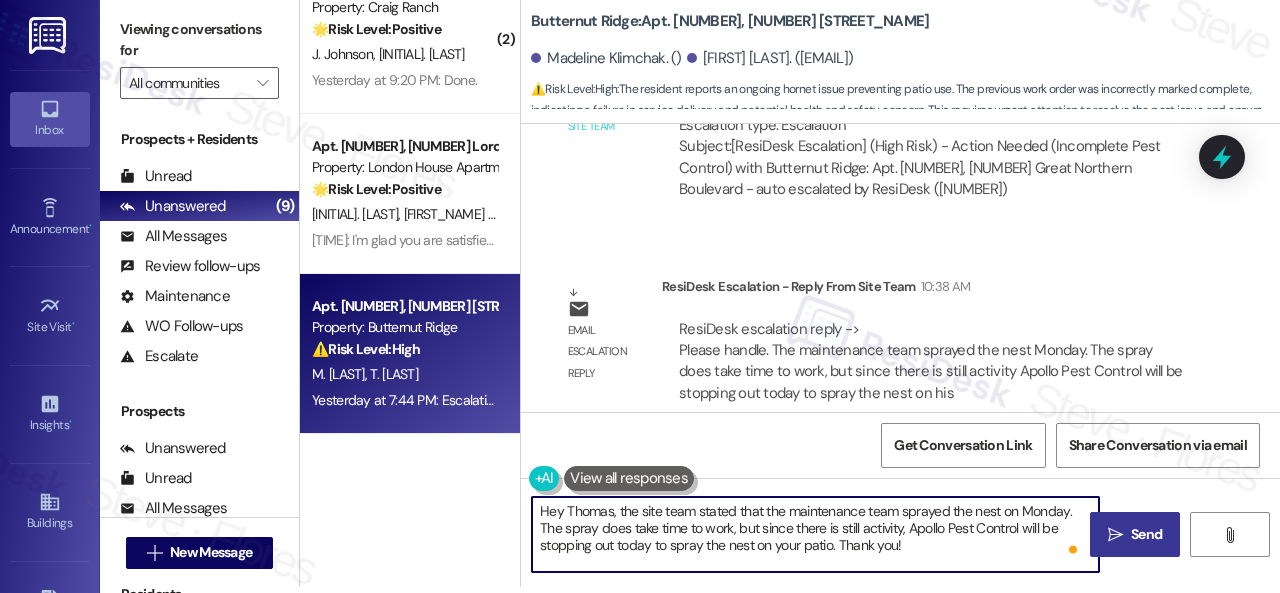 type on "Hey Thomas, the site team stated that the maintenance team sprayed the nest on Monday.  The spray does take time to work, but since there is still activity, Apollo Pest Control will be stopping out today to spray the nest on your patio. Thank you!" 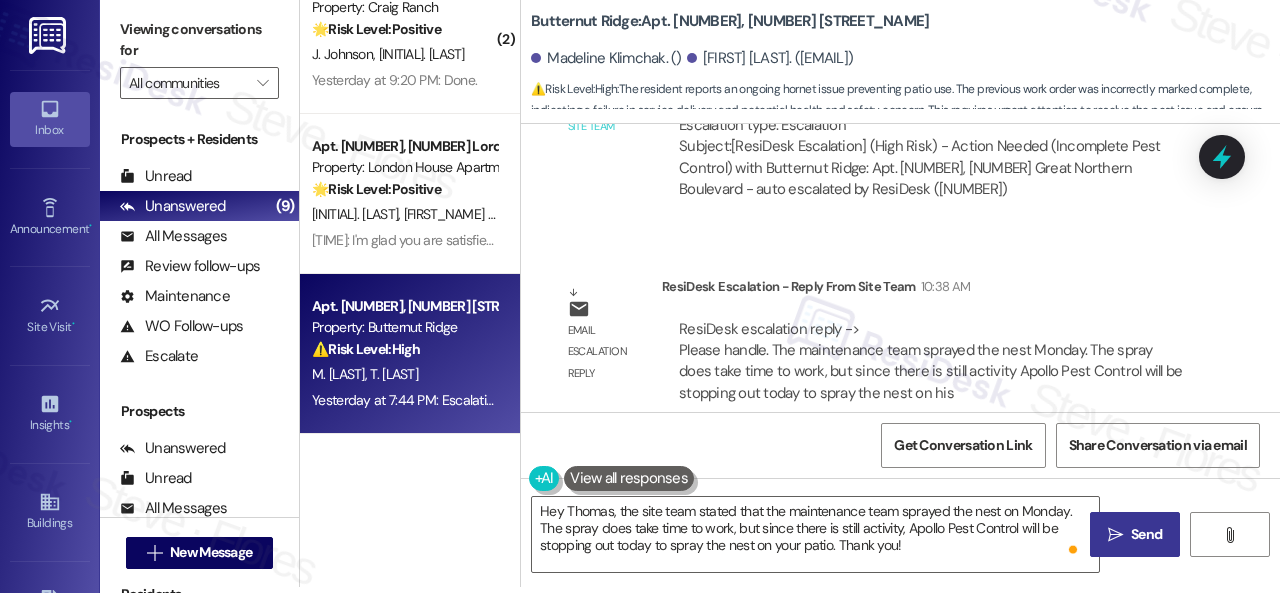 click on " Send" at bounding box center (1135, 534) 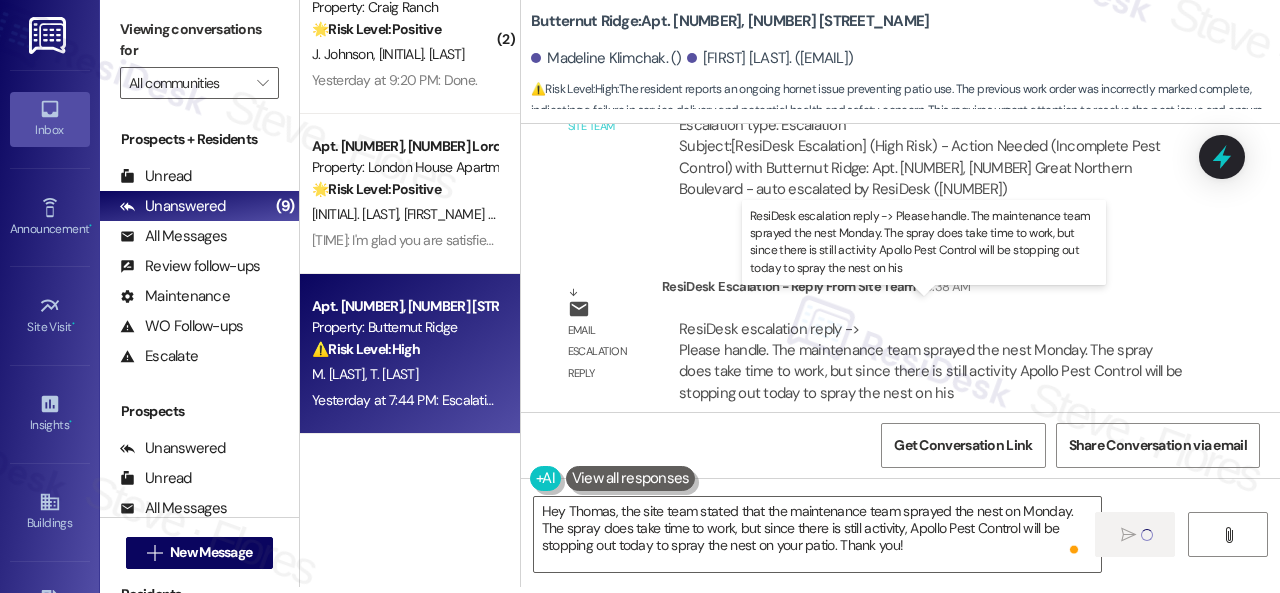 type 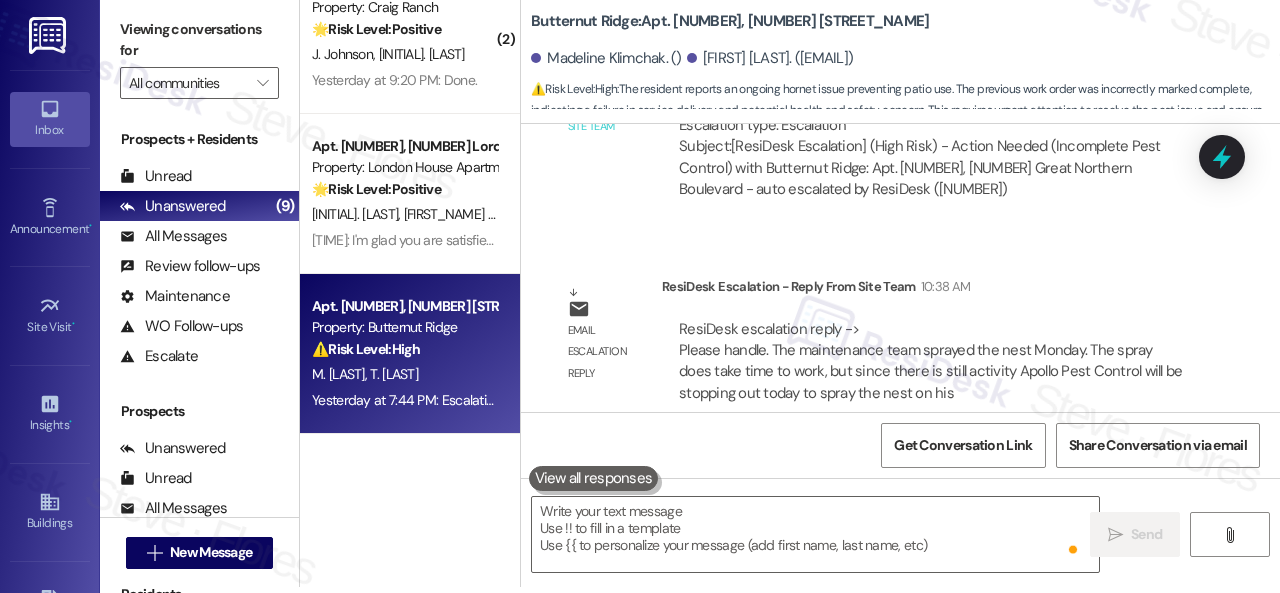 scroll, scrollTop: 0, scrollLeft: 0, axis: both 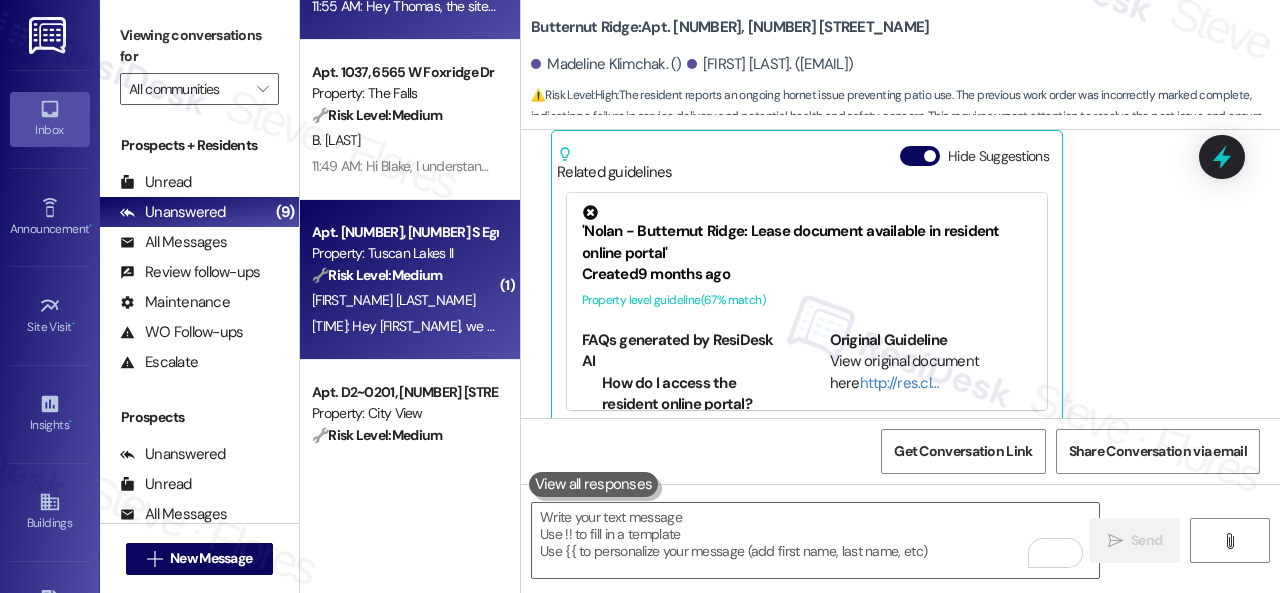 click on "9:12 AM: Hey Gregory, we appreciate your text! We'll be back at 11AM to help you out. If this is urgent, please dial our emergency number! 9:12 AM: Hey Gregory, we appreciate your text! We'll be back at 11AM to help you out. If this is urgent, please dial our emergency number!" at bounding box center (404, 326) 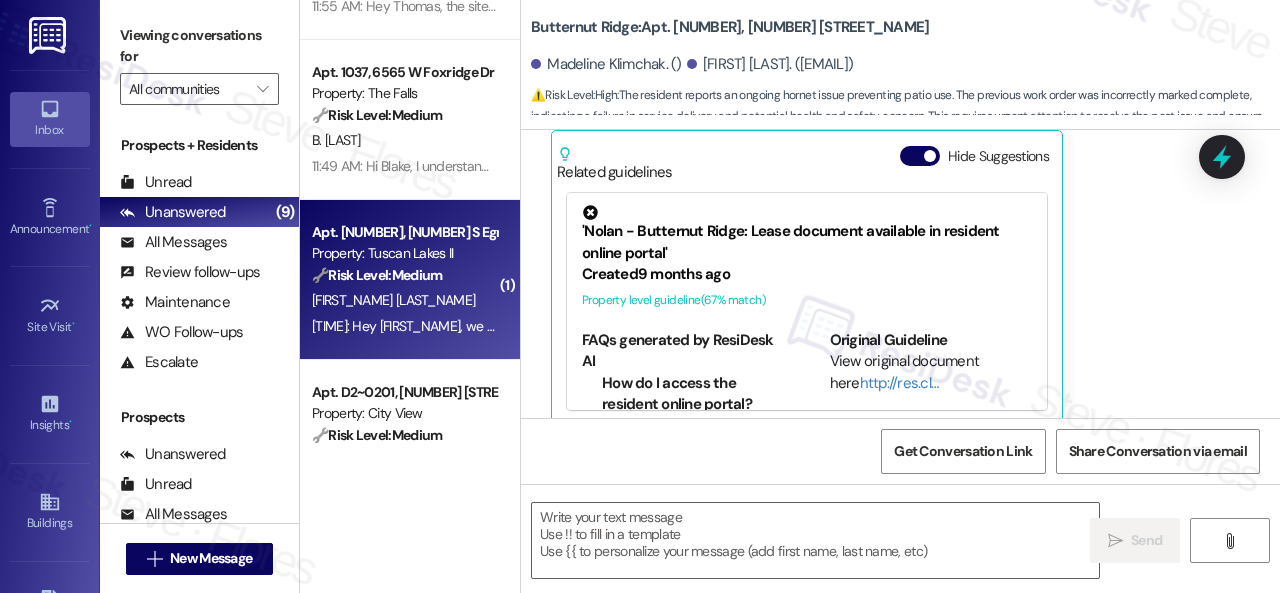 type on "Fetching suggested responses. Please feel free to read through the conversation in the meantime." 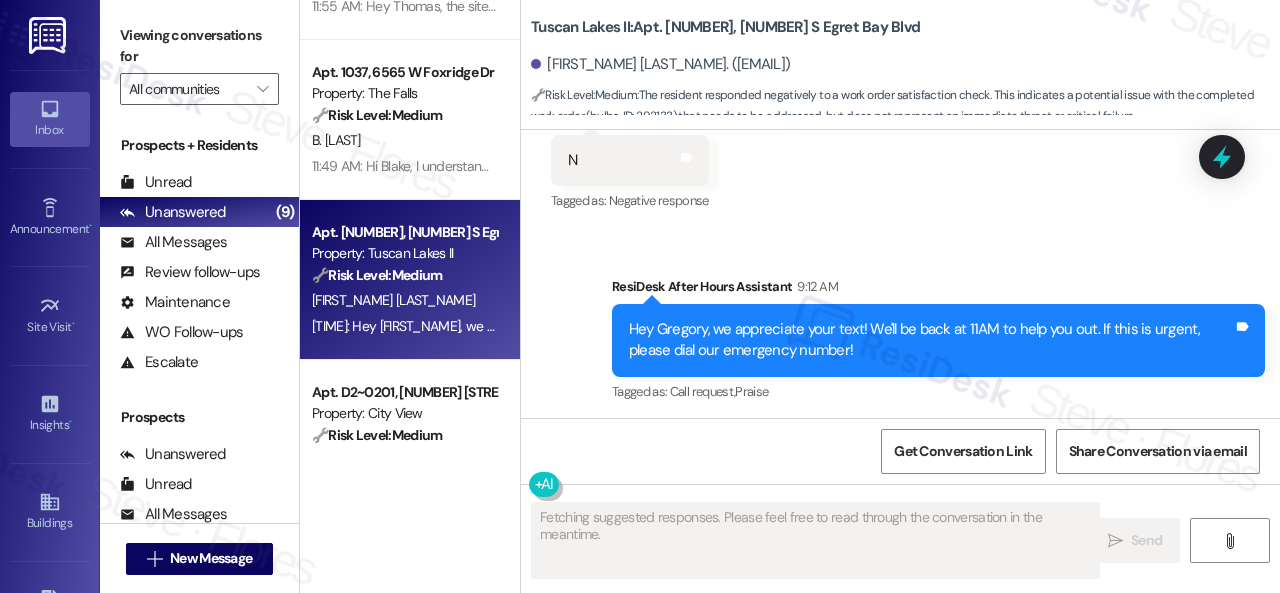 scroll, scrollTop: 2220, scrollLeft: 0, axis: vertical 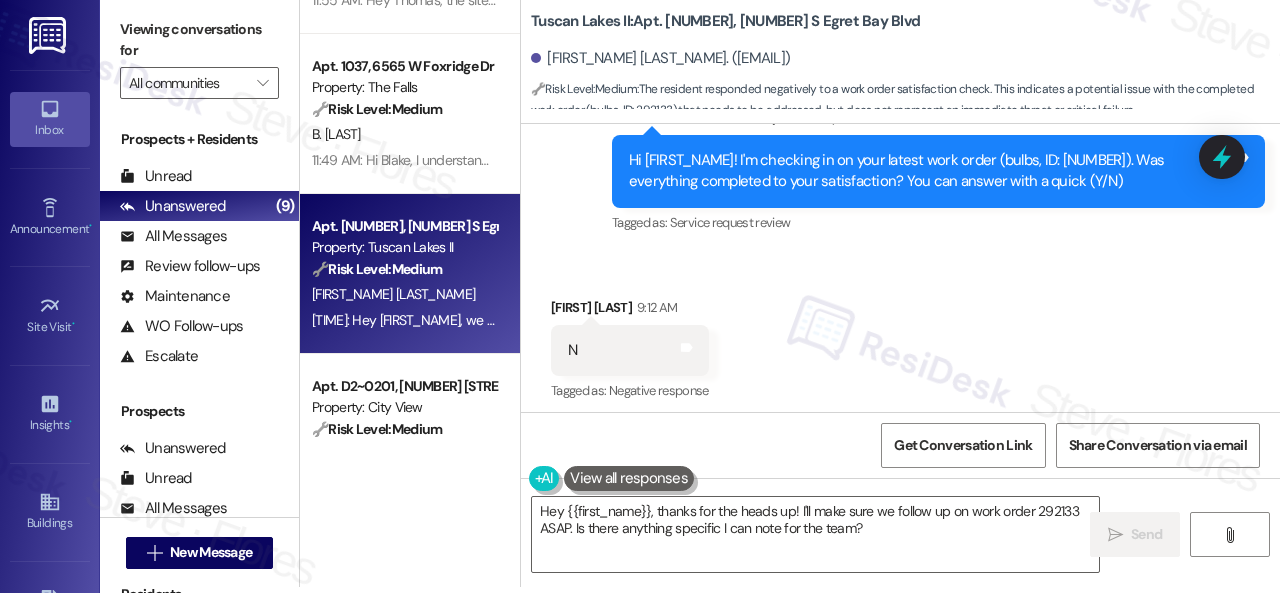 click on "Received via SMS Gregory Oglethorpe 9:12 AM N Tags and notes Tagged as:   Negative response Click to highlight conversations about Negative response" at bounding box center (900, 336) 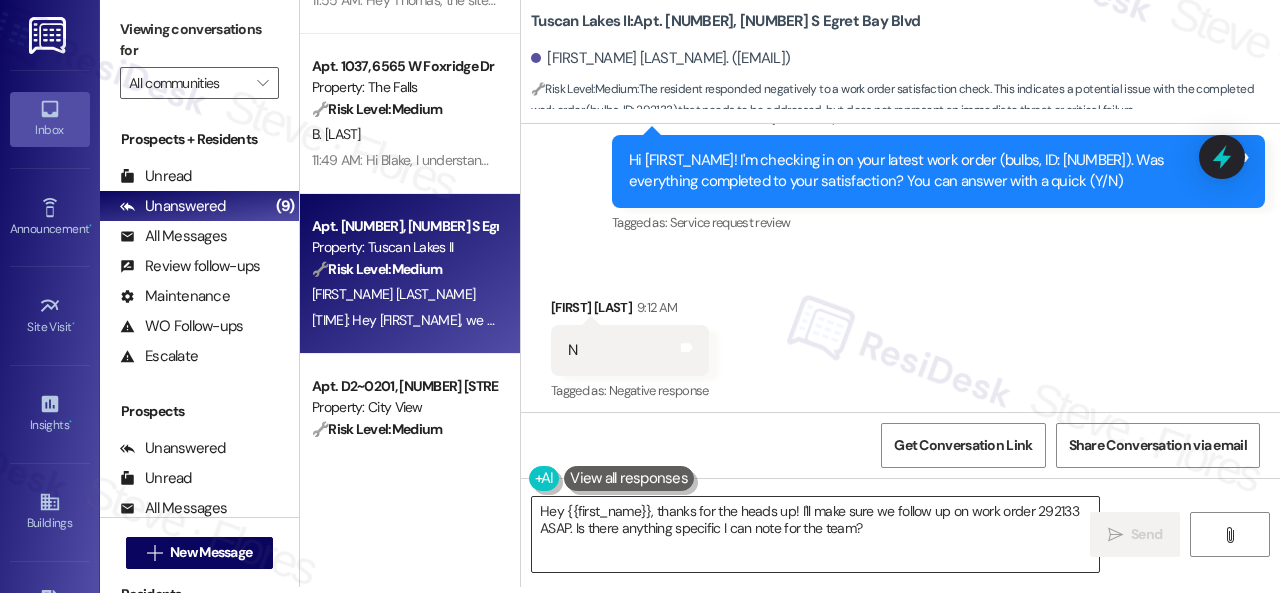 click on "Hey {{first_name}}, thanks for the heads up! I'll make sure we follow up on work order 292133 ASAP. Is there anything specific I can note for the team?" at bounding box center [815, 534] 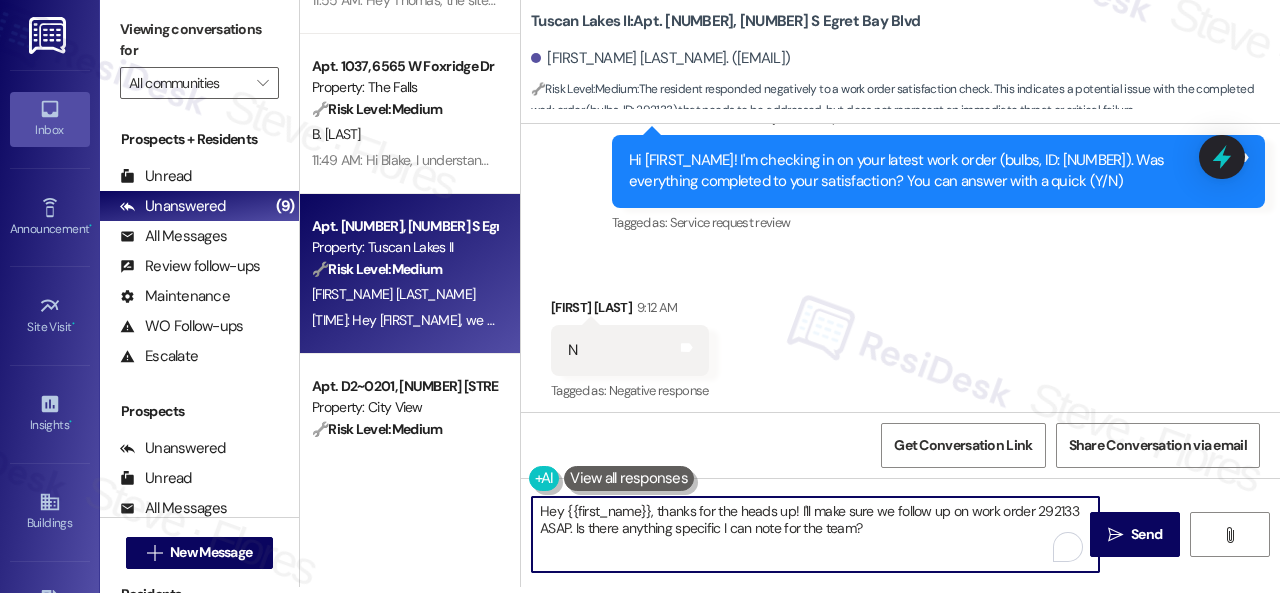 paste on "I'm sorry that the work order wasn't completed to your satisfaction. Can you please provide more details about what went wrong or what needs to be addressed?" 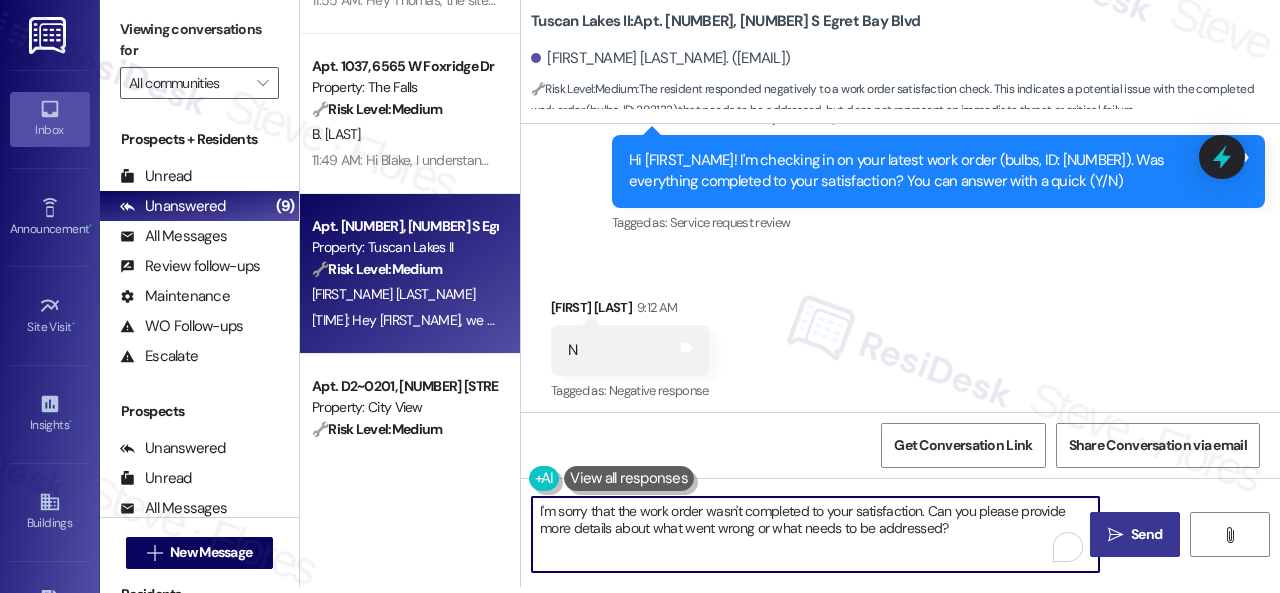 type on "I'm sorry that the work order wasn't completed to your satisfaction. Can you please provide more details about what went wrong or what needs to be addressed?" 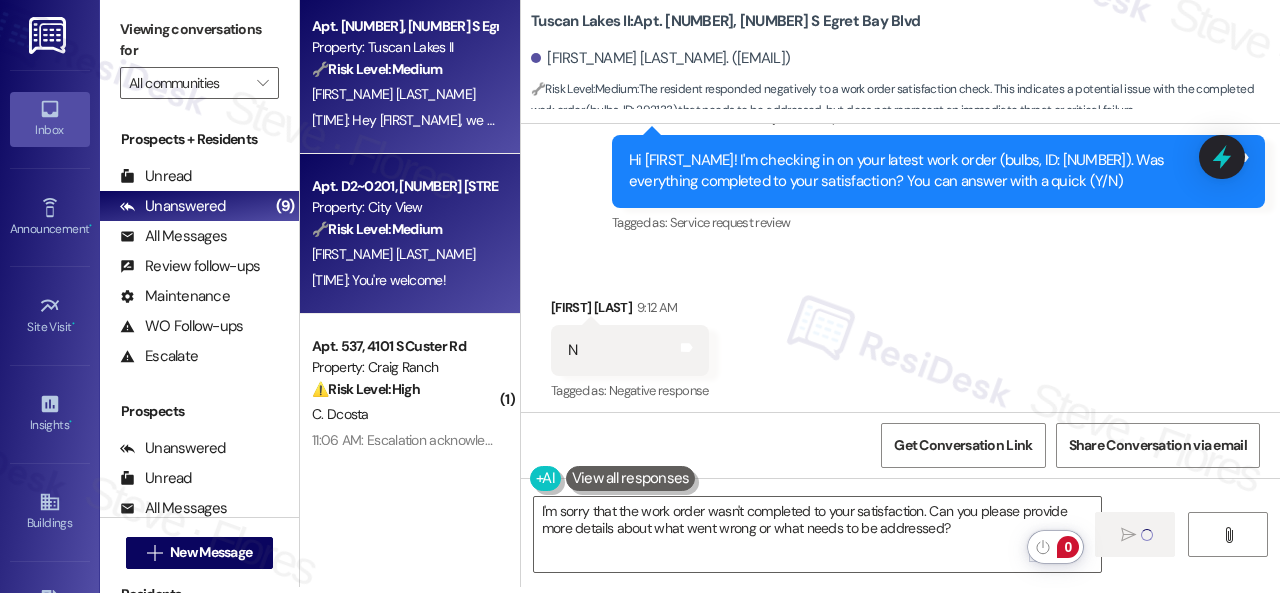 scroll, scrollTop: 900, scrollLeft: 0, axis: vertical 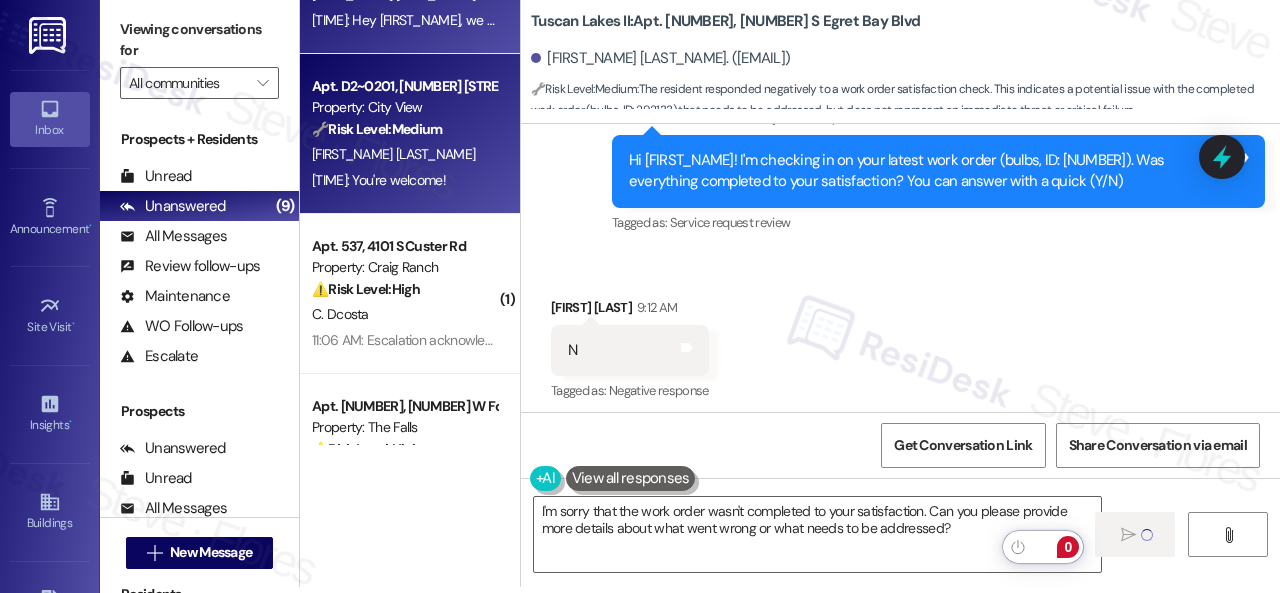 type 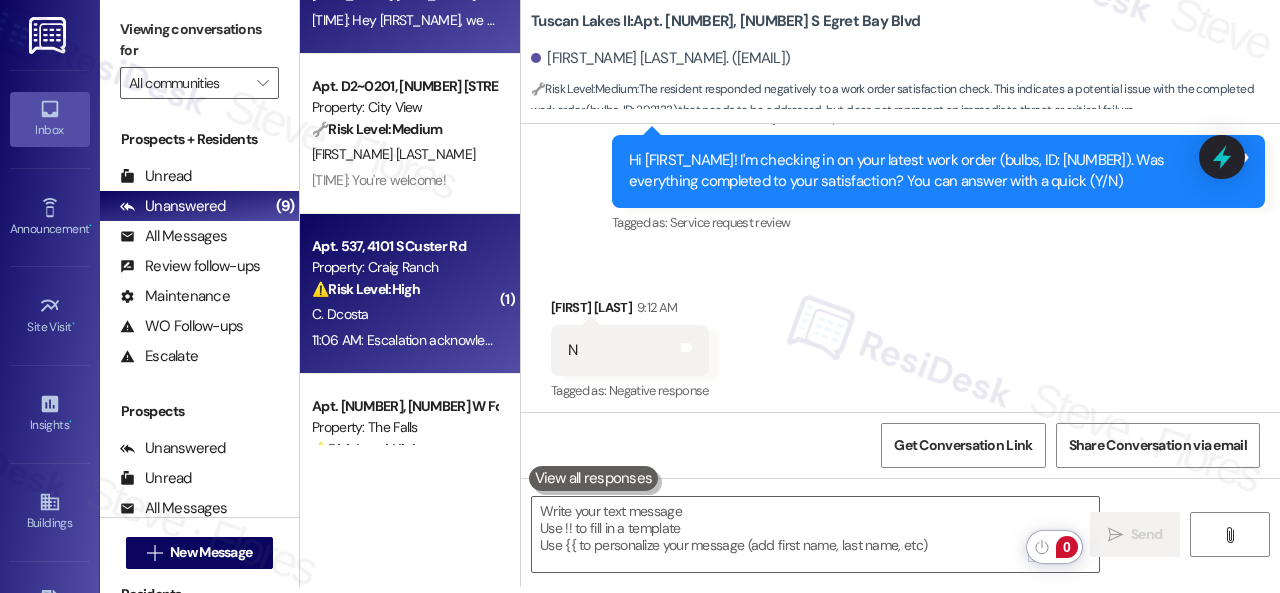 scroll, scrollTop: 0, scrollLeft: 0, axis: both 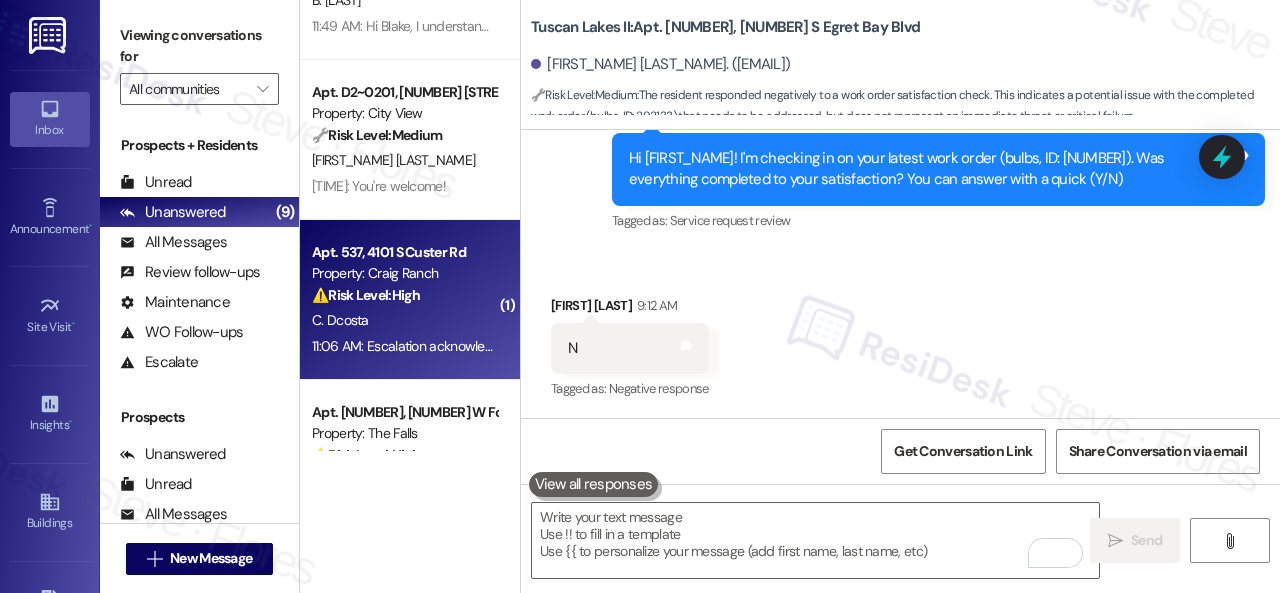 click on "C. Dcosta" at bounding box center [404, 320] 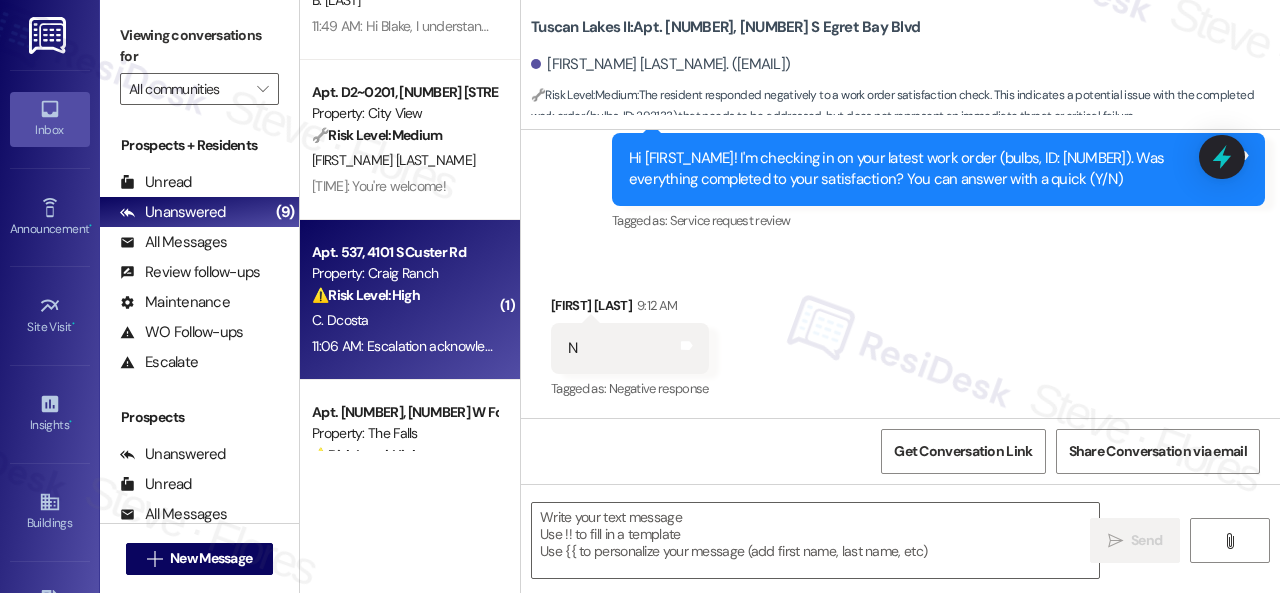 type on "Fetching suggested responses. Please feel free to read through the conversation in the meantime." 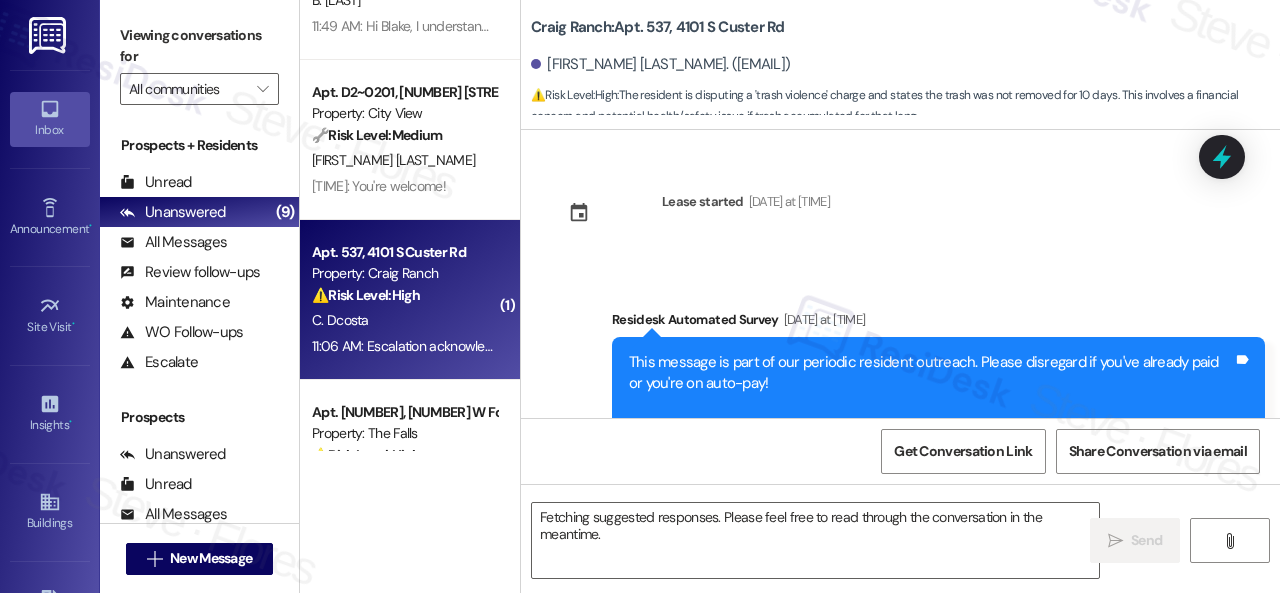 scroll, scrollTop: 25844, scrollLeft: 0, axis: vertical 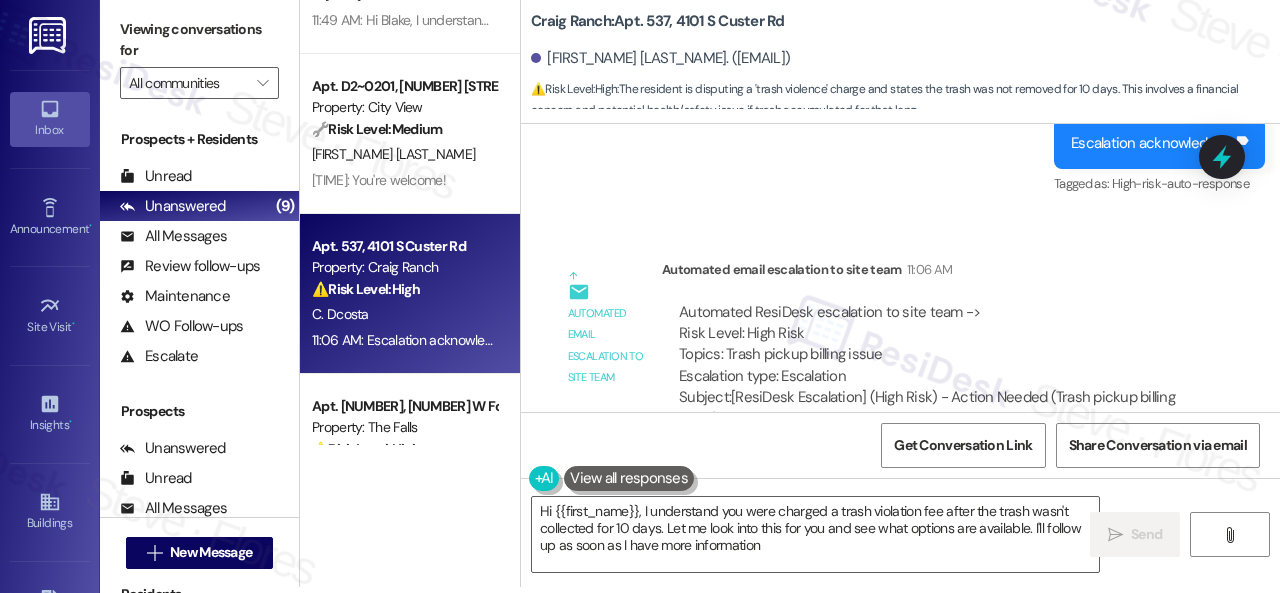 type on "Hi {{first_name}}, I understand you were charged a trash violation fee after the trash wasn't collected for 10 days. Let me look into this for you and see what options are available. I'll follow up as soon as I have more information." 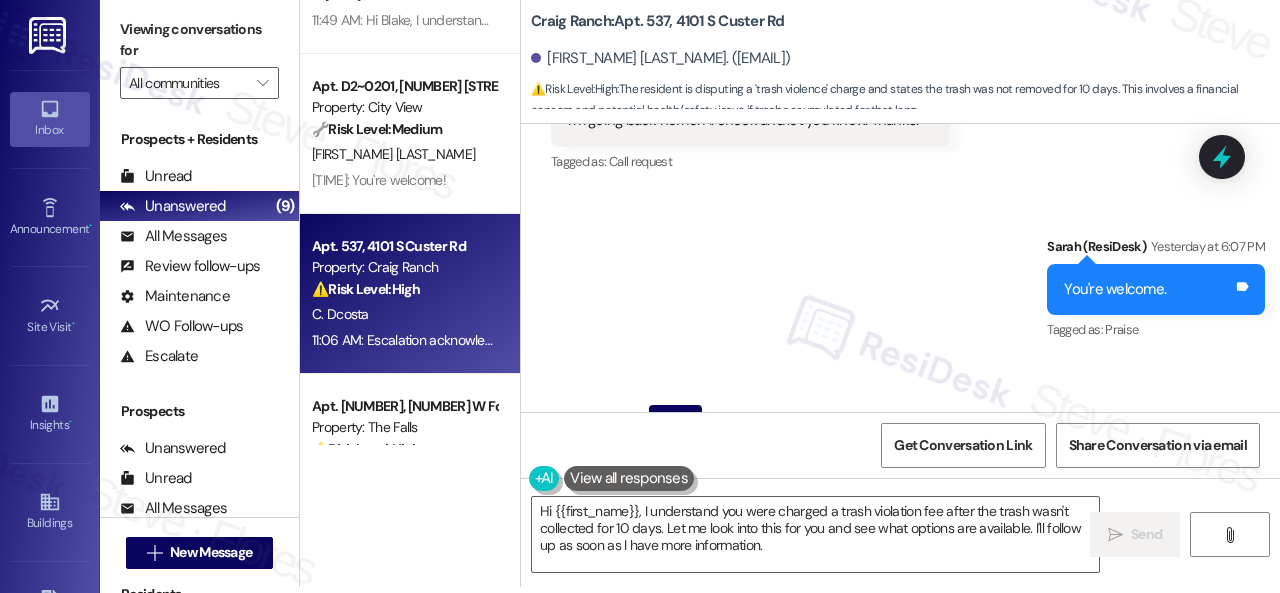 scroll, scrollTop: 25144, scrollLeft: 0, axis: vertical 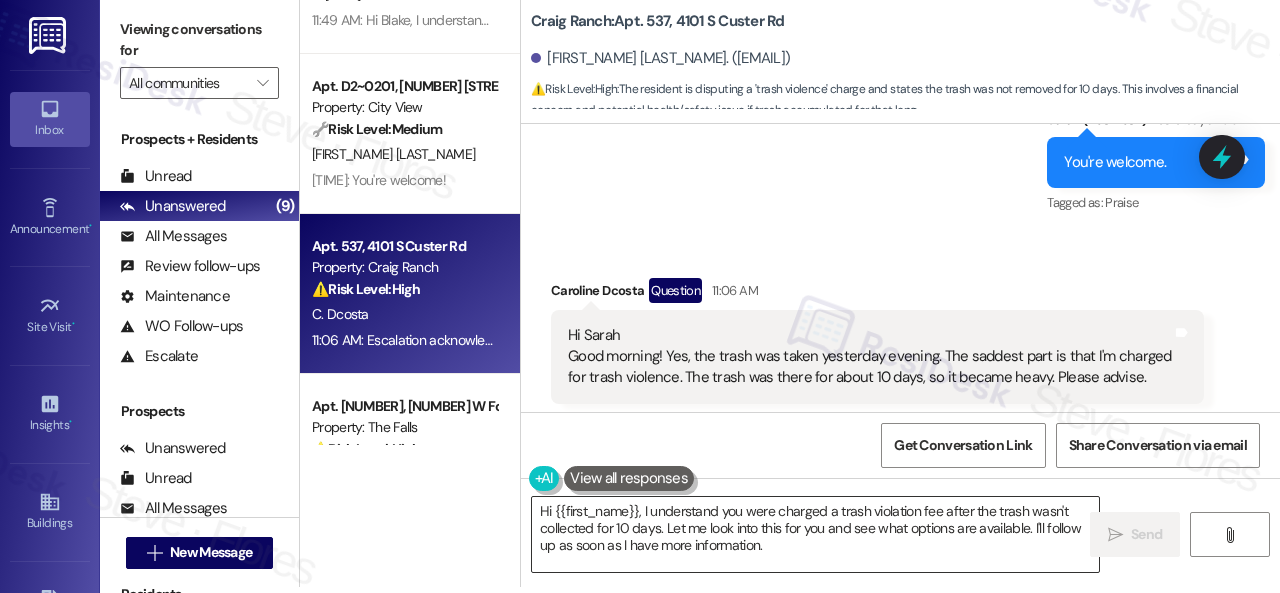 click on "Hi {{first_name}}, I understand you were charged a trash violation fee after the trash wasn't collected for 10 days. Let me look into this for you and see what options are available. I'll follow up as soon as I have more information." at bounding box center [815, 534] 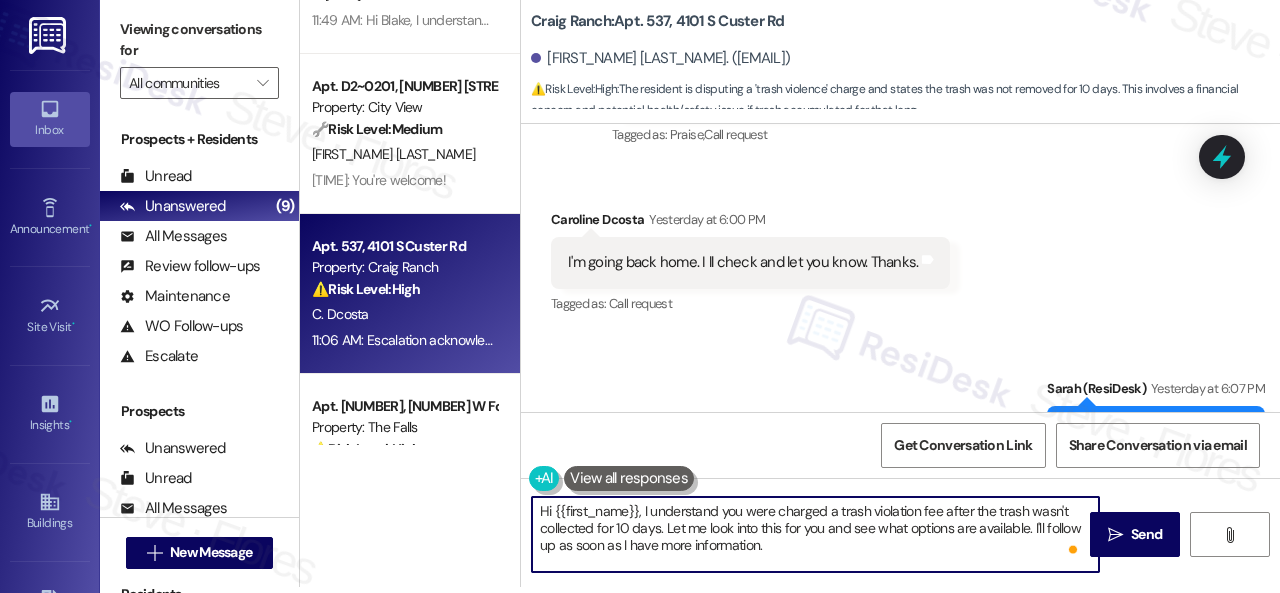 scroll, scrollTop: 24844, scrollLeft: 0, axis: vertical 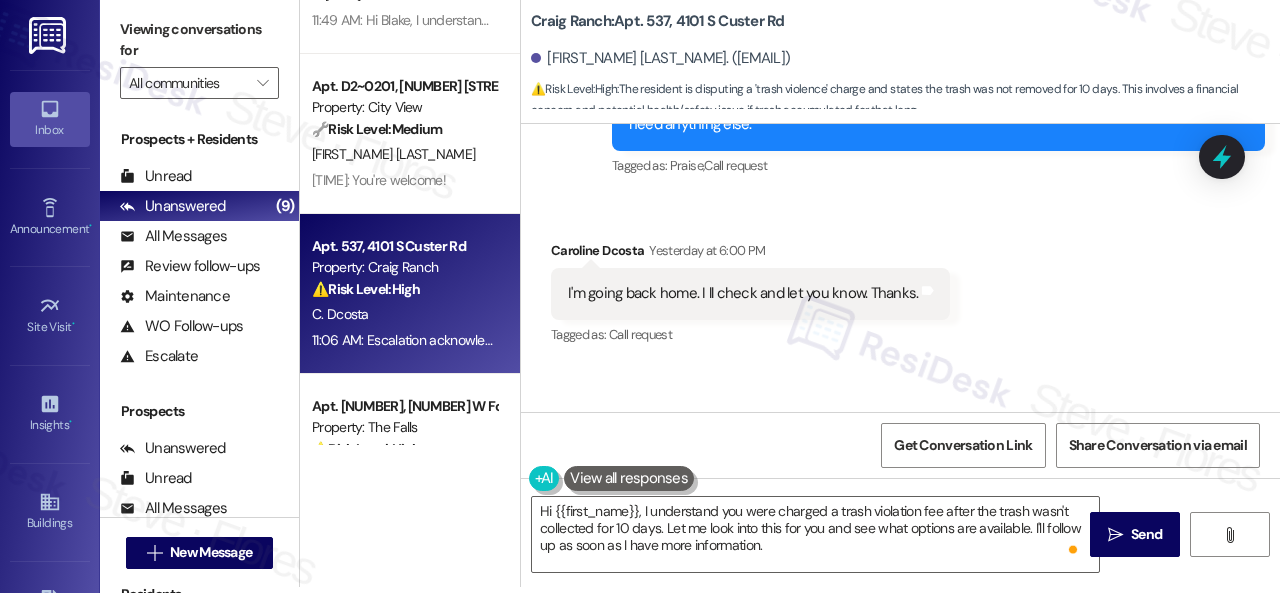drag, startPoint x: 1123, startPoint y: 535, endPoint x: 1106, endPoint y: 495, distance: 43.462627 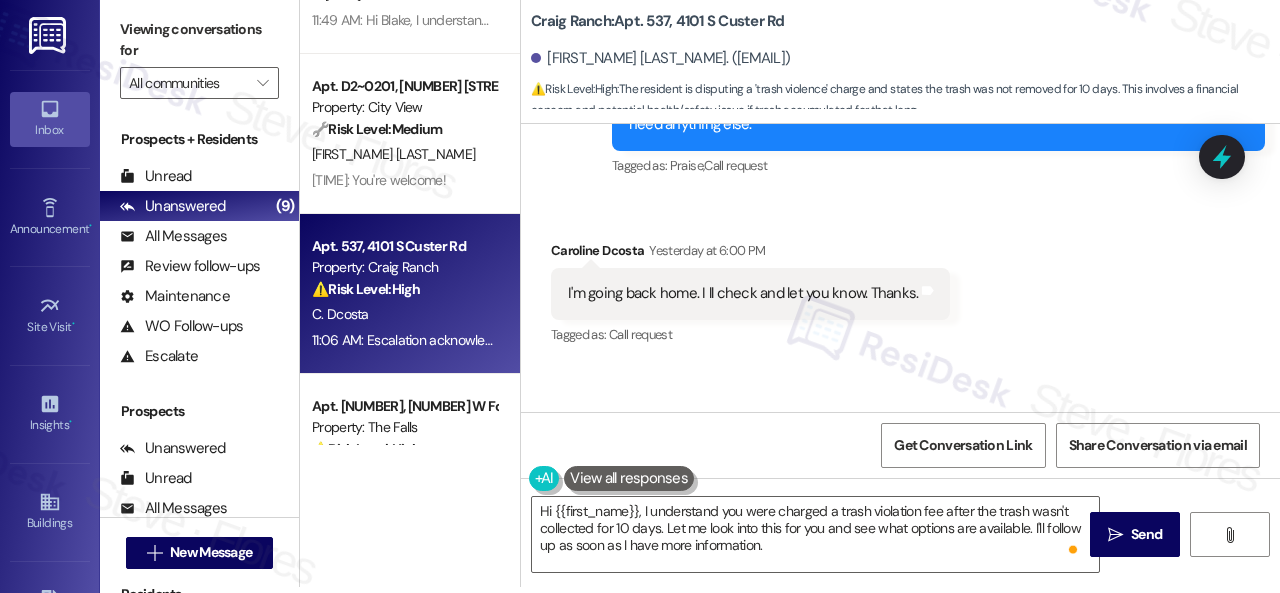 click on "Send" at bounding box center [1146, 534] 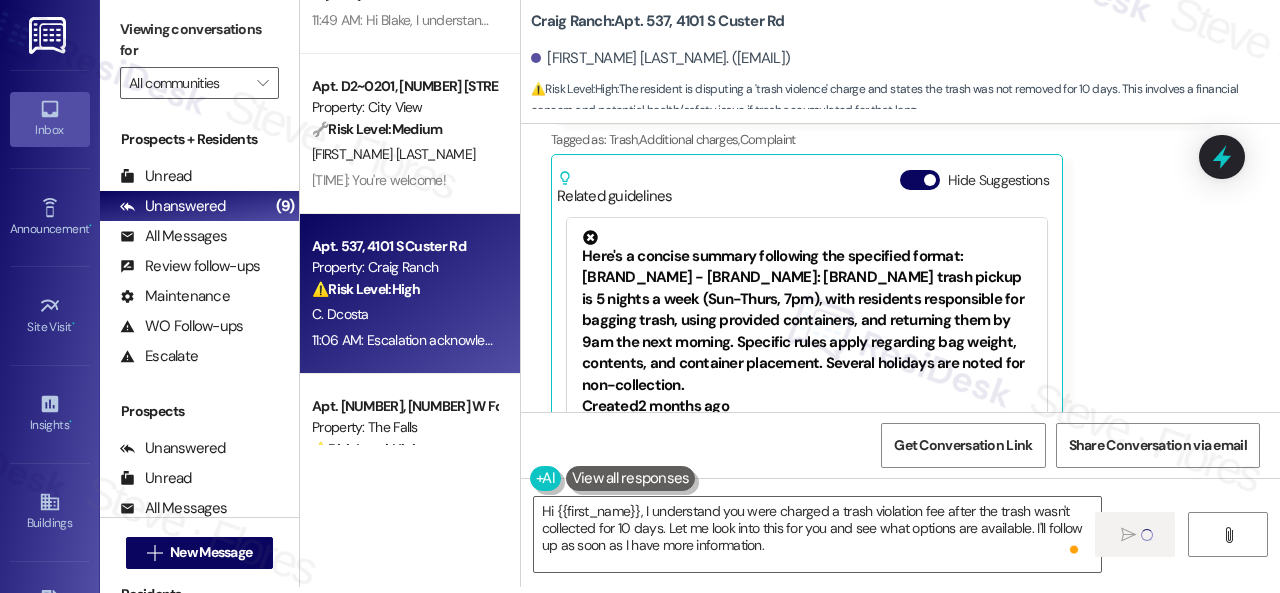 scroll, scrollTop: 25644, scrollLeft: 0, axis: vertical 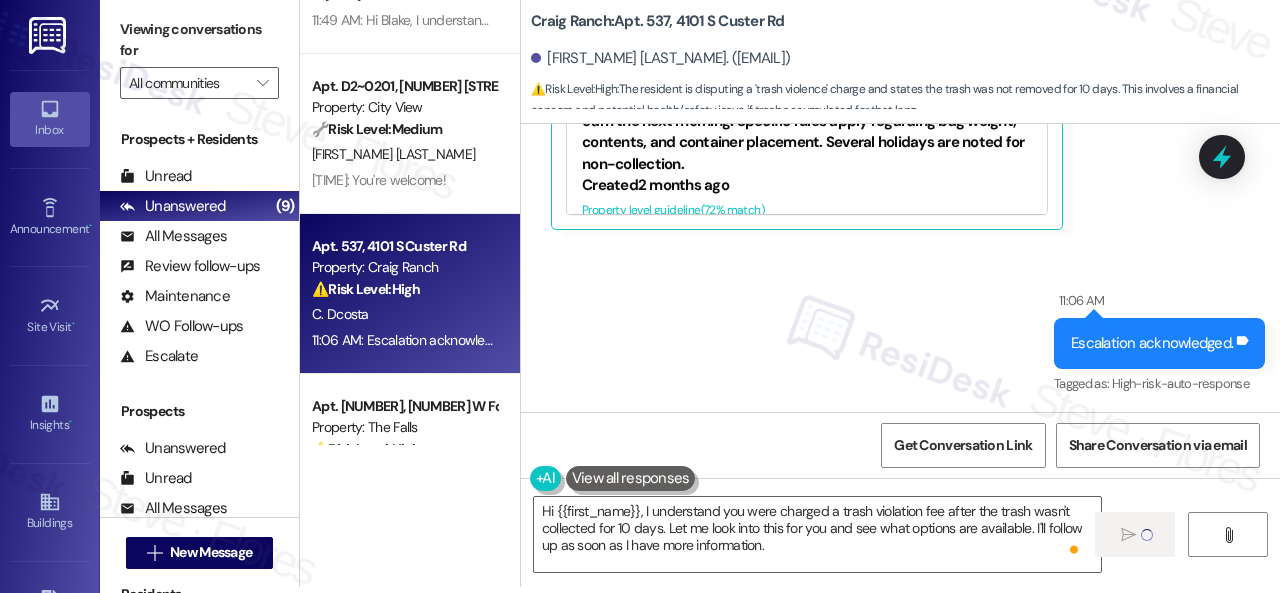 type 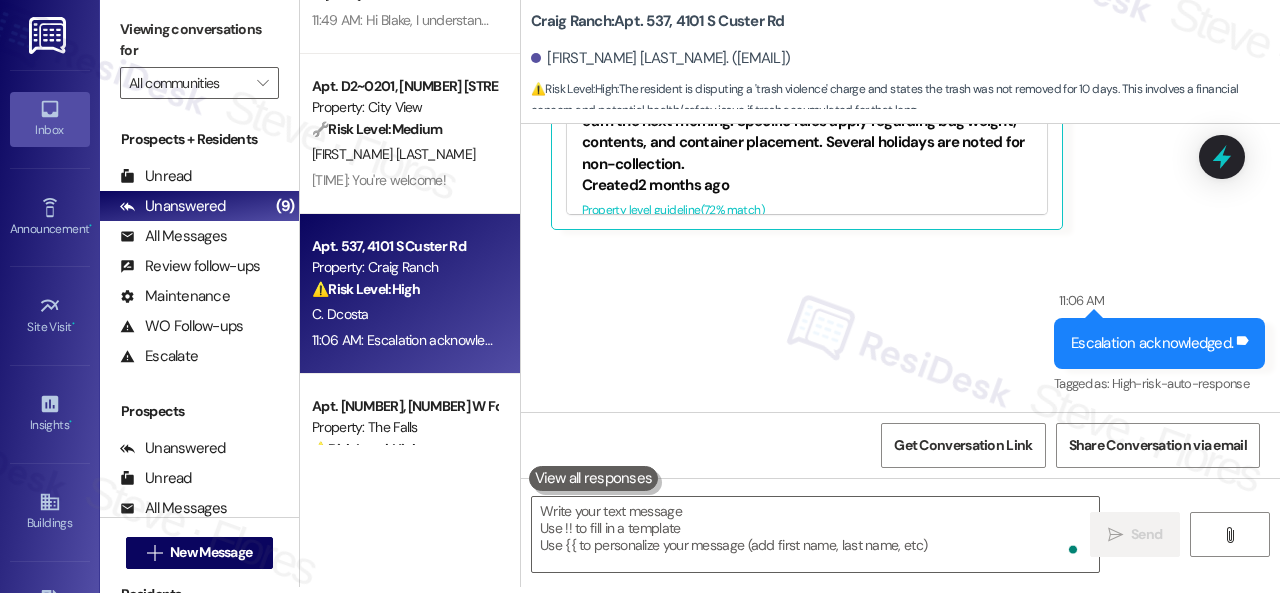scroll, scrollTop: 25529, scrollLeft: 0, axis: vertical 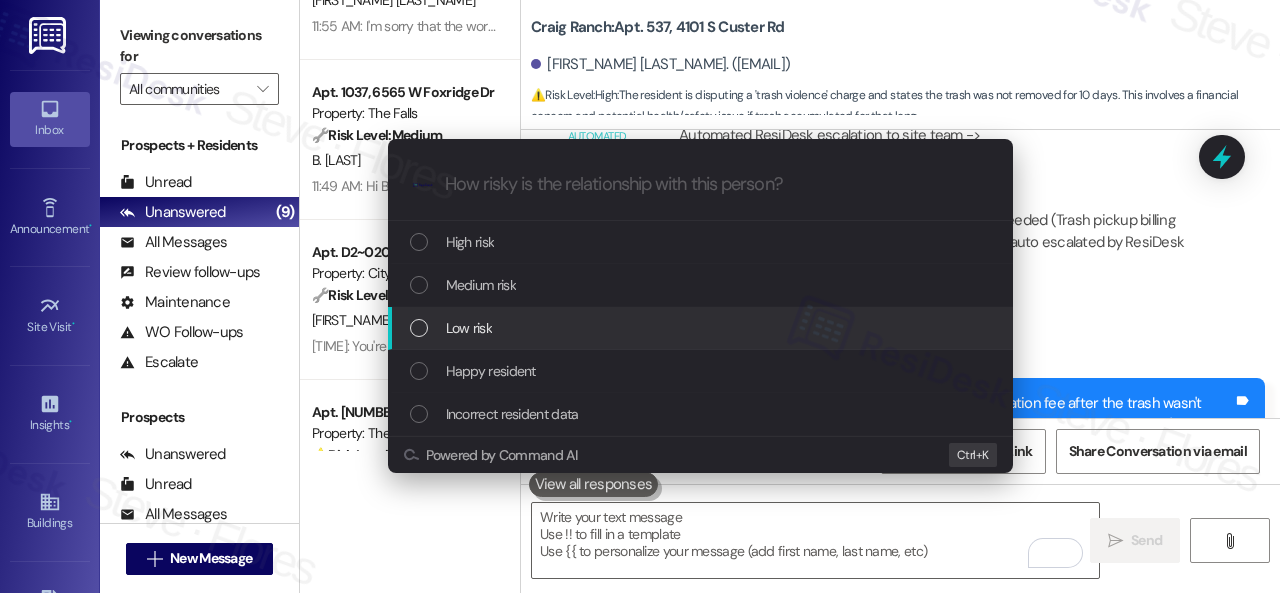 click on "Low risk" at bounding box center (469, 328) 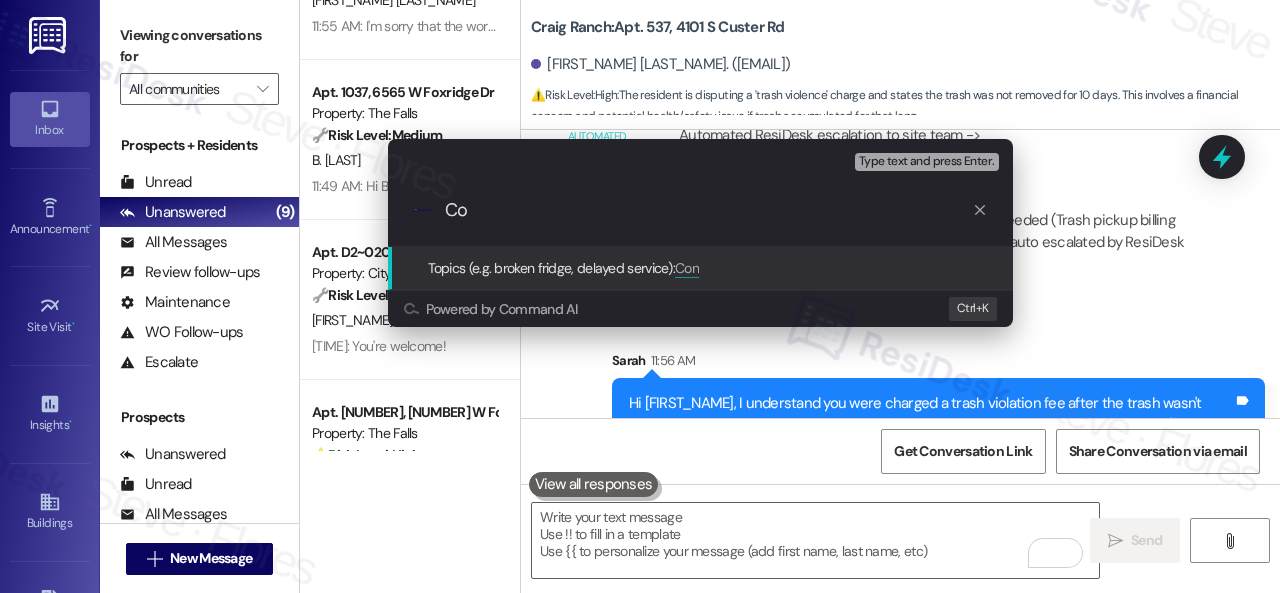 type on "C" 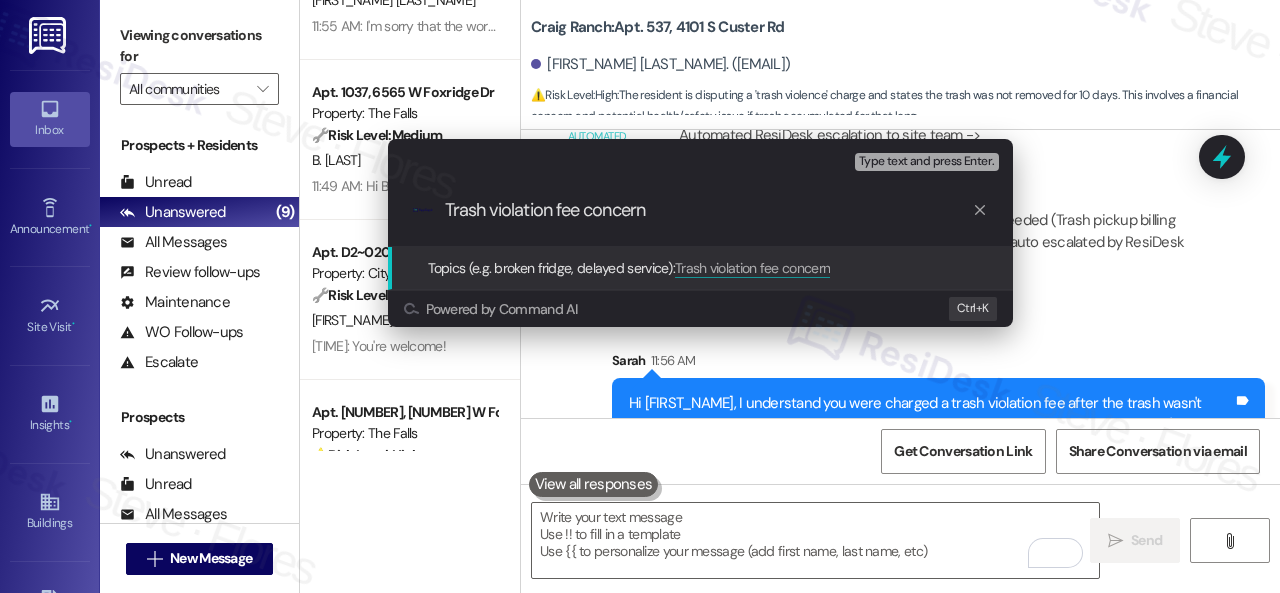 type on "Trash violation fee concern." 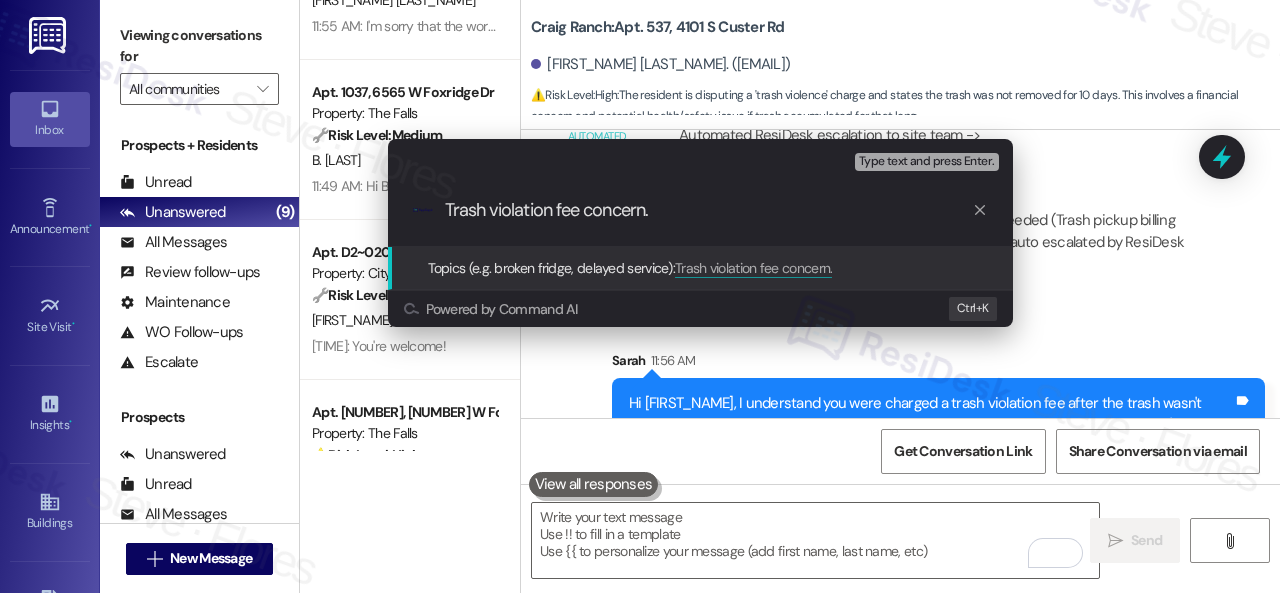 type 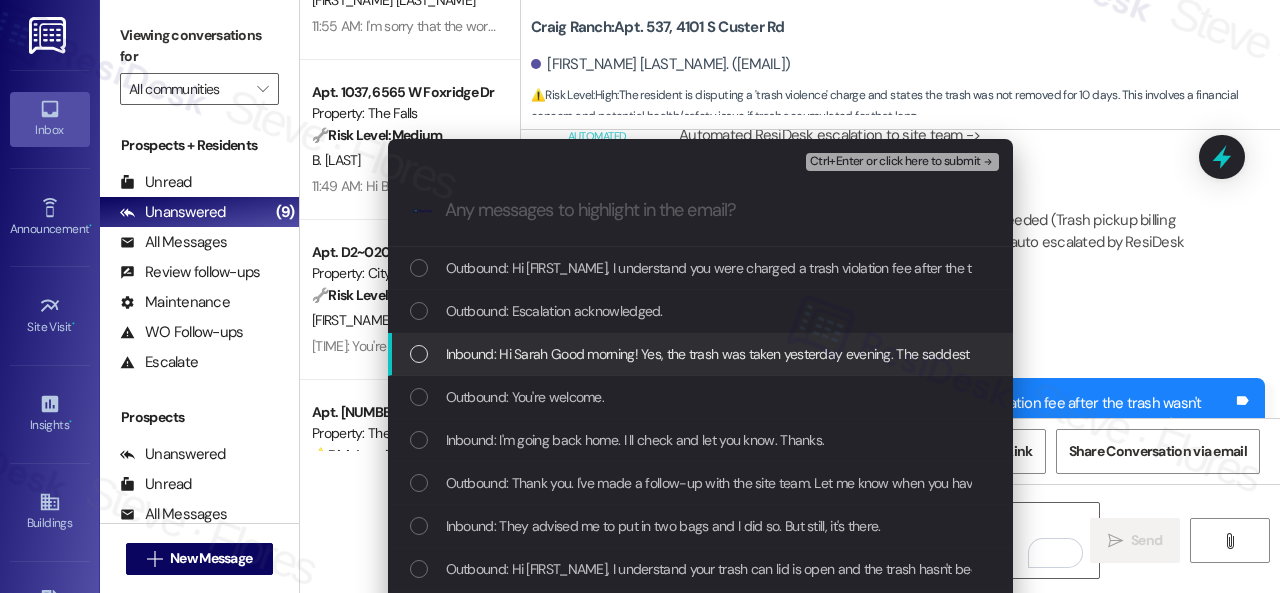 click on "Inbound: Hi Sarah
Good morning! Yes, the trash  was taken yesterday evening. The saddest part is that I'm charged for trash violence. The trash was there for about 10 days, so it became heavy. Please advise." at bounding box center (1044, 354) 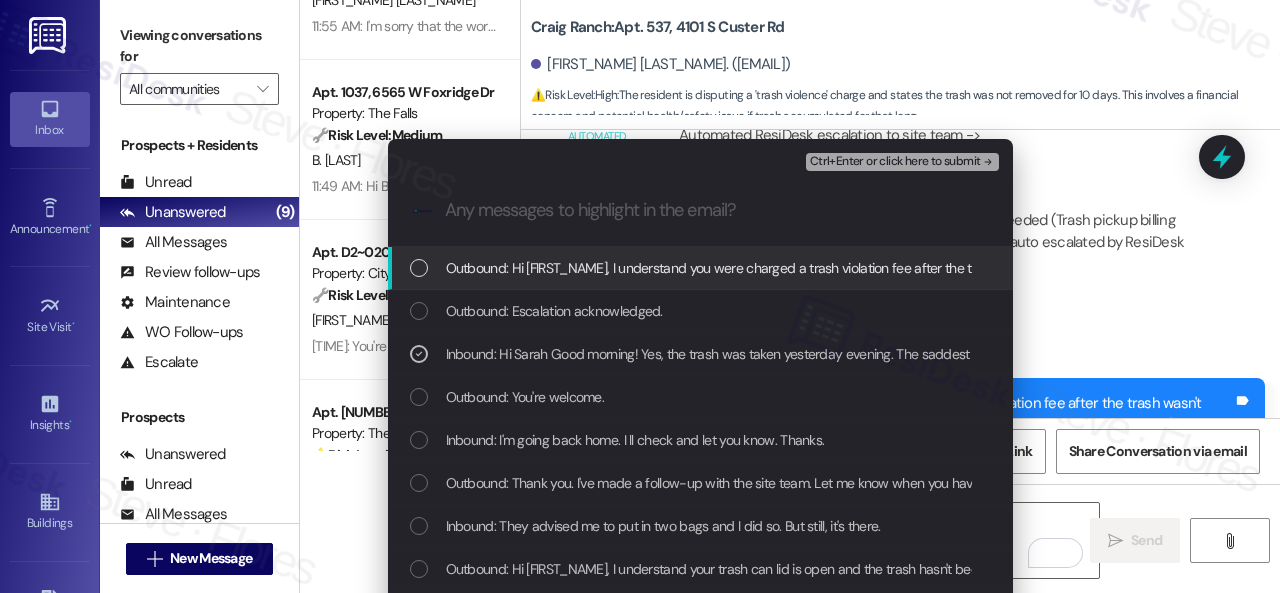 click on "Ctrl+Enter or click here to submit" at bounding box center [895, 162] 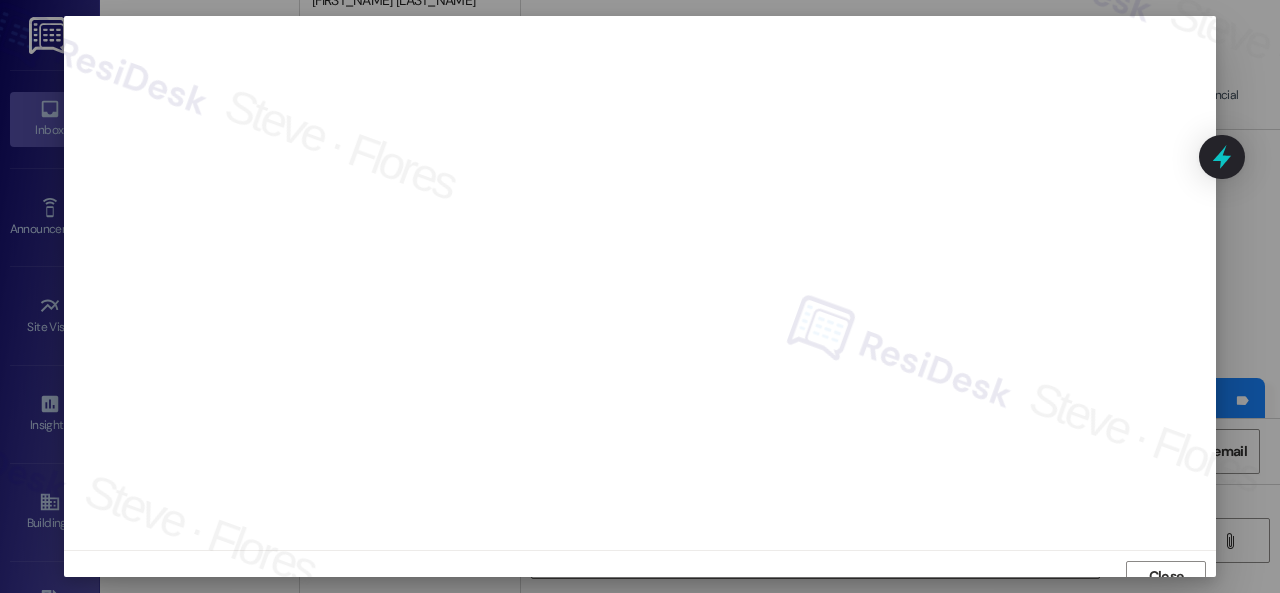 scroll, scrollTop: 15, scrollLeft: 0, axis: vertical 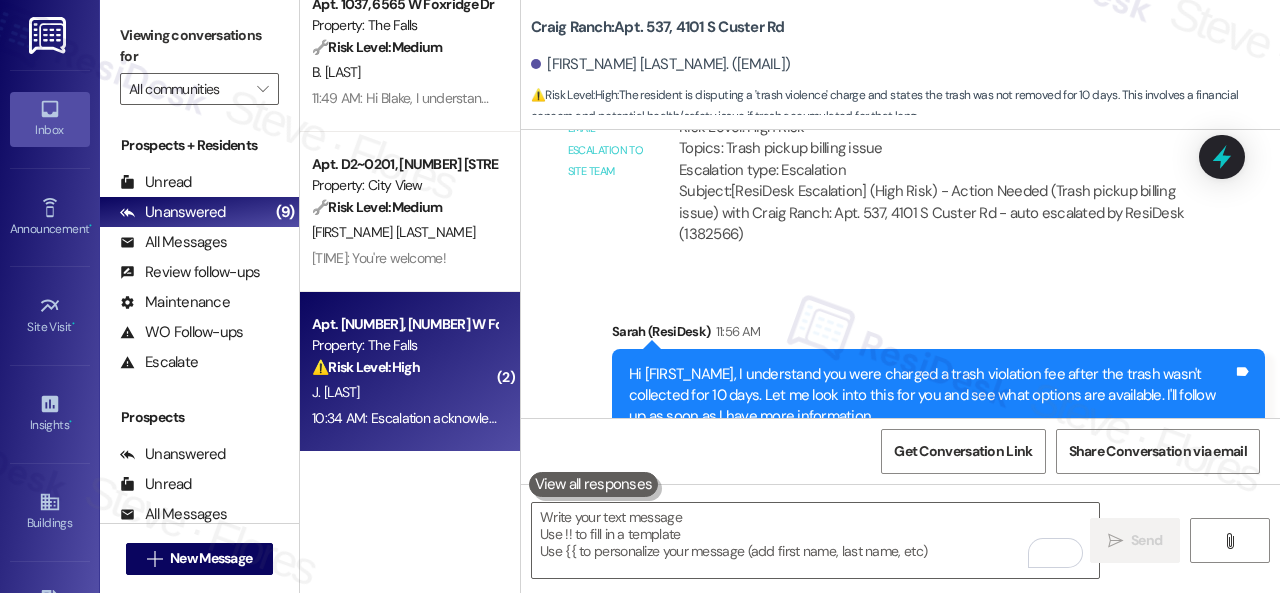 click on "J. Zarlengo" at bounding box center [404, 392] 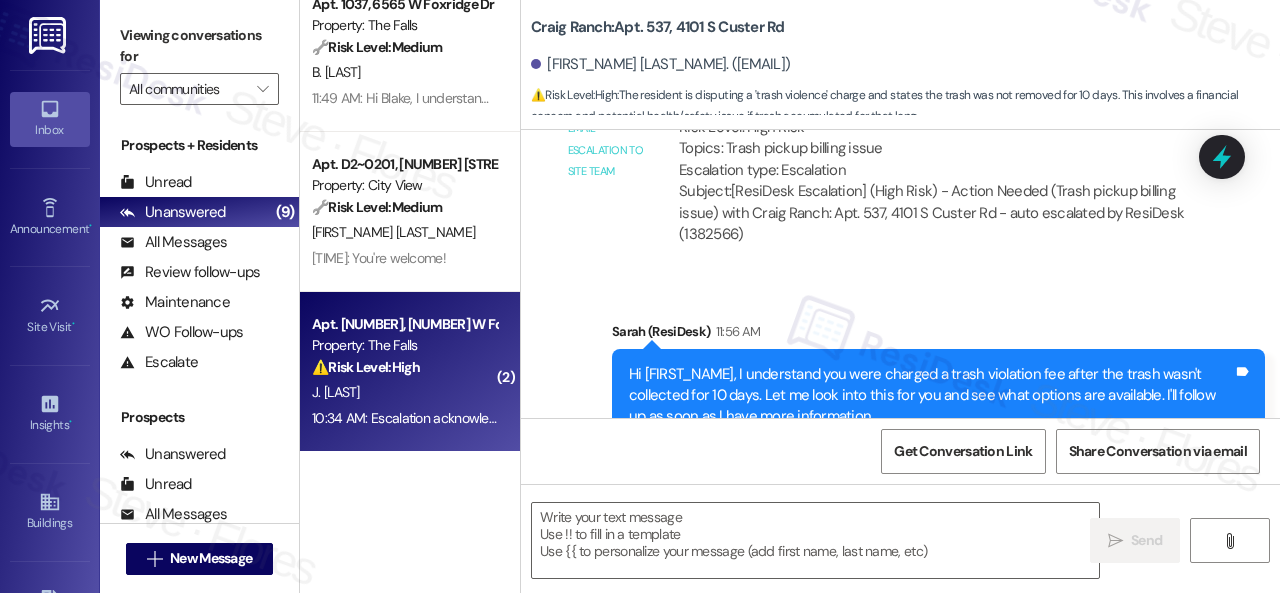 type on "Fetching suggested responses. Please feel free to read through the conversation in the meantime." 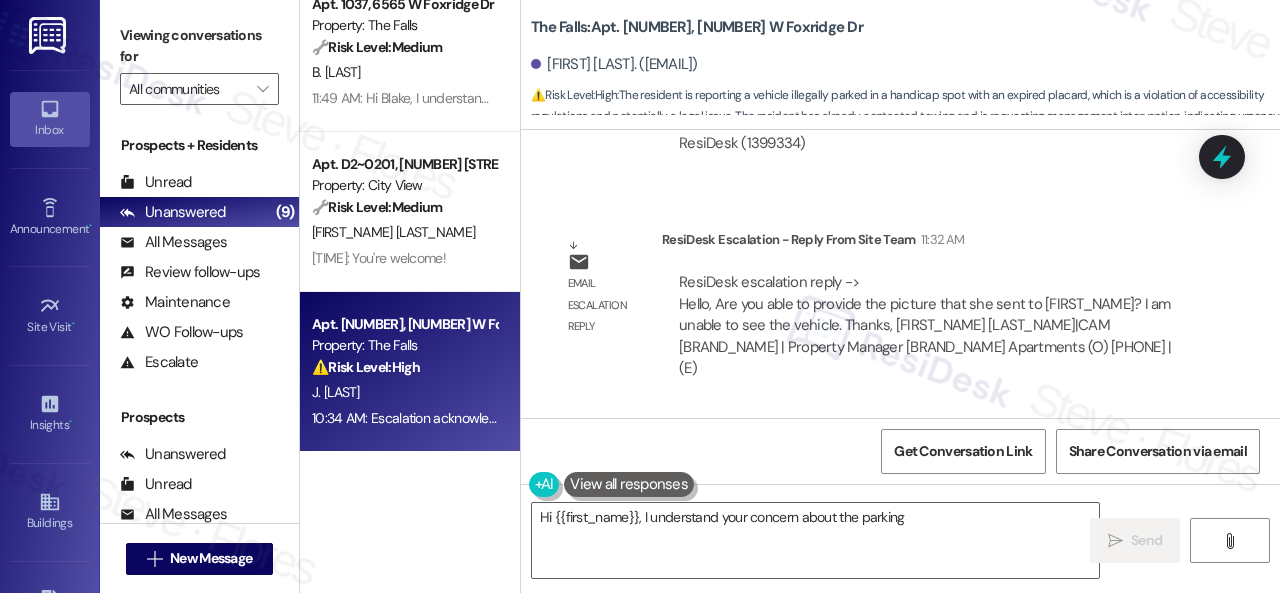 scroll, scrollTop: 5802, scrollLeft: 0, axis: vertical 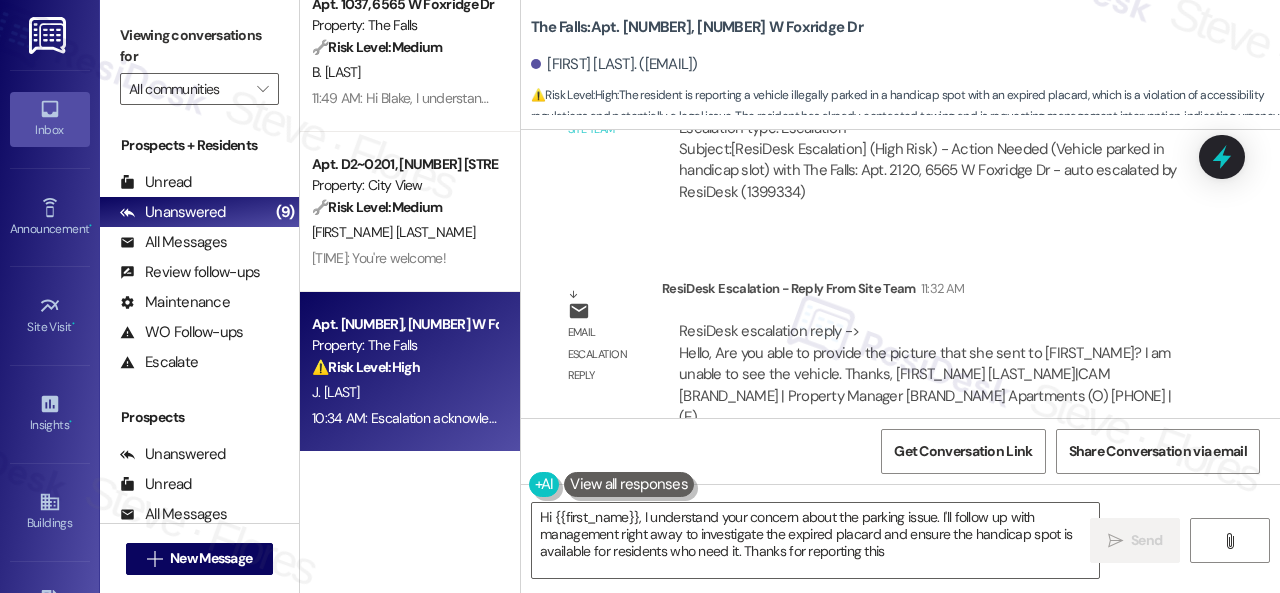 type on "Hi {{first_name}}, I understand your concern about the parking issue. I'll follow up with management right away to investigate the expired placard and ensure the handicap spot is available for residents who need it. Thanks for reporting this!" 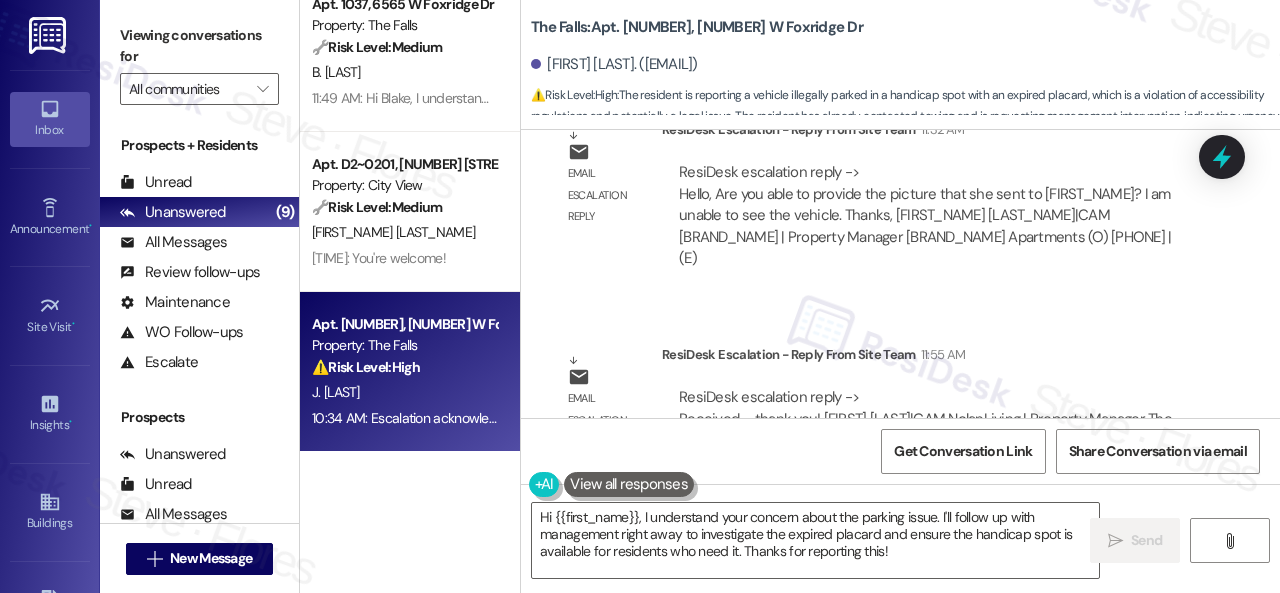scroll, scrollTop: 6002, scrollLeft: 0, axis: vertical 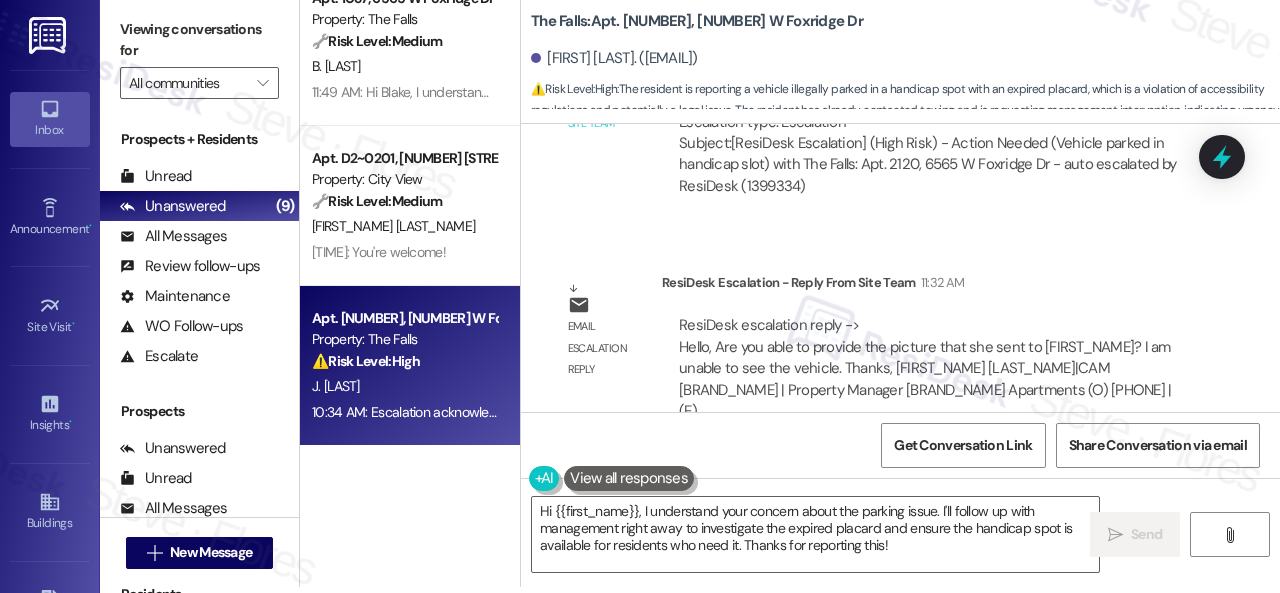 click on "The Falls:  Apt. 2120, 6565 W Foxridge Dr" at bounding box center [697, 21] 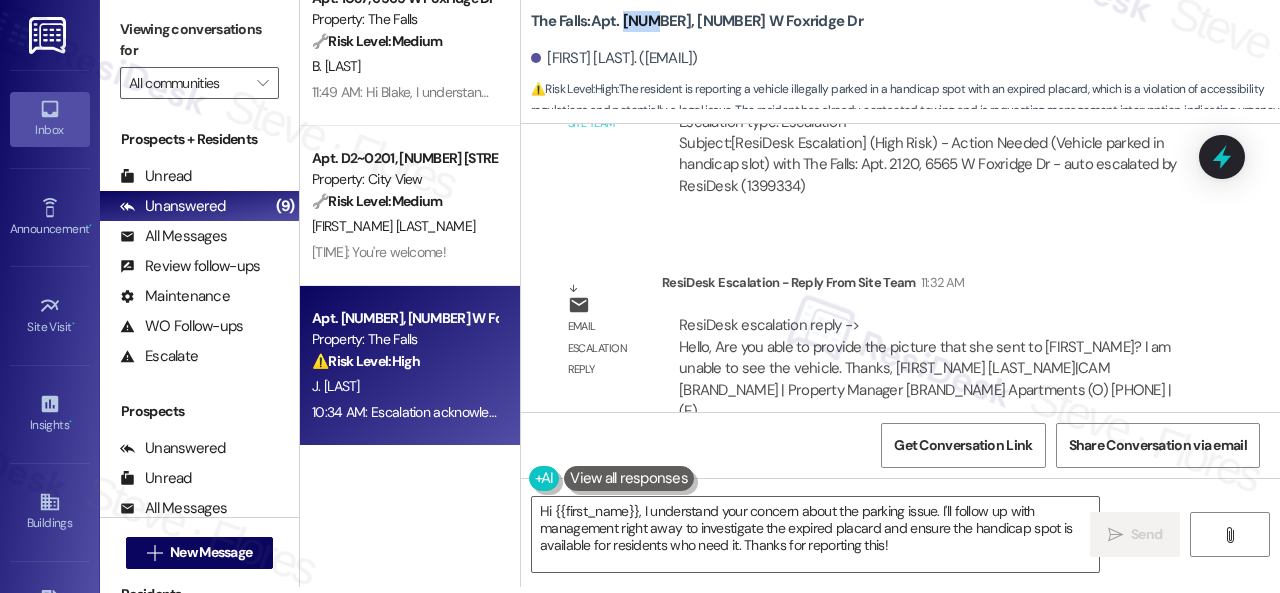 click on "The Falls:  Apt. 2120, 6565 W Foxridge Dr" at bounding box center [697, 21] 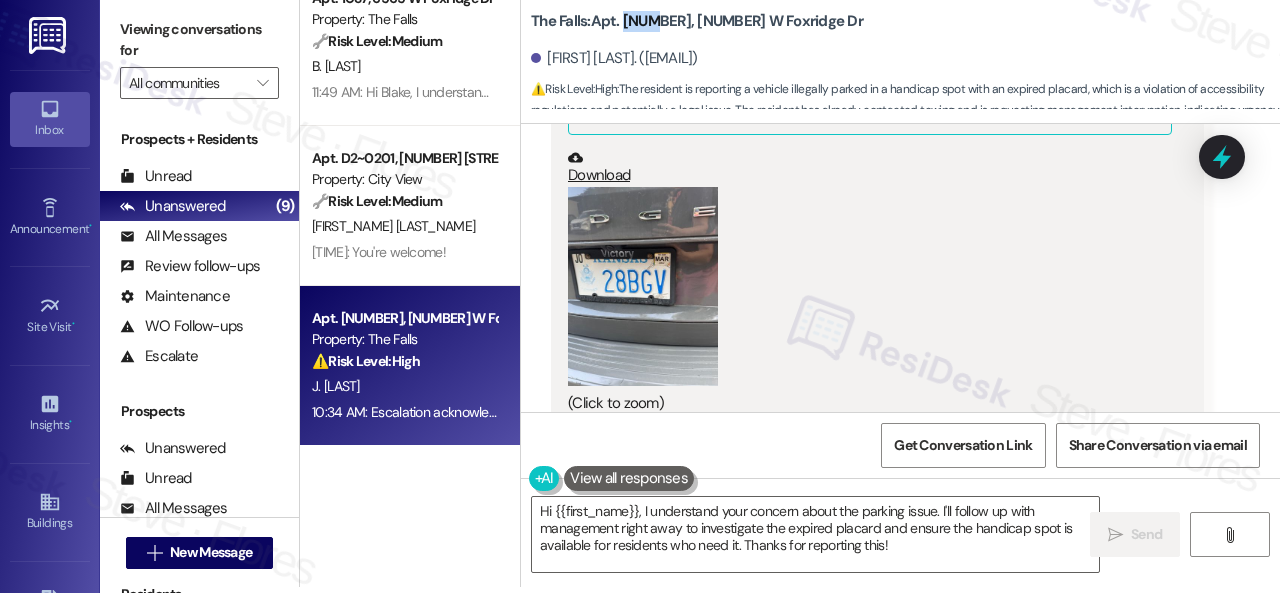 scroll, scrollTop: 4202, scrollLeft: 0, axis: vertical 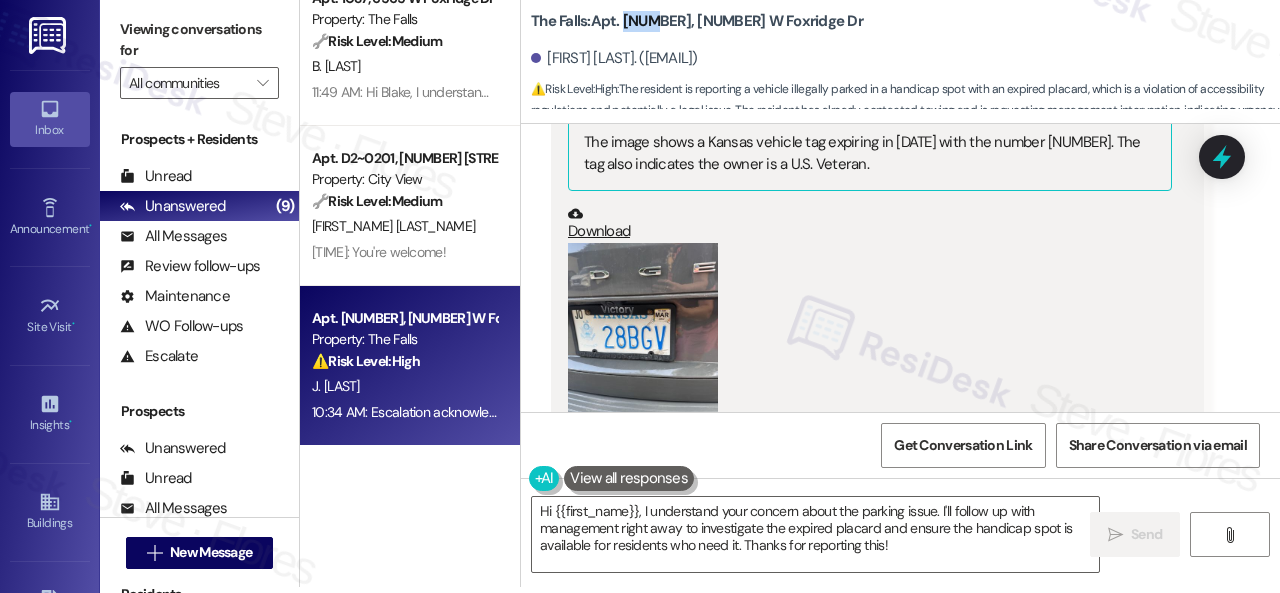 click at bounding box center (643, 343) 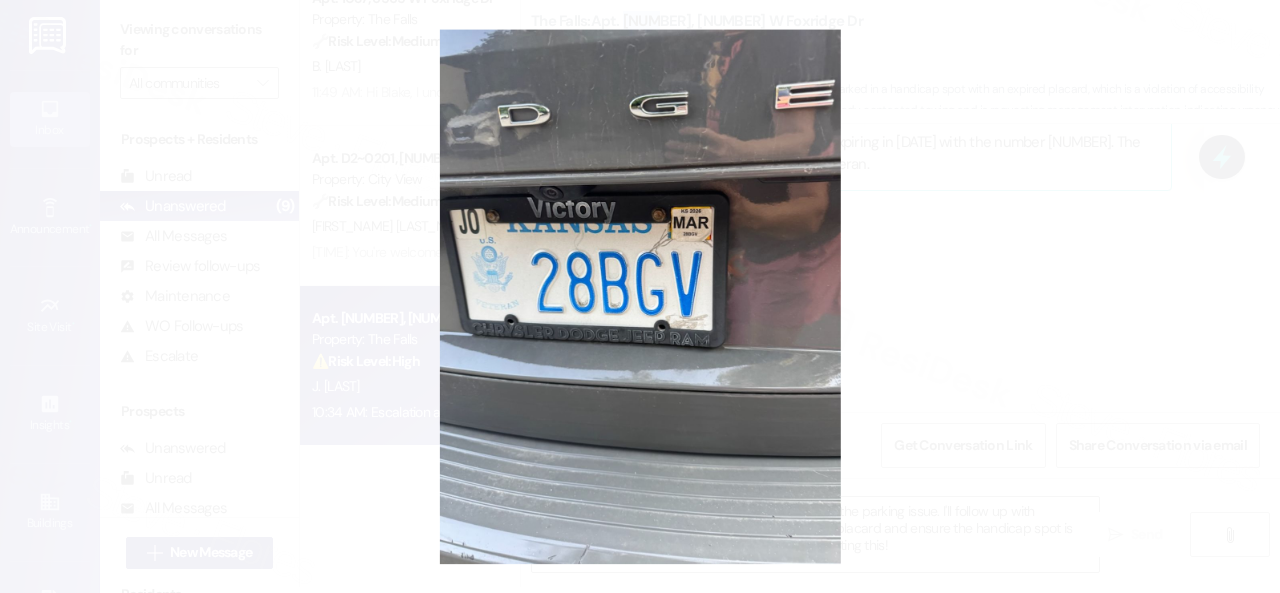 type 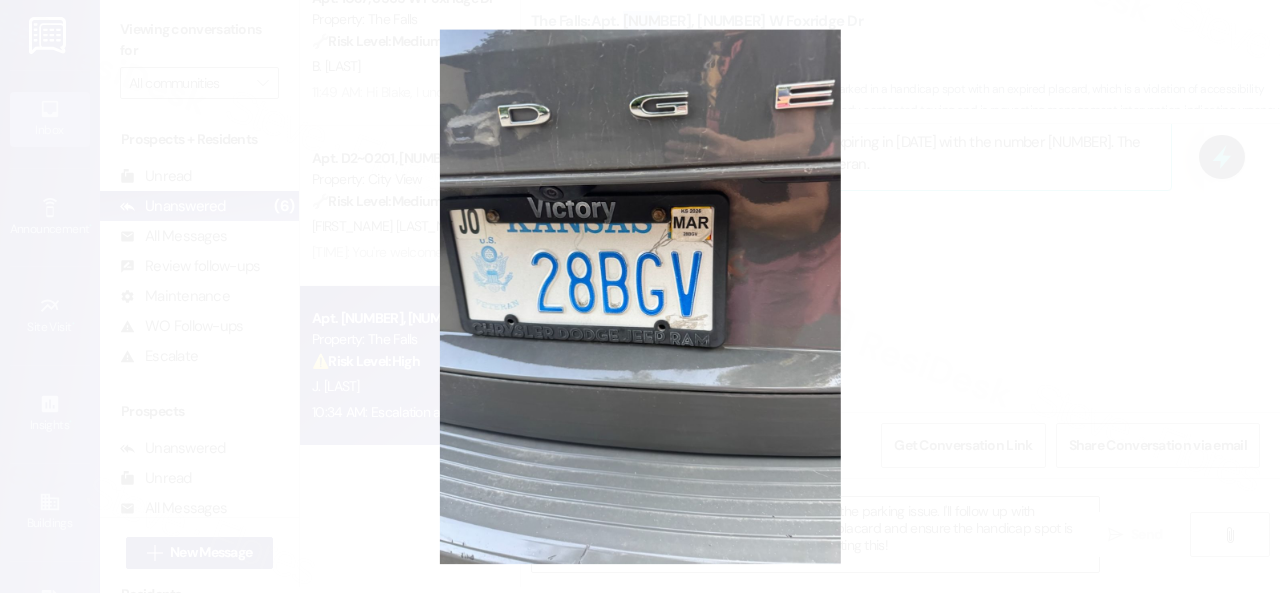 click at bounding box center [640, 296] 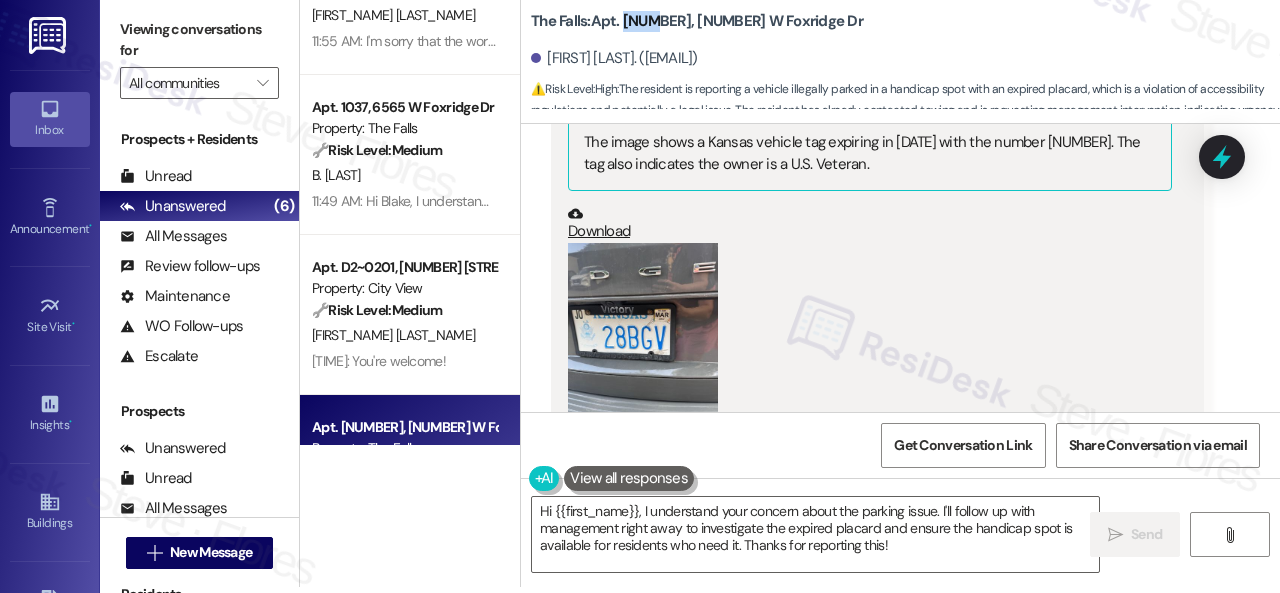 scroll, scrollTop: 788, scrollLeft: 0, axis: vertical 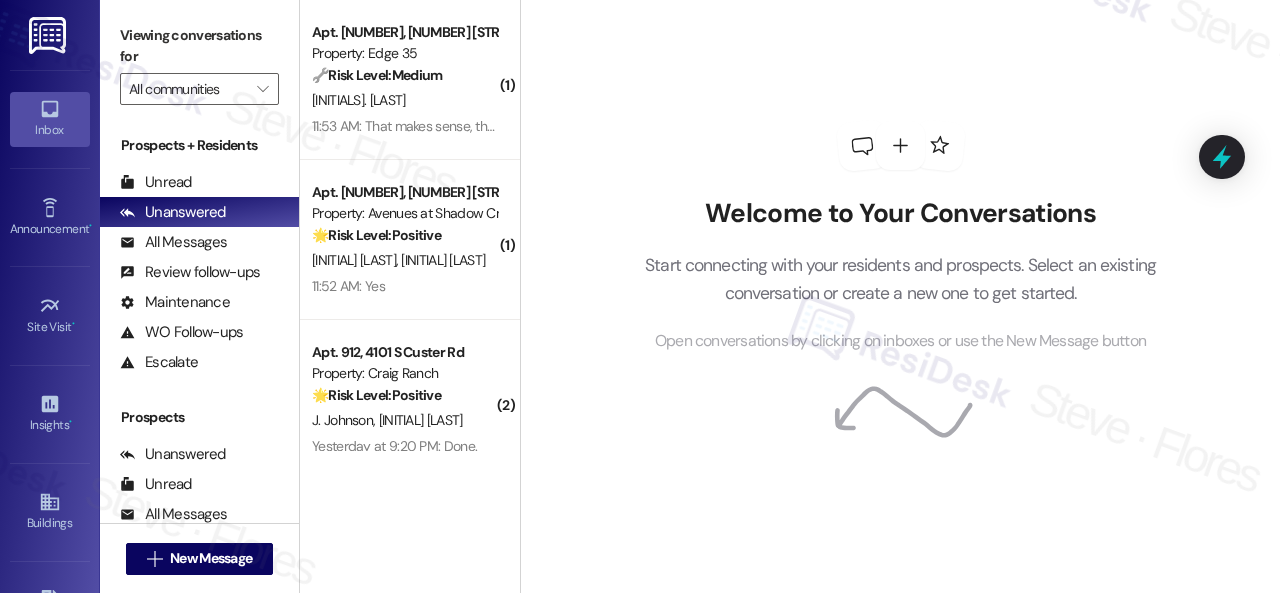 click on "Welcome to Your Conversations Start connecting with your residents and prospects. Select an existing conversation or create a new one to get started. Open conversations by clicking on inboxes or use the New Message button" at bounding box center (901, 237) 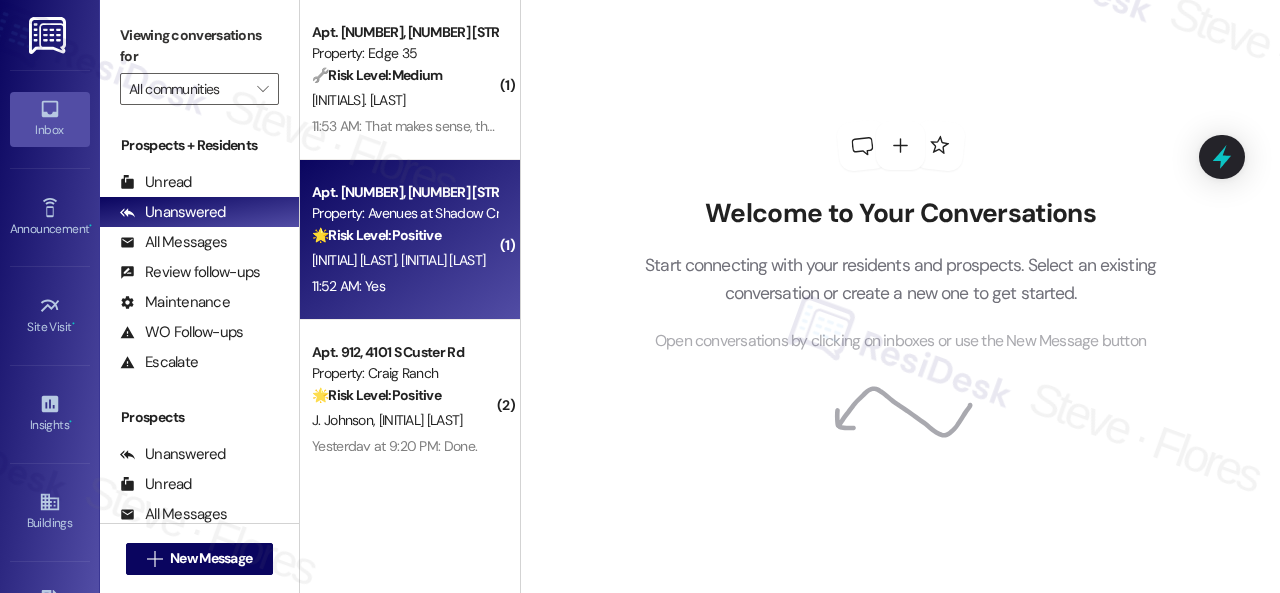 click on "[TIME]: Yes [TIME]: Yes" at bounding box center (404, 286) 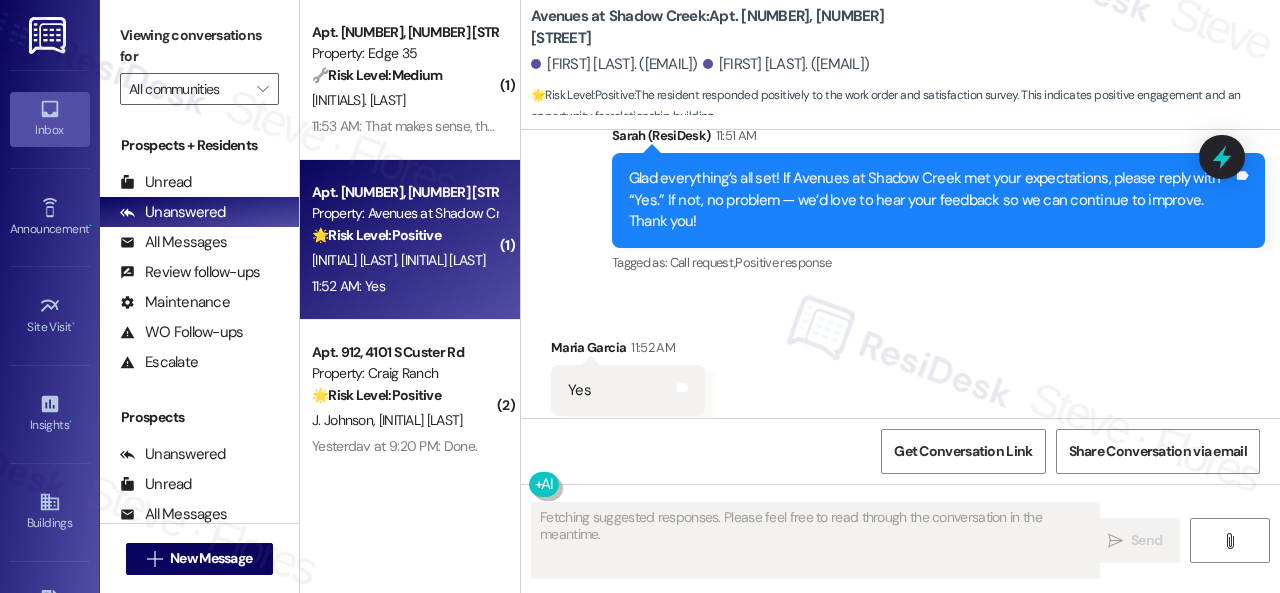 scroll, scrollTop: 796, scrollLeft: 0, axis: vertical 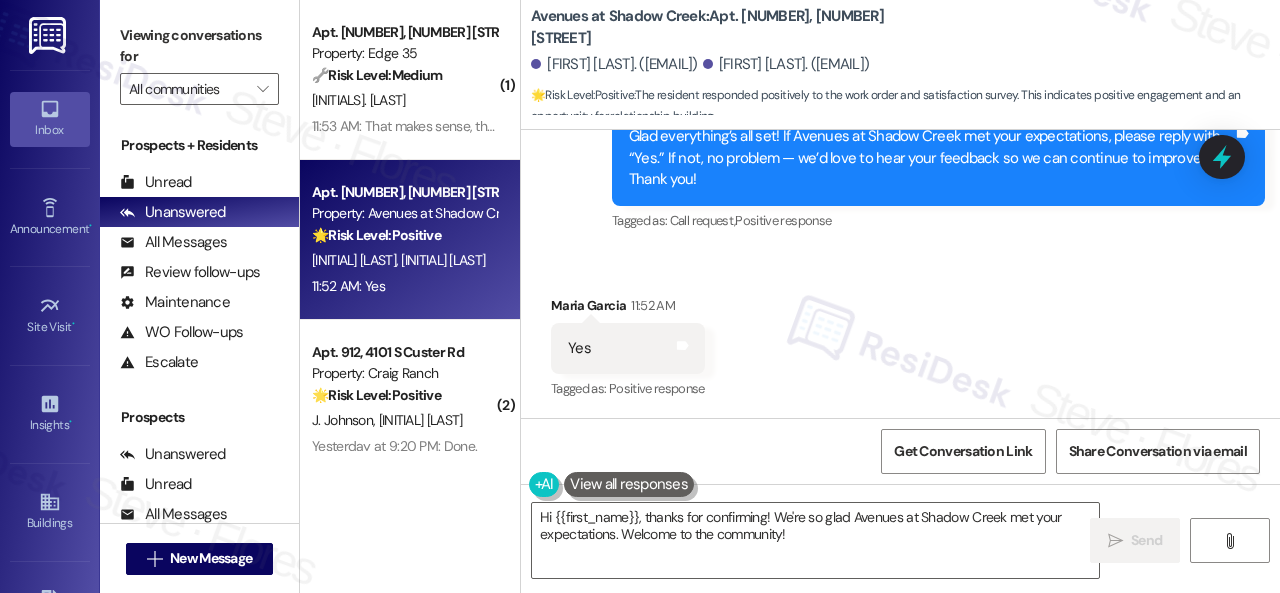 click on "Received via SMS Maria Garcia [TIME] Yes Tags and notes Tagged as: Positive response Click to highlight conversations about Positive response" at bounding box center [900, 334] 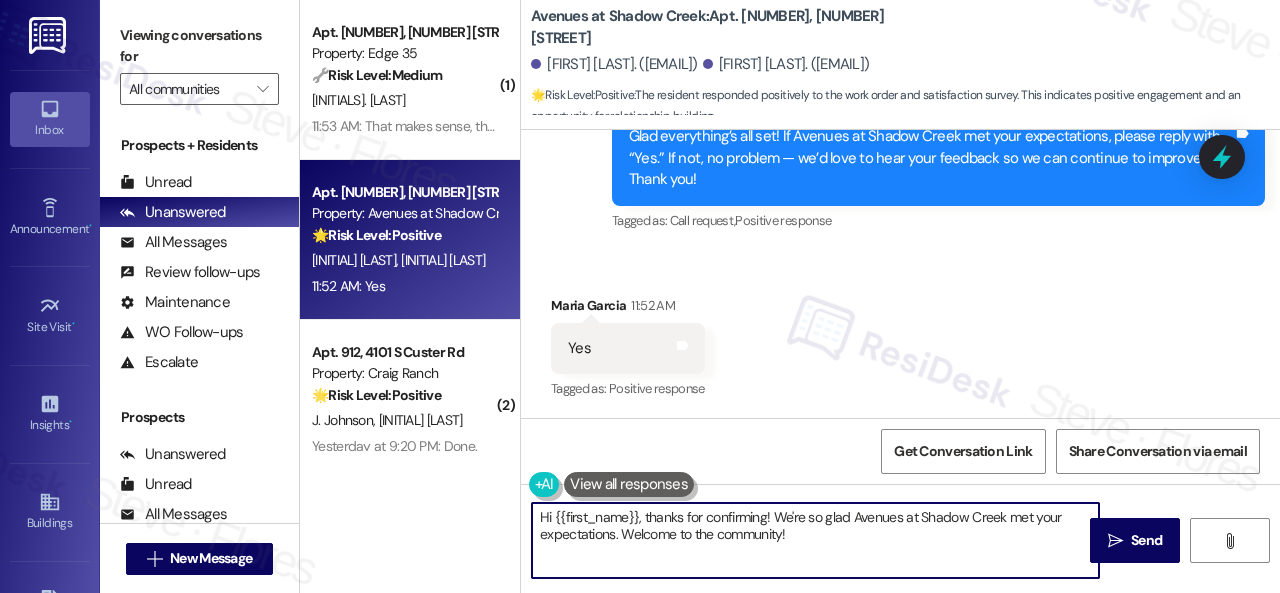 drag, startPoint x: 822, startPoint y: 541, endPoint x: 456, endPoint y: 497, distance: 368.6353 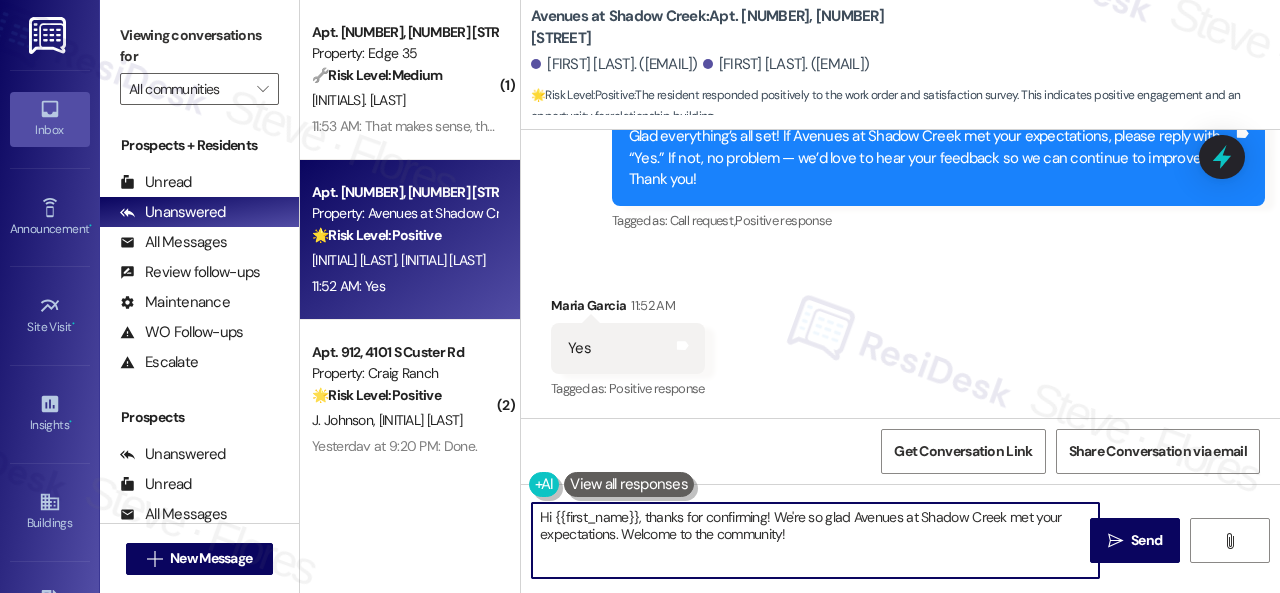 click on "( [NUMBER] ) Apt. [NUMBER], [NUMBER] [STREET] Property: Edge 35 🔧  Risk Level:  Medium The resident inquired about a new technology fee on their bill. The agent clarified that it was a name change for an existing fee (internet/wifi). The resident acknowledged the explanation and thanked the agent. This is a financial inquiry that was resolved. [FIRST] [LAST] [TIME]: That makes sense, thank you! [TIME]: That makes sense, thank you! Apt. [NUMBER], [NUMBER] [STREET] Property: Avenues at Shadow Creek 🌟  Risk Level:  Positive The resident responded positively to the work order and satisfaction survey. This indicates positive engagement and an opportunity for relationship building. [FIRST] [LAST] [FIRST] [LAST] [TIME]: Yes [TIME]: Yes ( [NUMBER] ) Apt. [NUMBER], [NUMBER] [STREET] Property: Craig Ranch 🌟  Risk Level:  Positive The resident provided positive feedback and completed the requested Google review. This is positive engagement and relationship building. [FIRST] [LAST] [FIRST] [LAST] [TIME]: Done.  Property: Craig Ranch (" at bounding box center [790, 296] 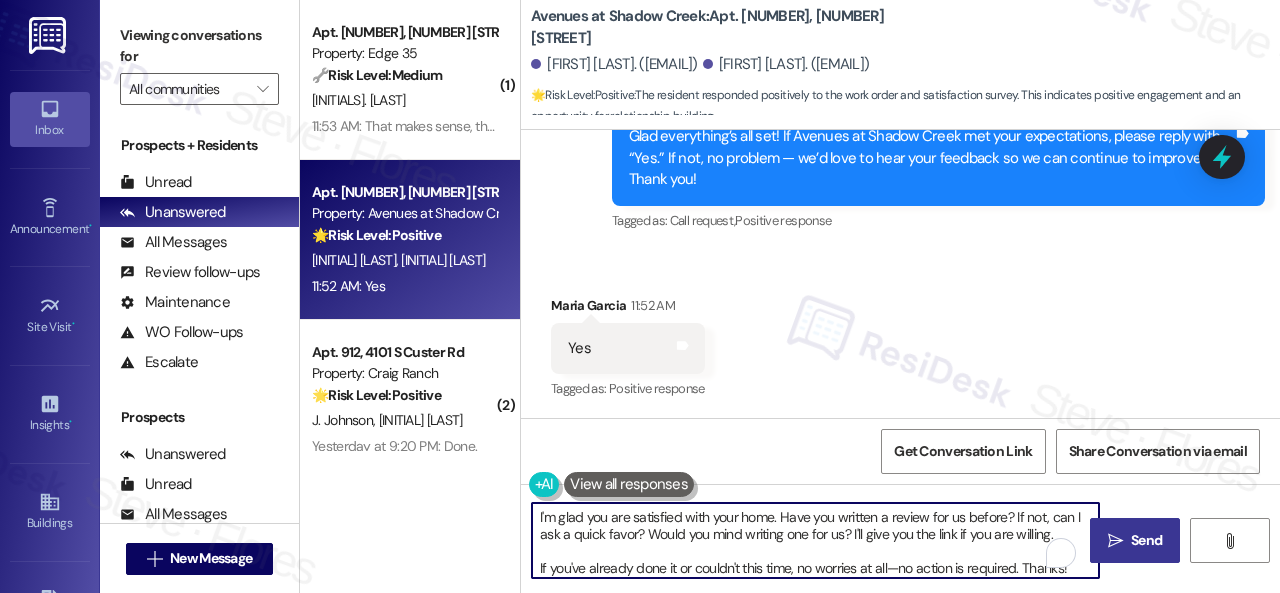 type on "I'm glad you are satisfied with your home. Have you written a review for us before? If not, can I ask a quick favor? Would you mind writing one for us? I'll give you the link if you are willing.
If you've already done it or couldn't this time, no worries at all—no action is required. Thanks!" 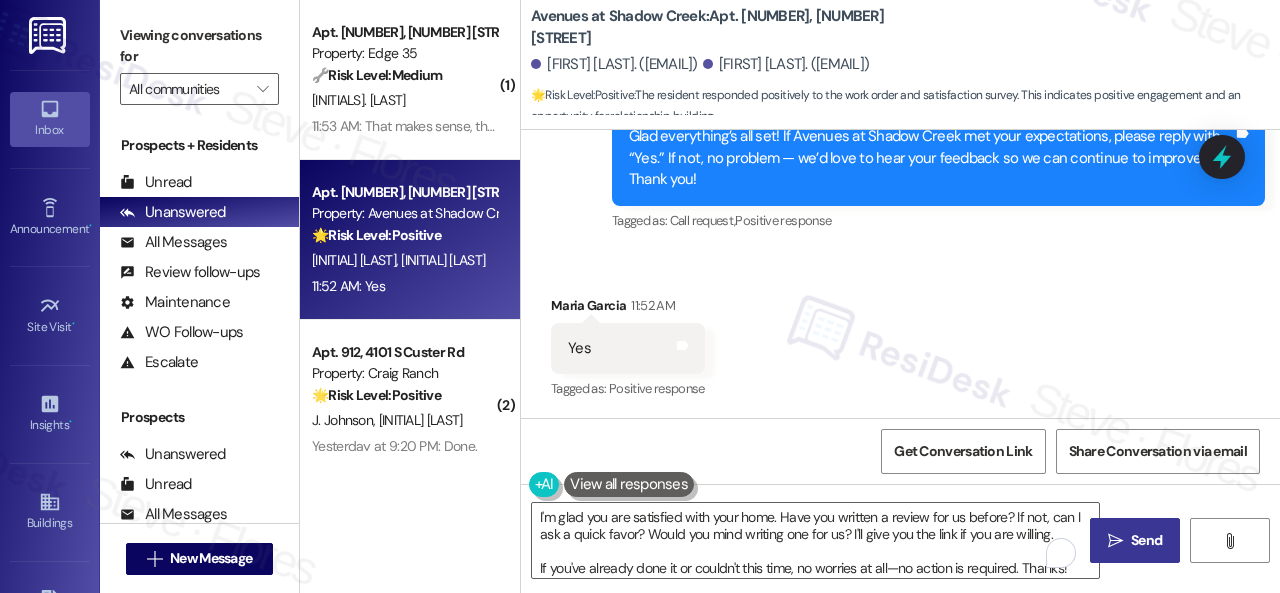 click on "" at bounding box center (1115, 541) 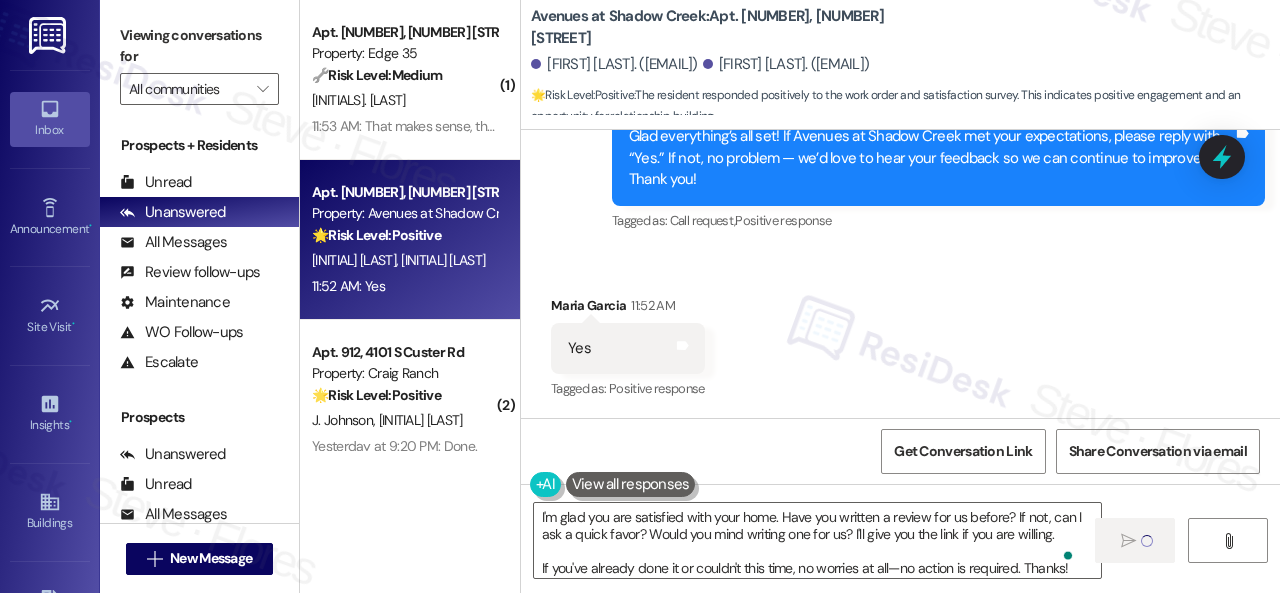 type 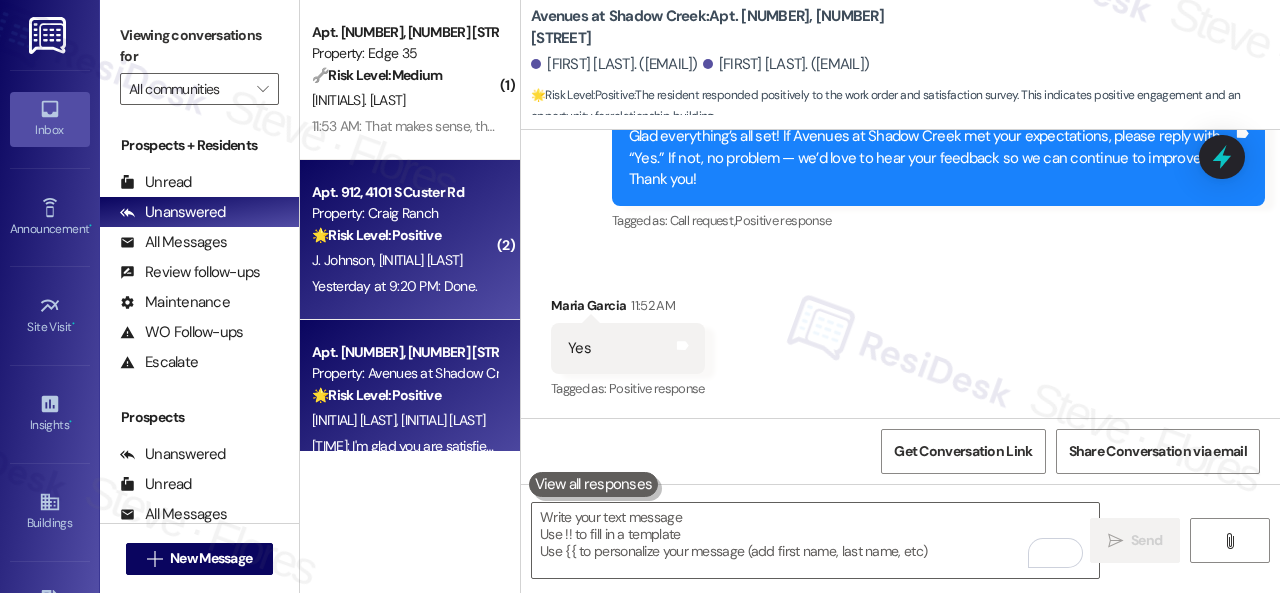 click on "[FIRST] [LAST]" at bounding box center [404, 260] 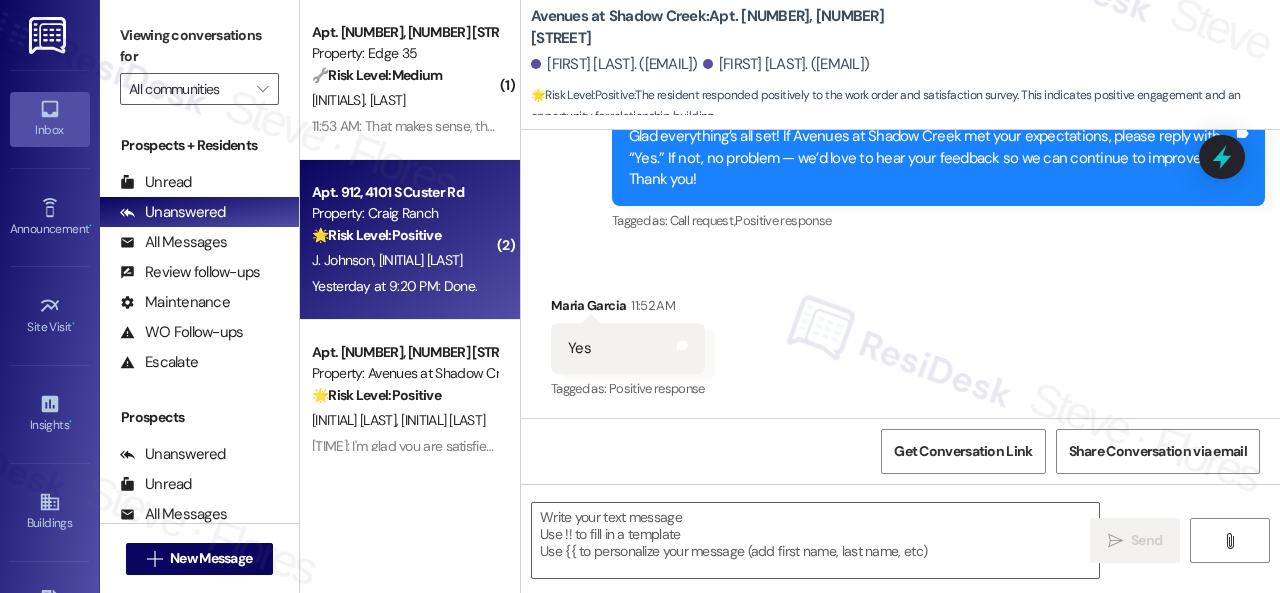 type on "Fetching suggested responses. Please feel free to read through the conversation in the meantime." 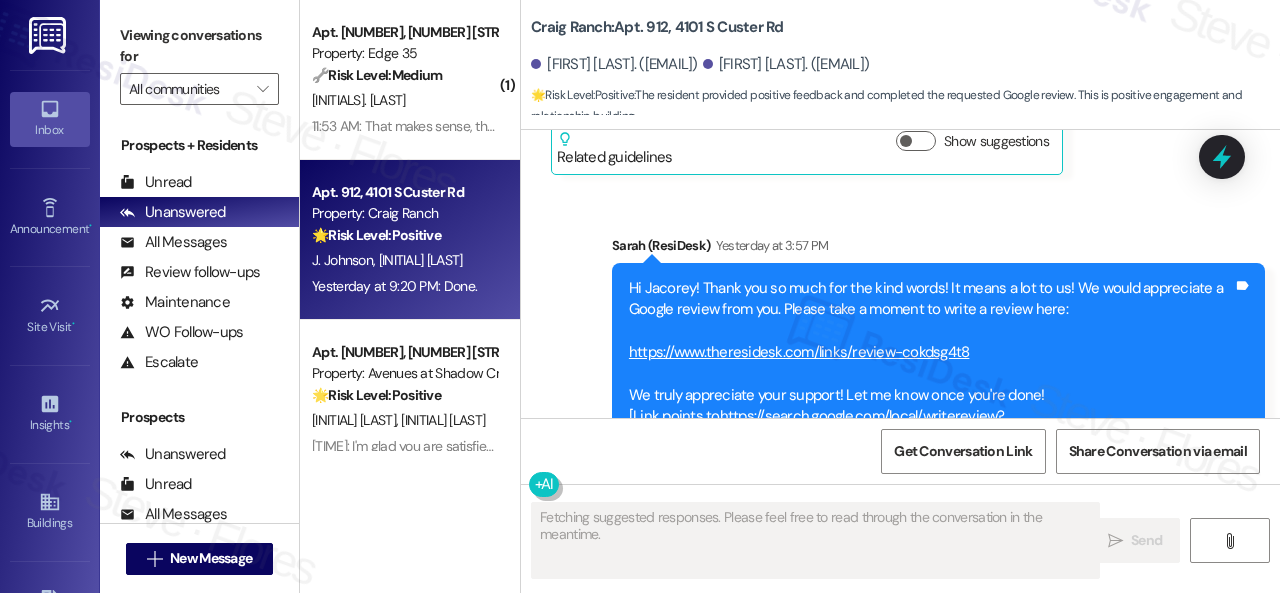 scroll, scrollTop: 11885, scrollLeft: 0, axis: vertical 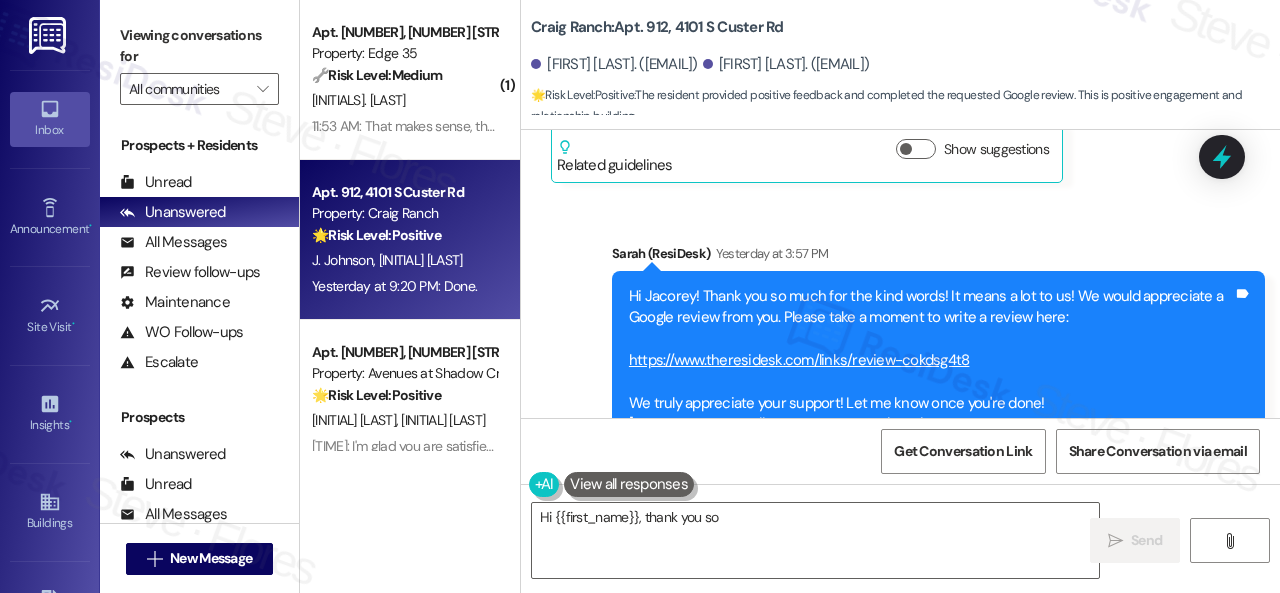 click on "https://www.theresidesk.com/links/review-cokdsg4t8" at bounding box center [799, 360] 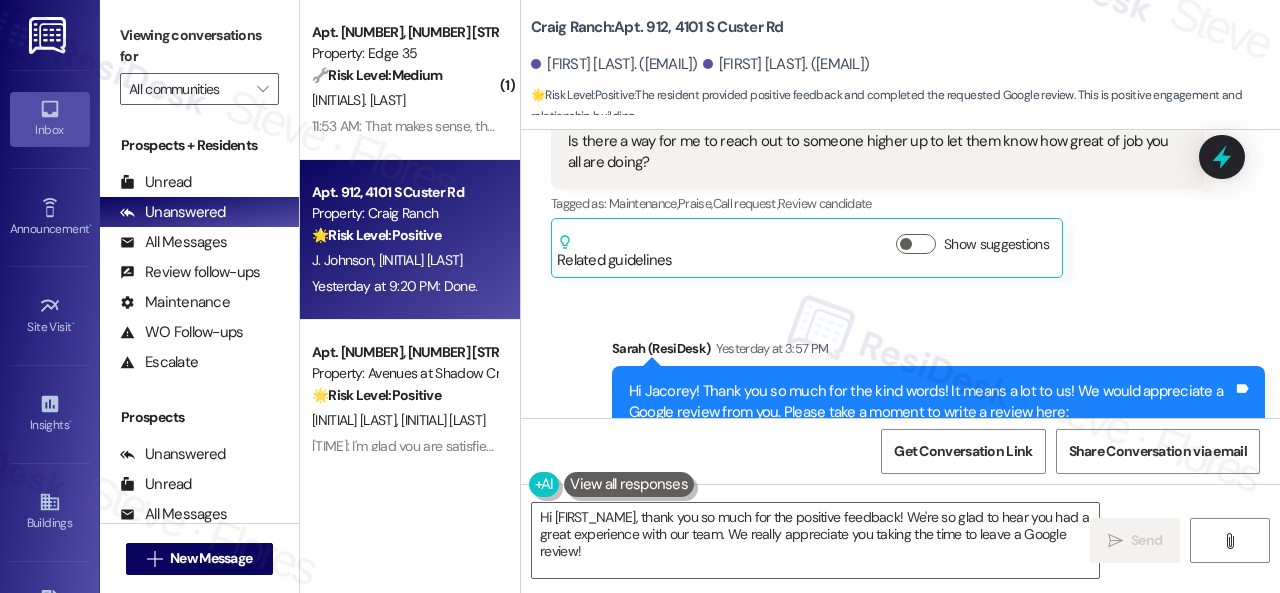 scroll, scrollTop: 11785, scrollLeft: 0, axis: vertical 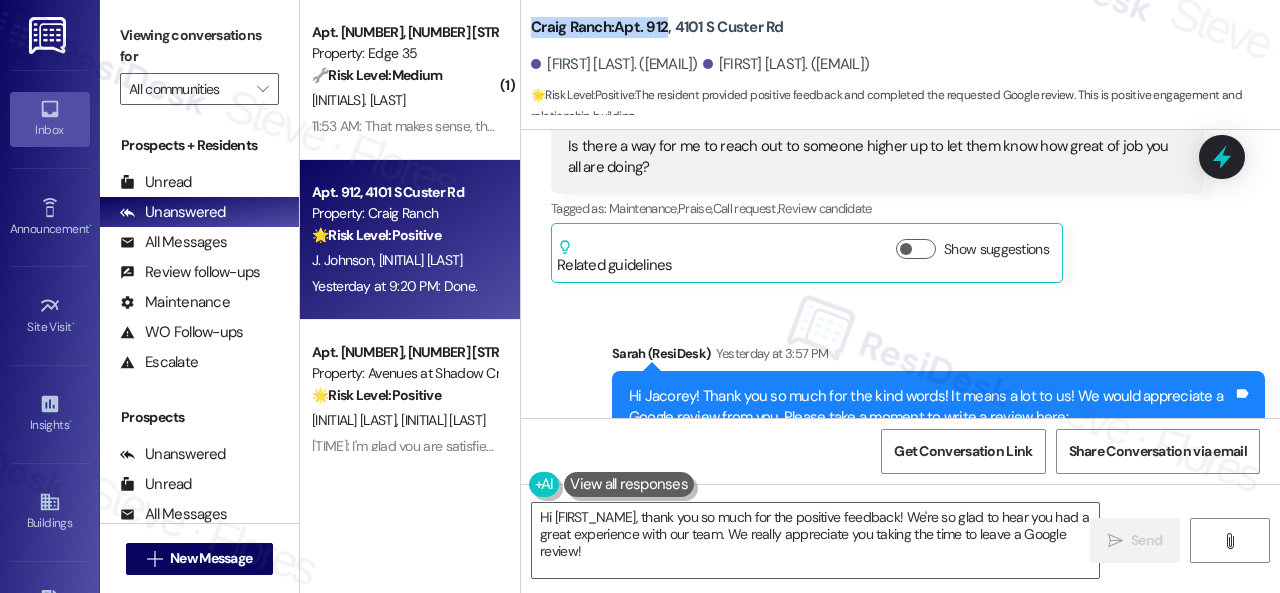 drag, startPoint x: 534, startPoint y: 19, endPoint x: 665, endPoint y: 30, distance: 131.46101 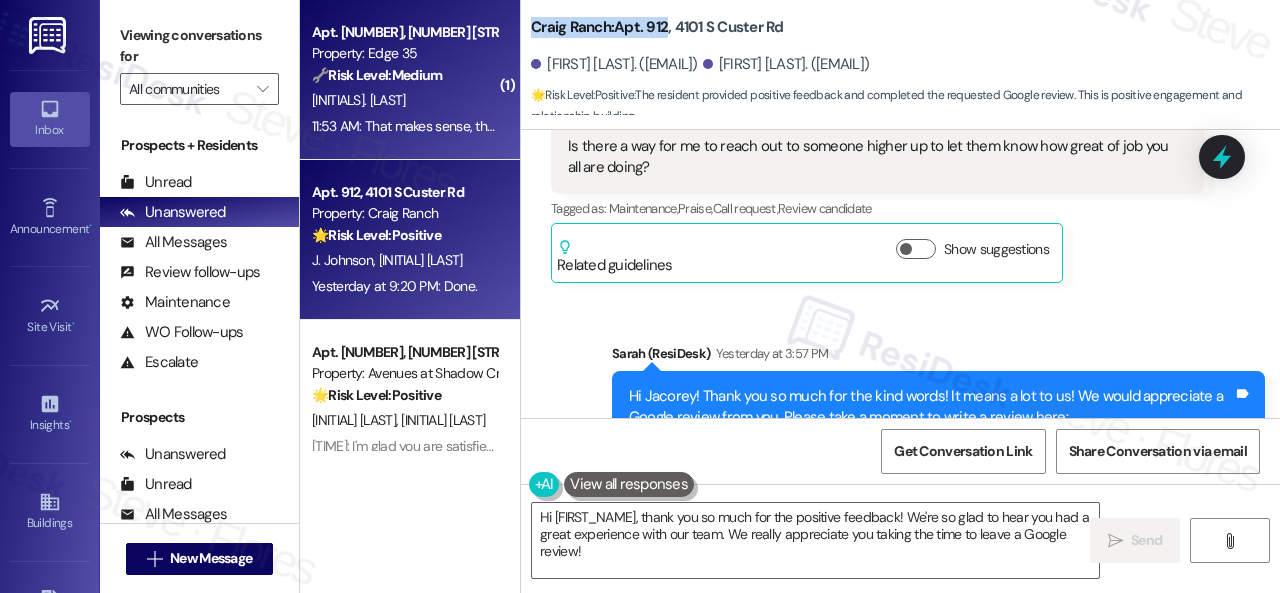 copy on "Apt. 912" 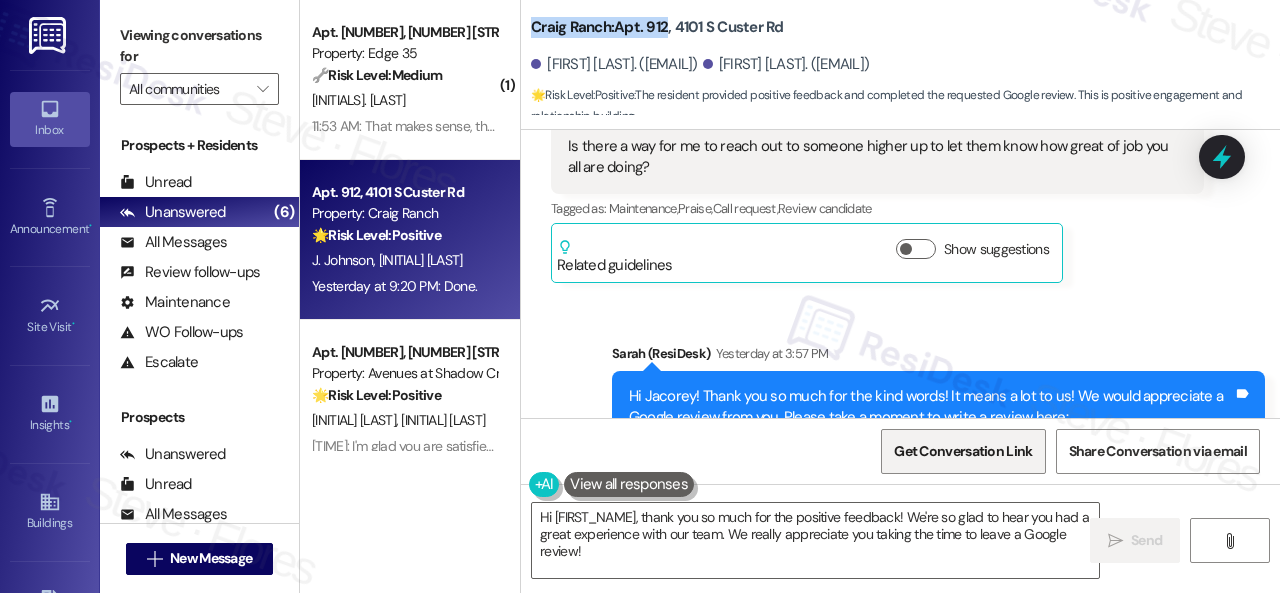 click on "Get Conversation Link" at bounding box center [963, 451] 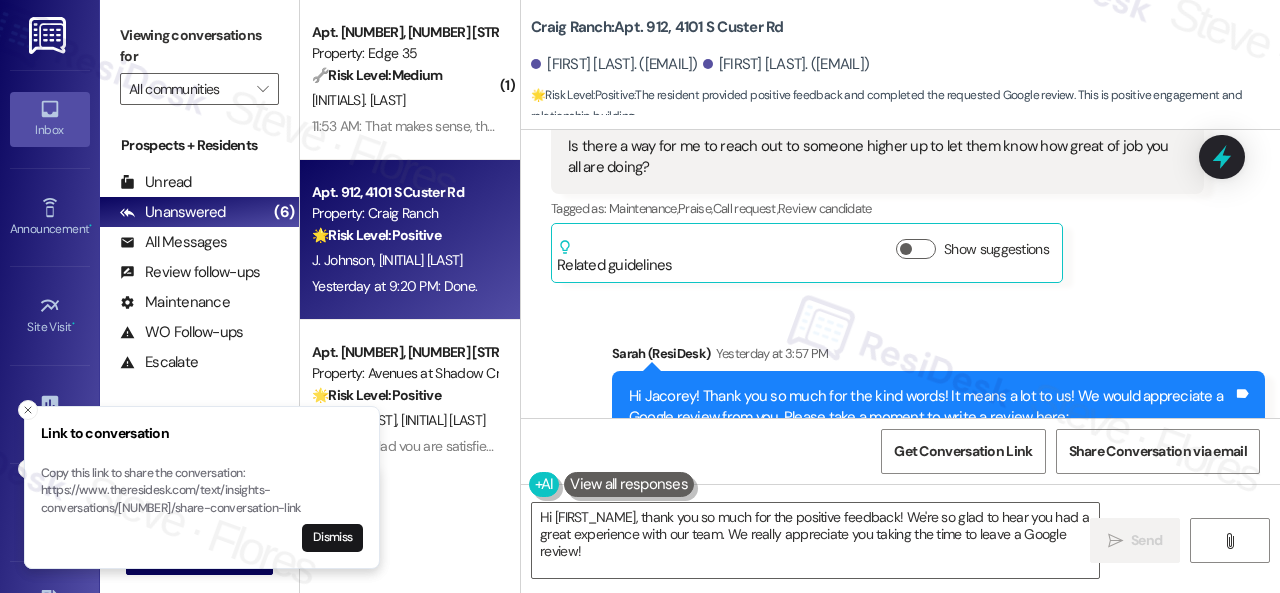 click on "Sent via SMS [NAME] (ResiDesk) [TIME] Hi [NAME]! Thank you so much for the kind words! It means a lot to us! We would appreciate a Google review from you. Please take a moment to write a review here:
[URL]
We truly appreciate your support! Let me know once you're done!
[Link points to URL]
[2 clicks, last click on [DATE]] Tags and notes Tagged as: Praise Click to highlight conversations about Praise" at bounding box center (938, 483) 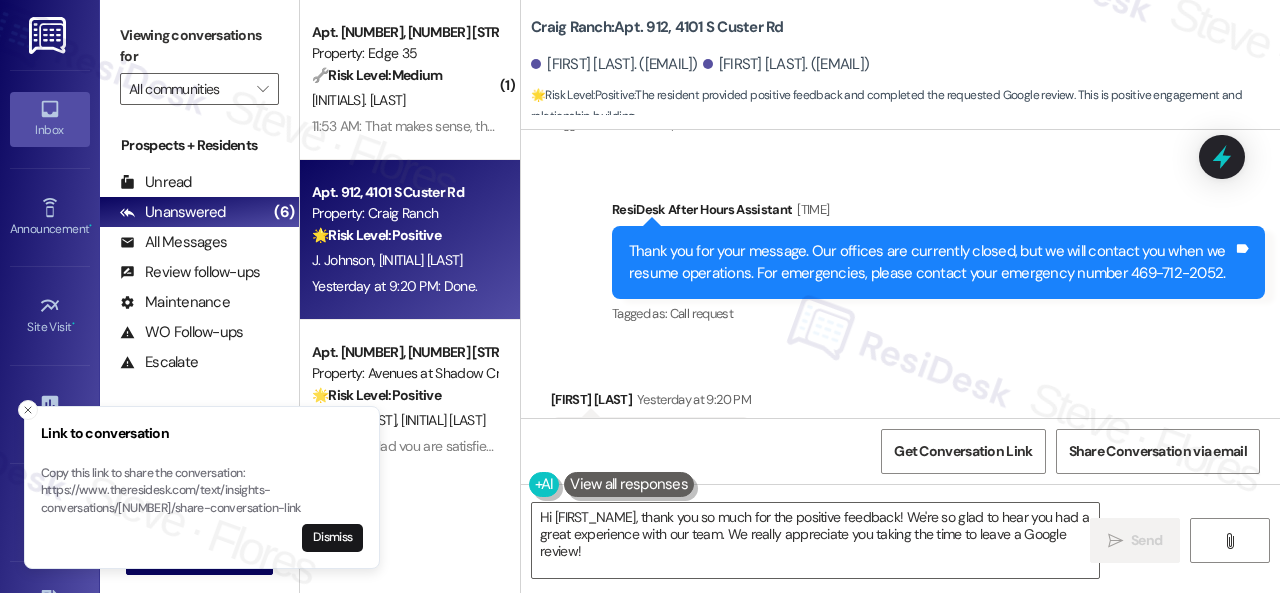 scroll, scrollTop: 12485, scrollLeft: 0, axis: vertical 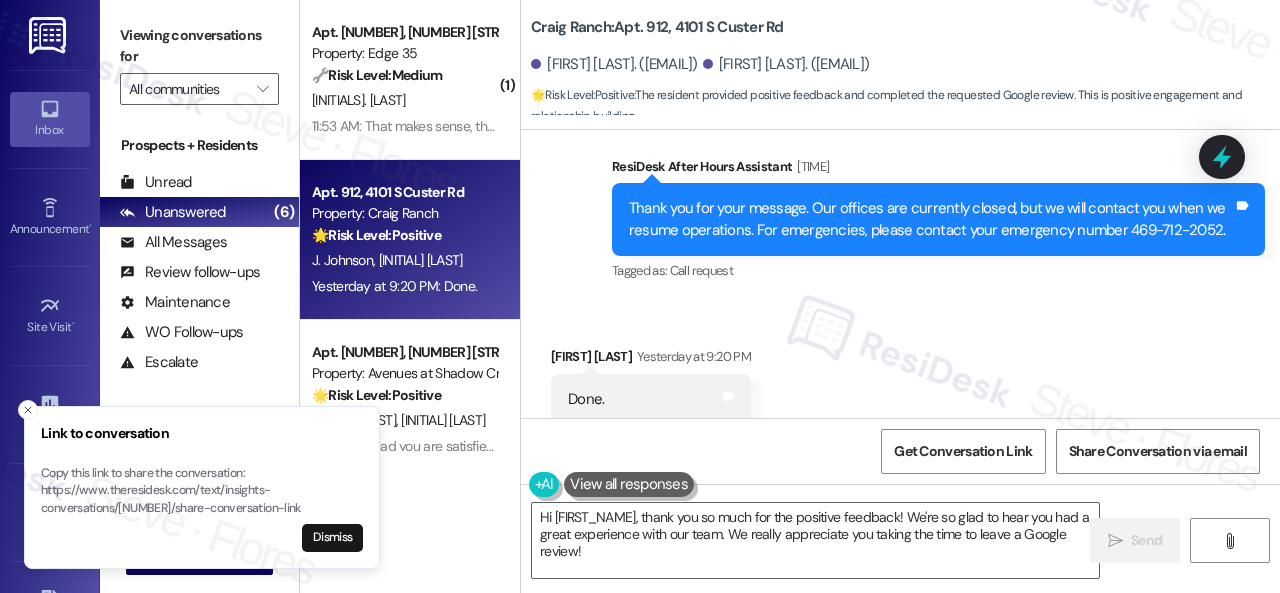 click on "Received via SMS [FIRST] [LAST] Yesterday at [TIME] Done.  Tags and notes Tagged as:   Positive response Click to highlight conversations about Positive response" at bounding box center (900, 385) 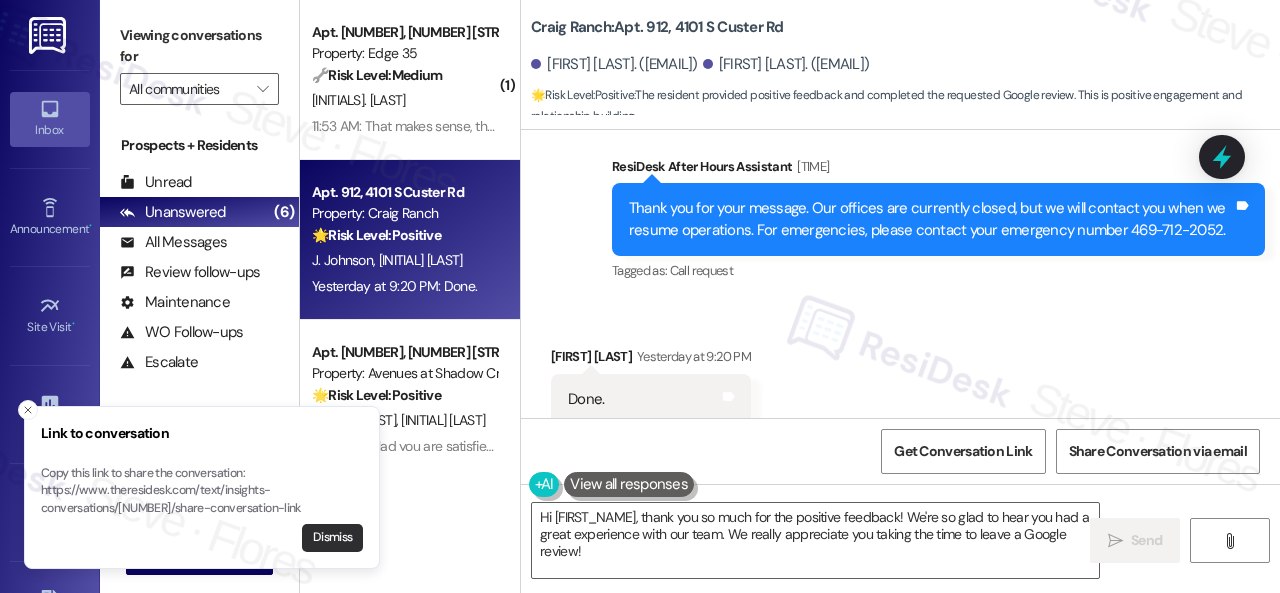 click on "Dismiss" at bounding box center (332, 538) 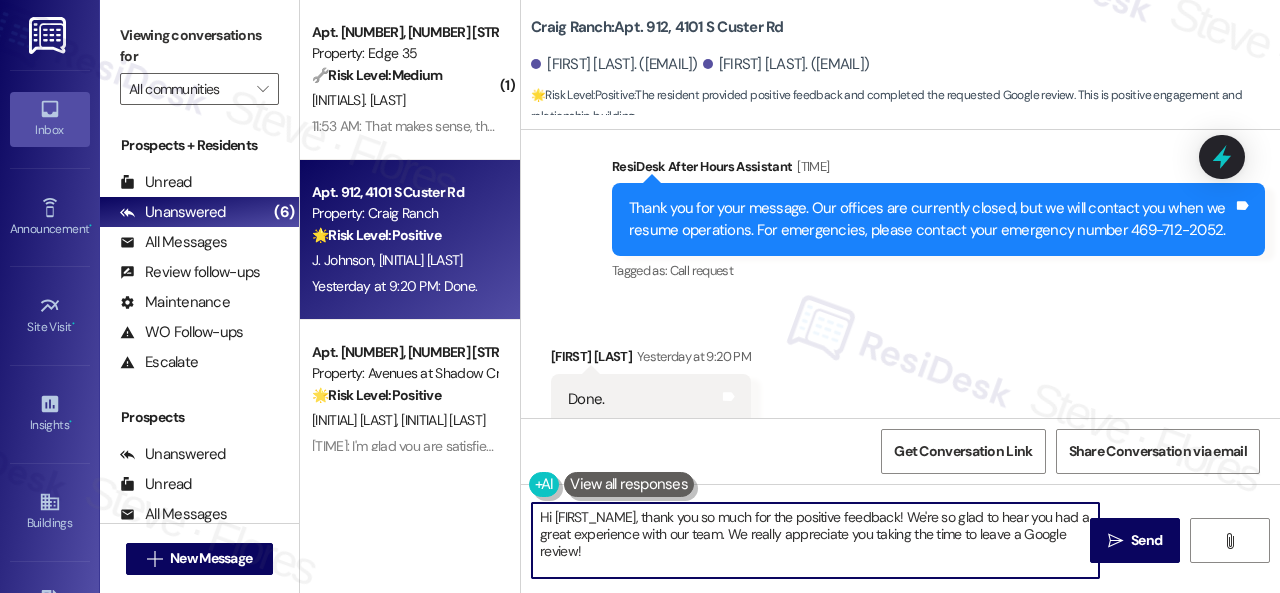 drag, startPoint x: 606, startPoint y: 559, endPoint x: 478, endPoint y: 469, distance: 156.47363 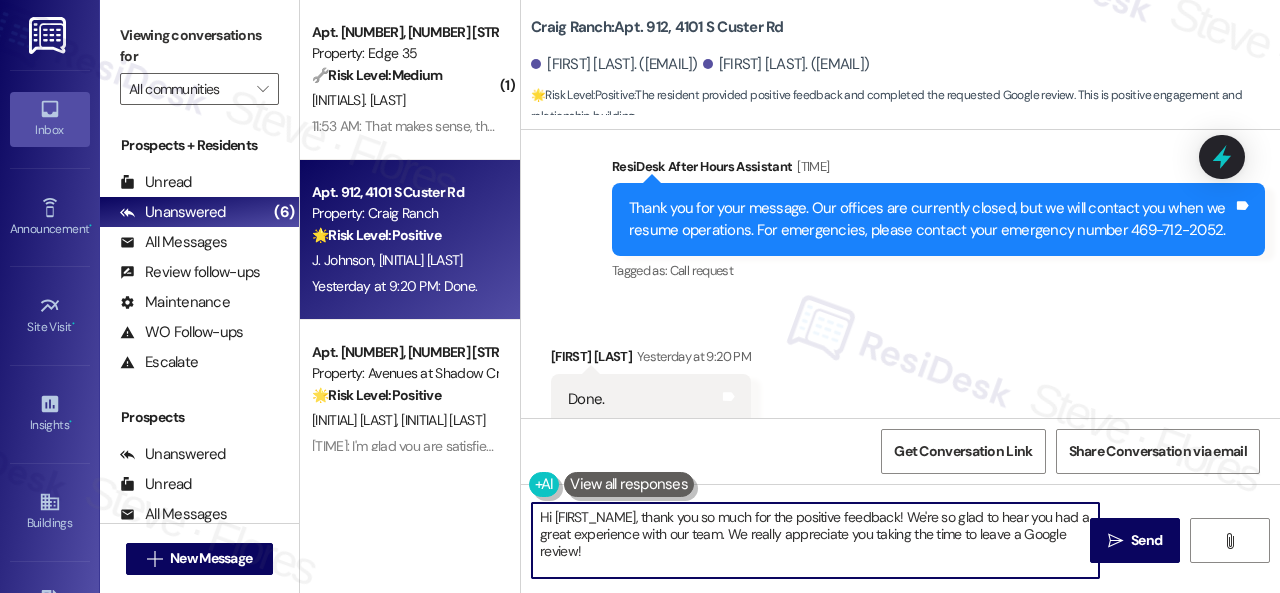 click on "( 1 ) Apt. [NUMBER], [NUMBER] [STREET] Property: [NAME] 🔧 Risk Level: Medium The resident inquired about a new technology fee on their bill. The agent clarified that it was a name change for an existing fee (internet/wifi). The resident acknowledged the explanation and thanked the agent. This is a financial inquiry that was resolved. [NAME] [TIME]: That makes sense, thank you! [TIME]: That makes sense, thank you! Apt. [NUMBER], [NUMBER] [STREET] Property: [NAME] 🌟 Risk Level: Positive The resident provided positive feedback and completed the requested Google review. This is positive engagement and relationship building. [NAME] [NAME] [TIME]: Done. [TIME]: Done. Apt. [NUMBER], [NUMBER] [STREET] Property: [NAME] 🌟 Risk Level: Positive The resident responded positively to the work order and satisfaction survey. This indicates positive engagement and an opportunity for relationship building. [NAME] [NAME]" at bounding box center (790, 296) 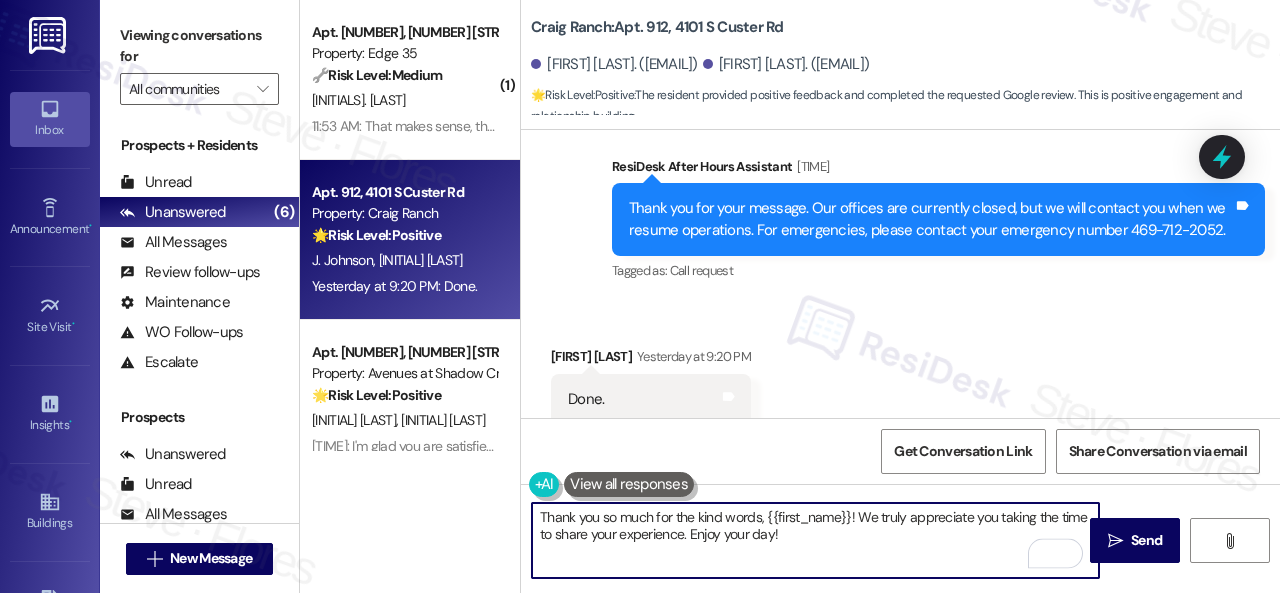 drag, startPoint x: 766, startPoint y: 513, endPoint x: 850, endPoint y: 515, distance: 84.0238 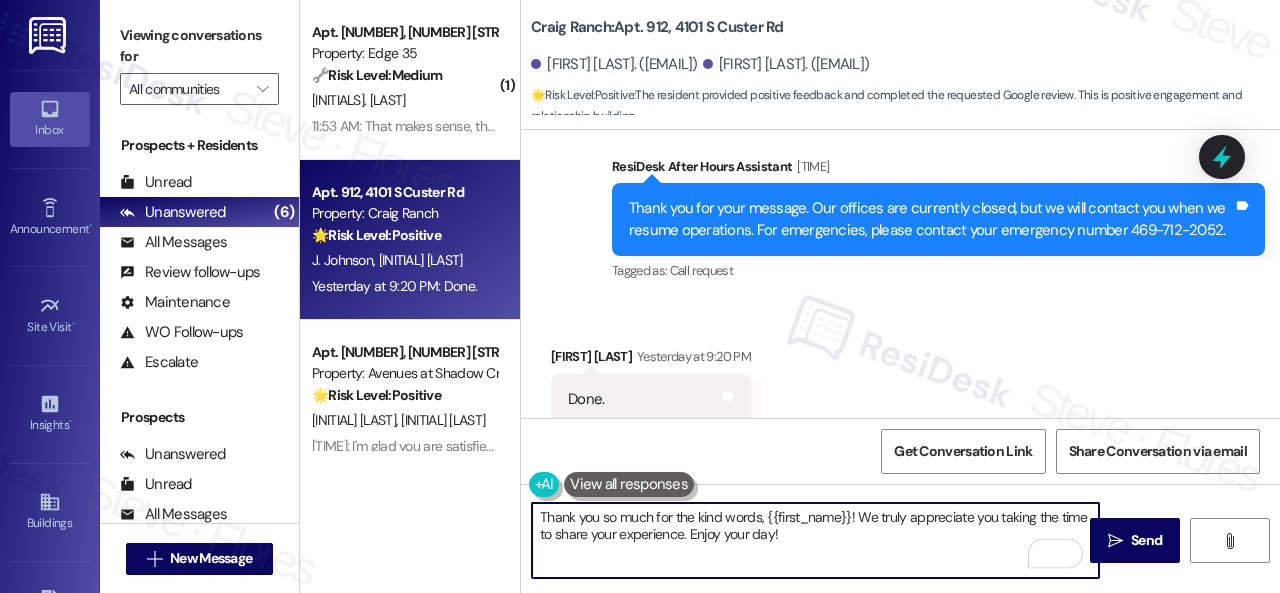 click on "Thank you so much for the kind words, {{first_name}}! We truly appreciate you taking the time to share your experience. Enjoy your day!" at bounding box center [815, 540] 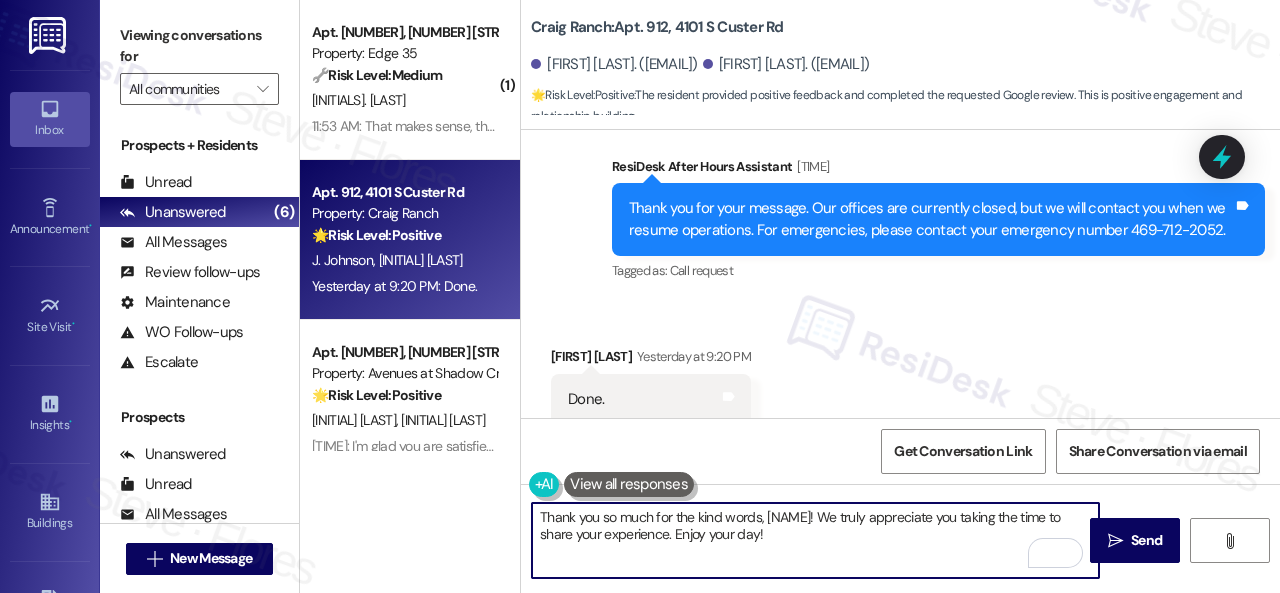 type on "Thank you so much for the kind words, [NAME]! We truly appreciate you taking the time to share your experience. Enjoy your day!" 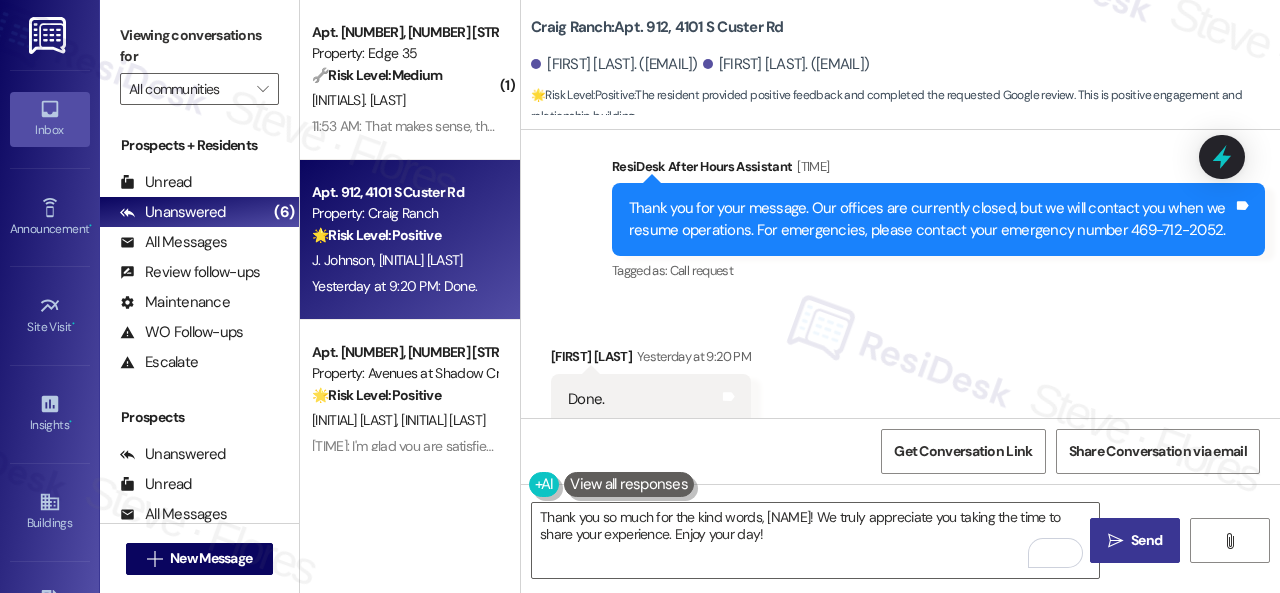 click on "Send" at bounding box center (1146, 540) 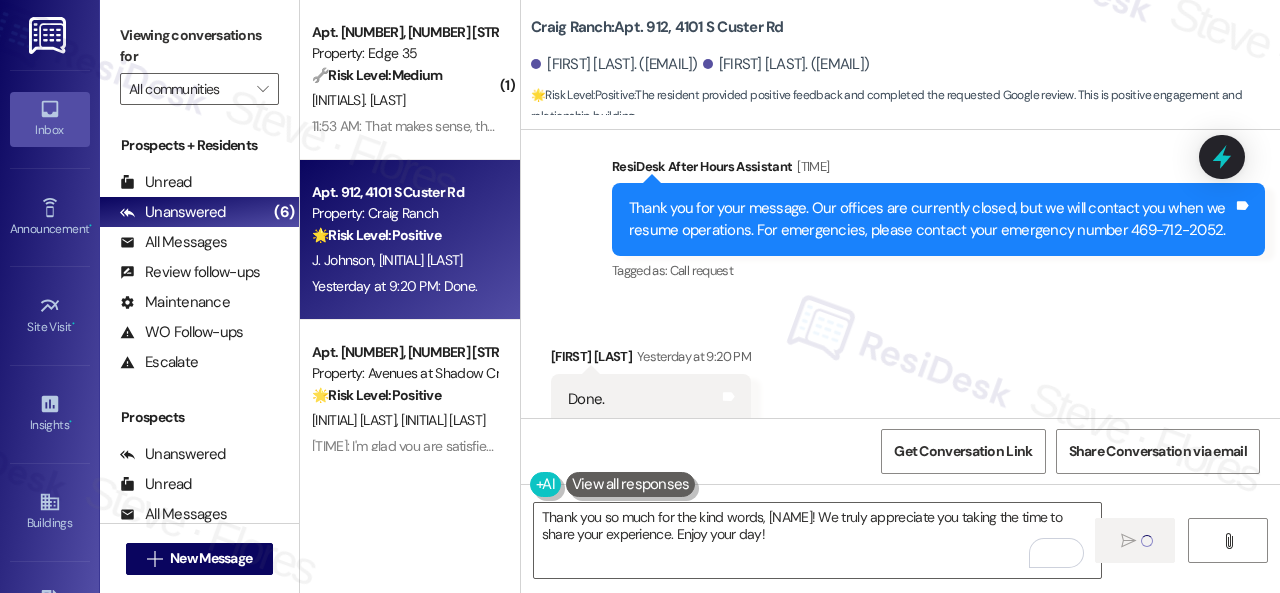type 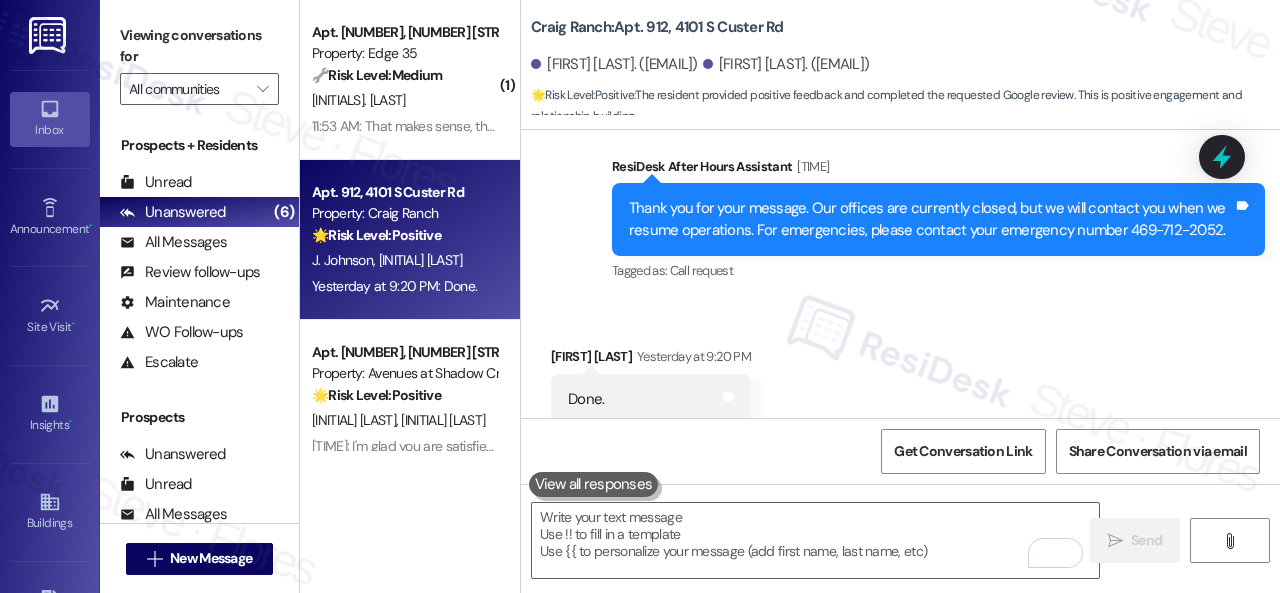 scroll, scrollTop: 12484, scrollLeft: 0, axis: vertical 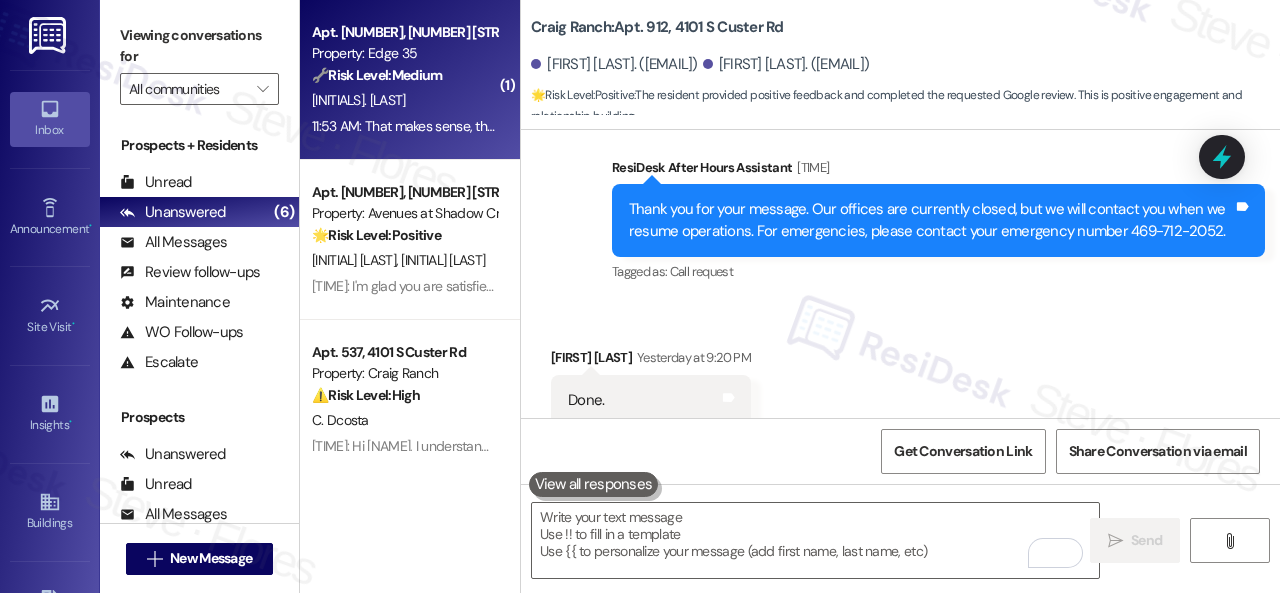 click on "[INITIALS]. [LAST]" at bounding box center [404, 100] 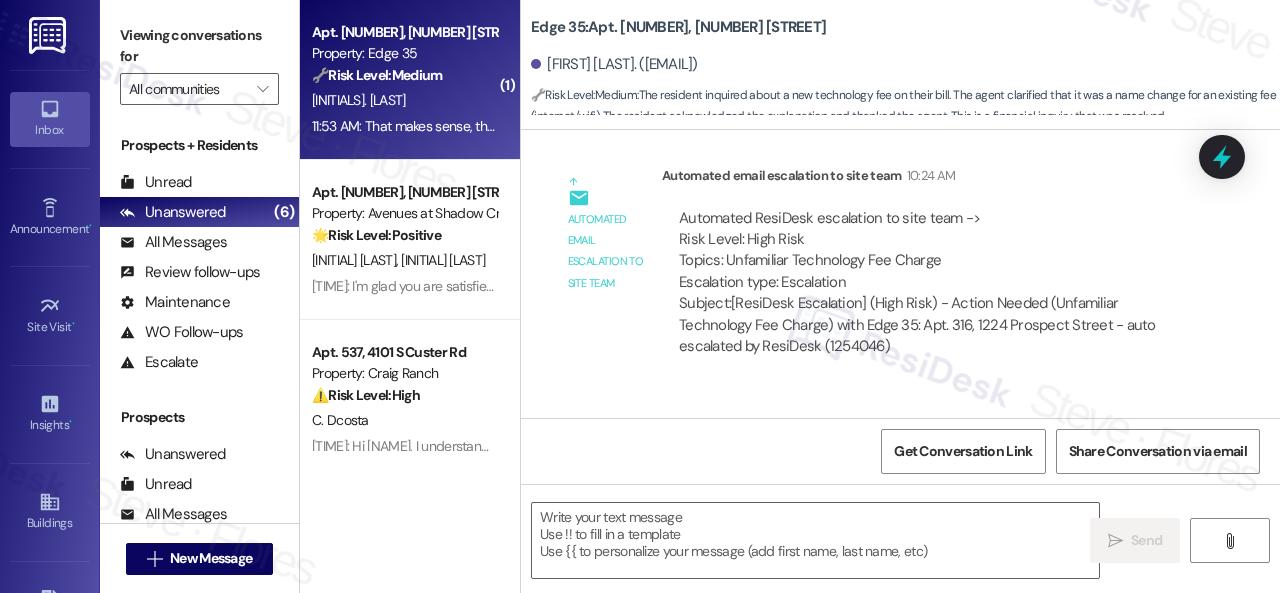 type on "Fetching suggested responses. Please feel free to read through the conversation in the meantime." 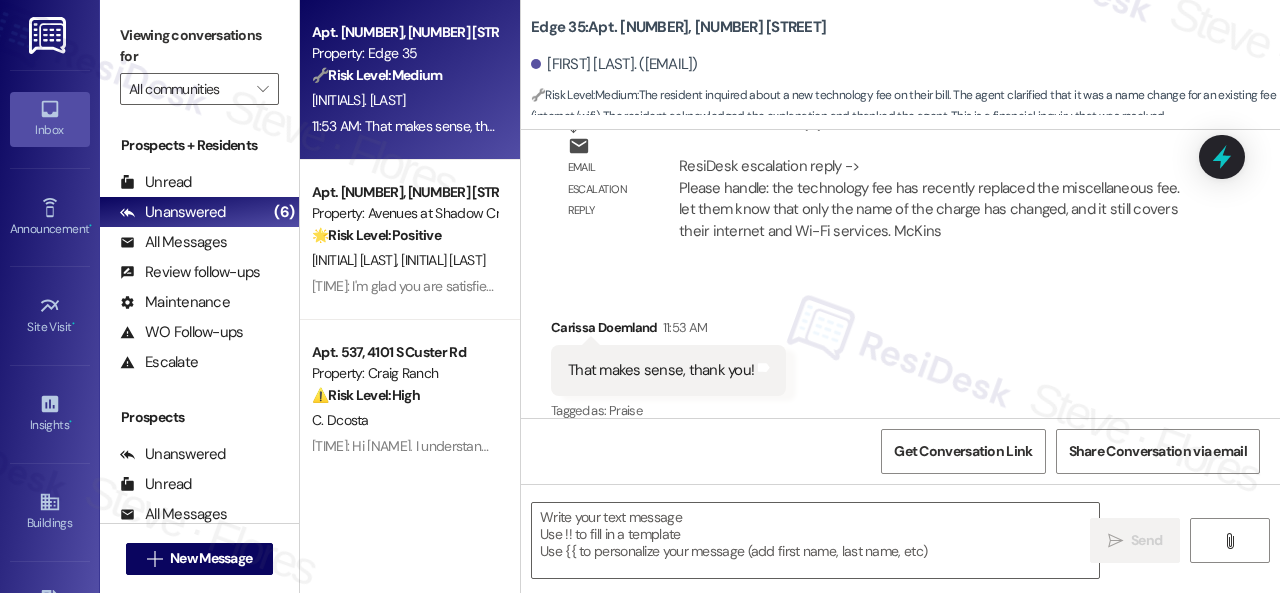 scroll, scrollTop: 3488, scrollLeft: 0, axis: vertical 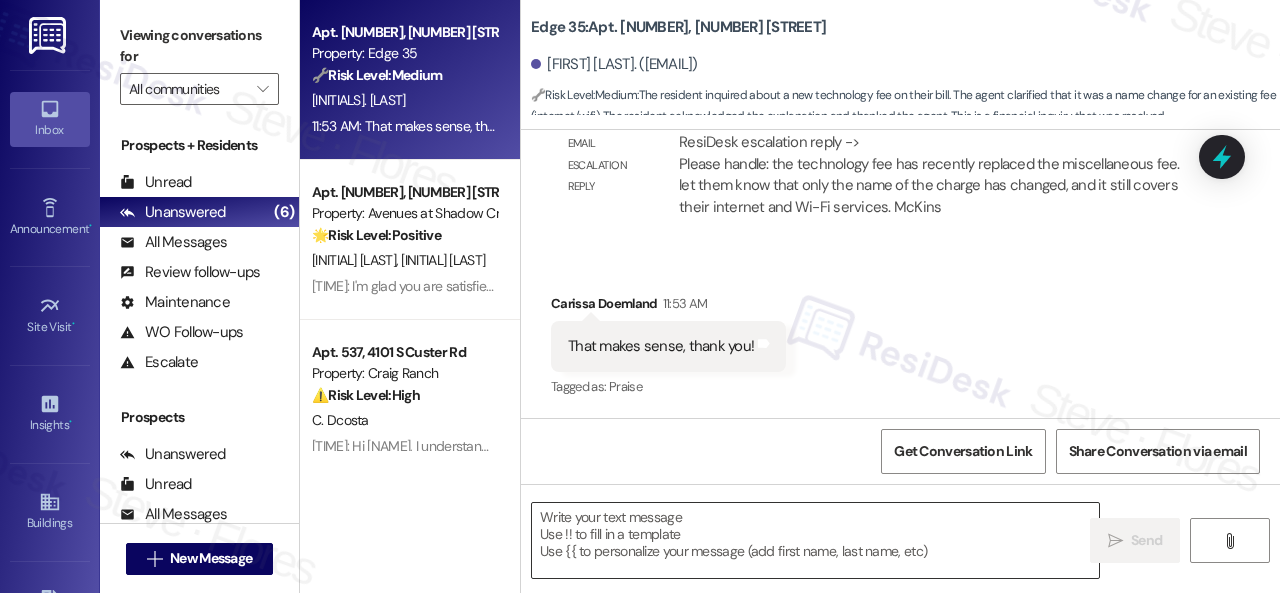 click at bounding box center [815, 540] 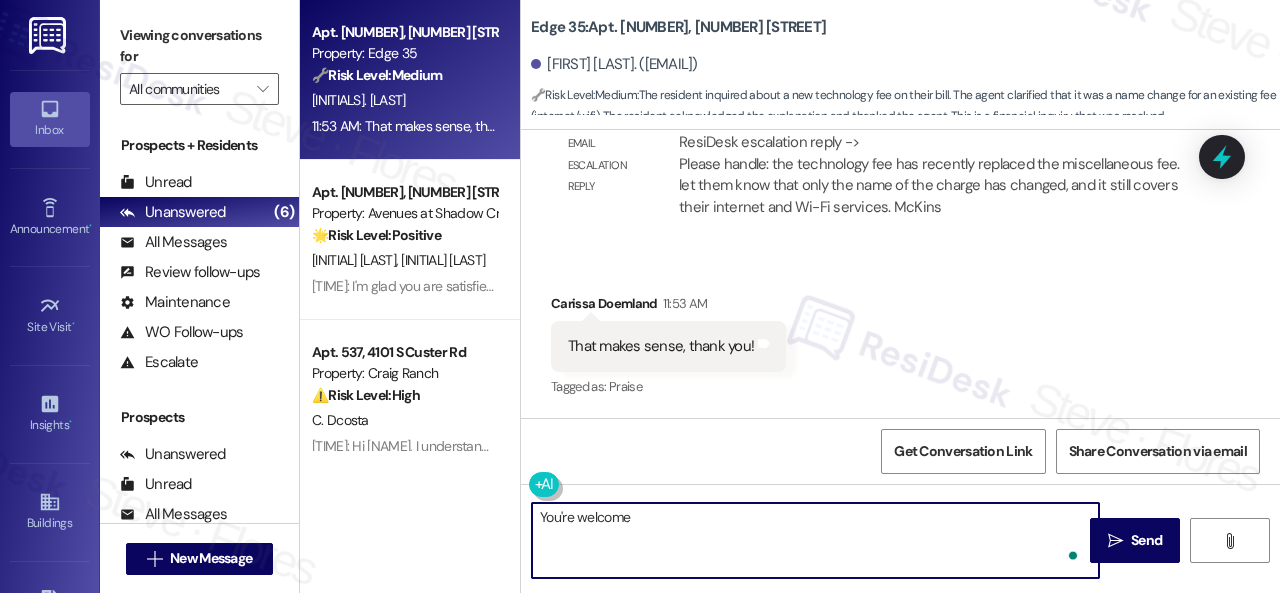 type on "You're welcome!" 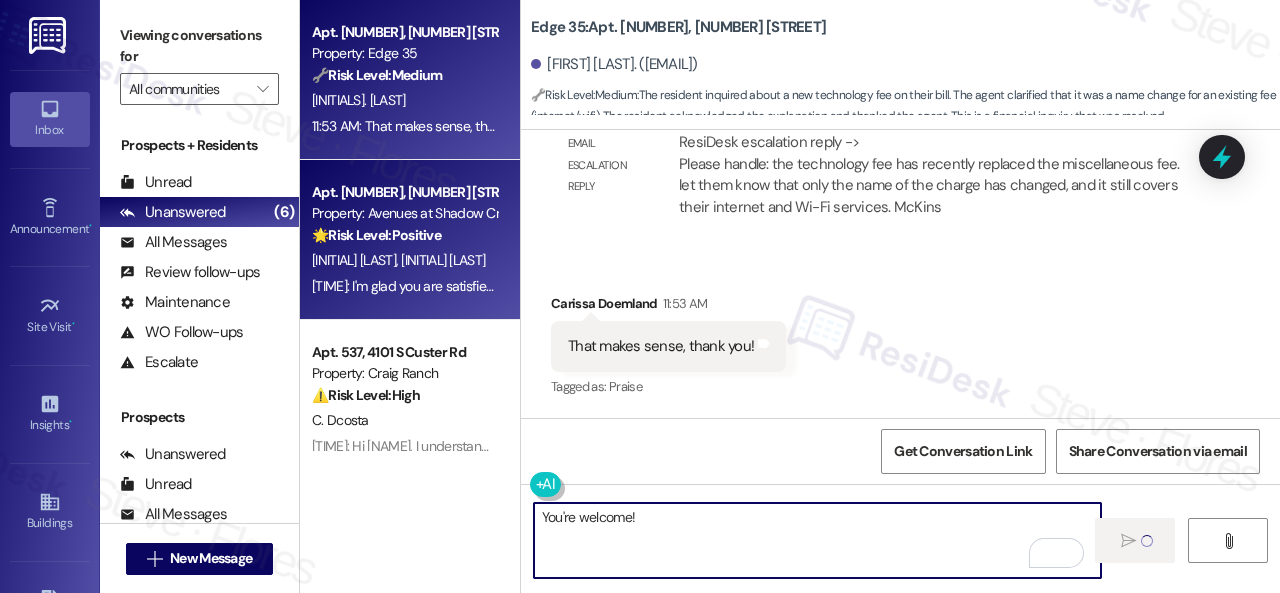 type 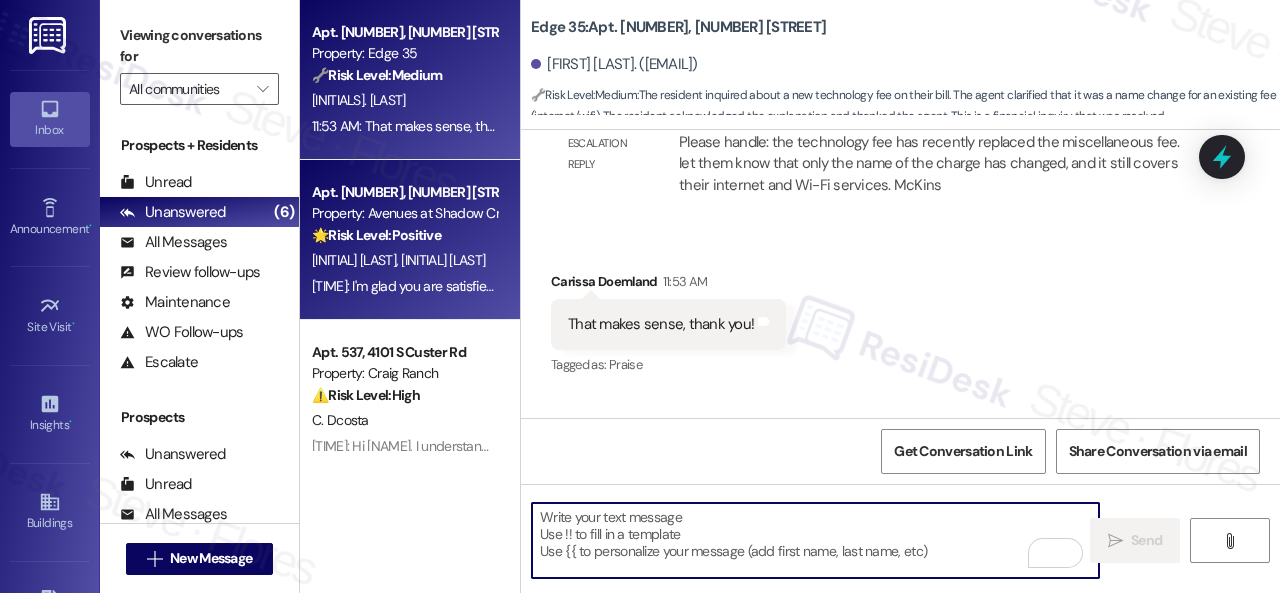scroll, scrollTop: 3486, scrollLeft: 0, axis: vertical 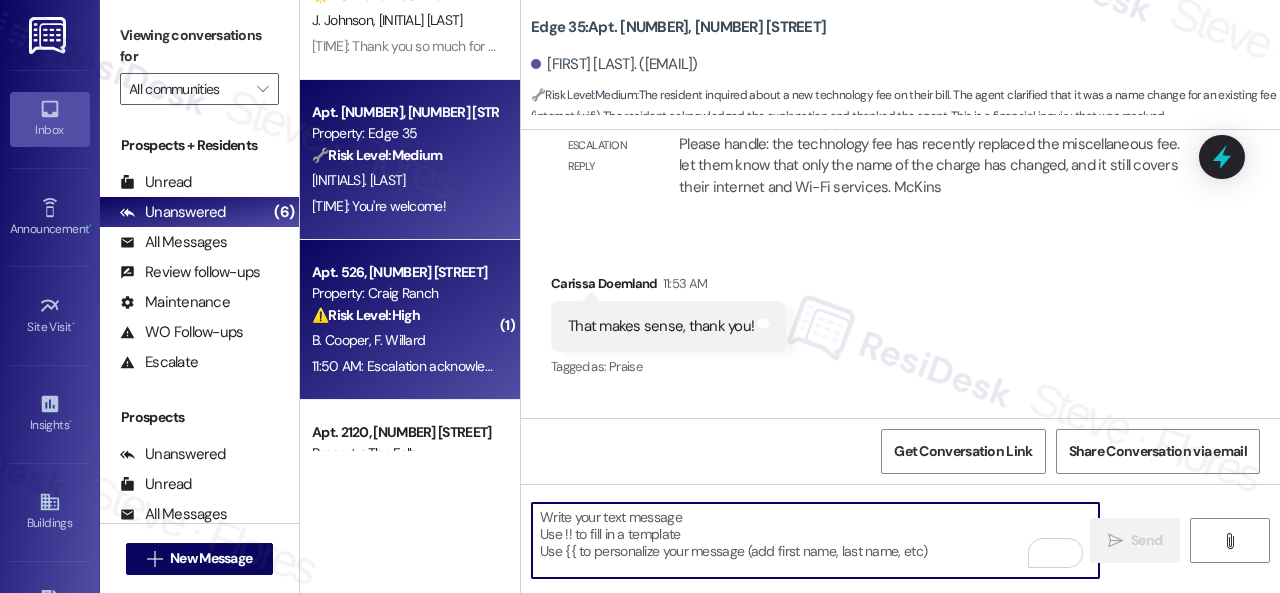 click on "[TIME]: Escalation acknowledged. [TIME]: Escalation acknowledged." at bounding box center (415, 366) 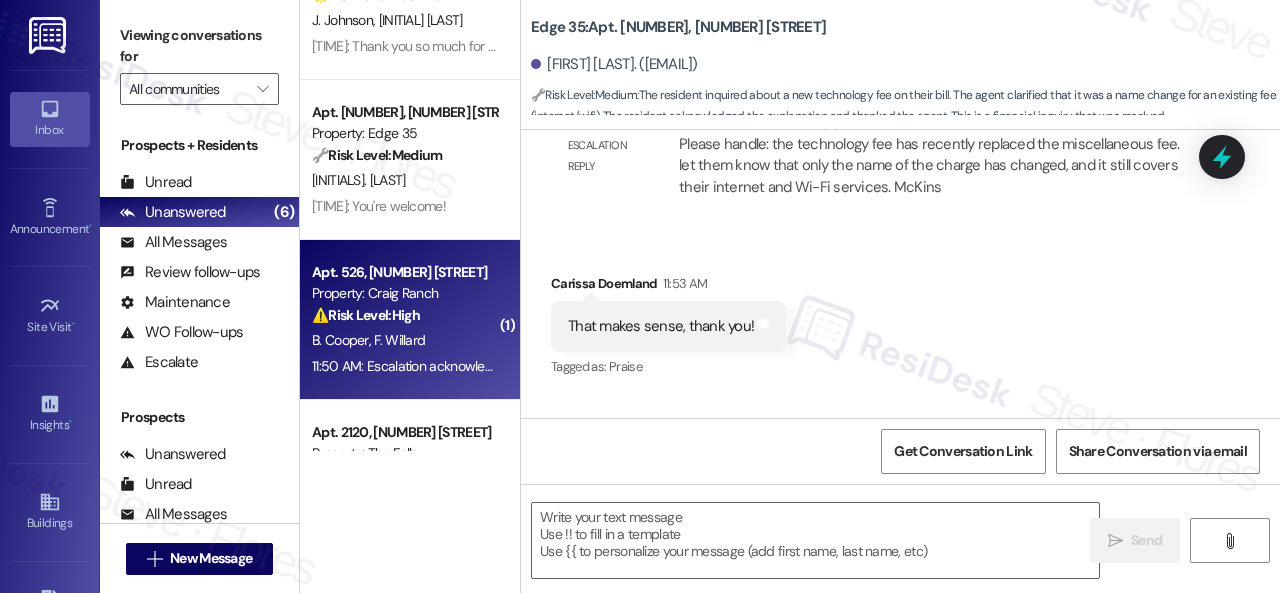 type on "Fetching suggested responses. Please feel free to read through the conversation in the meantime." 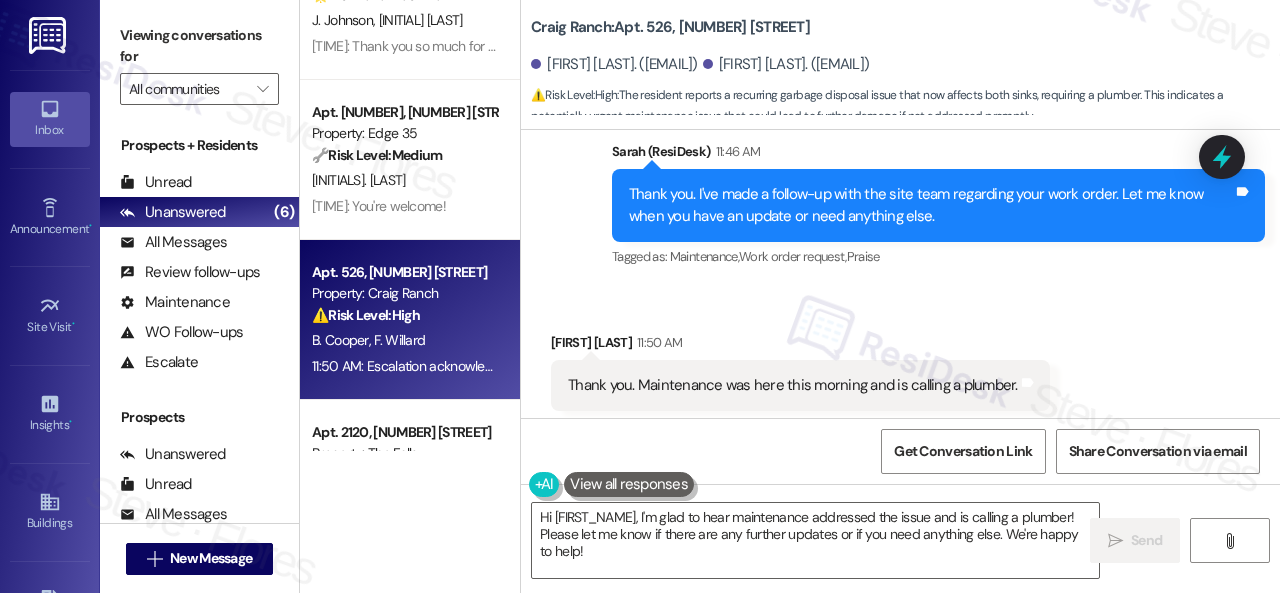 scroll, scrollTop: 3956, scrollLeft: 0, axis: vertical 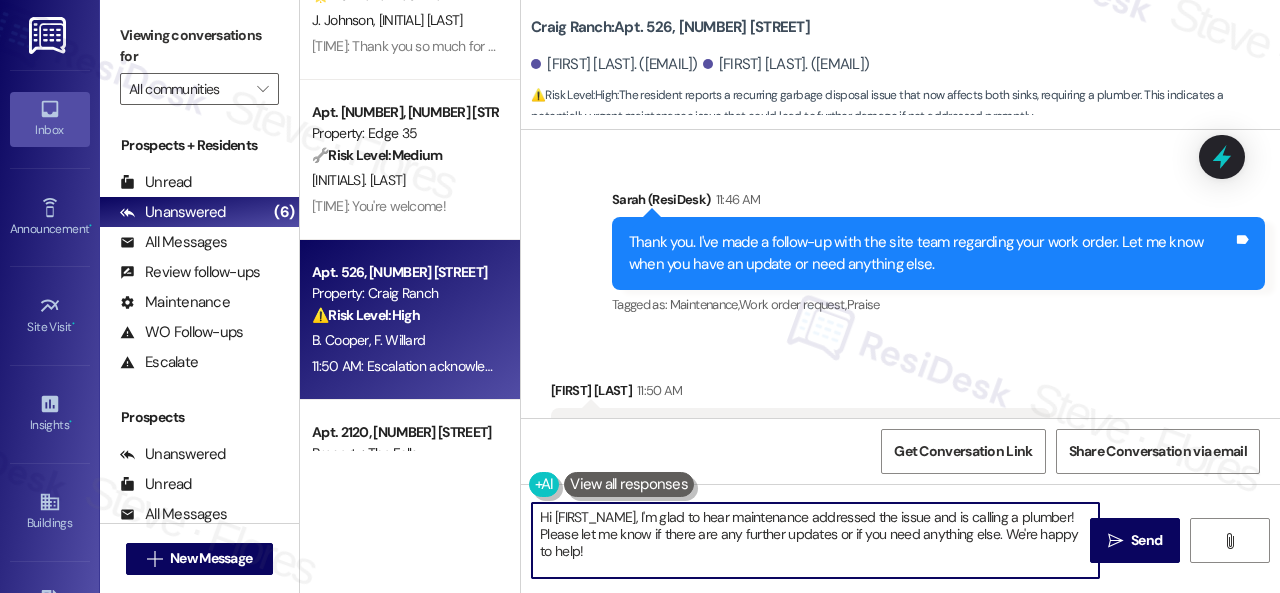 drag, startPoint x: 660, startPoint y: 576, endPoint x: 436, endPoint y: 503, distance: 235.59499 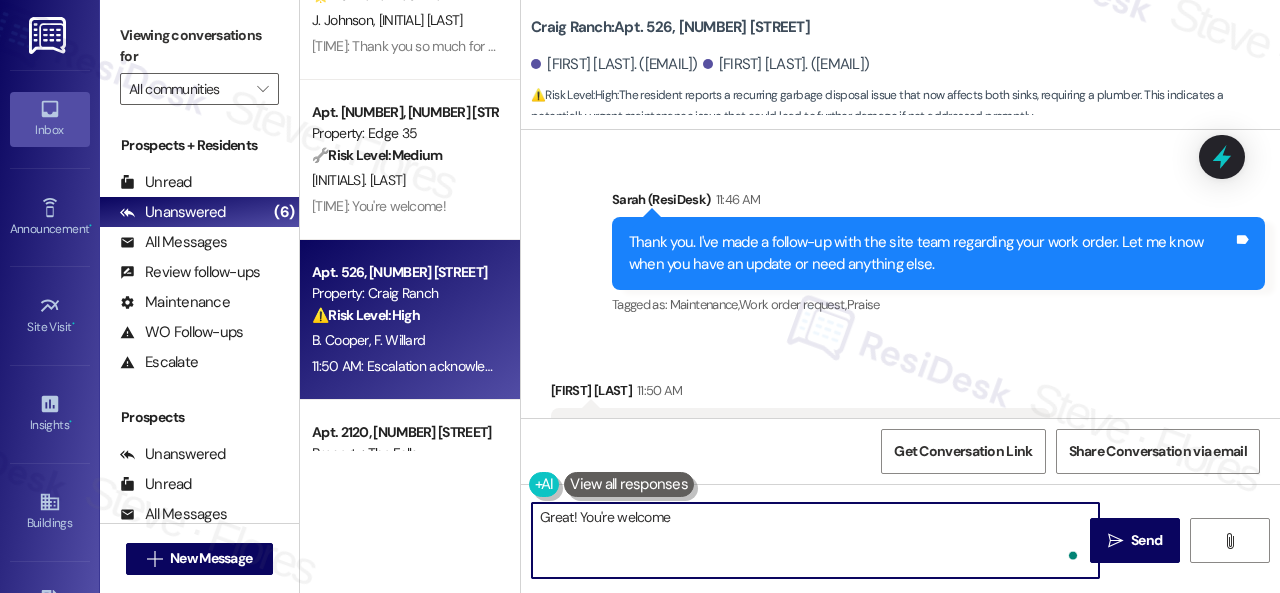 type on "Great! You're welcome!" 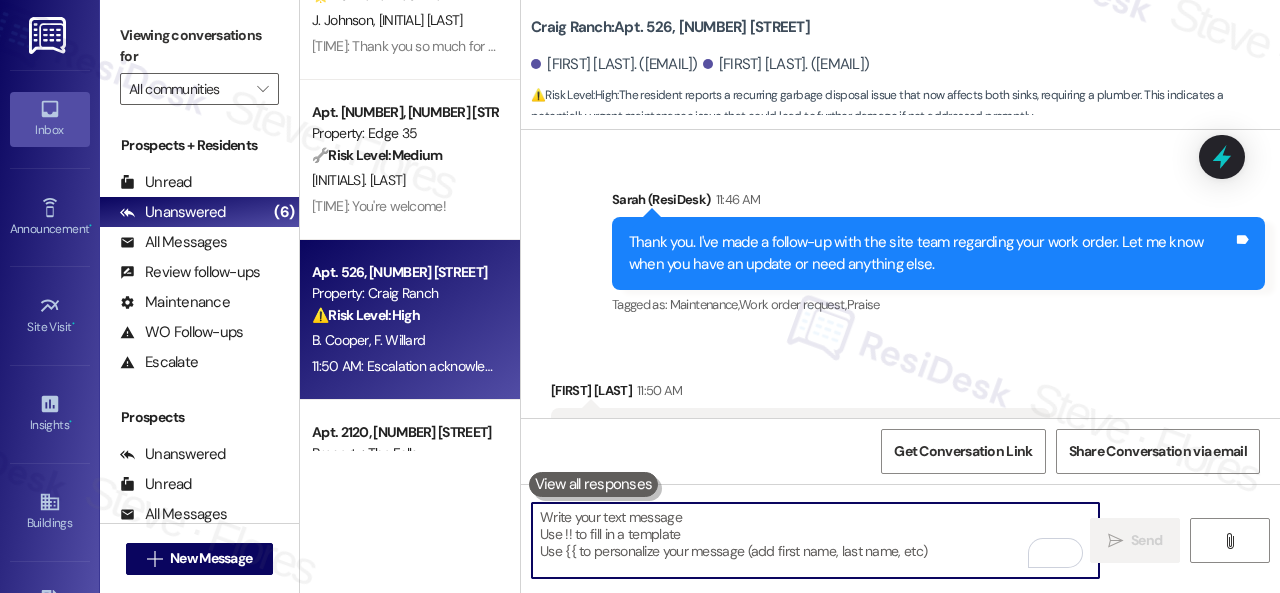 scroll, scrollTop: 4018, scrollLeft: 0, axis: vertical 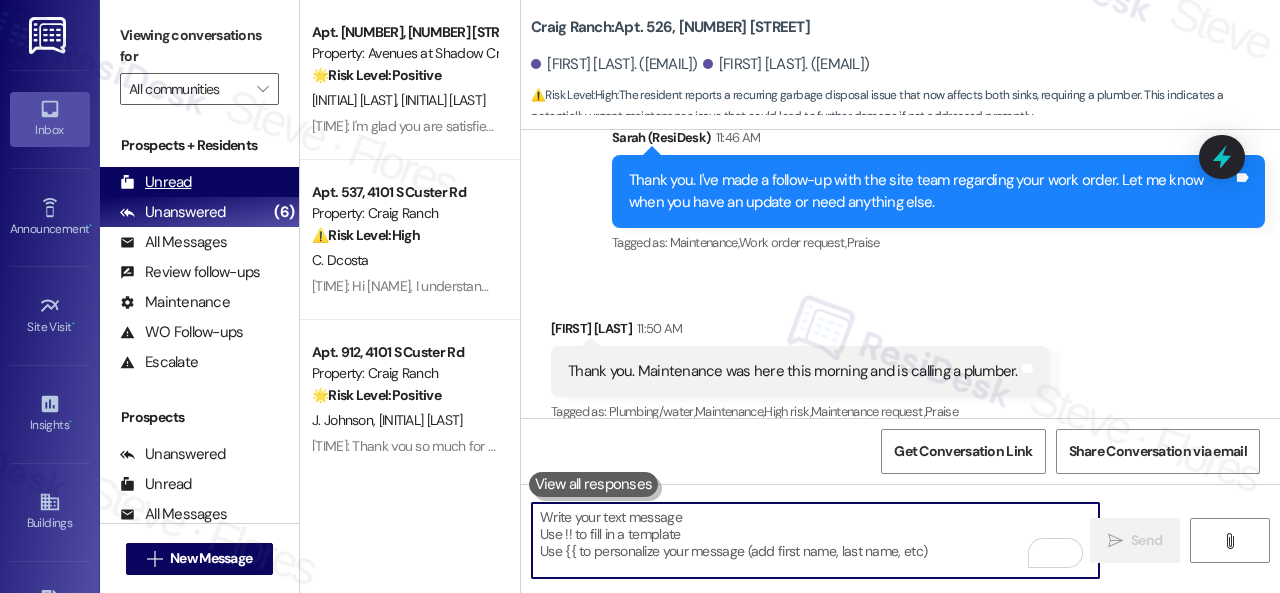 type 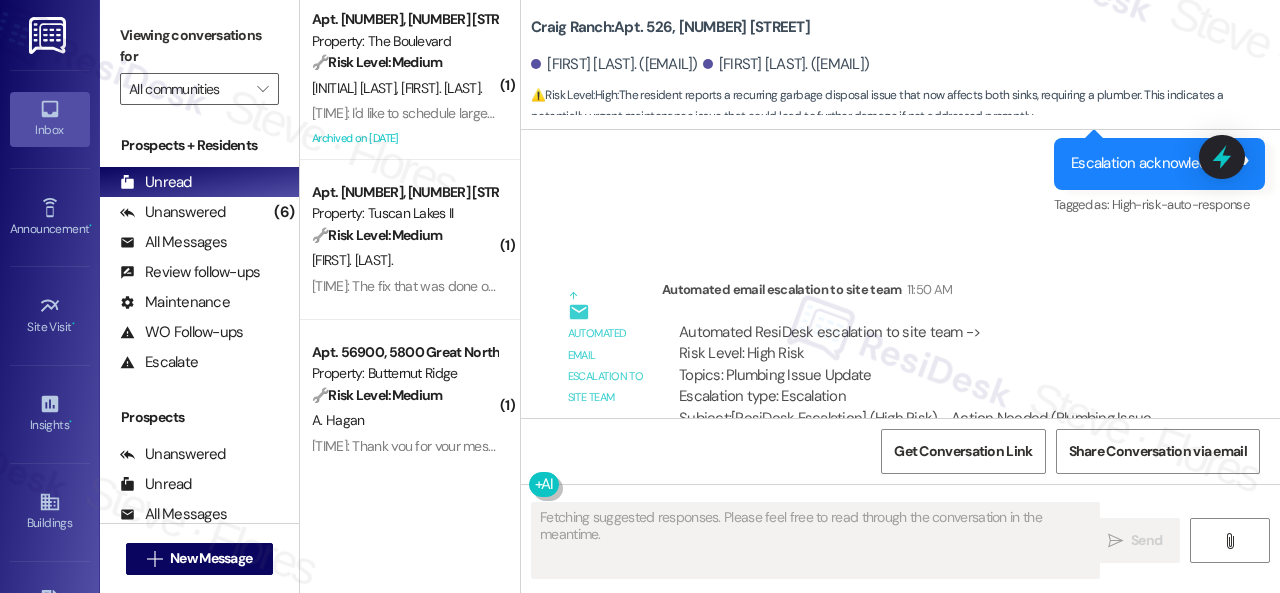scroll, scrollTop: 4018, scrollLeft: 0, axis: vertical 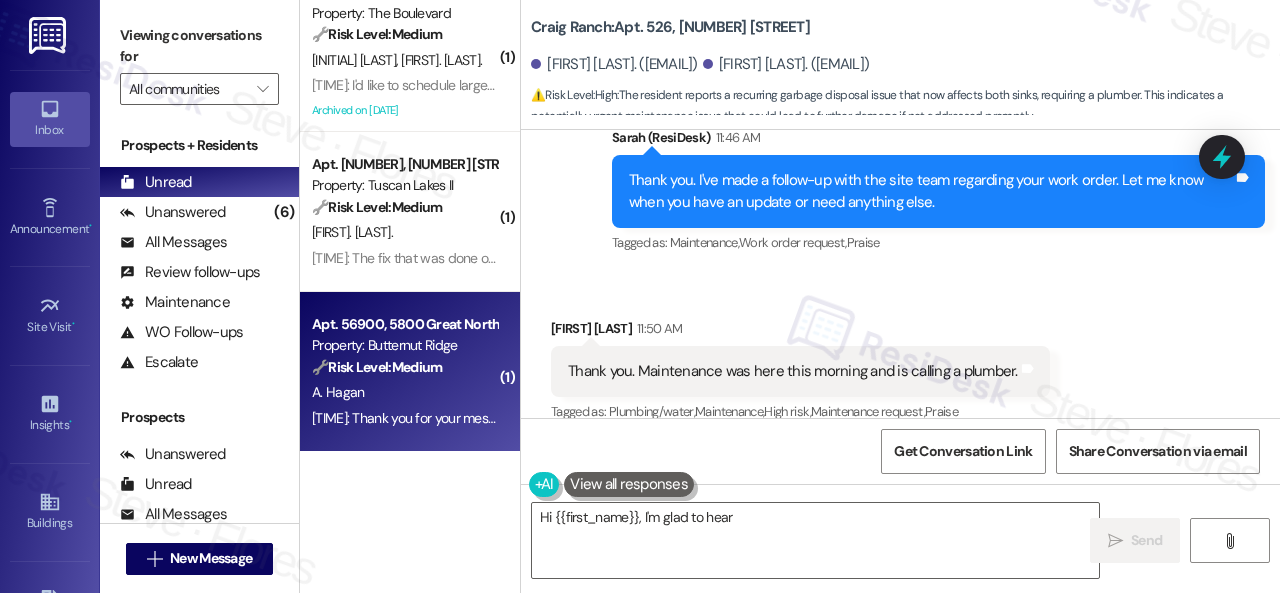 type on "Hi {{first_name}}, I'm glad to hear maintenance" 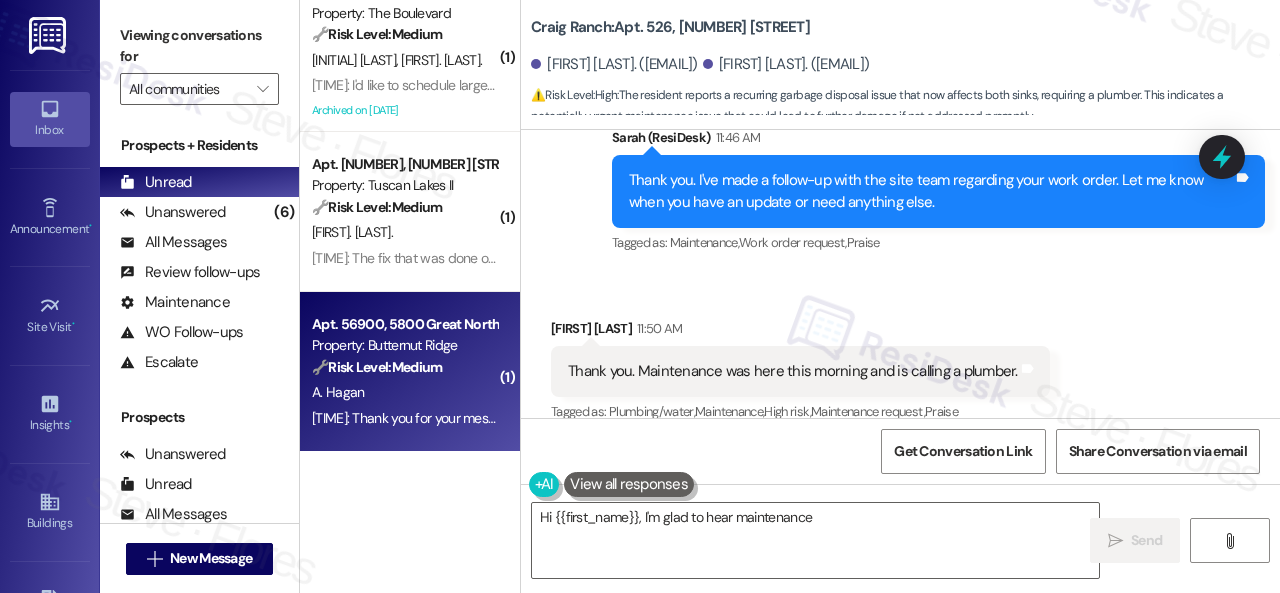 click on "A. Hagan" at bounding box center [404, 392] 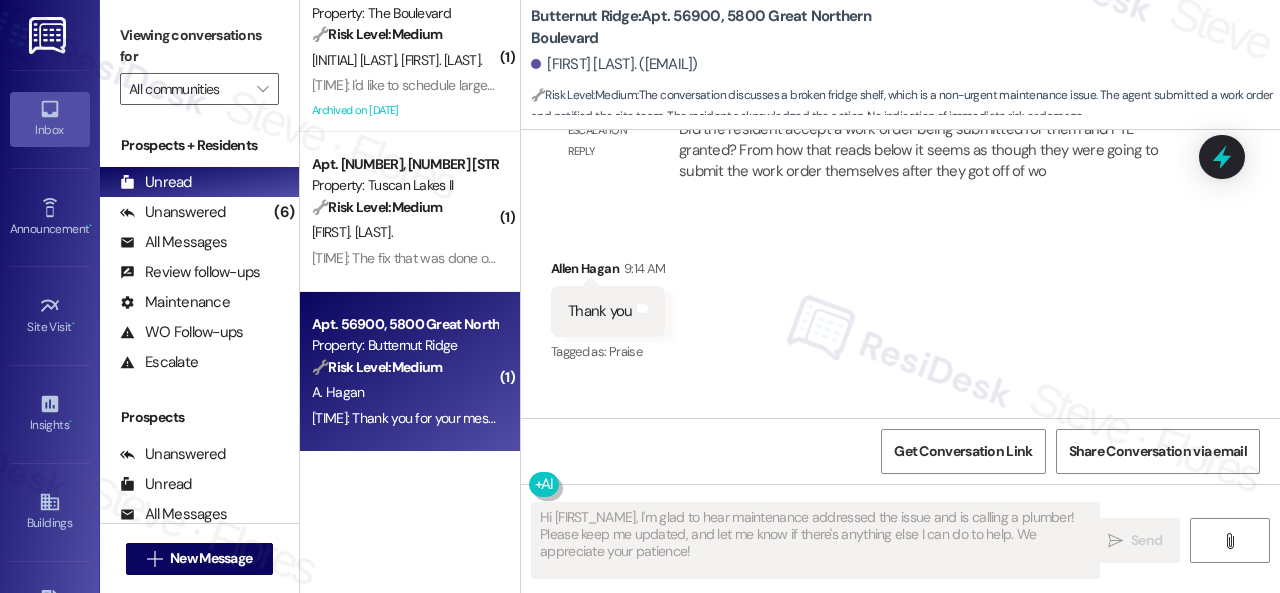 scroll, scrollTop: 2380, scrollLeft: 0, axis: vertical 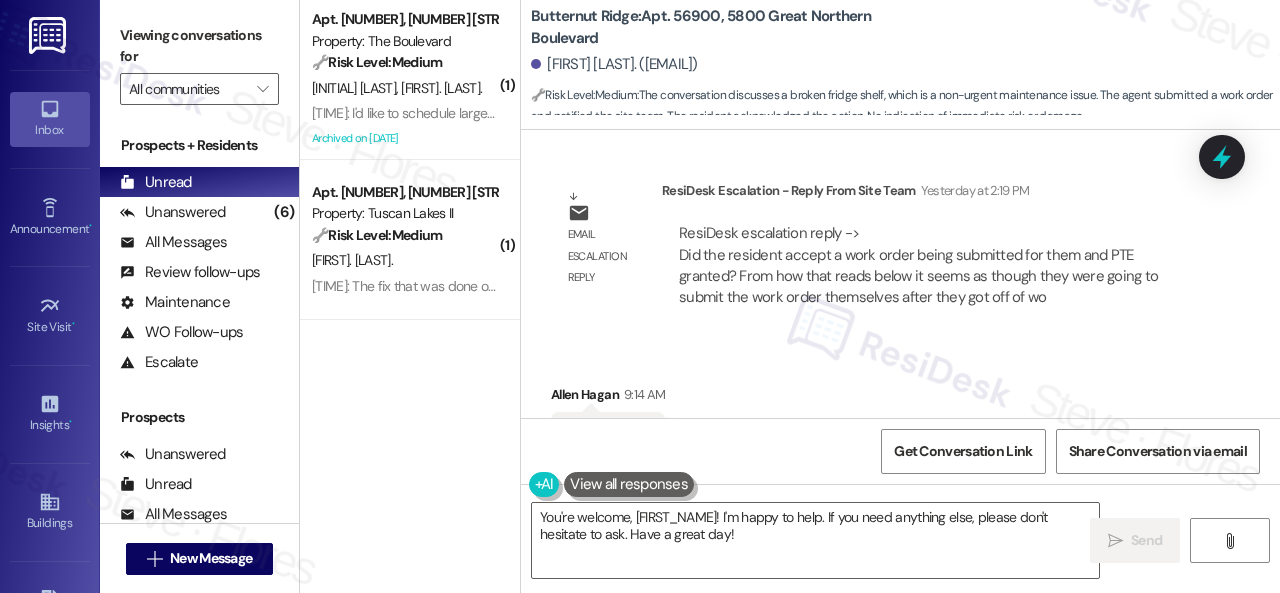 click on "Butternut Ridge:  Apt. [NUMBER], [NUMBER] [STREET]" at bounding box center [731, 27] 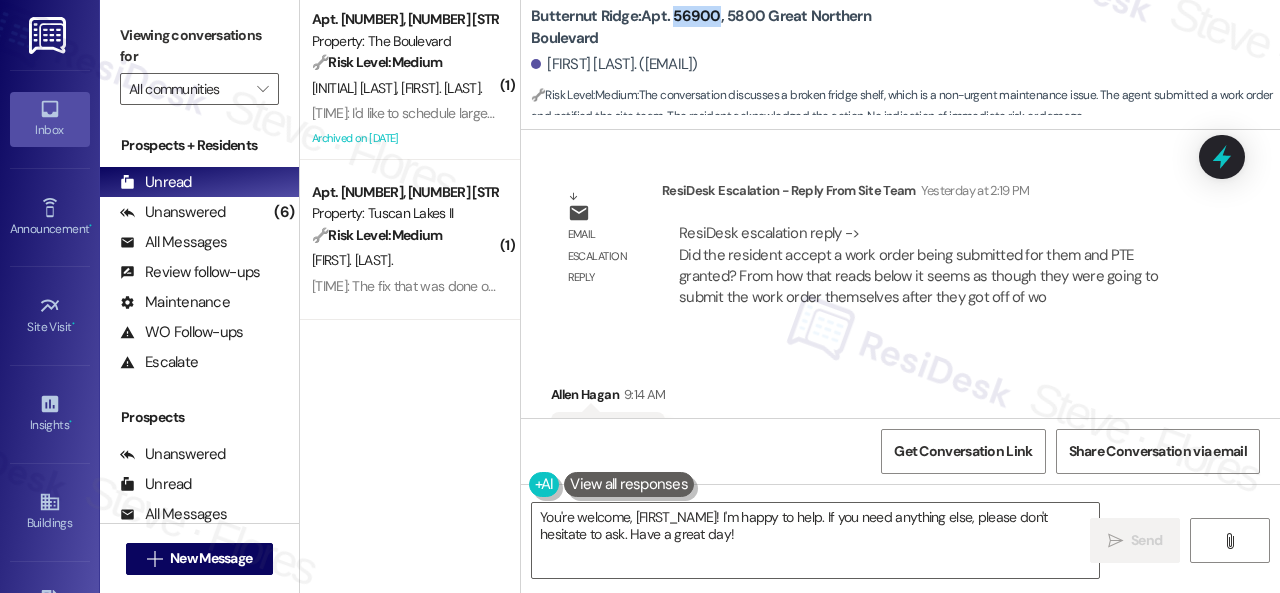 click on "Butternut Ridge:  Apt. [NUMBER], [NUMBER] [STREET]" at bounding box center (731, 27) 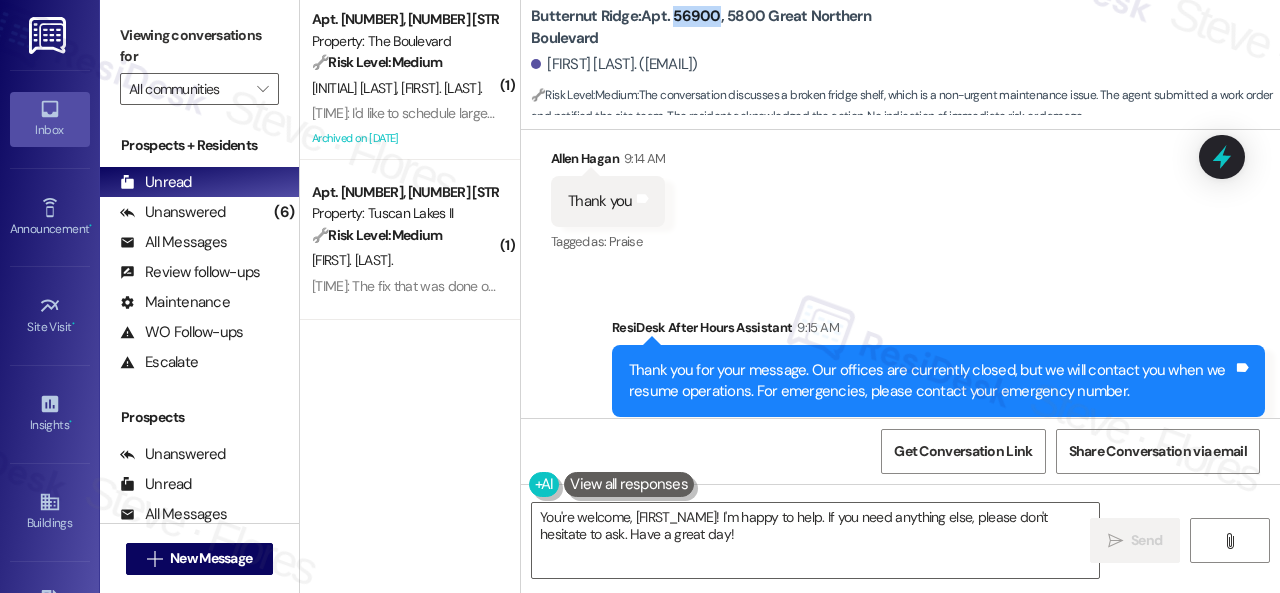 scroll, scrollTop: 2580, scrollLeft: 0, axis: vertical 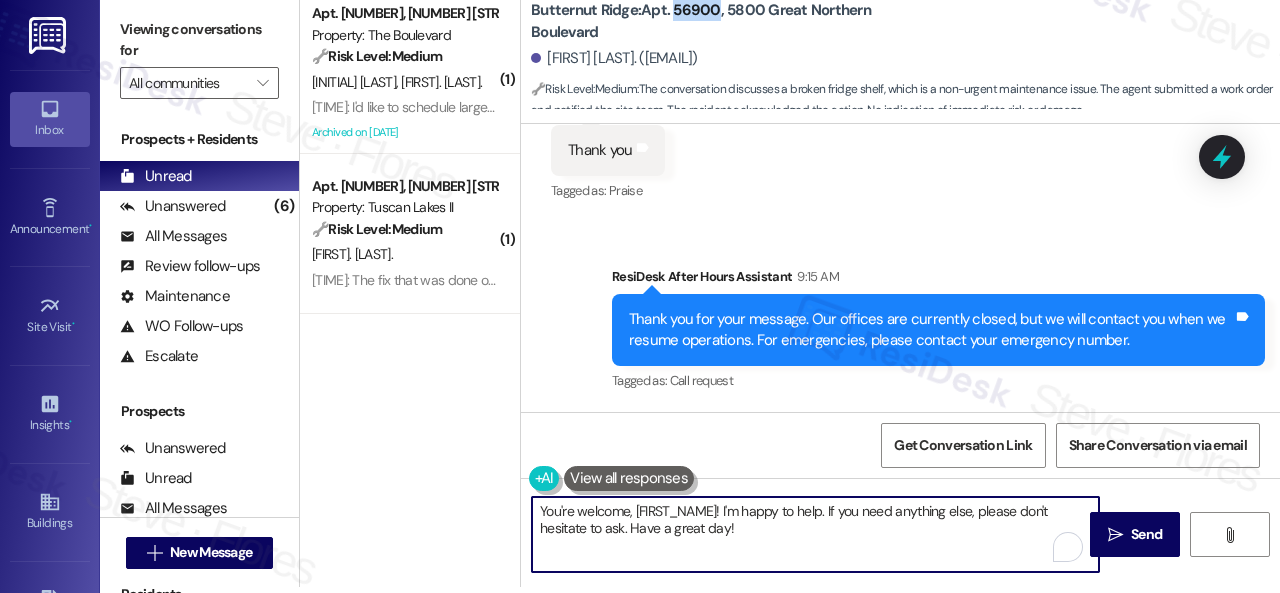 drag, startPoint x: 753, startPoint y: 535, endPoint x: 408, endPoint y: 517, distance: 345.46924 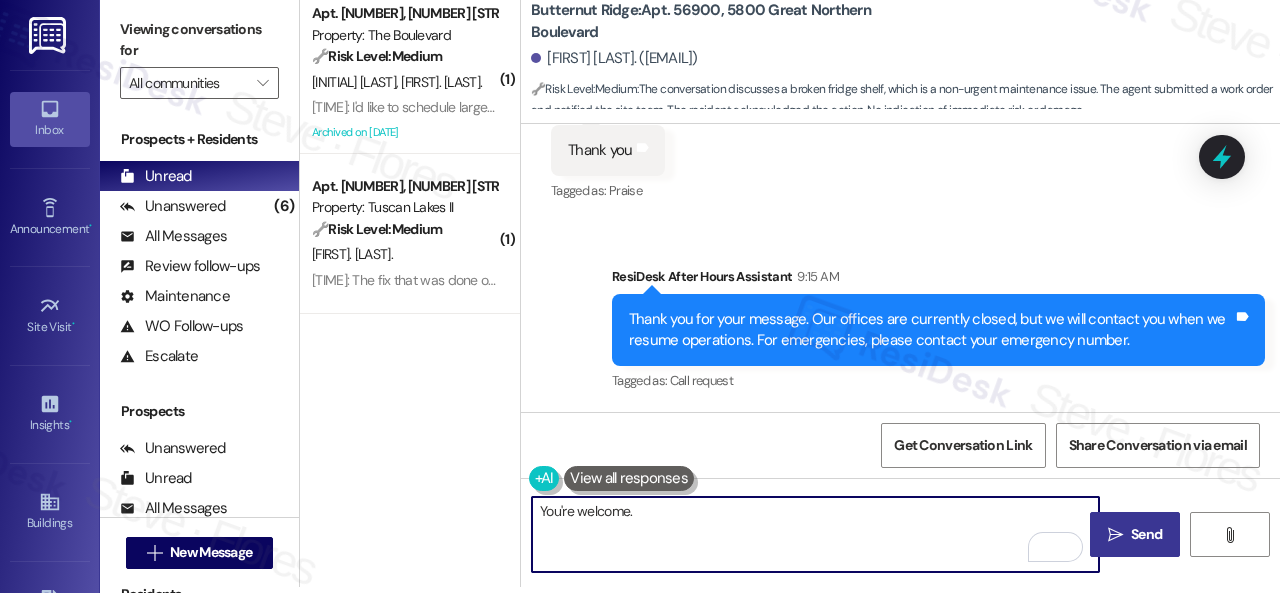 type on "You're welcome." 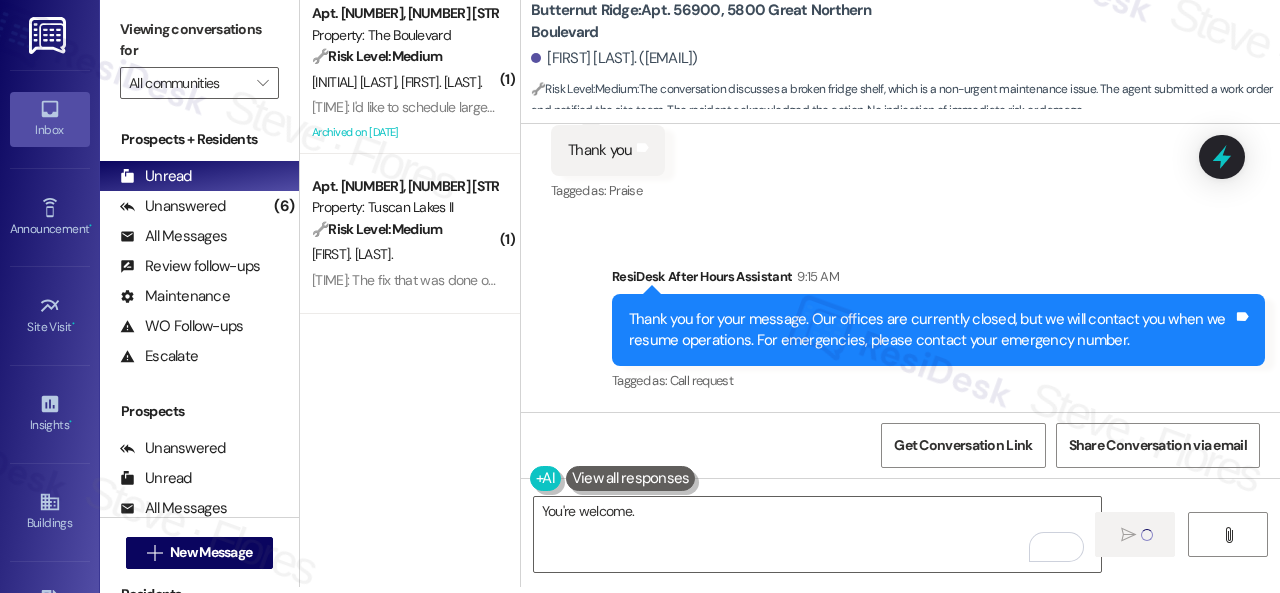 type 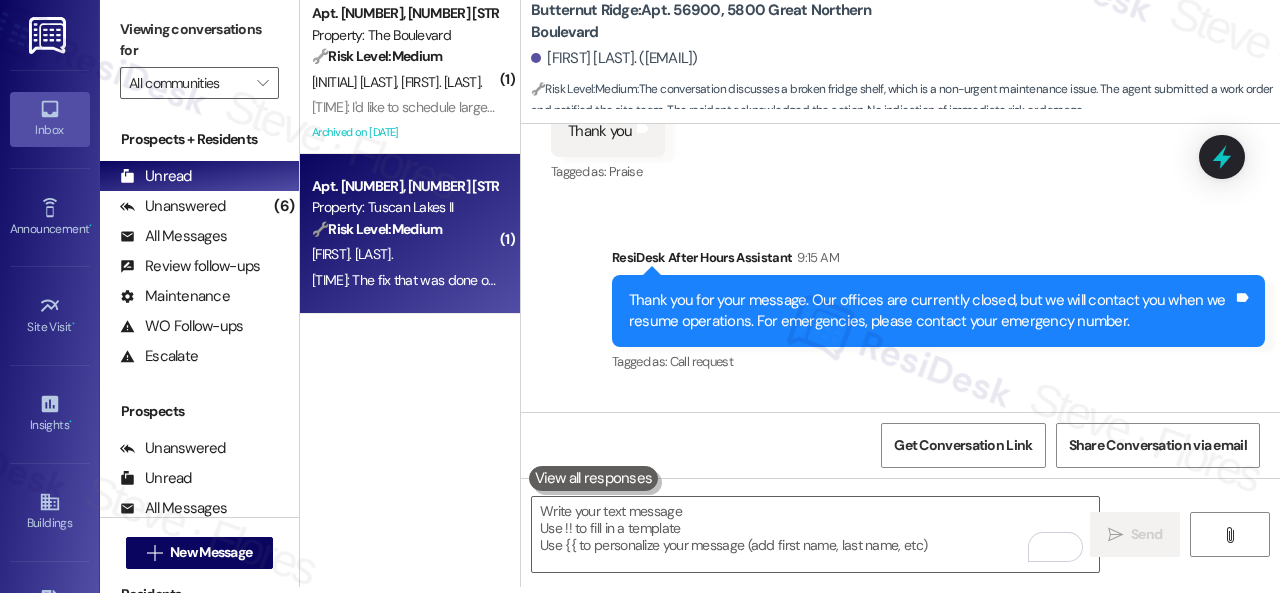 click on "[FIRST]. [LAST]." at bounding box center (404, 254) 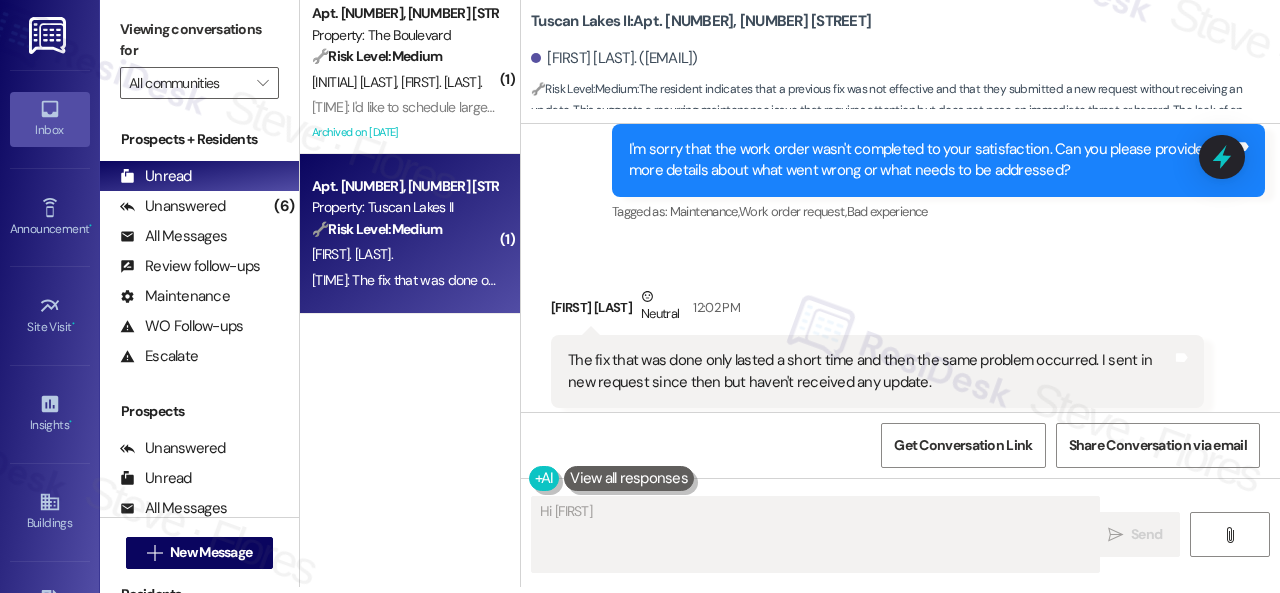 scroll, scrollTop: 2389, scrollLeft: 0, axis: vertical 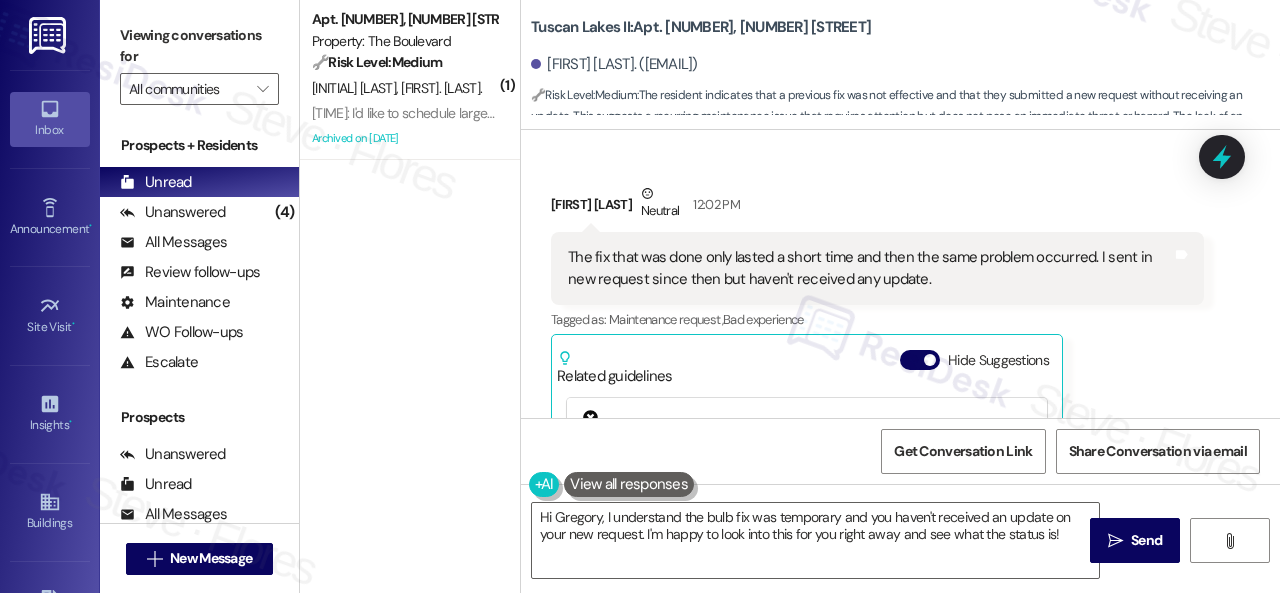drag, startPoint x: 1164, startPoint y: 363, endPoint x: 1138, endPoint y: 363, distance: 26 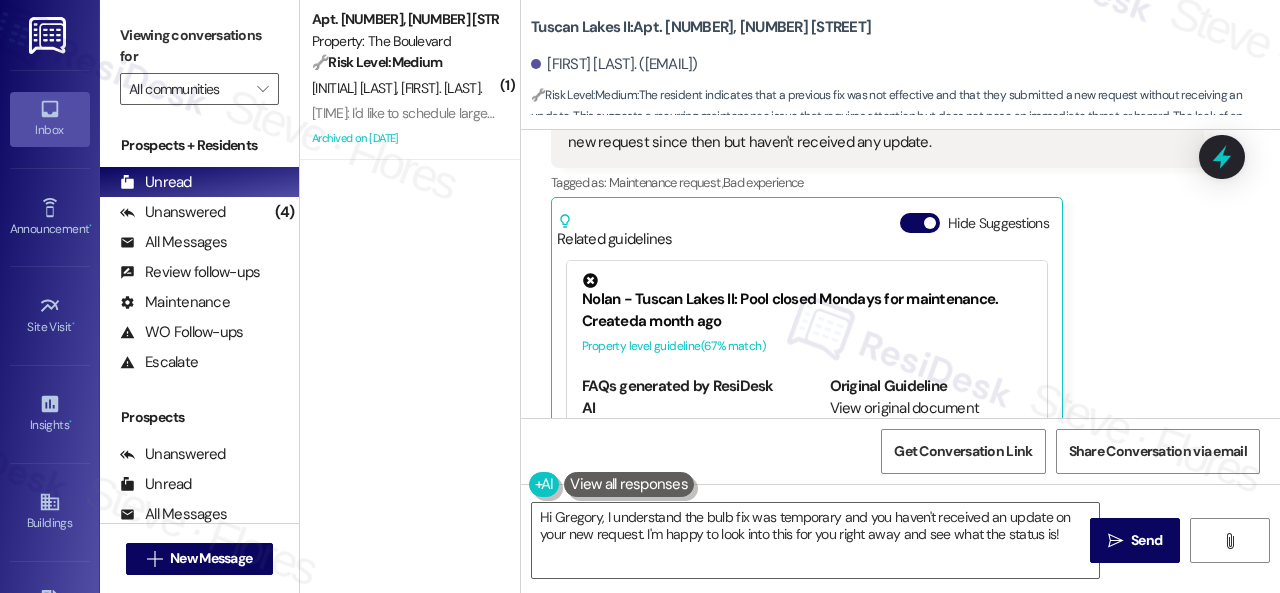 scroll, scrollTop: 2918, scrollLeft: 0, axis: vertical 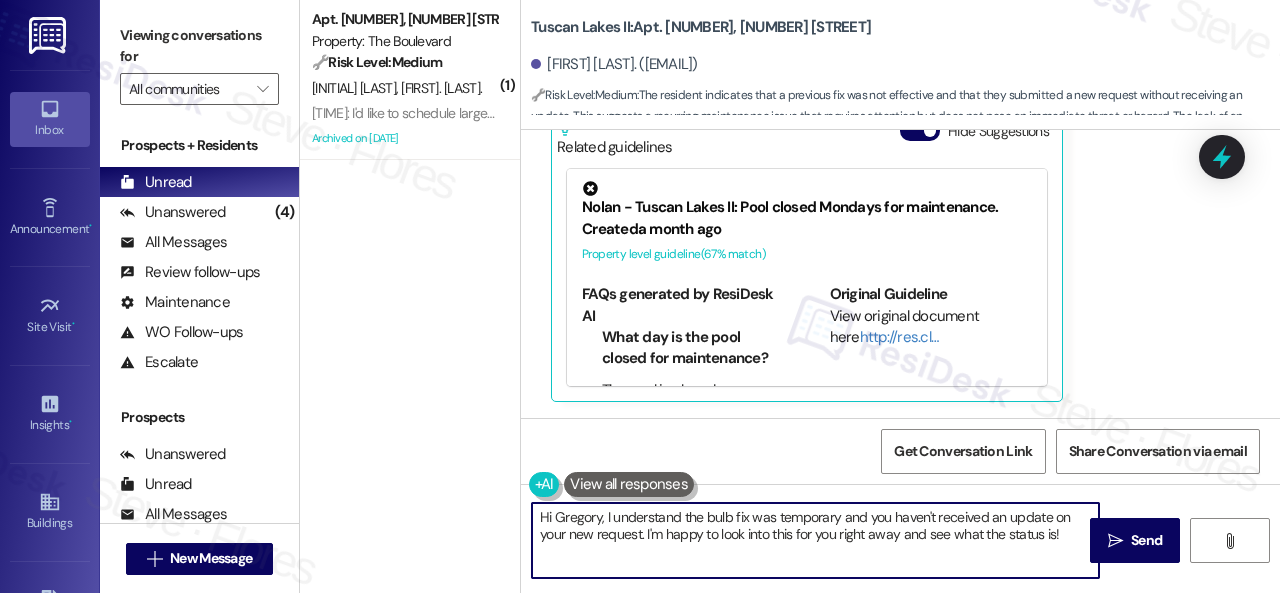 drag, startPoint x: 540, startPoint y: 520, endPoint x: 1279, endPoint y: 632, distance: 747.43896 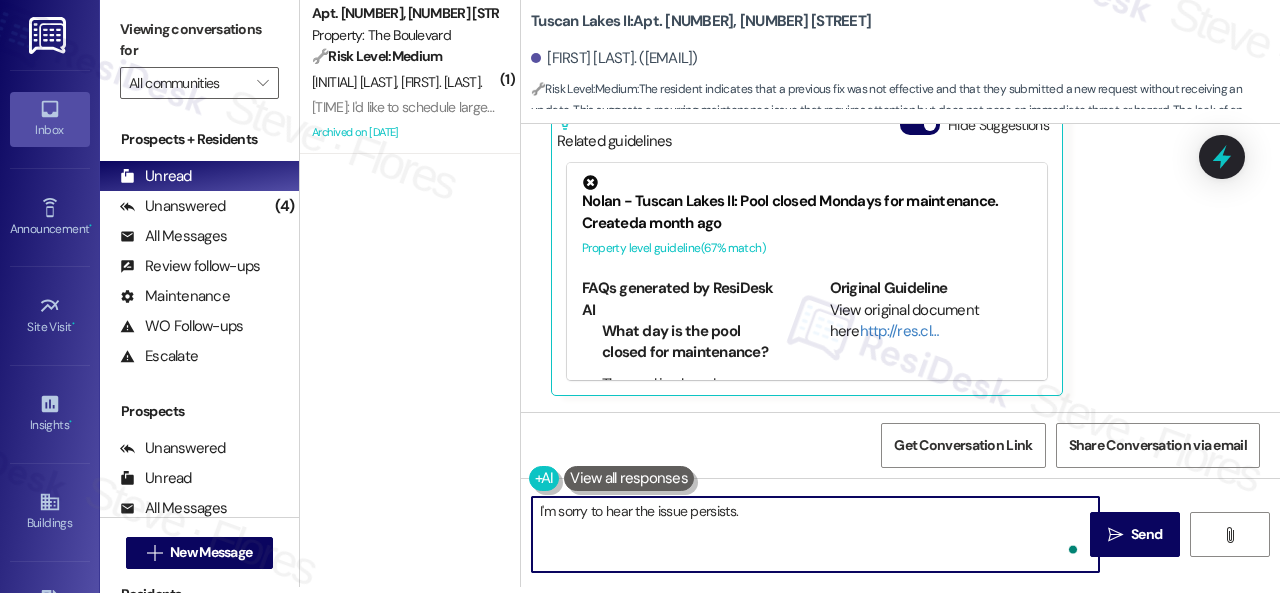 paste on "Do you have a maintenance request for the issue? If so, is the work order still open/active? If it is, please provide the work order number, and I'll gladly follow up with the site team immediately. Thank you!" 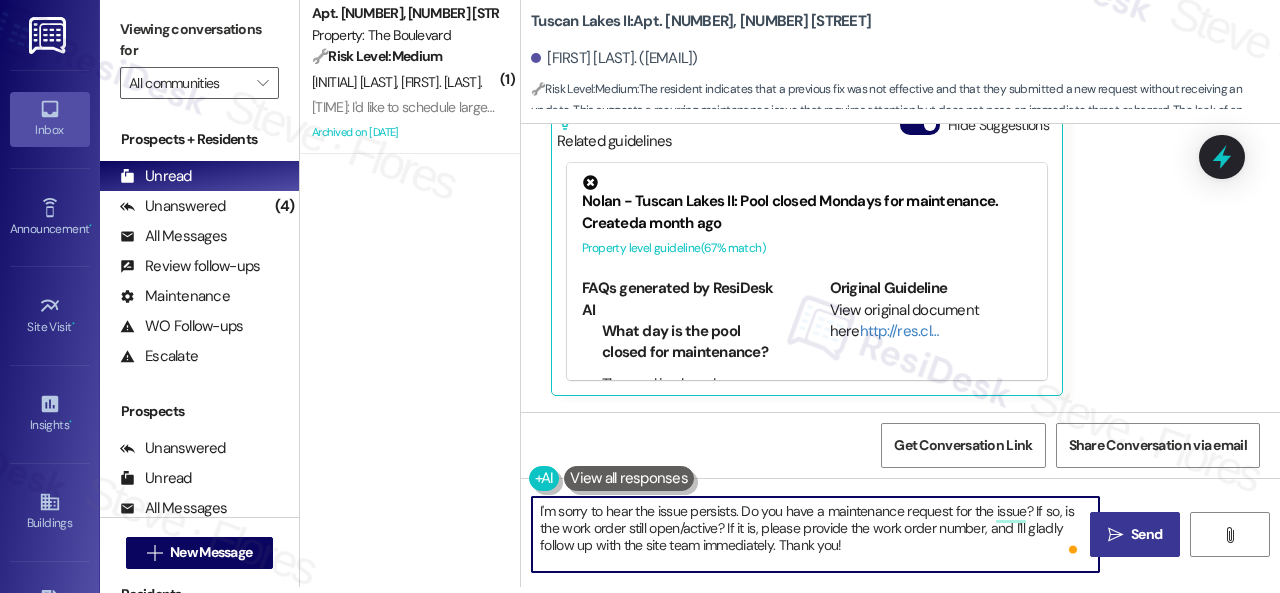 type on "I'm sorry to hear the issue persists. Do you have a maintenance request for the issue? If so, is the work order still open/active? If it is, please provide the work order number, and I'll gladly follow up with the site team immediately. Thank you!" 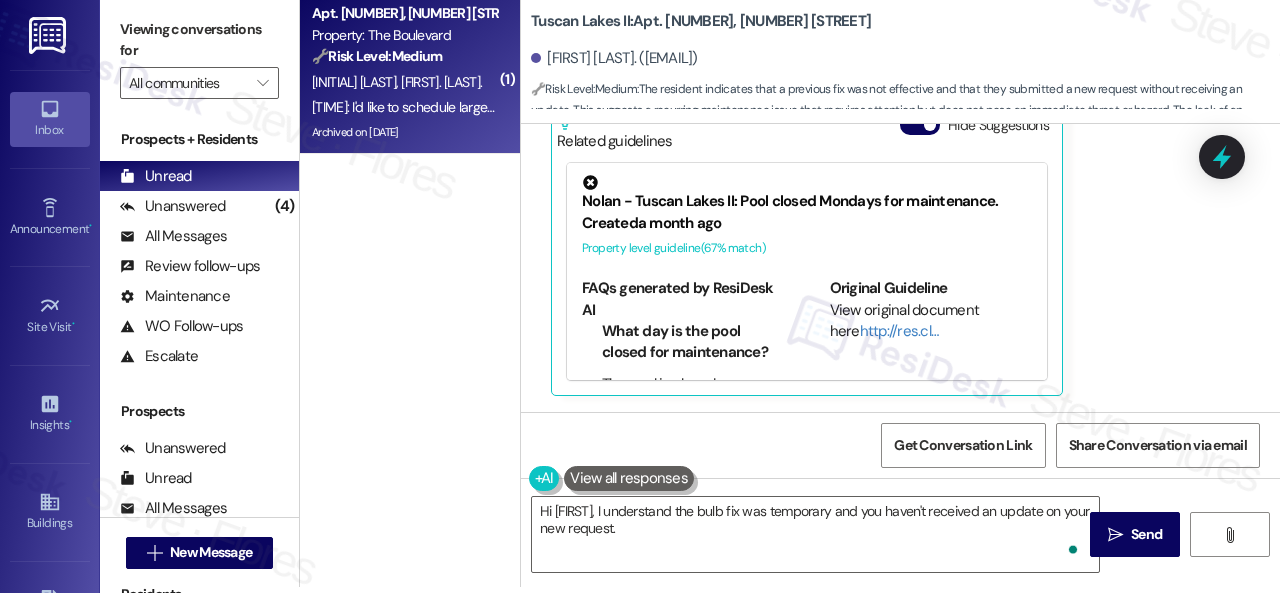 type on "Hi [FIRST], I understand the bulb fix was temporary and you haven't received an update on your new request. I'm" 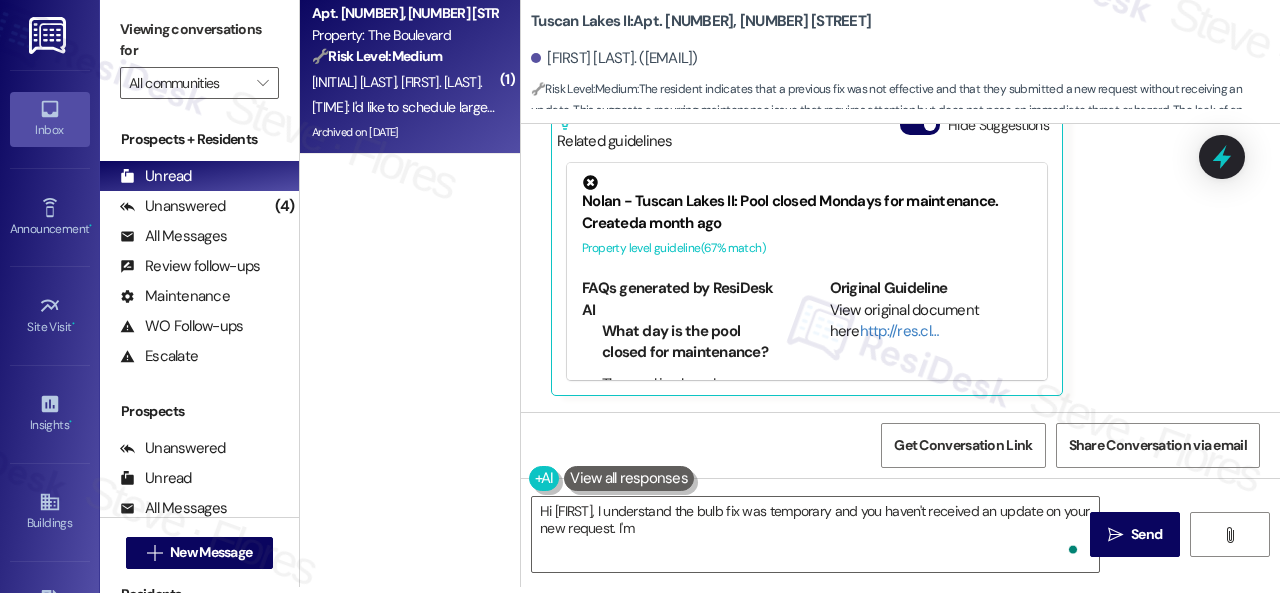 click on "[FIRST] [LAST]" at bounding box center (404, 82) 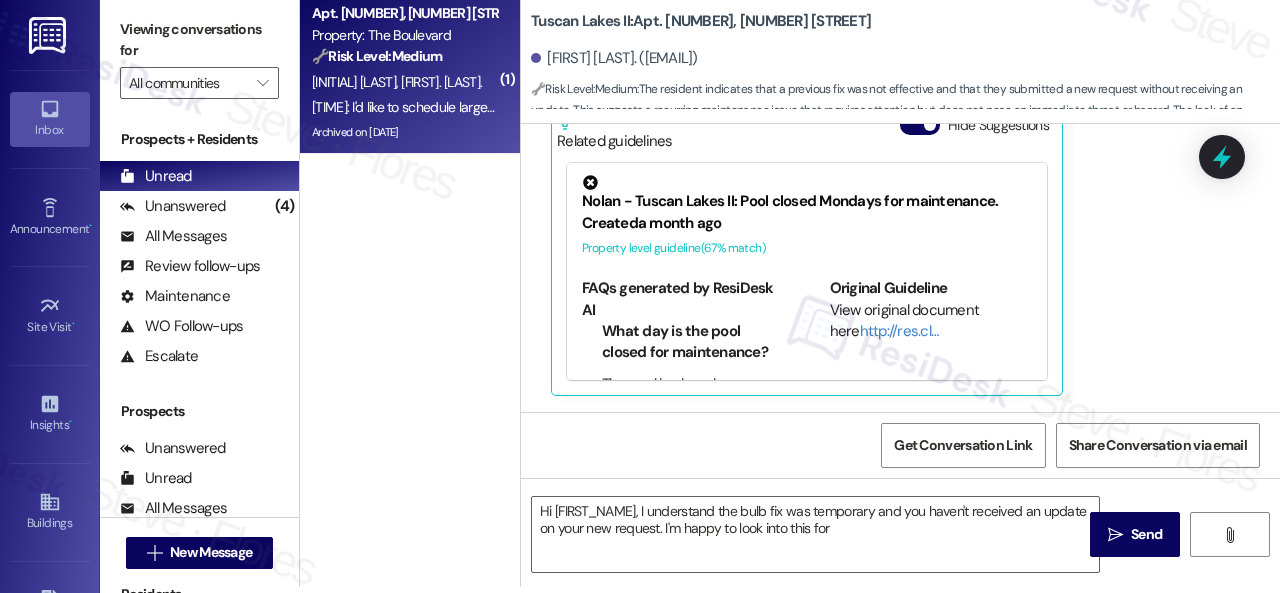 type on "Fetching suggested responses. Please feel free to read through the conversation in the meantime." 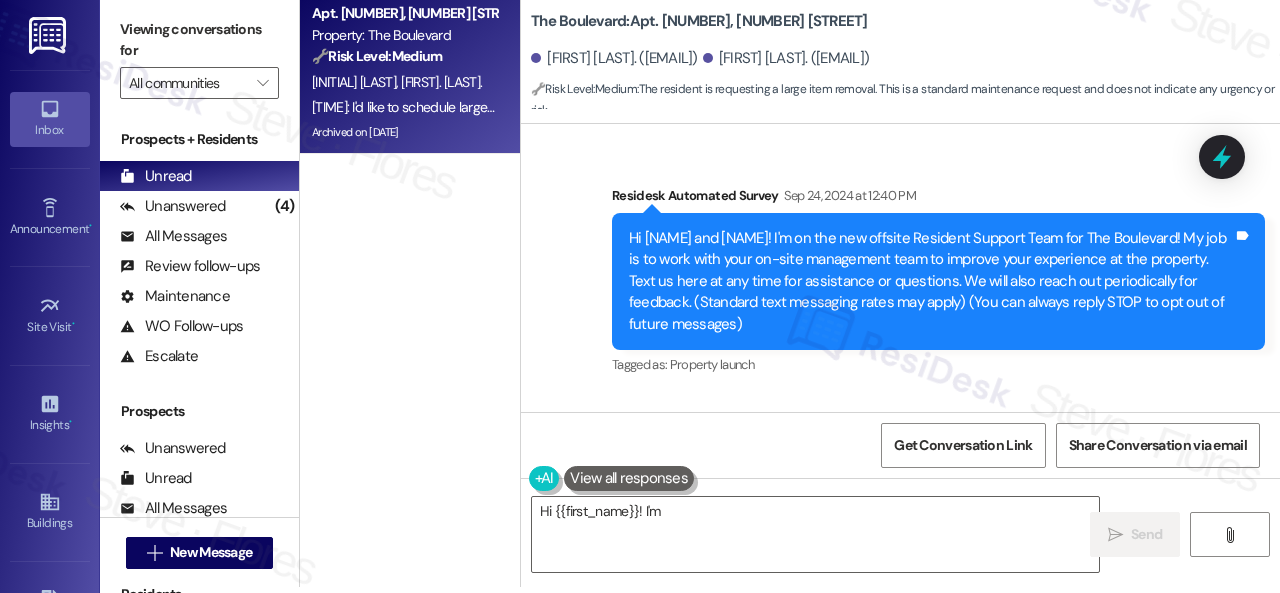 scroll, scrollTop: 0, scrollLeft: 0, axis: both 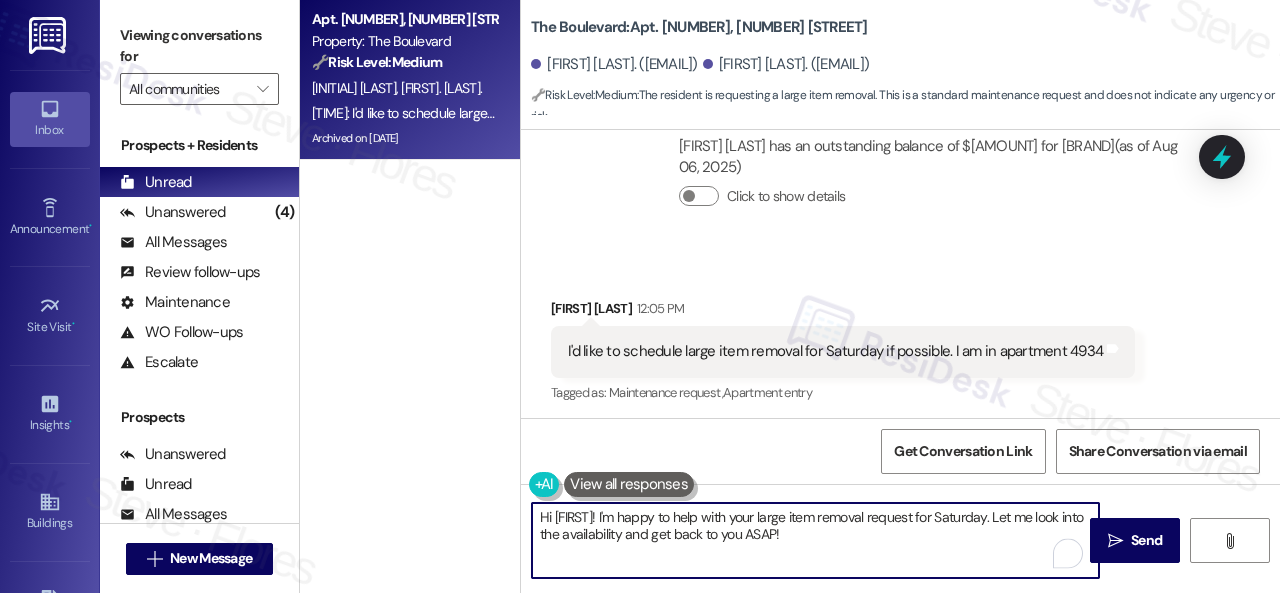 drag, startPoint x: 554, startPoint y: 514, endPoint x: 637, endPoint y: 517, distance: 83.0542 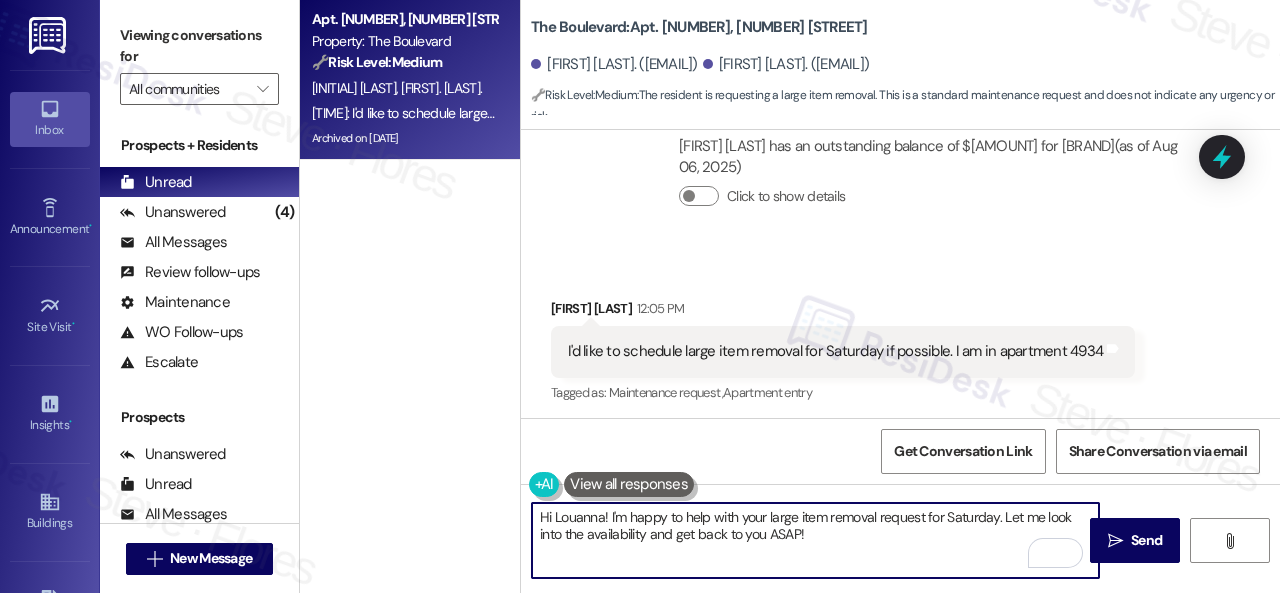 drag, startPoint x: 613, startPoint y: 513, endPoint x: 658, endPoint y: 513, distance: 45 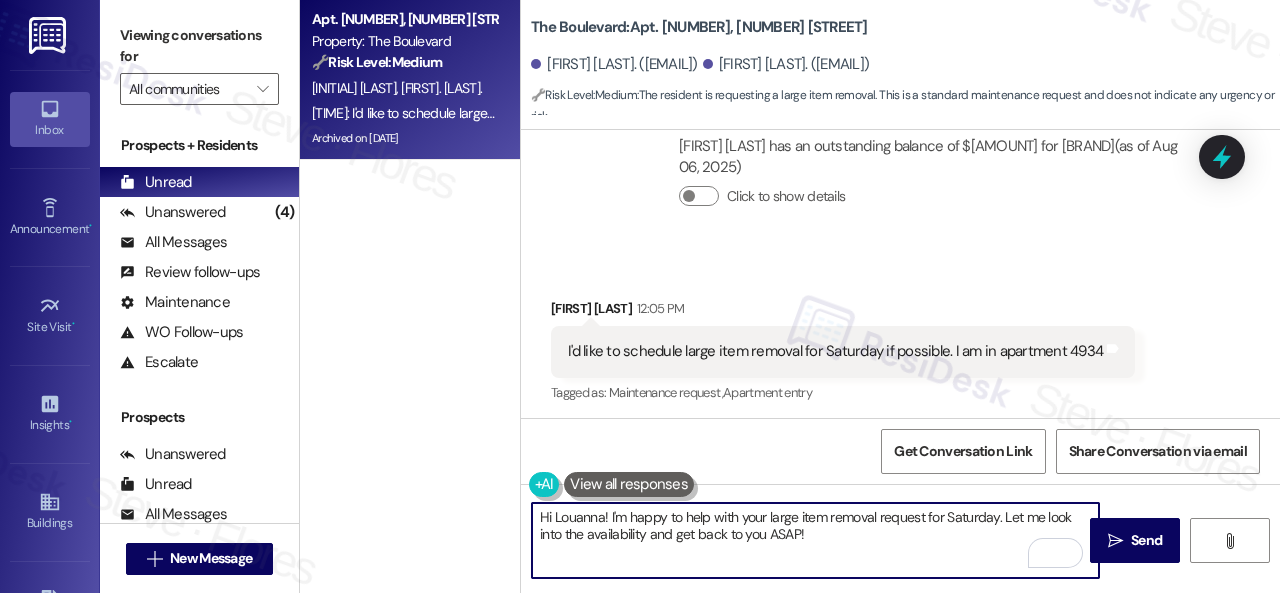 click on "Hi Louanna! I'm happy to help with your large item removal request for Saturday. Let me look into the availability and get back to you ASAP!" at bounding box center (815, 540) 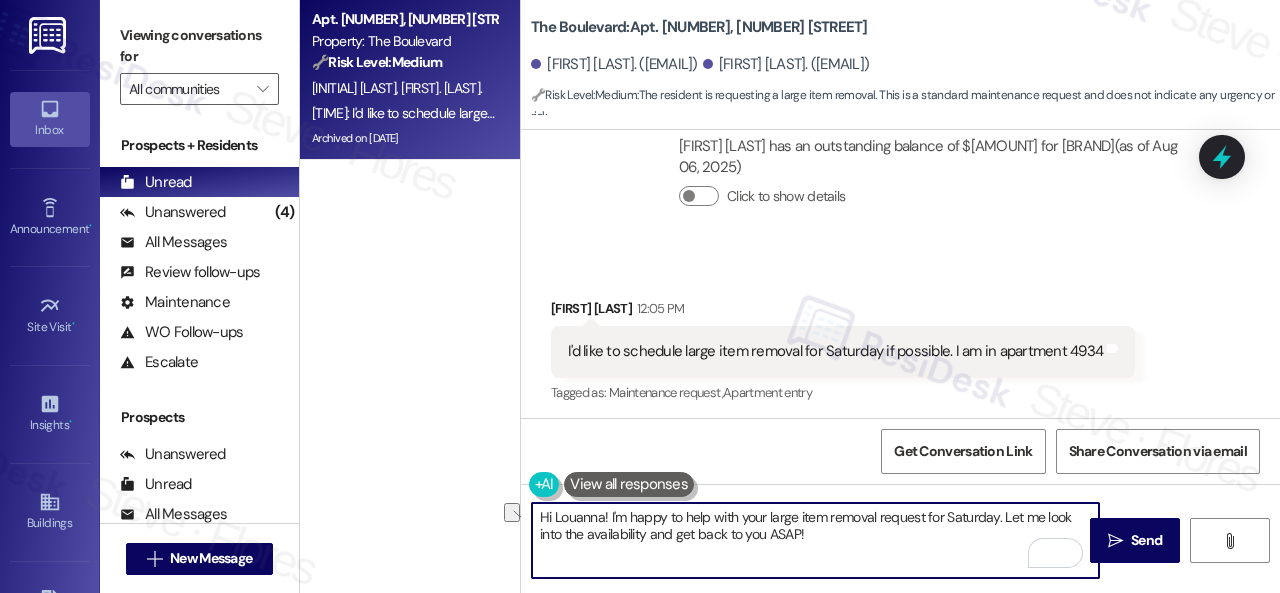 click on "Hi Louanna! I'm happy to help with your large item removal request for Saturday. Let me look into the availability and get back to you ASAP!" at bounding box center [815, 540] 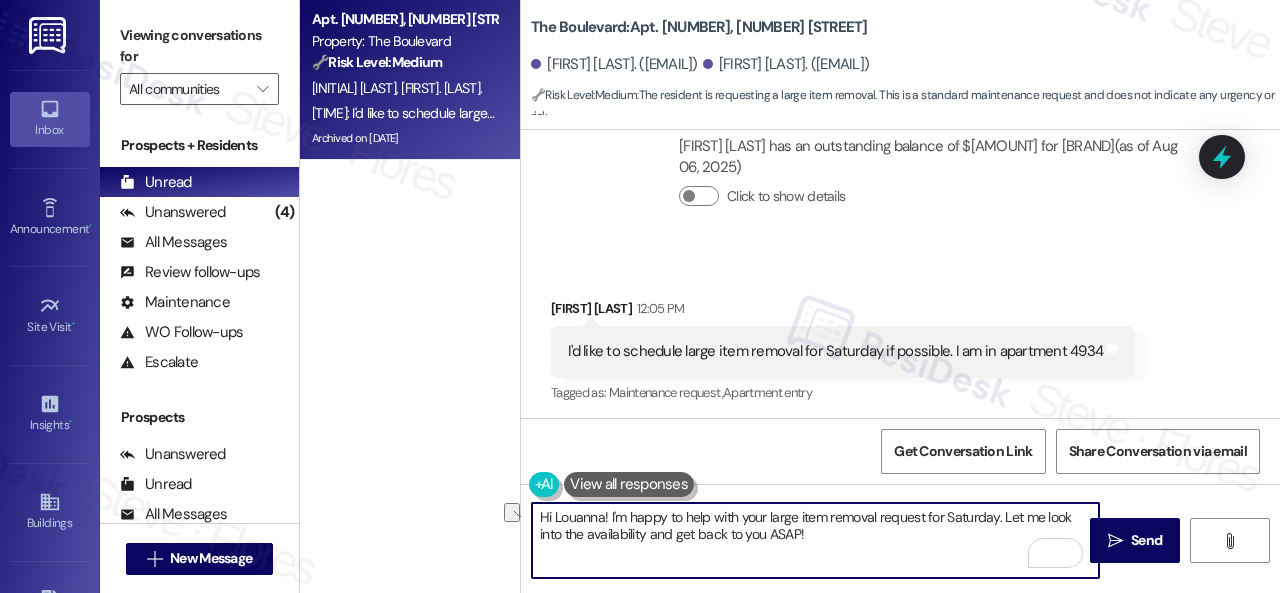 drag, startPoint x: 612, startPoint y: 515, endPoint x: 765, endPoint y: 515, distance: 153 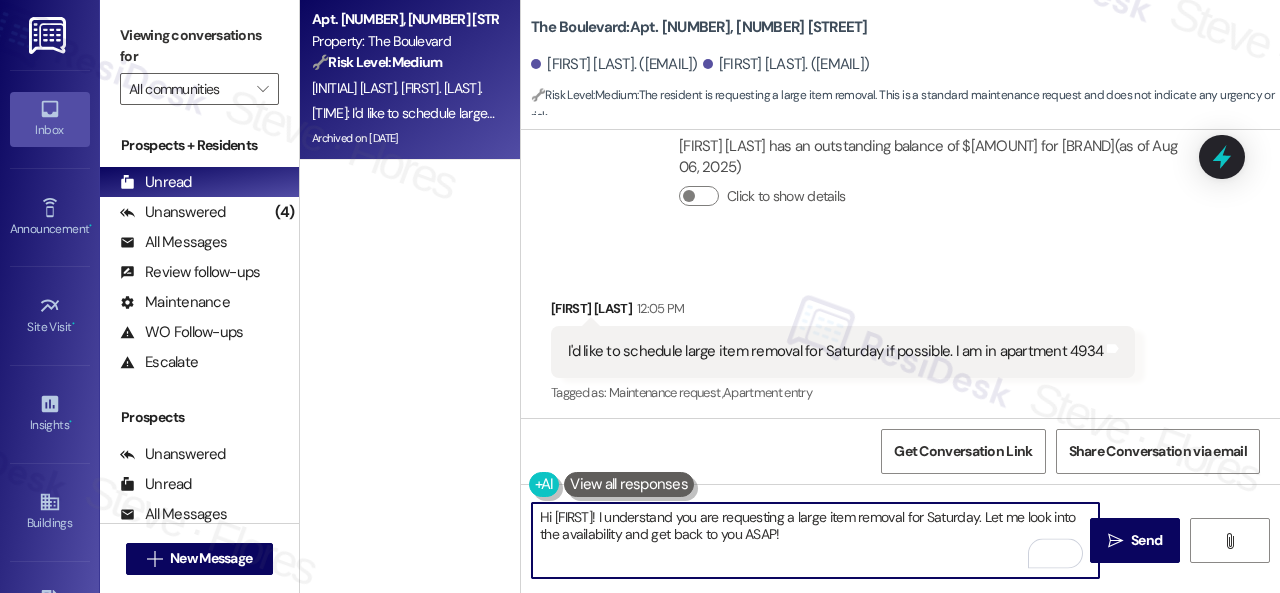 click on "Hi [FIRST]! I understand you are requesting a large item removal for Saturday. Let me look into the availability and get back to you ASAP!" at bounding box center (815, 540) 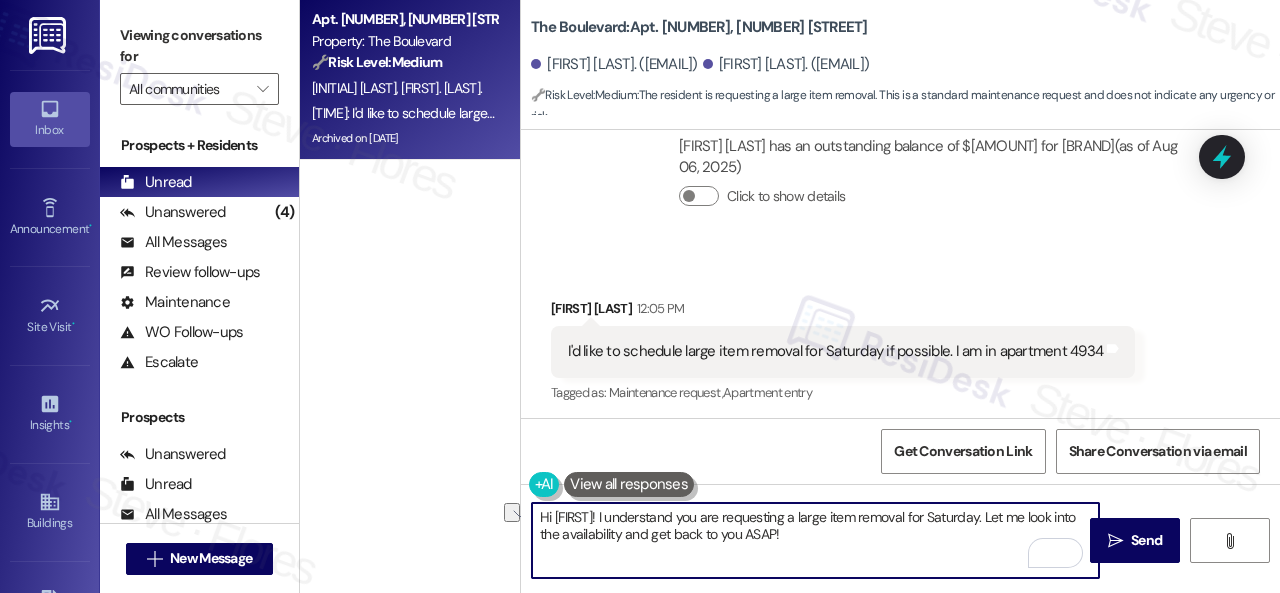 drag, startPoint x: 795, startPoint y: 520, endPoint x: 988, endPoint y: 515, distance: 193.06476 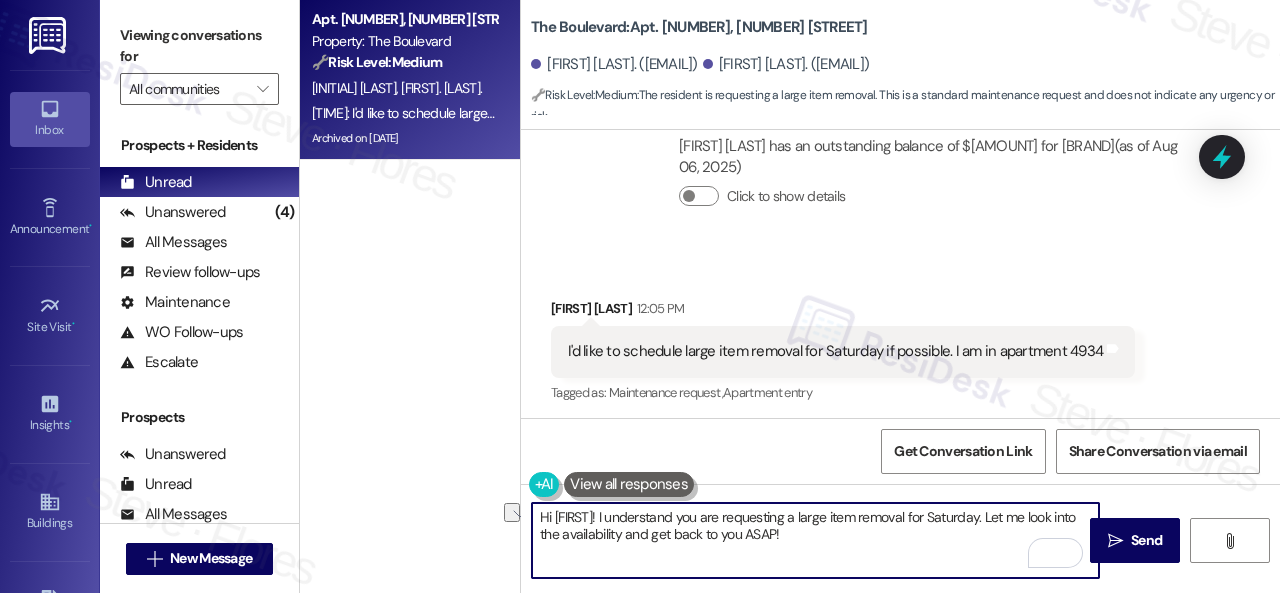 click on "Hi [FIRST]! I understand you are requesting a large item removal for Saturday. Let me look into the availability and get back to you ASAP!" at bounding box center (815, 540) 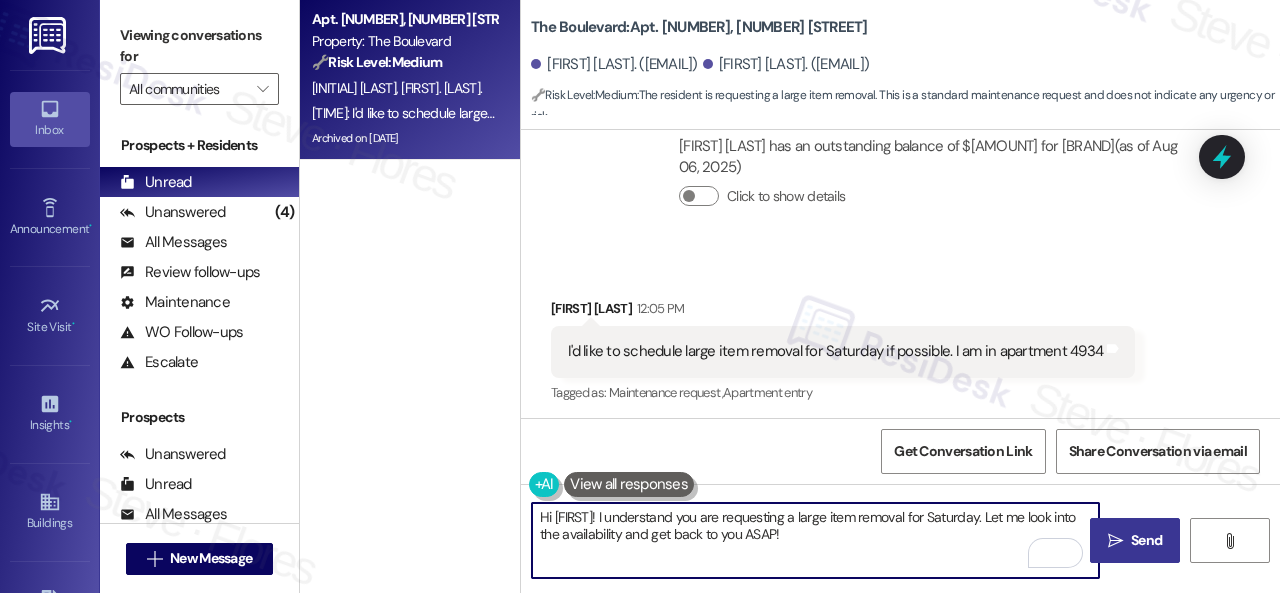 type on "Hi [FIRST]! I understand you are requesting a large item removal for Saturday. Let me look into the availability and get back to you ASAP!" 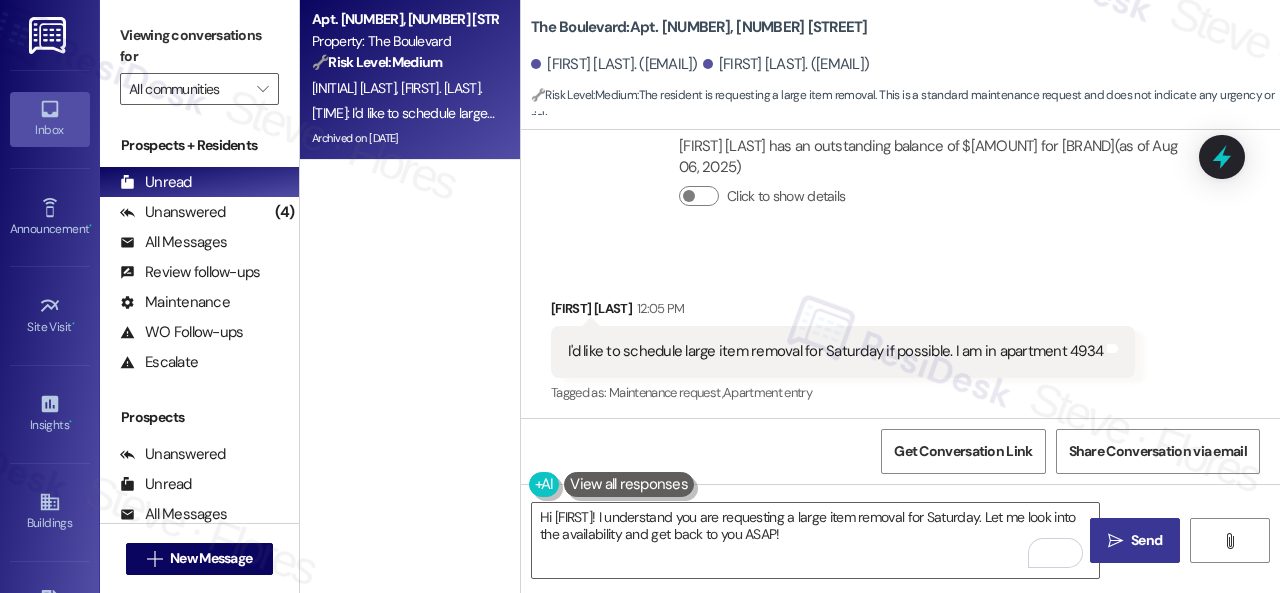 click on "Send" at bounding box center (1146, 540) 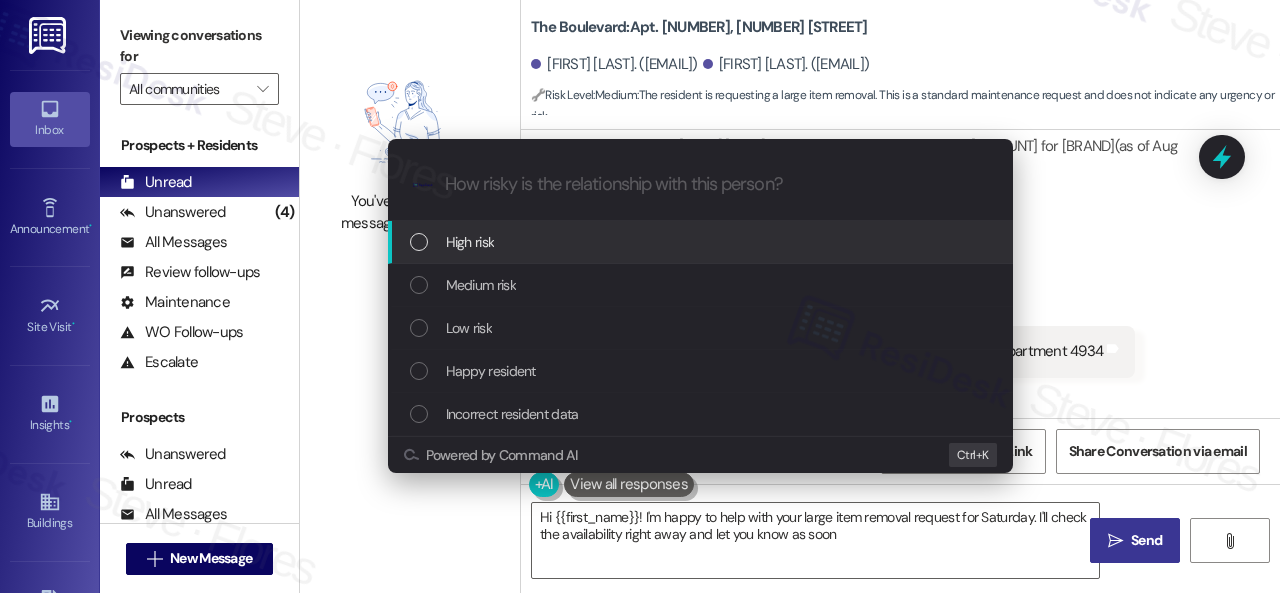 click on "Medium risk" at bounding box center [481, 285] 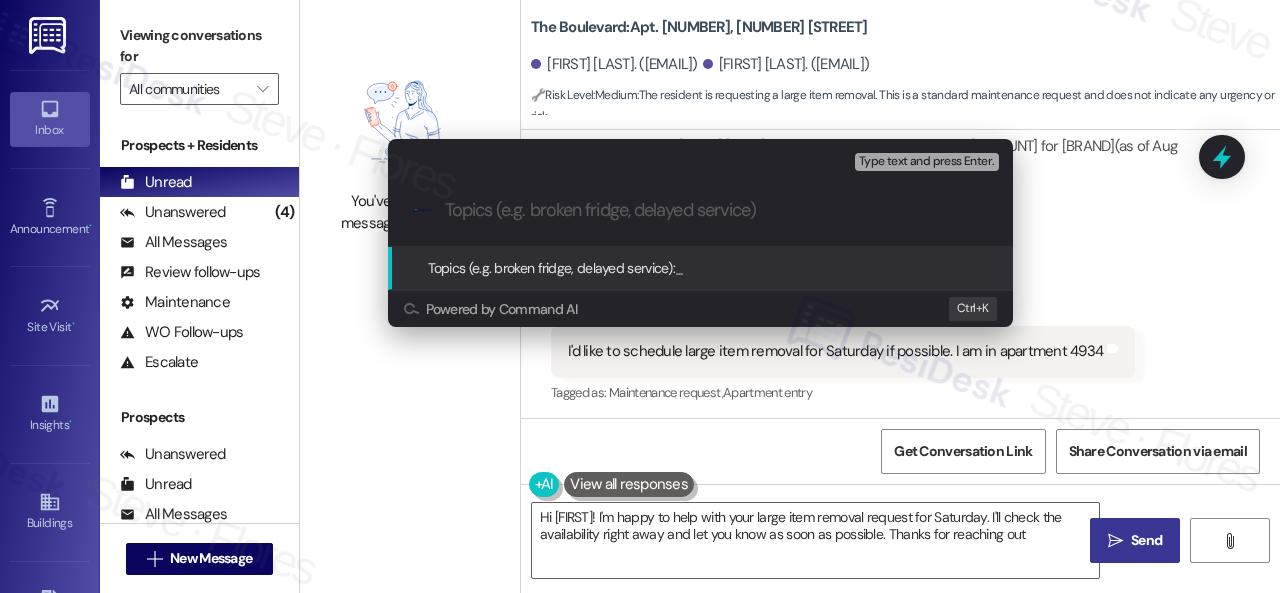 type on "Hi [FIRST]! I'm happy to help with your large item removal request for Saturday. I'll check the availability right away and let you know as soon as possible. Thanks for reaching out!" 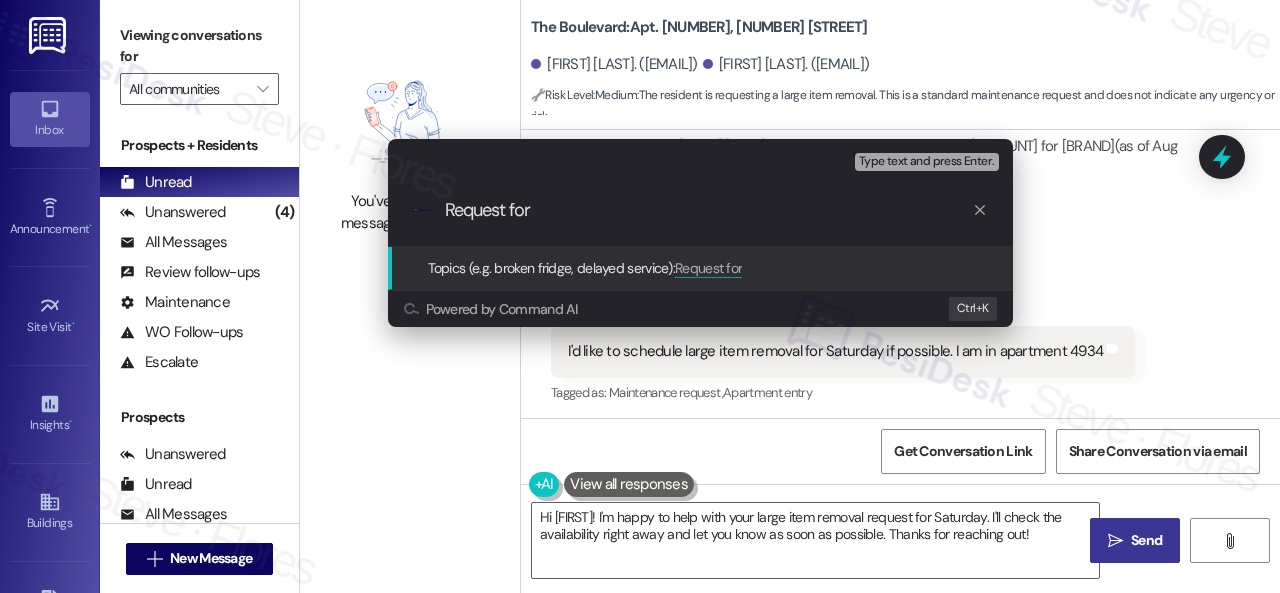 paste on "a large item removal for Saturday." 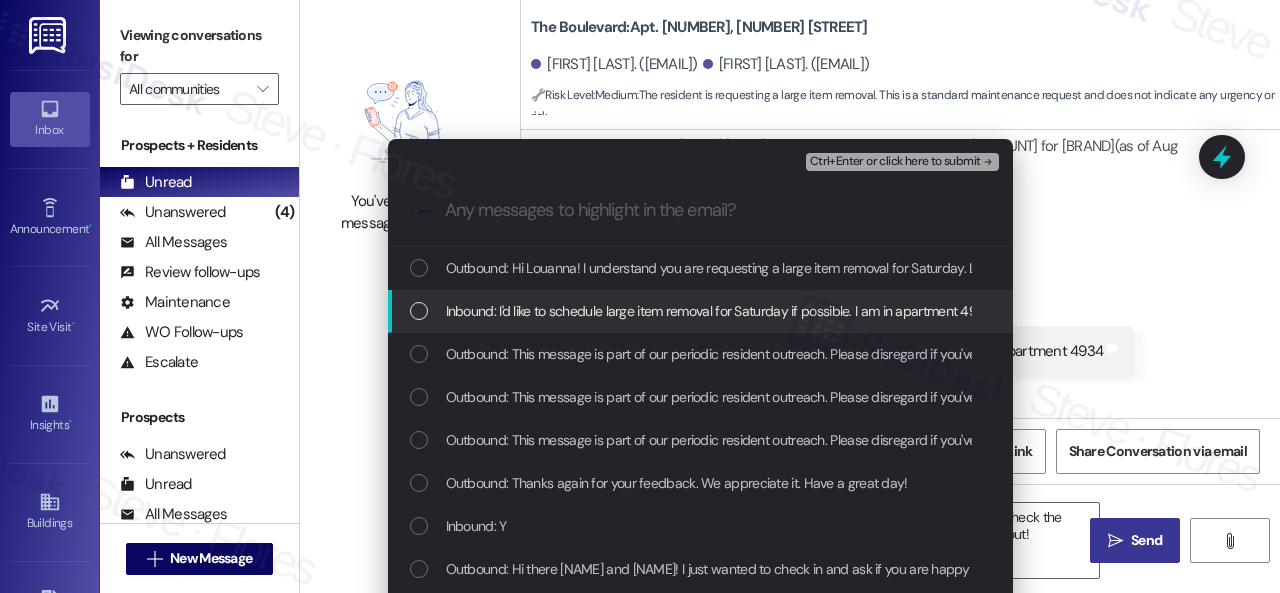 click on "Inbound: I'd like to schedule large item removal for Saturday if possible. I am in apartment 4934" at bounding box center (700, 311) 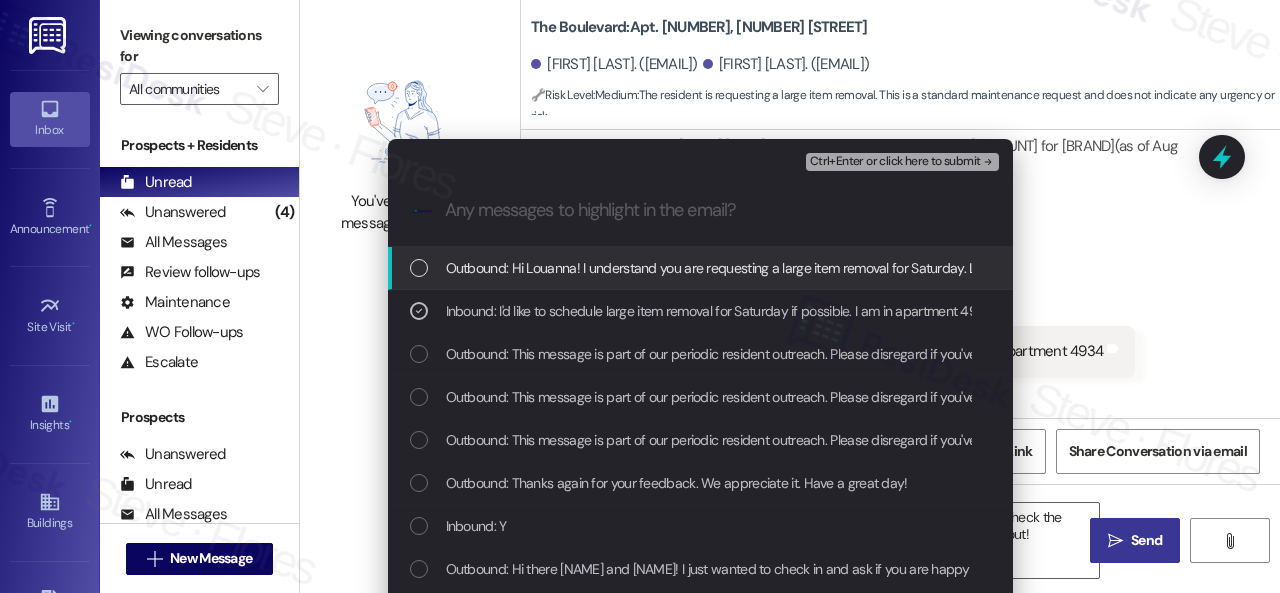 click on "Ctrl+Enter or click here to submit" at bounding box center [895, 162] 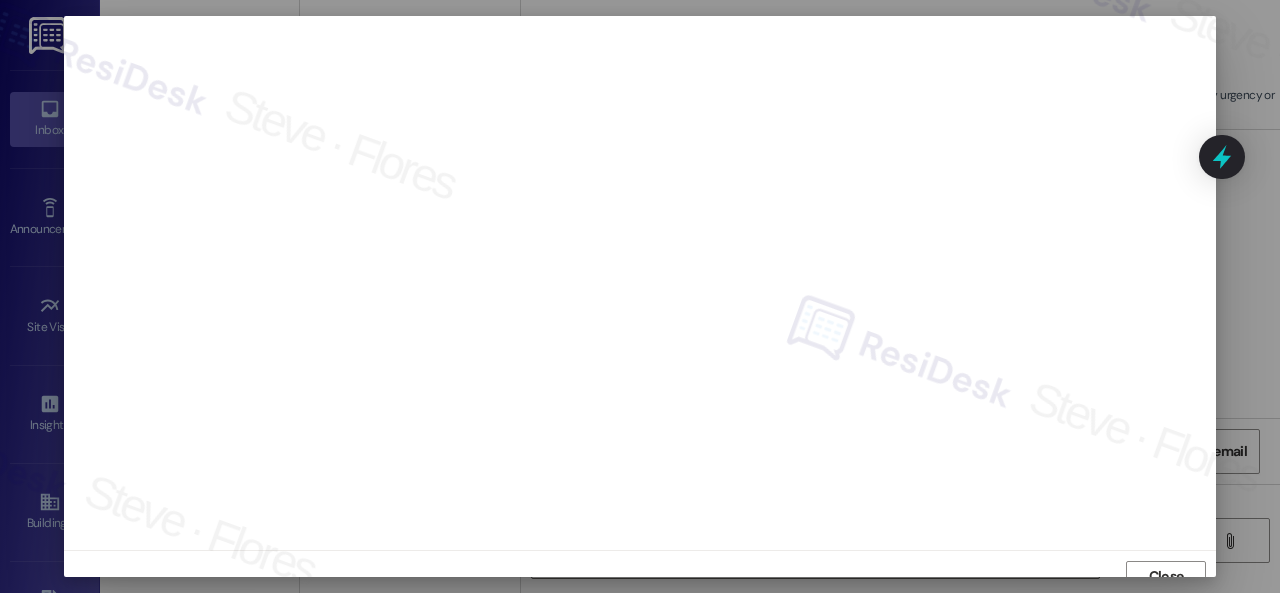 scroll, scrollTop: 15, scrollLeft: 0, axis: vertical 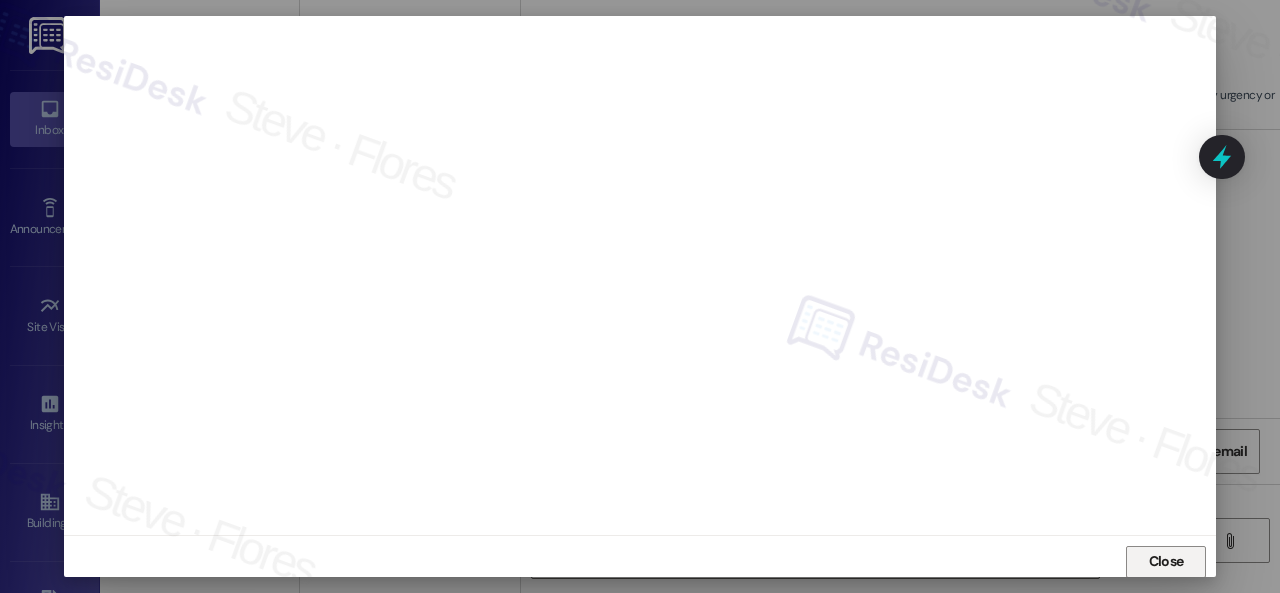 click on "Close" at bounding box center [1166, 561] 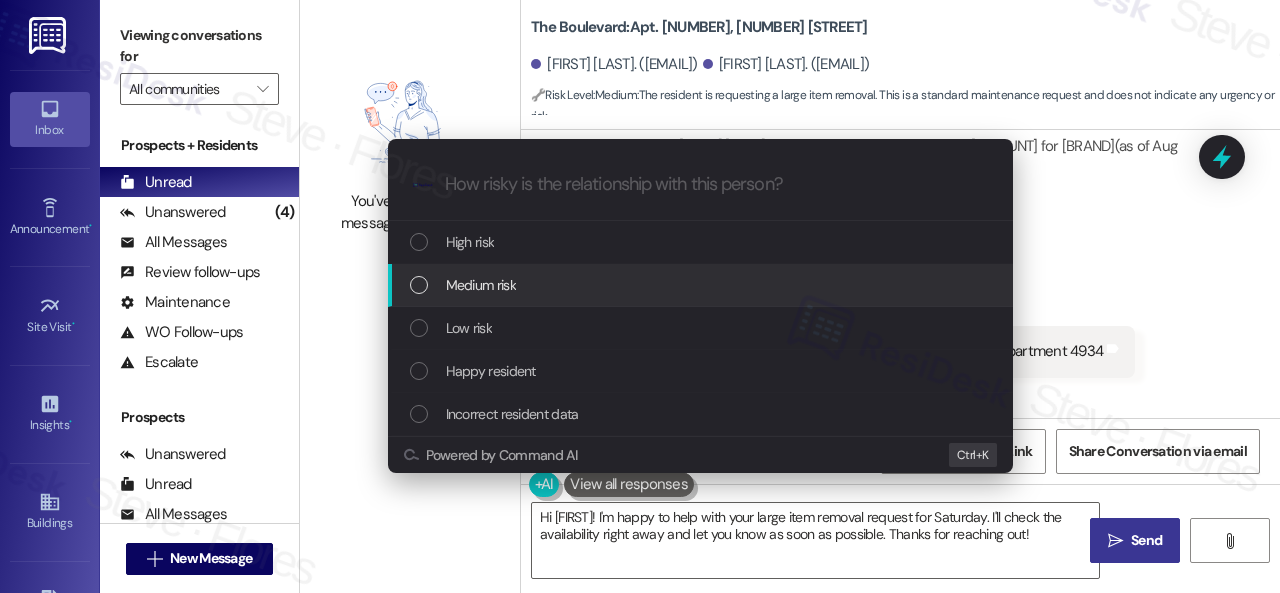 click on "Medium risk" at bounding box center (481, 285) 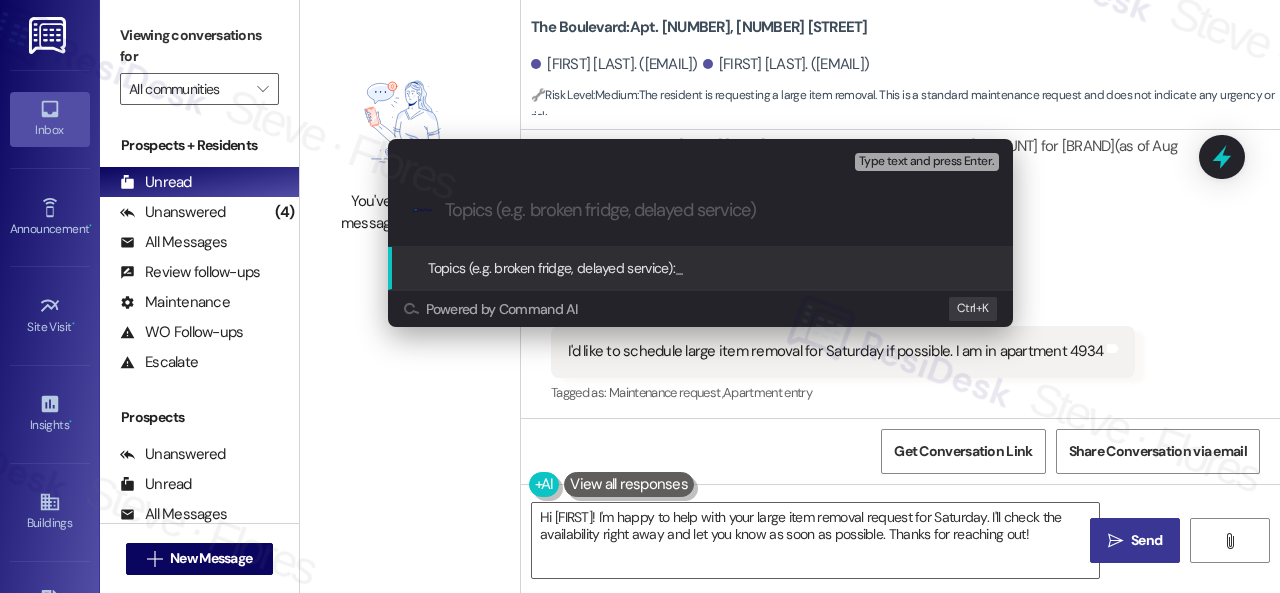 paste on "Request for a large item removal for Saturday." 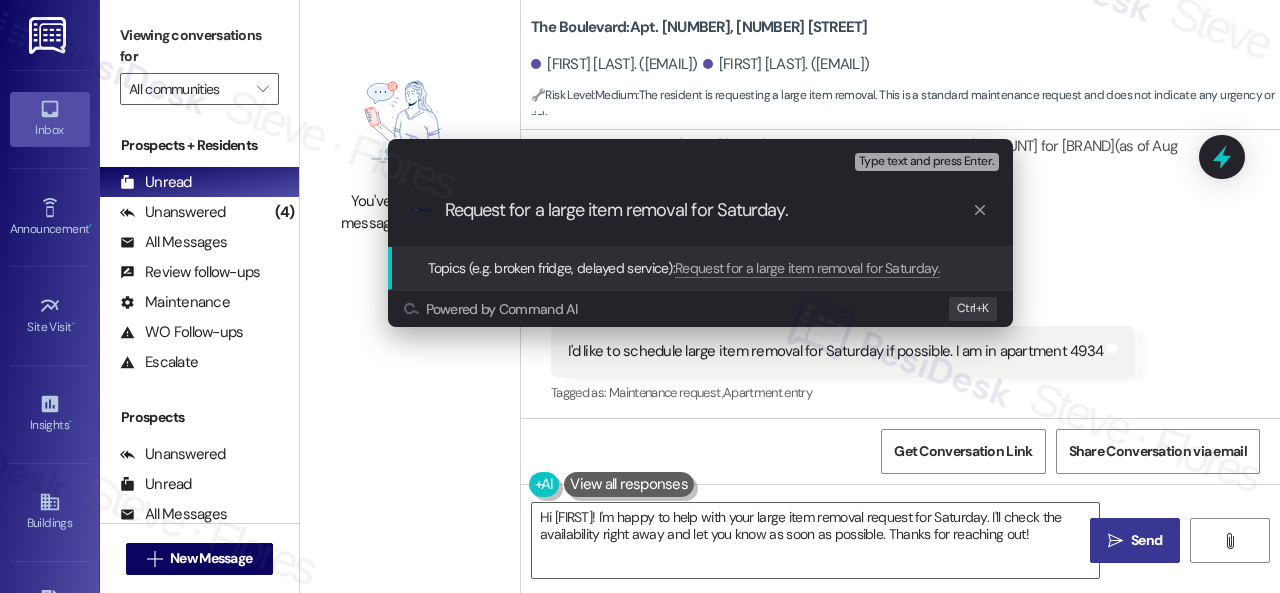 type 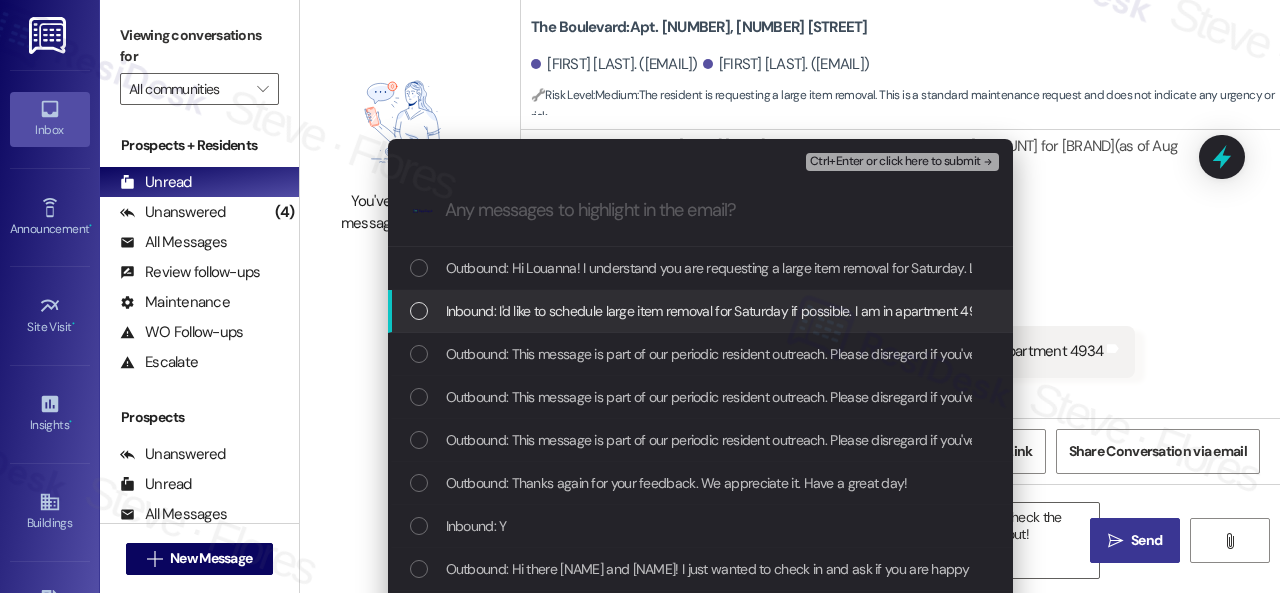 click on "Inbound: I'd like to schedule large item removal for Saturday if possible. I am in apartment 4934" at bounding box center (700, 311) 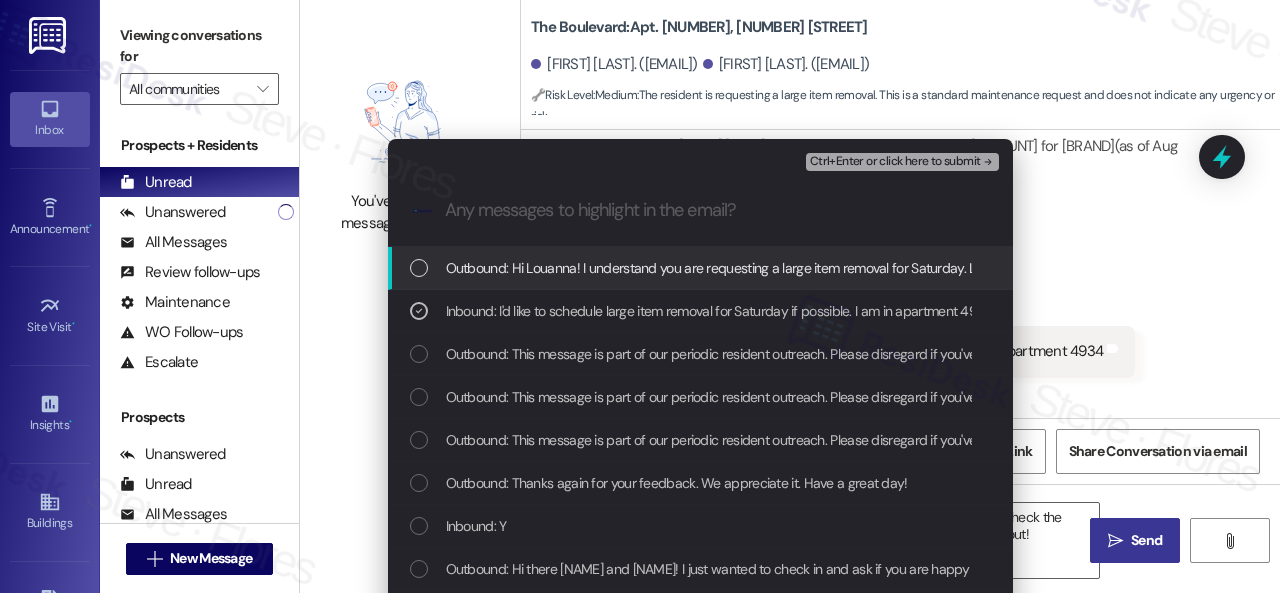 click on "Ctrl+Enter or click here to submit" at bounding box center (895, 162) 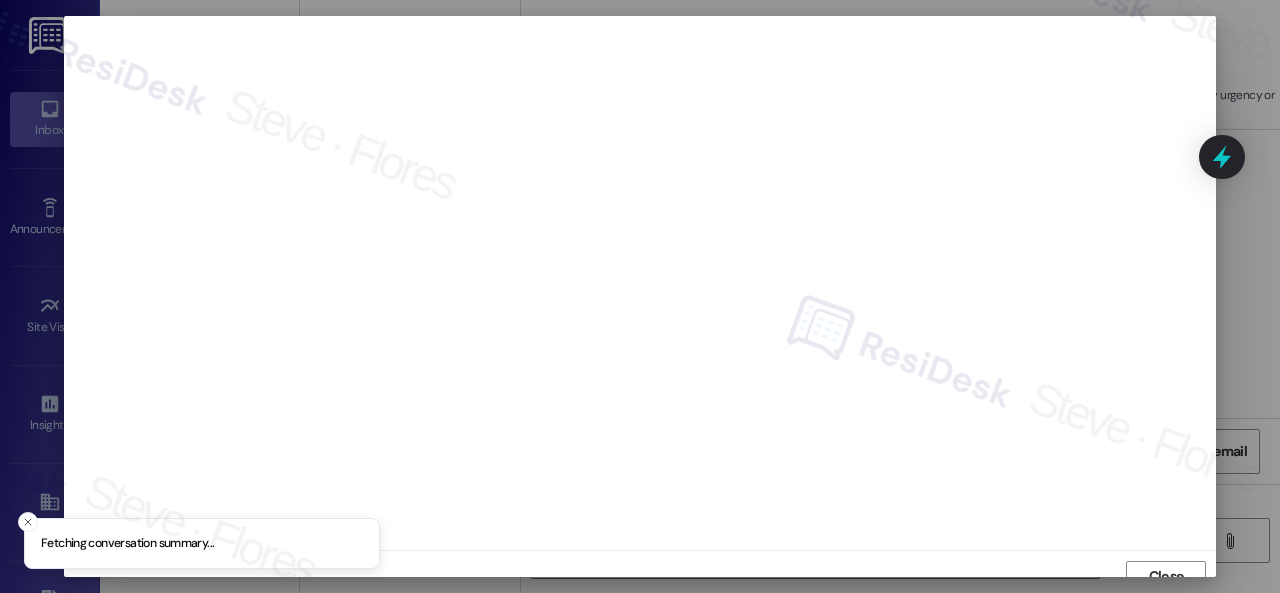 scroll, scrollTop: 15, scrollLeft: 0, axis: vertical 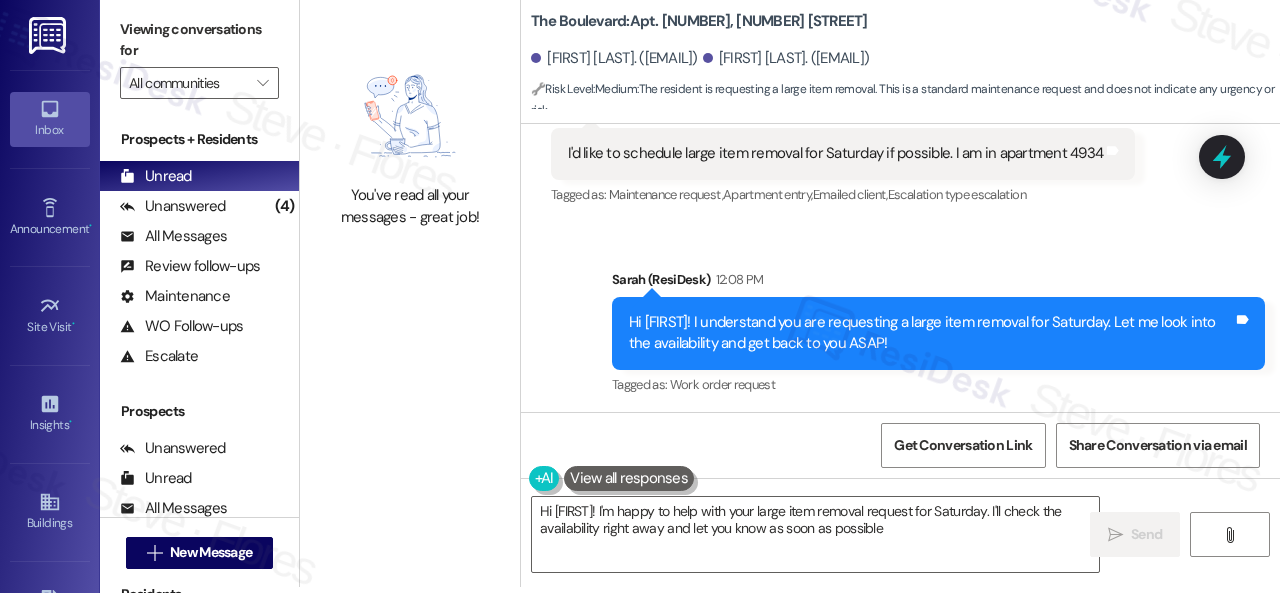 type on "Hi [FIRST_NAME]! I'm happy to help with your large item removal request for Saturday. I'll check the availability right away and let you know as soon as possible!" 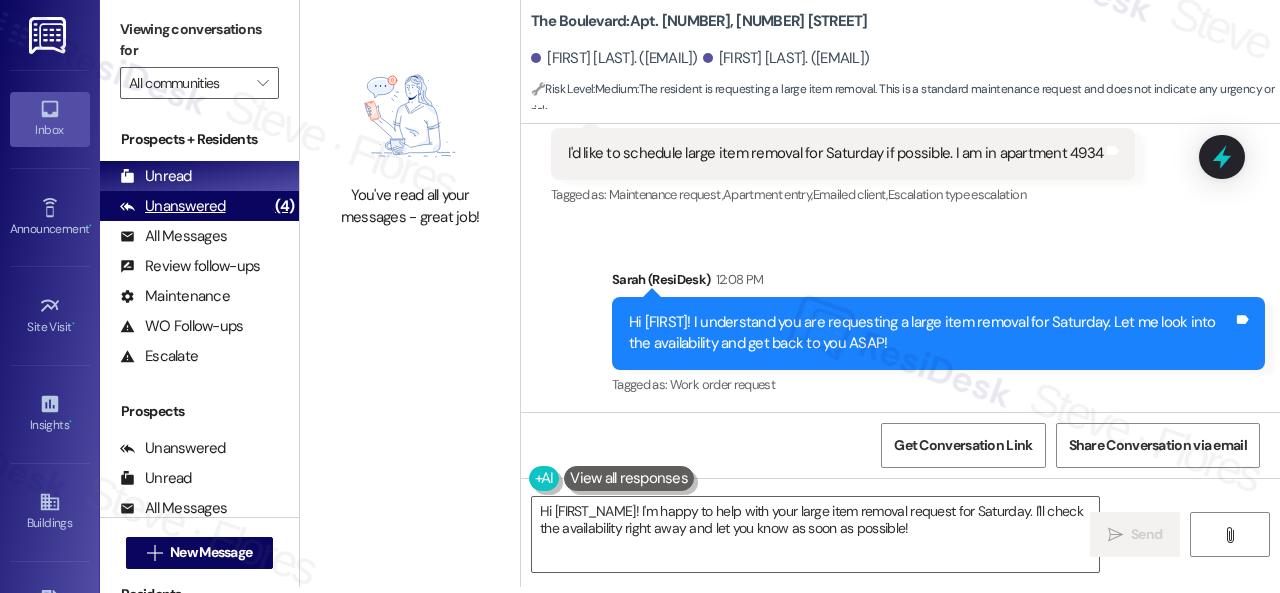 click on "Unanswered" at bounding box center (173, 206) 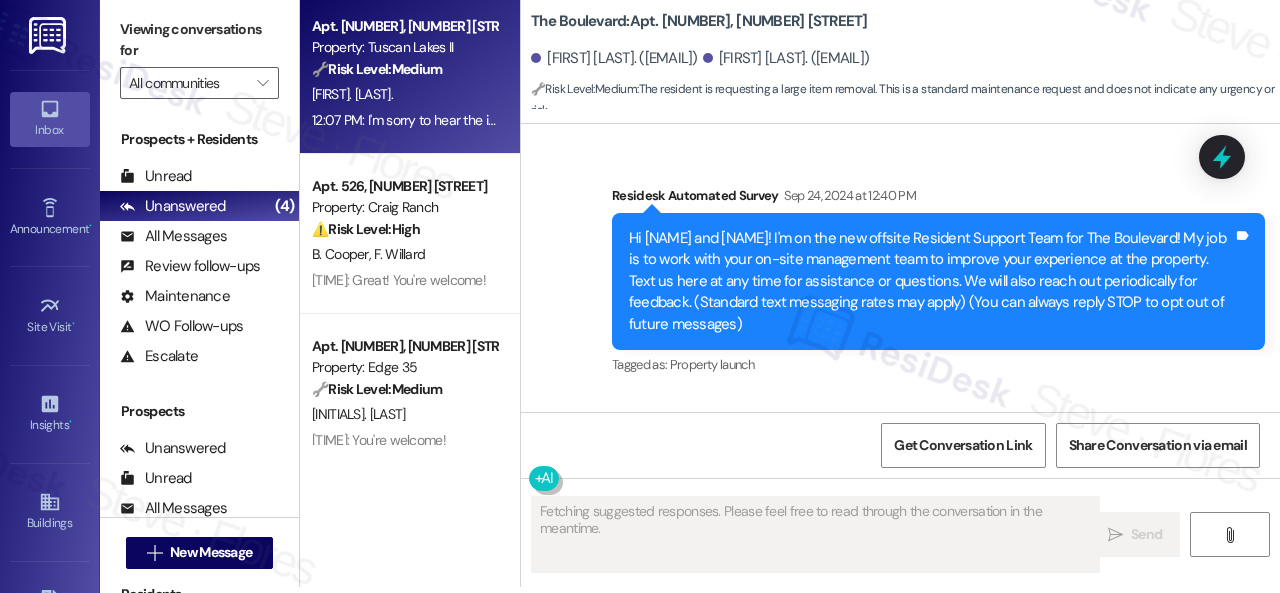 scroll, scrollTop: 0, scrollLeft: 0, axis: both 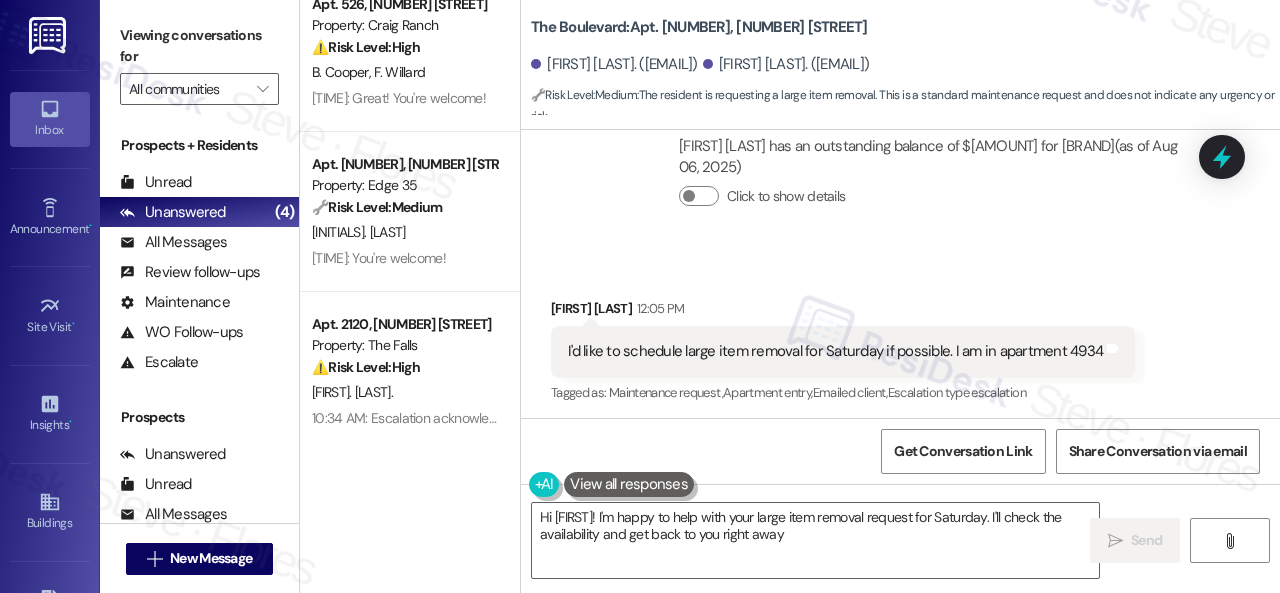 type on "Hi [FIRST]! I'm happy to help with your large item removal request for Saturday. I'll check the availability and get back to you right away!" 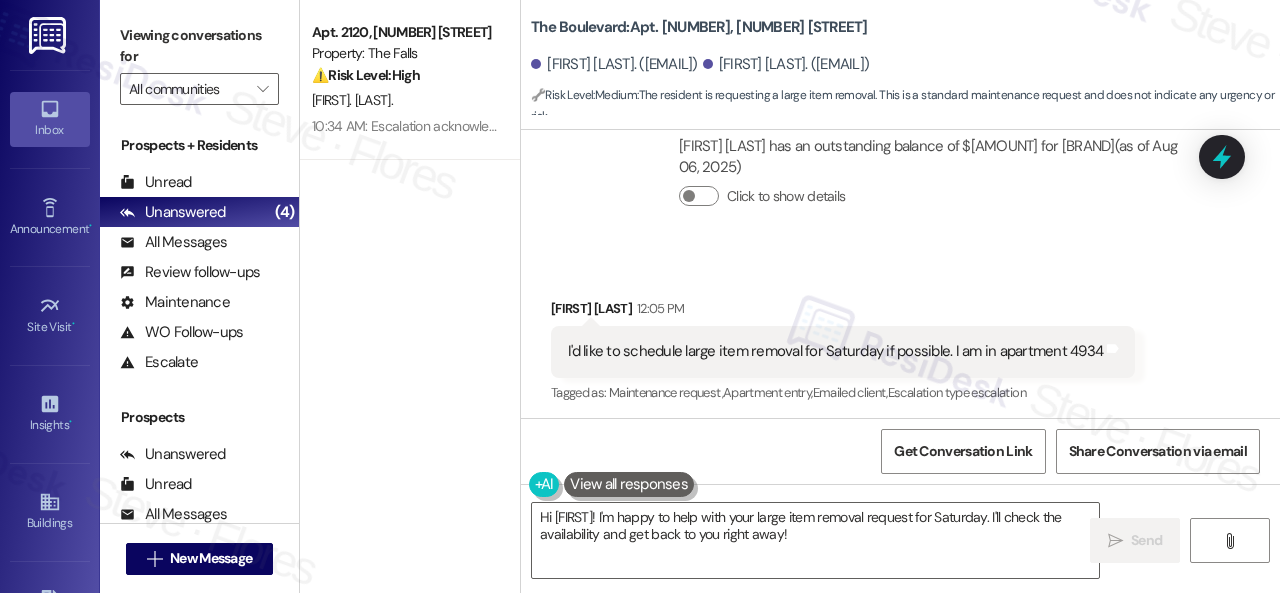 scroll, scrollTop: 0, scrollLeft: 0, axis: both 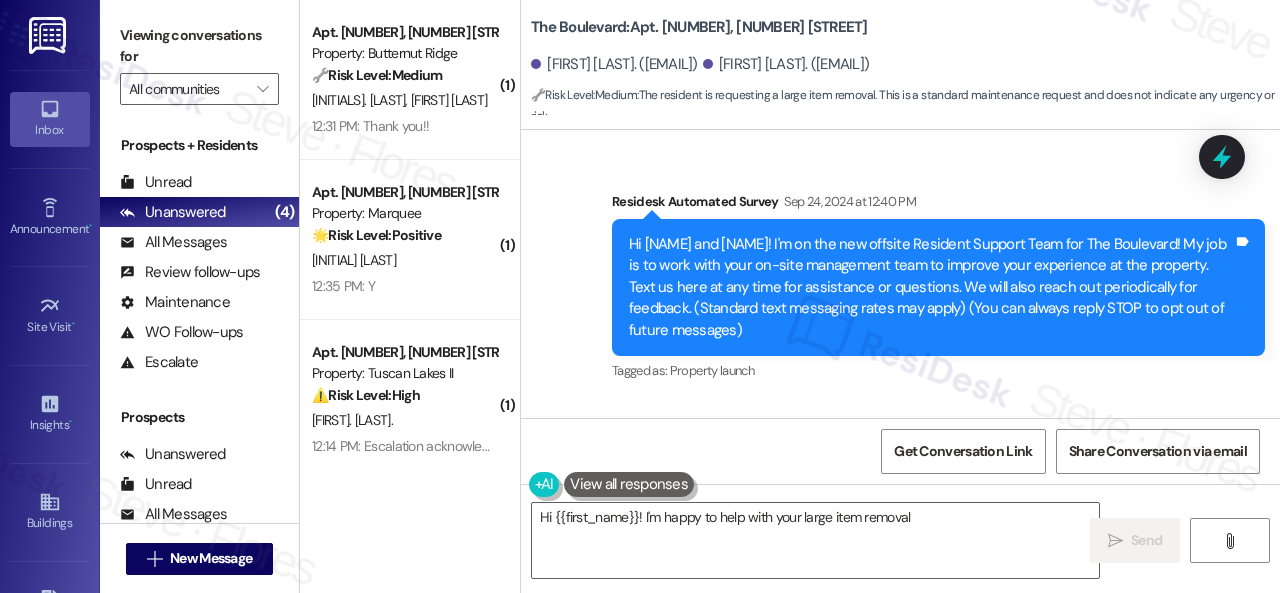 type on "Hi {{first_name}}! I'm happy to help with your large item removal" 